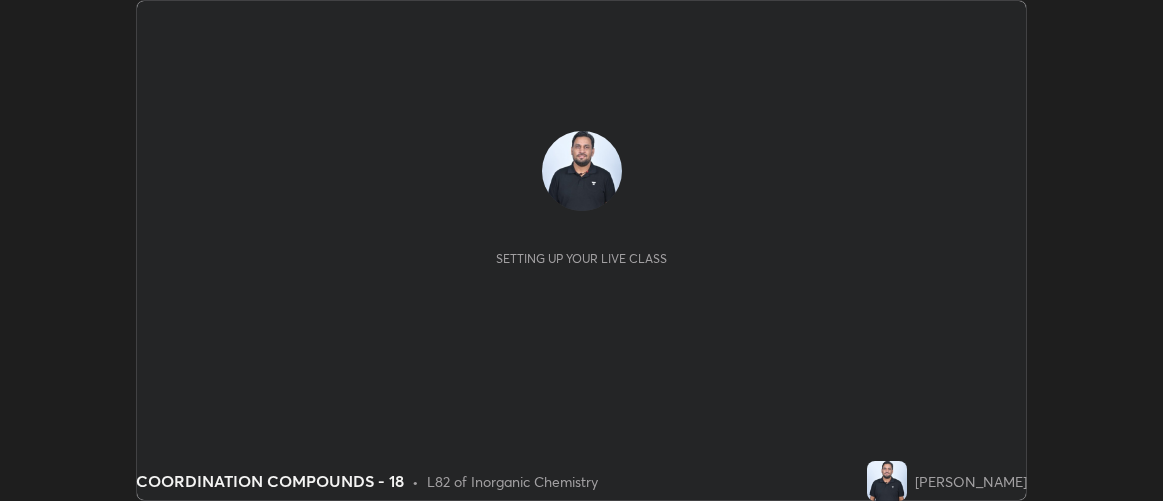 scroll, scrollTop: 0, scrollLeft: 0, axis: both 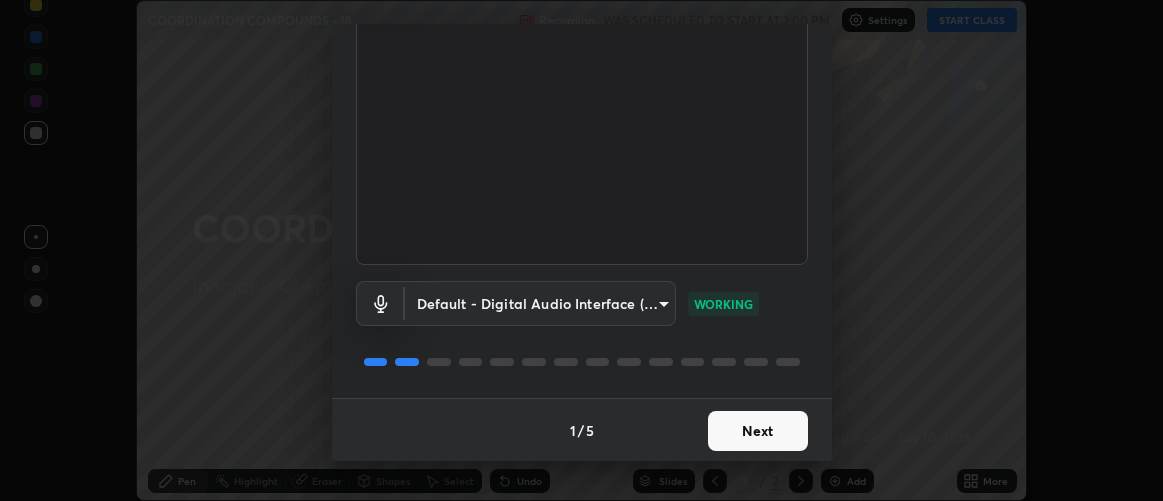 click on "Next" at bounding box center (758, 431) 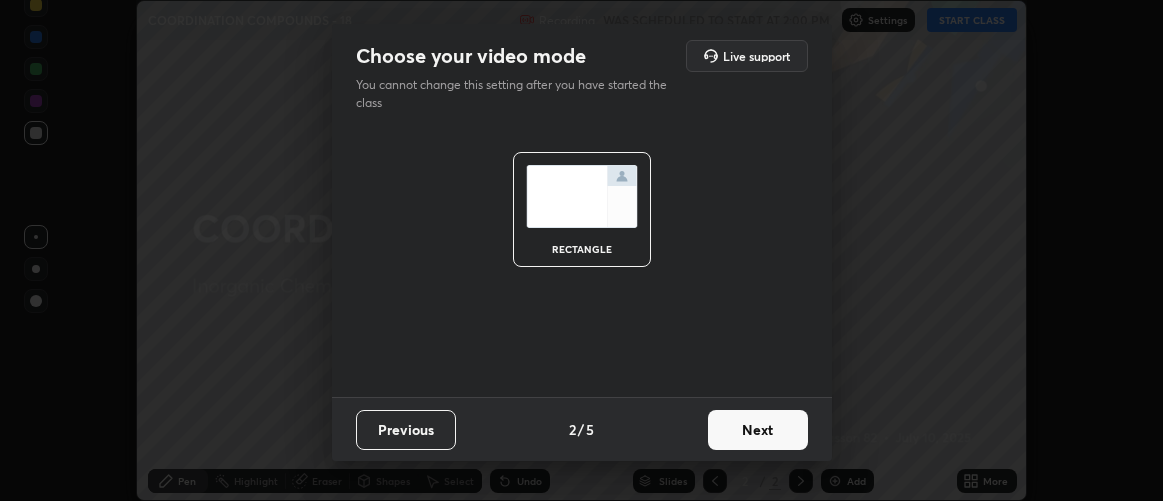 scroll, scrollTop: 0, scrollLeft: 0, axis: both 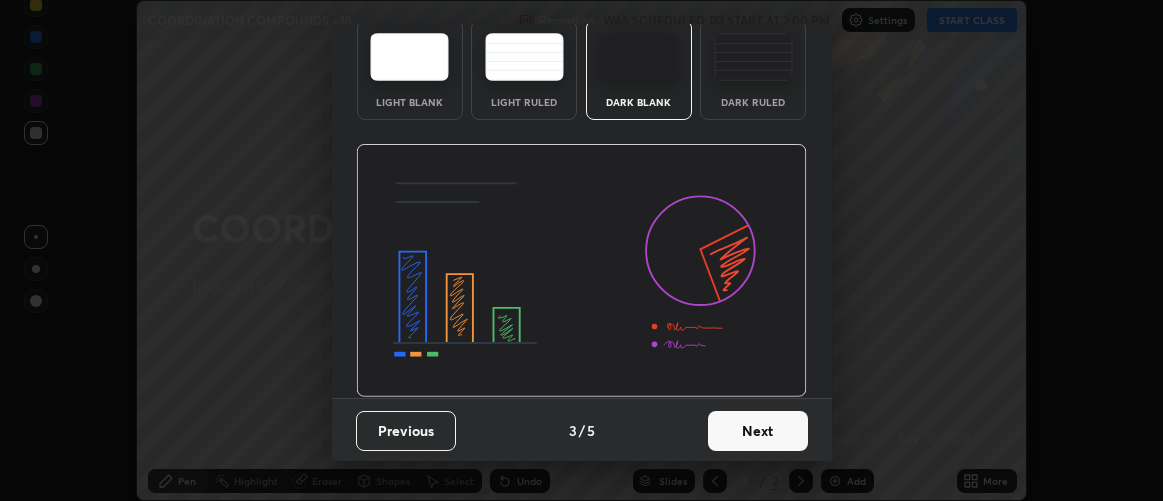 click on "Next" at bounding box center (758, 431) 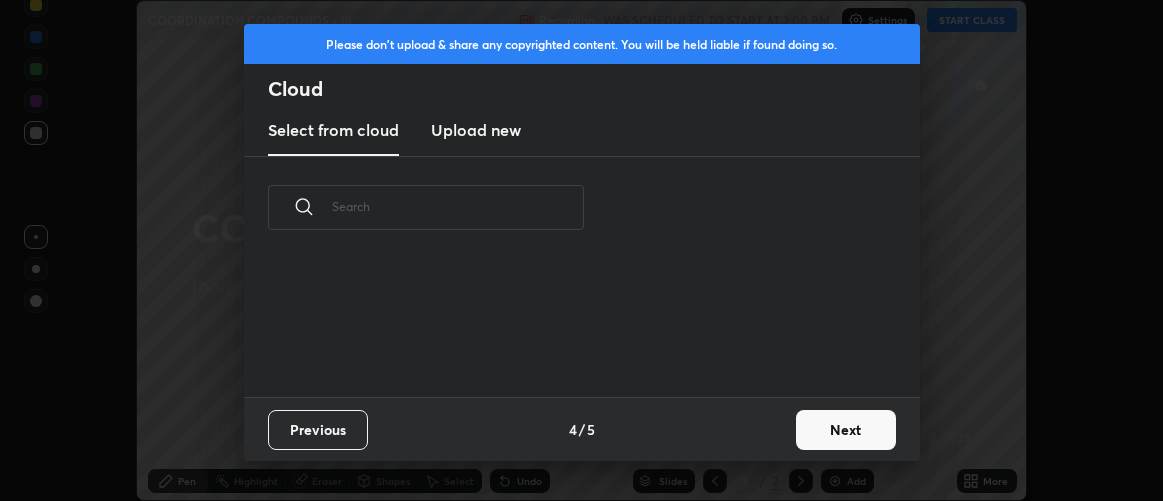 click on "Next" at bounding box center (846, 430) 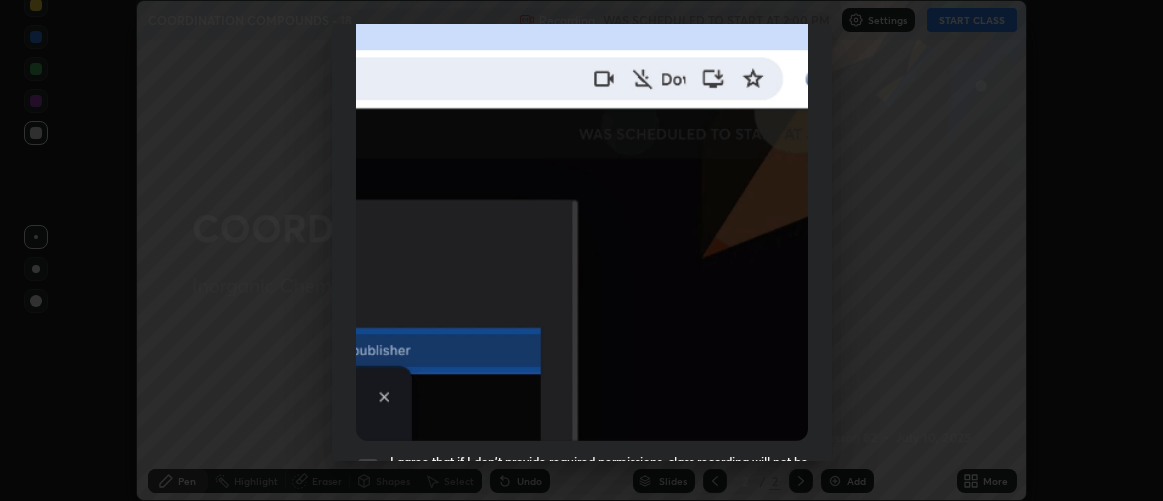 scroll, scrollTop: 478, scrollLeft: 0, axis: vertical 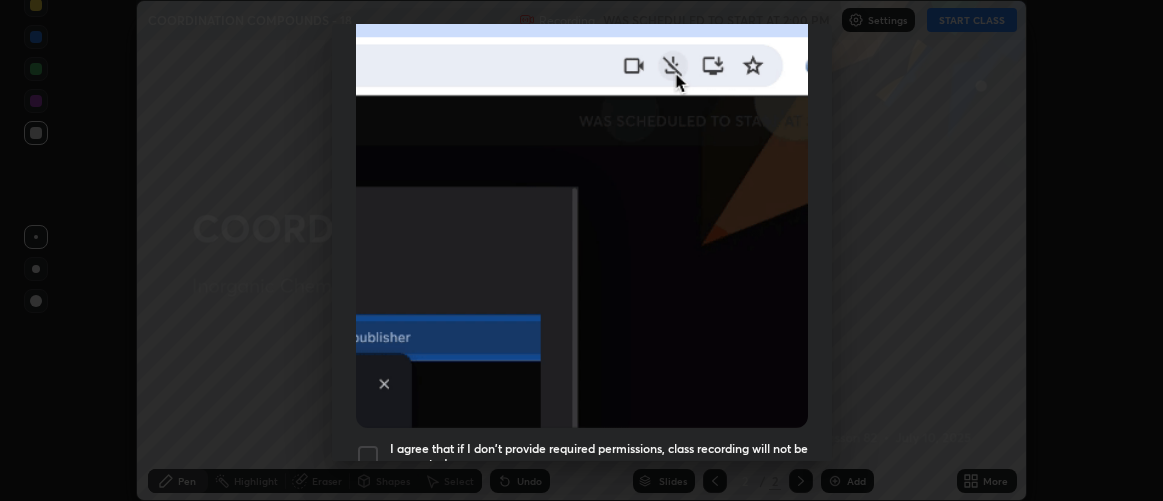 click at bounding box center [368, 456] 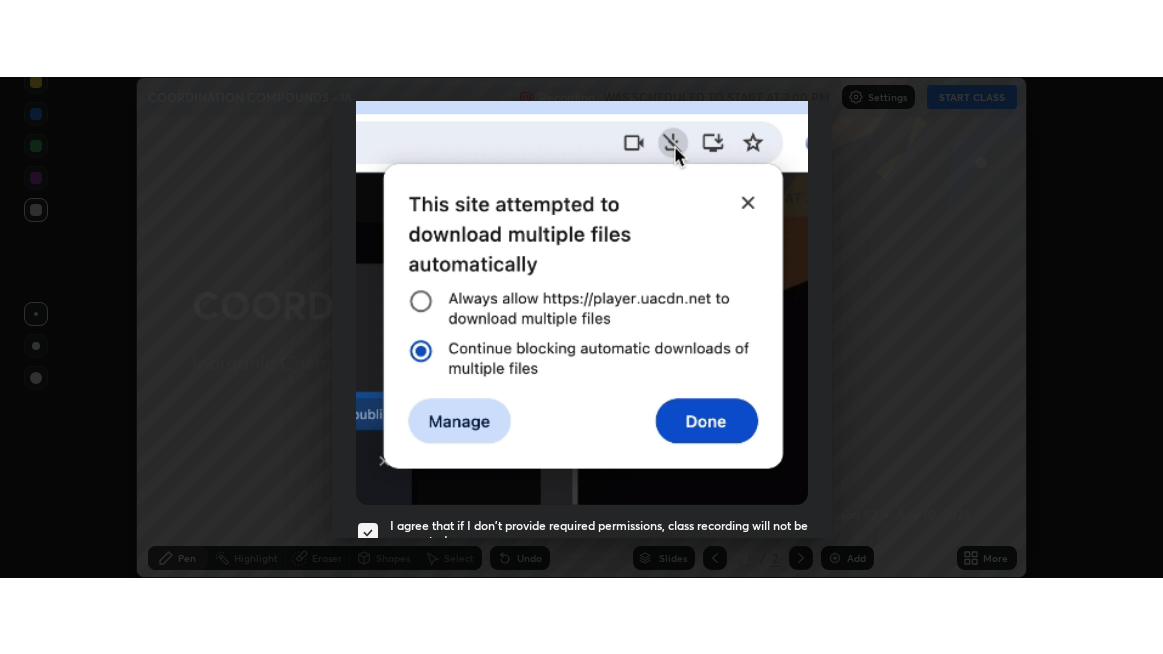 scroll, scrollTop: 563, scrollLeft: 0, axis: vertical 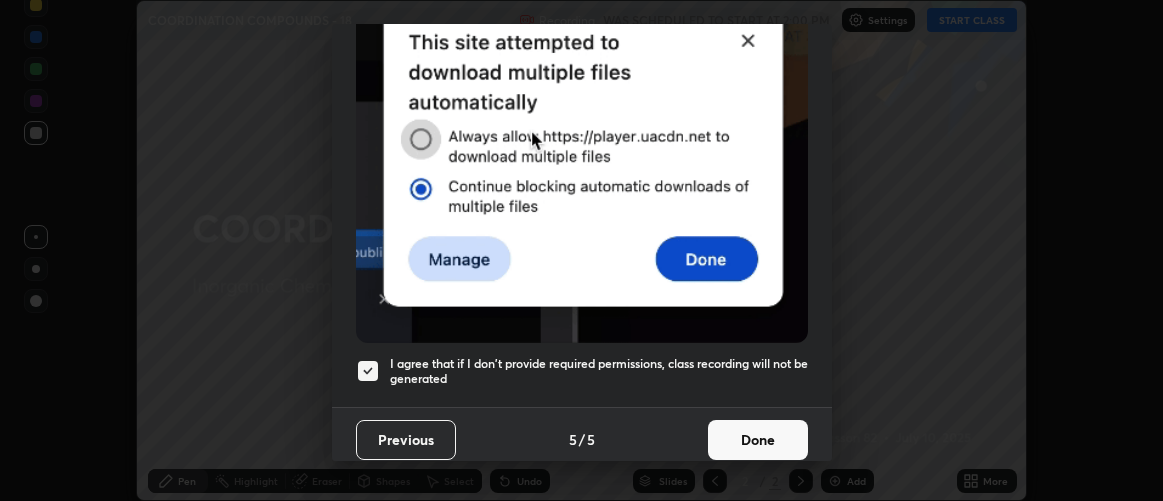 click on "Done" at bounding box center (758, 440) 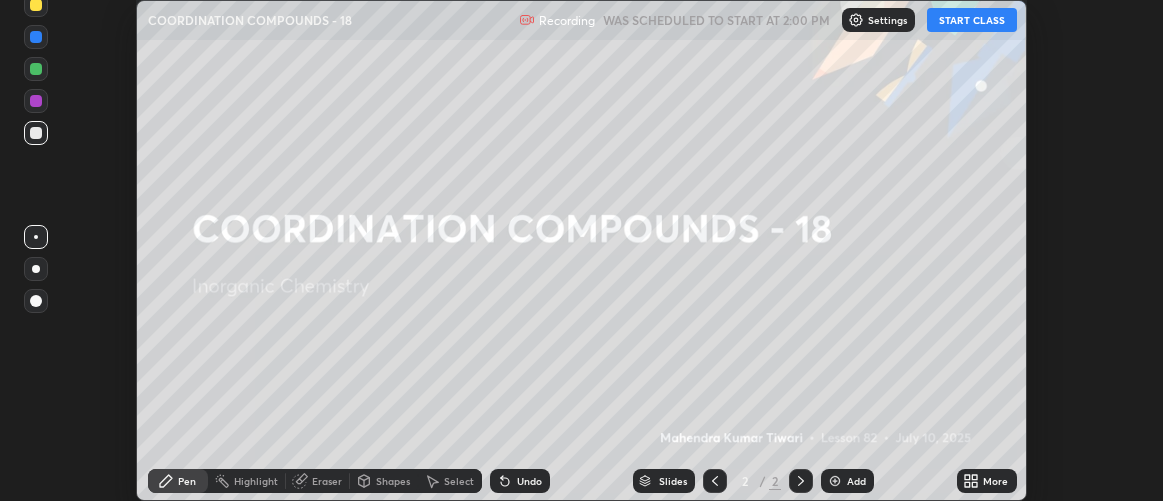 click on "START CLASS" at bounding box center [972, 20] 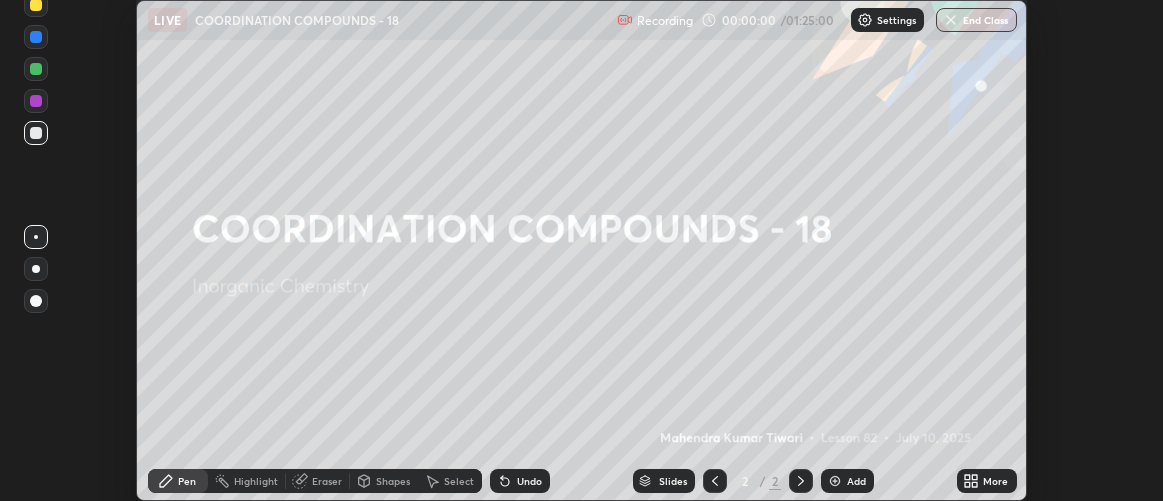 click 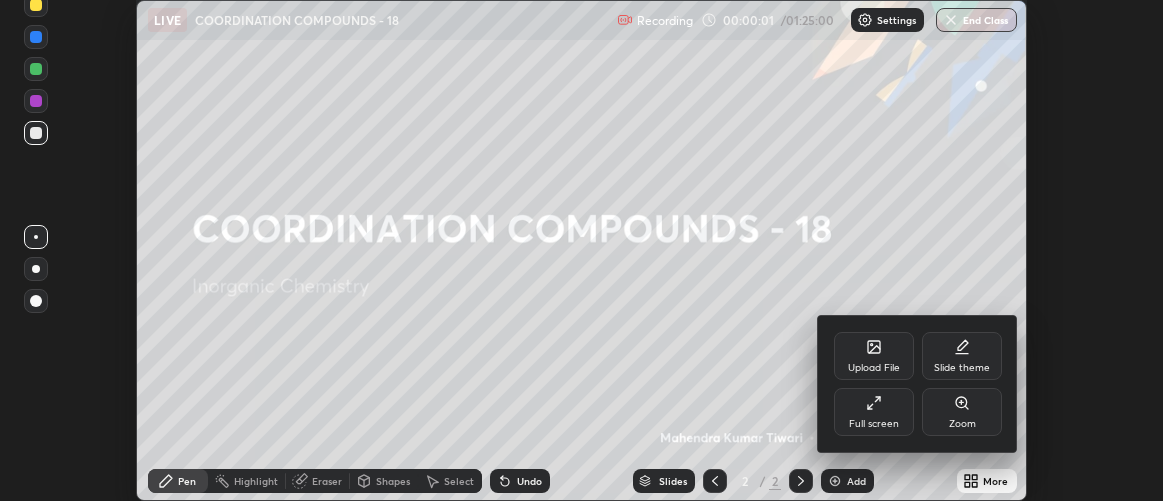 click on "Full screen" at bounding box center [874, 412] 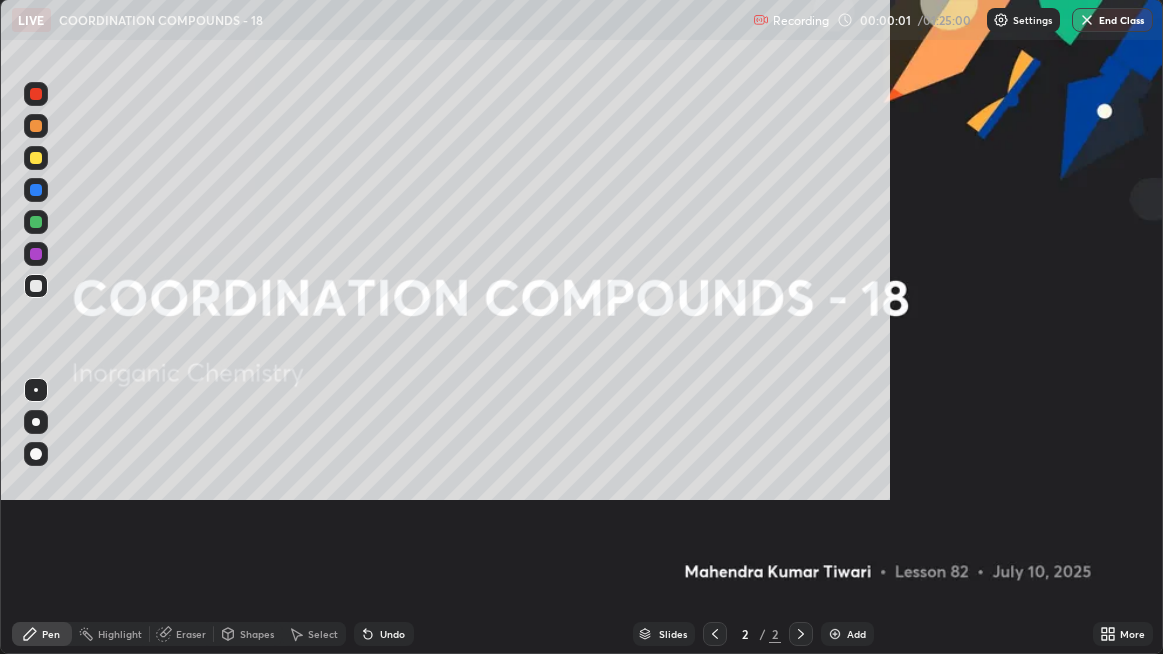 scroll, scrollTop: 99345, scrollLeft: 98836, axis: both 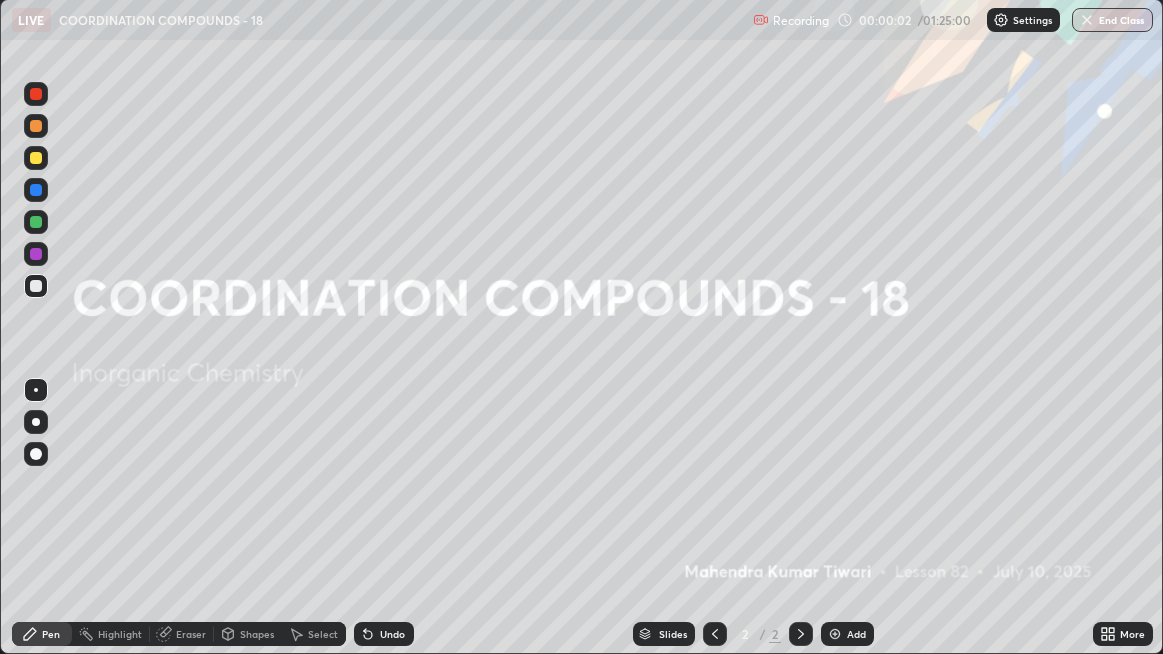 click on "Add" at bounding box center (856, 634) 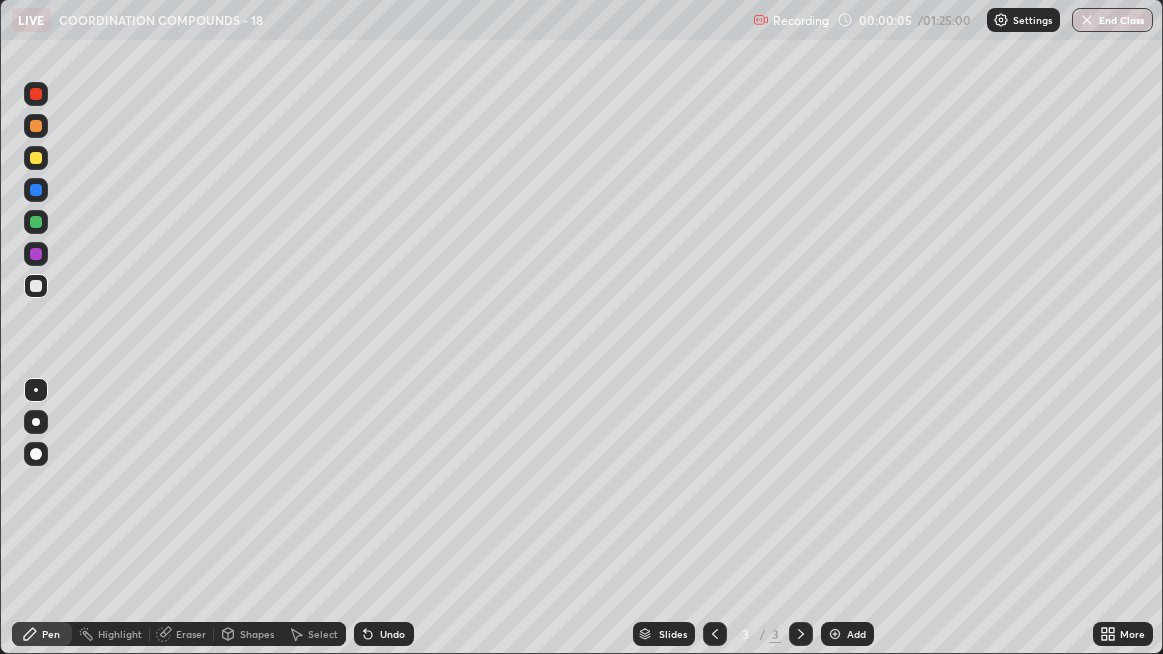click at bounding box center [36, 454] 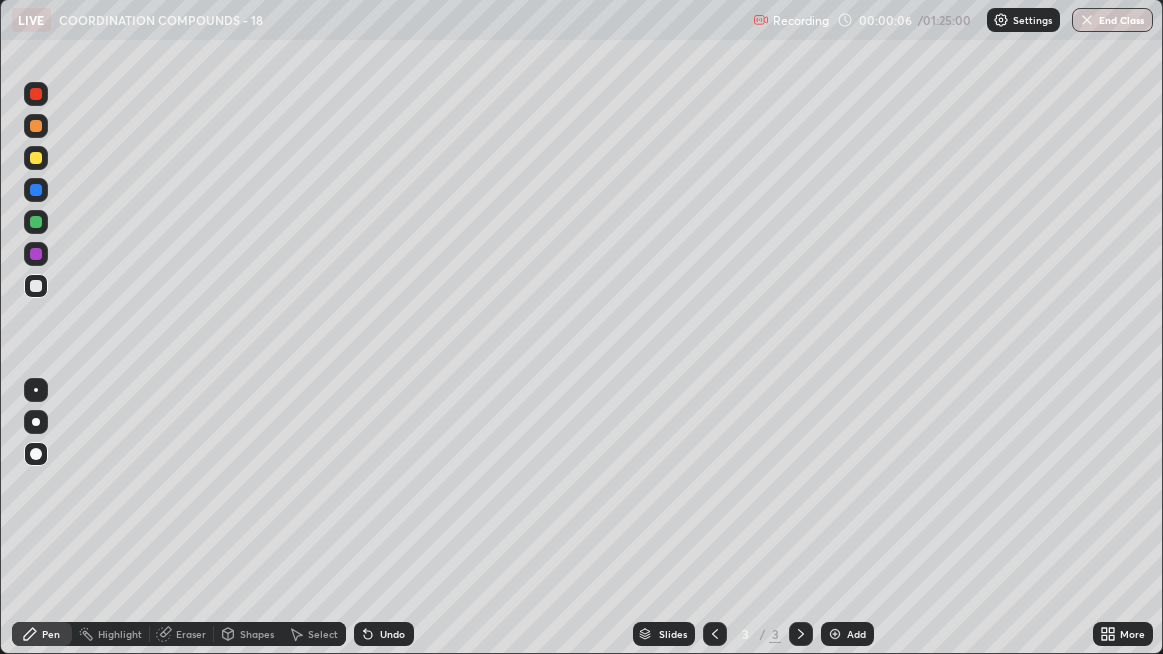 click at bounding box center [36, 158] 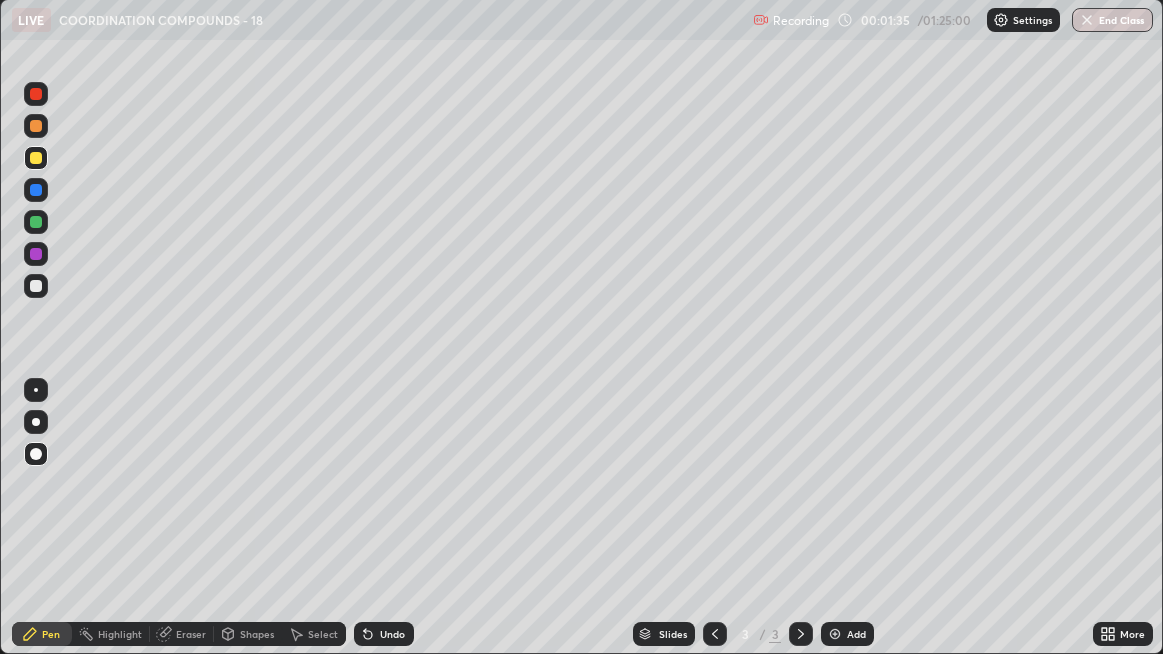 click 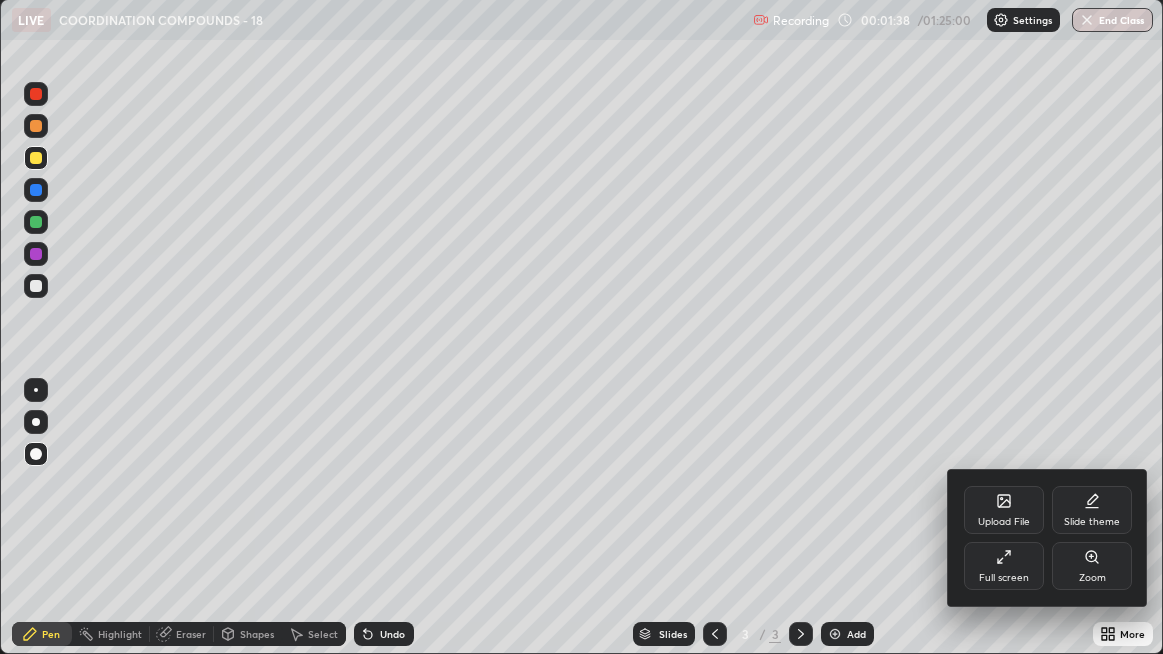 click at bounding box center (581, 327) 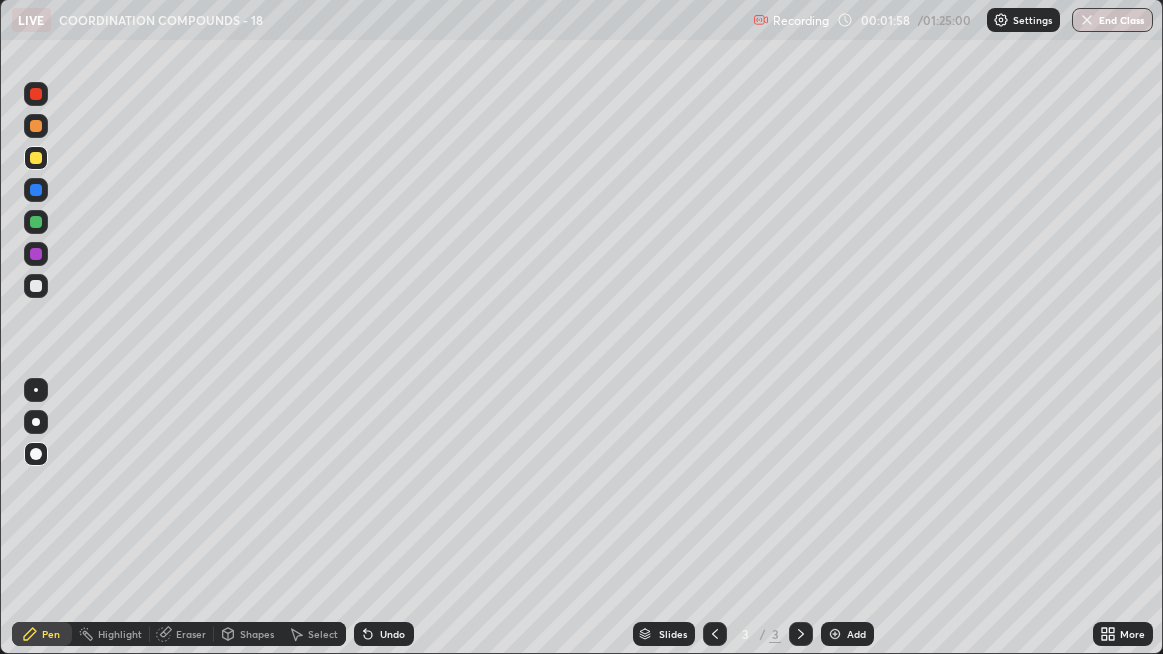 click 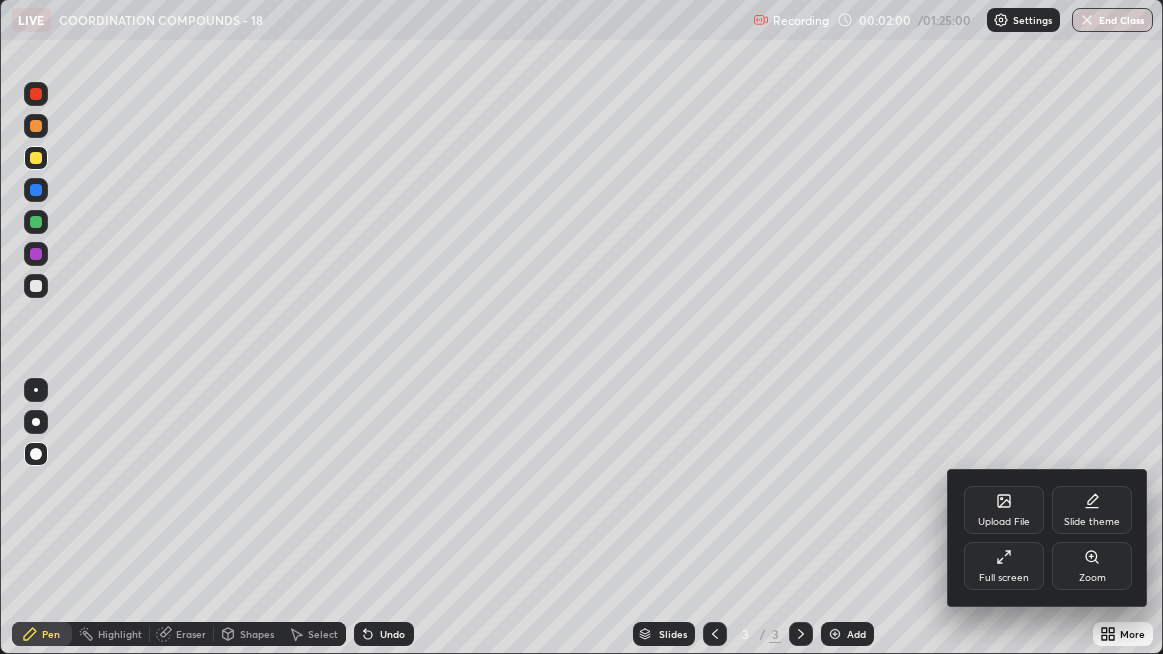 click on "Upload File" at bounding box center (1004, 522) 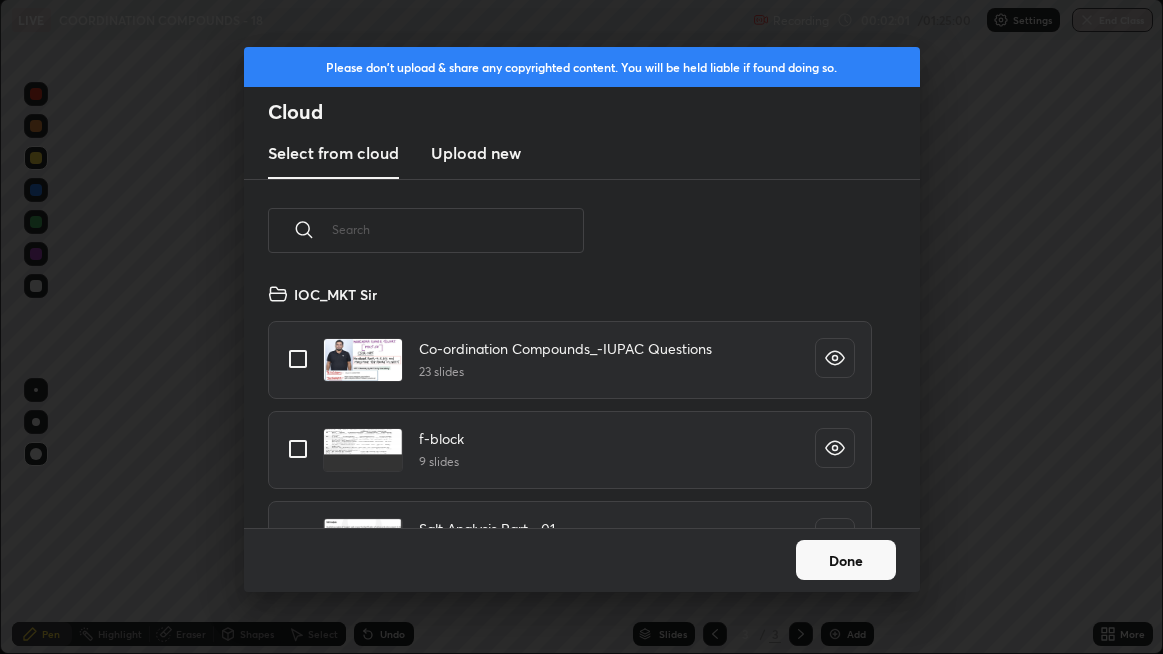scroll, scrollTop: 6, scrollLeft: 10, axis: both 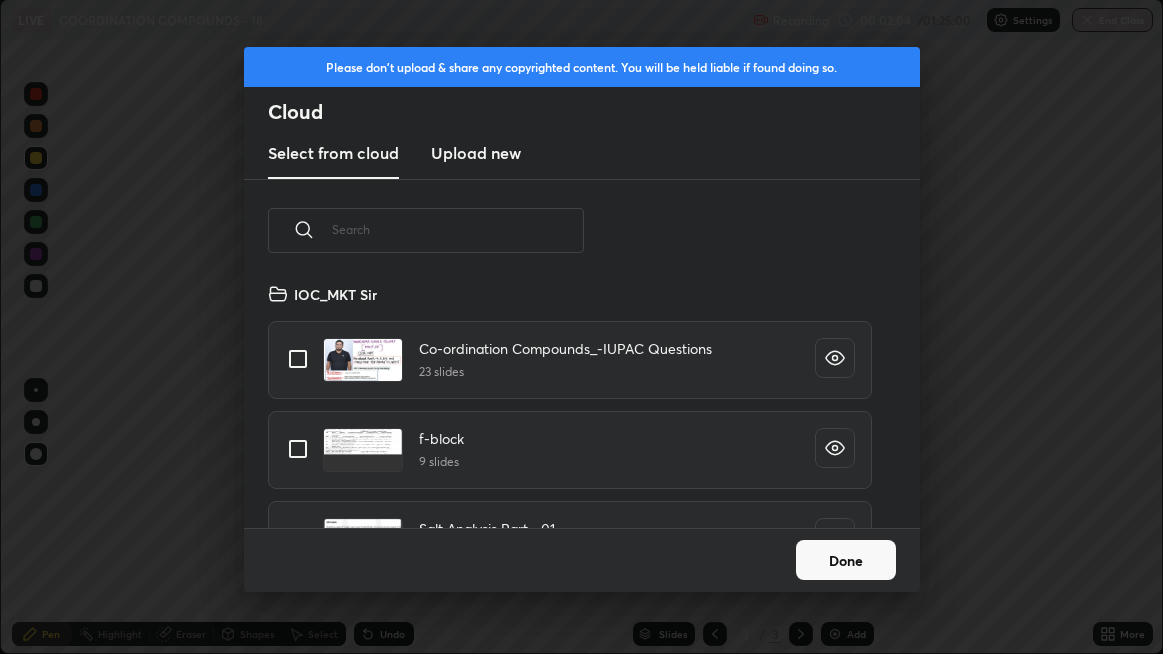 click on "Upload new" at bounding box center (476, 153) 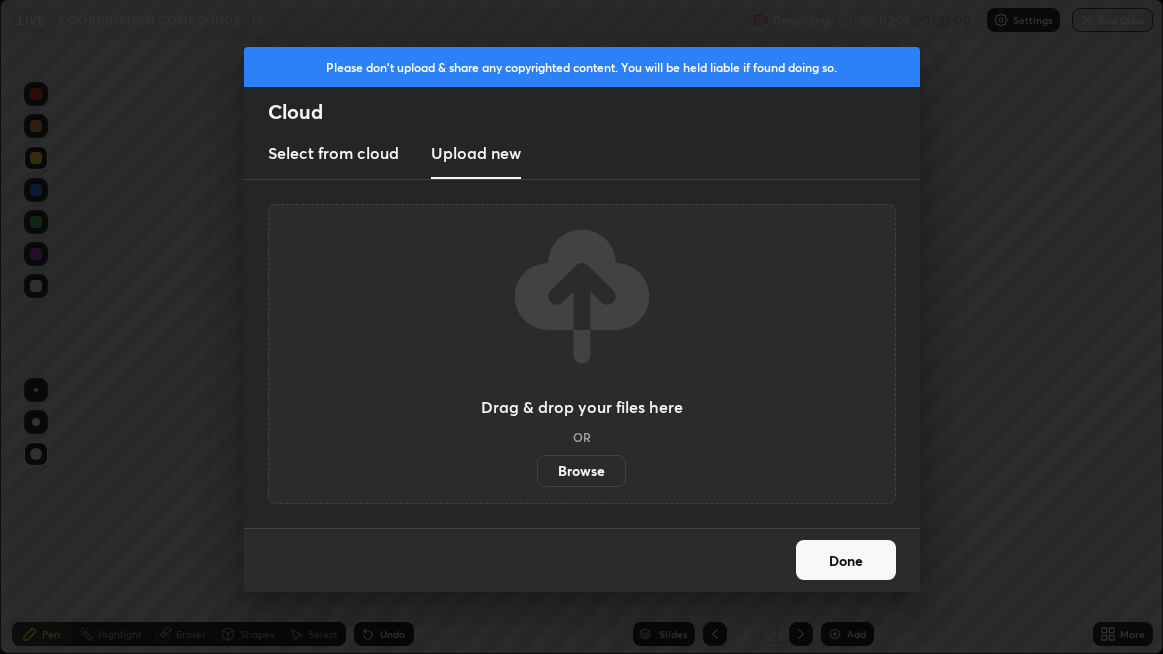 click on "Browse" at bounding box center (581, 471) 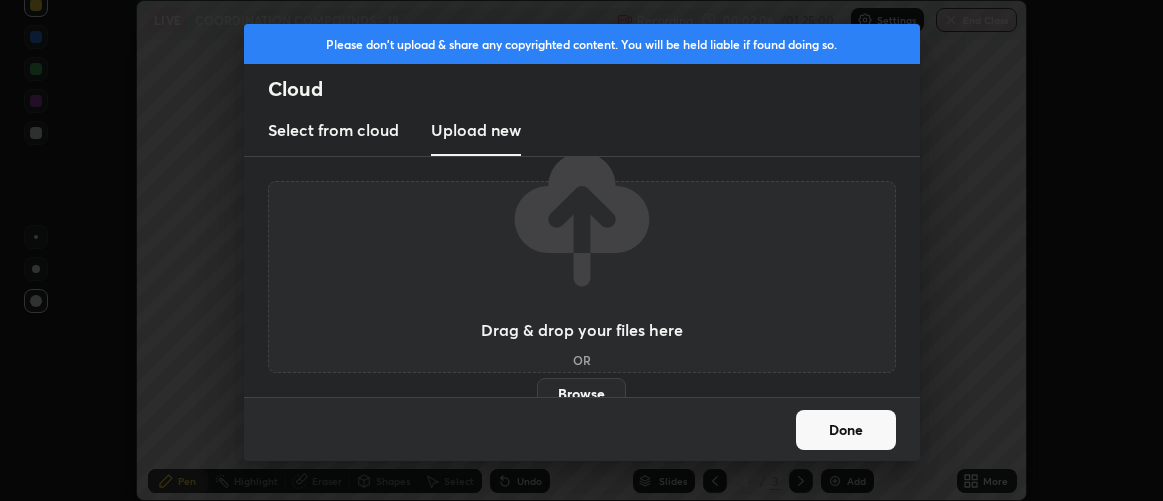 scroll, scrollTop: 500, scrollLeft: 1163, axis: both 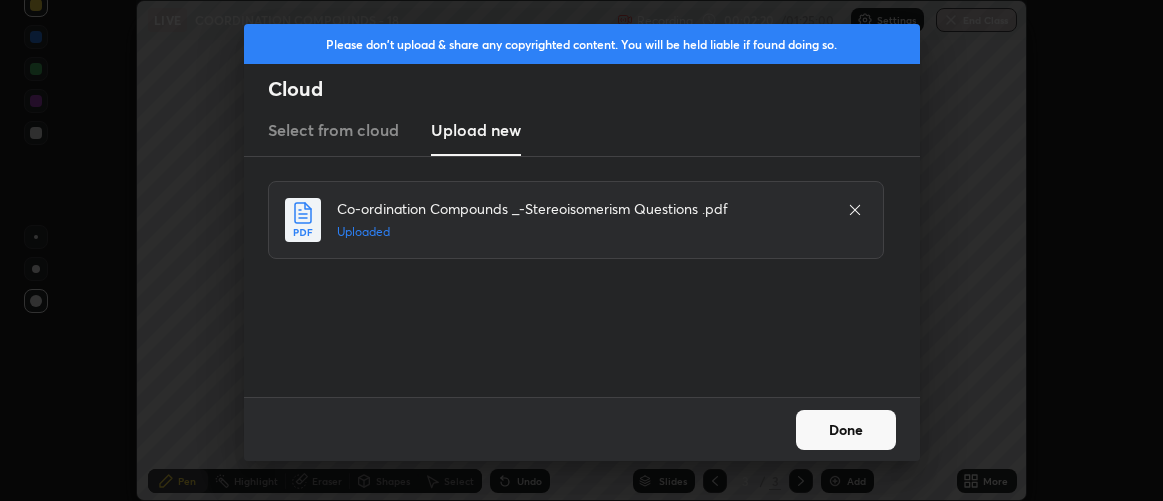 click on "Done" at bounding box center [846, 430] 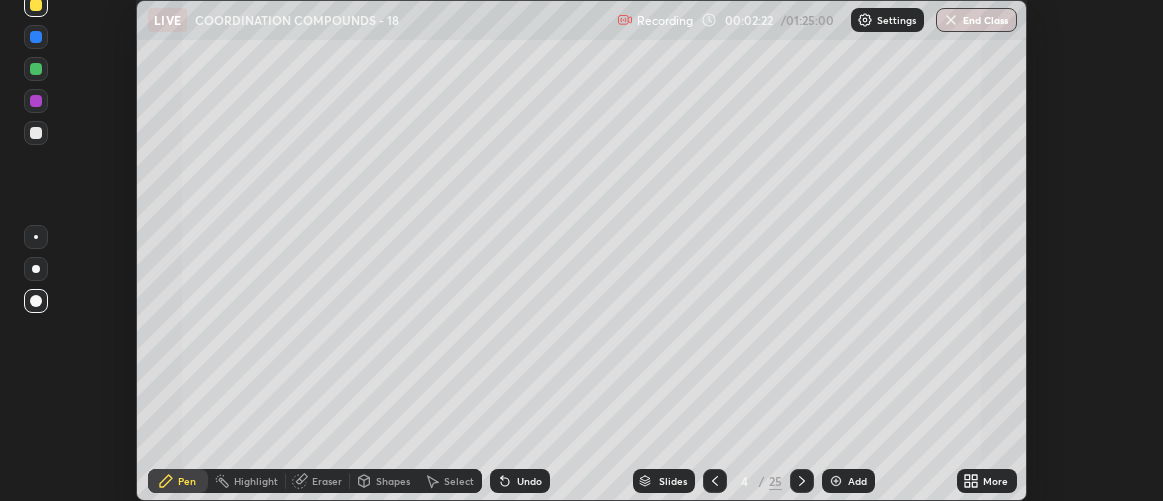 click 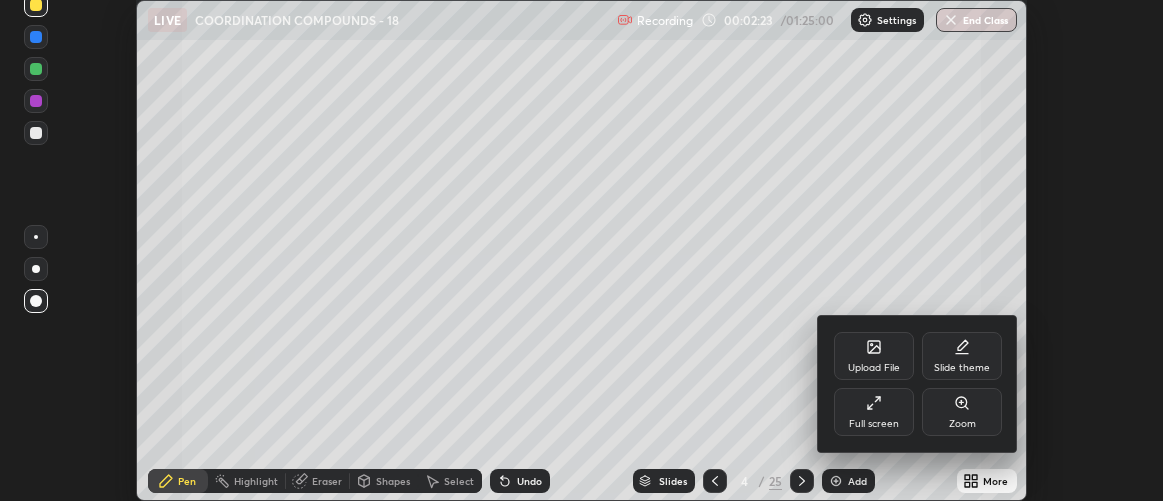 click on "Full screen" at bounding box center (874, 424) 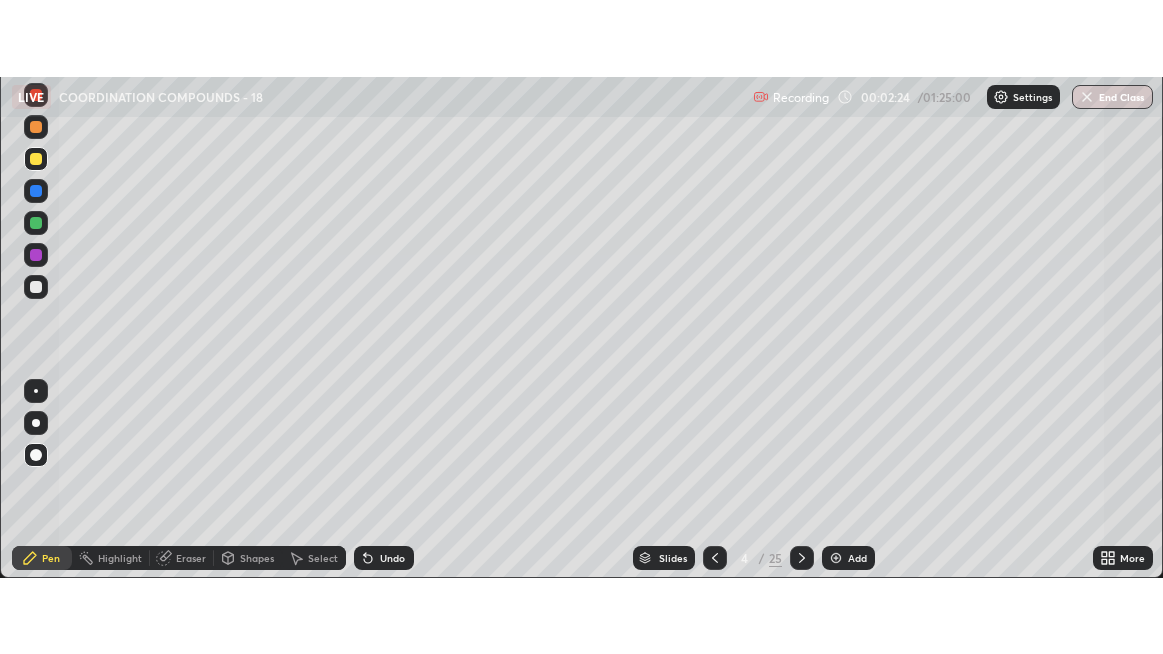scroll, scrollTop: 99345, scrollLeft: 98836, axis: both 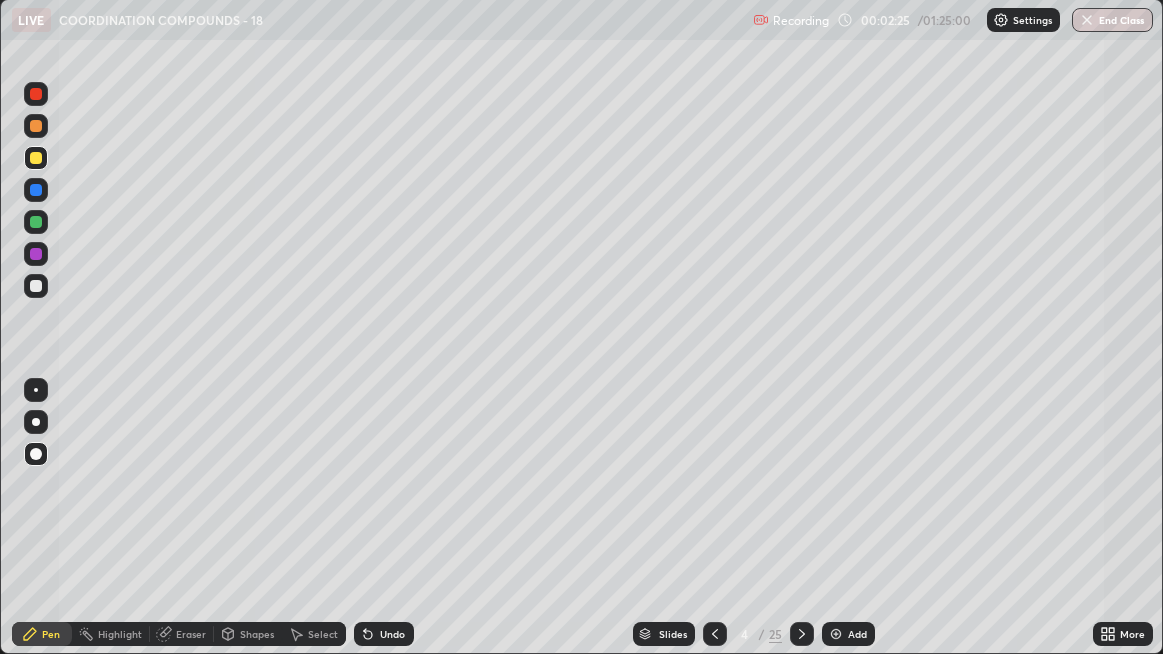 click 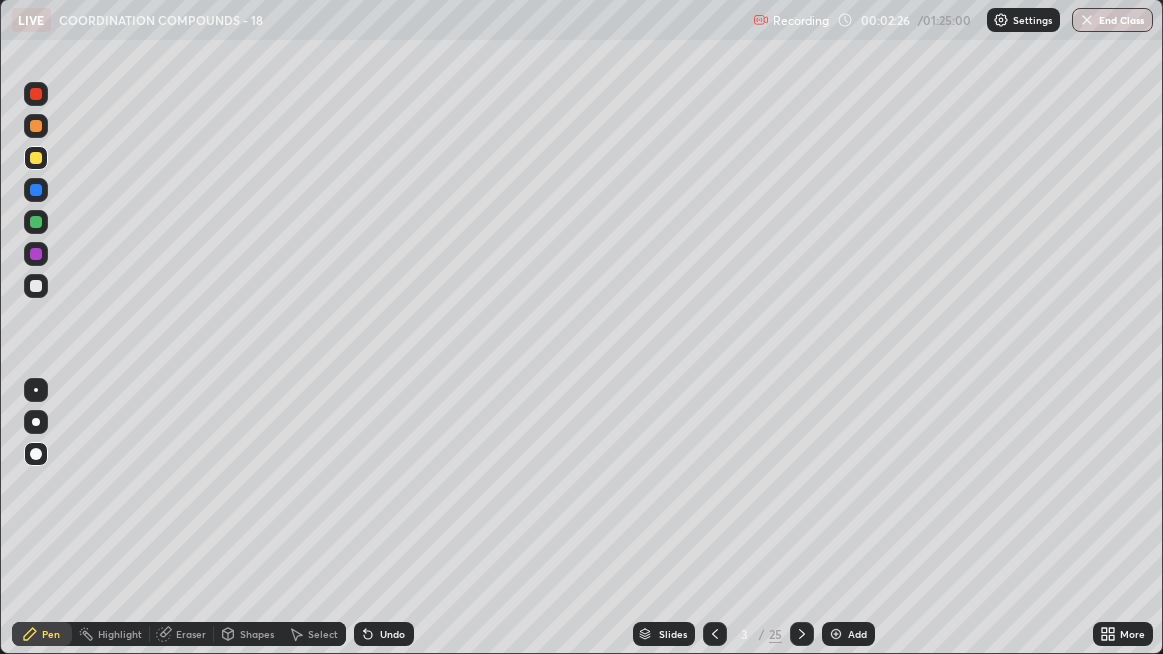 click on "Slides" at bounding box center [664, 634] 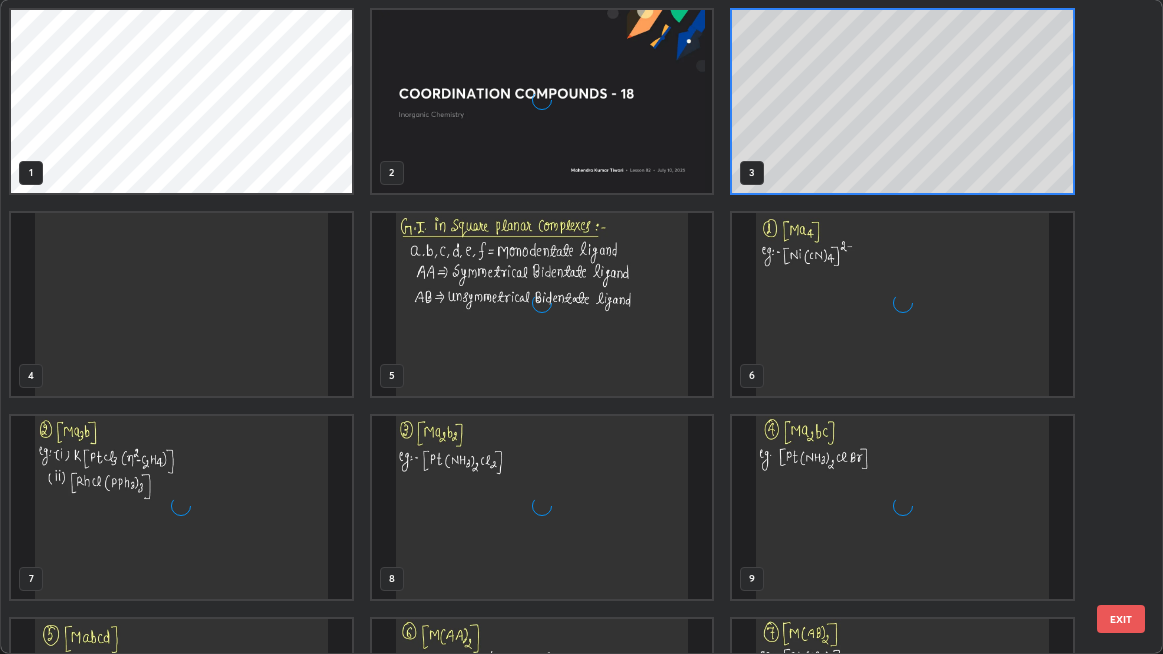 scroll, scrollTop: 6, scrollLeft: 11, axis: both 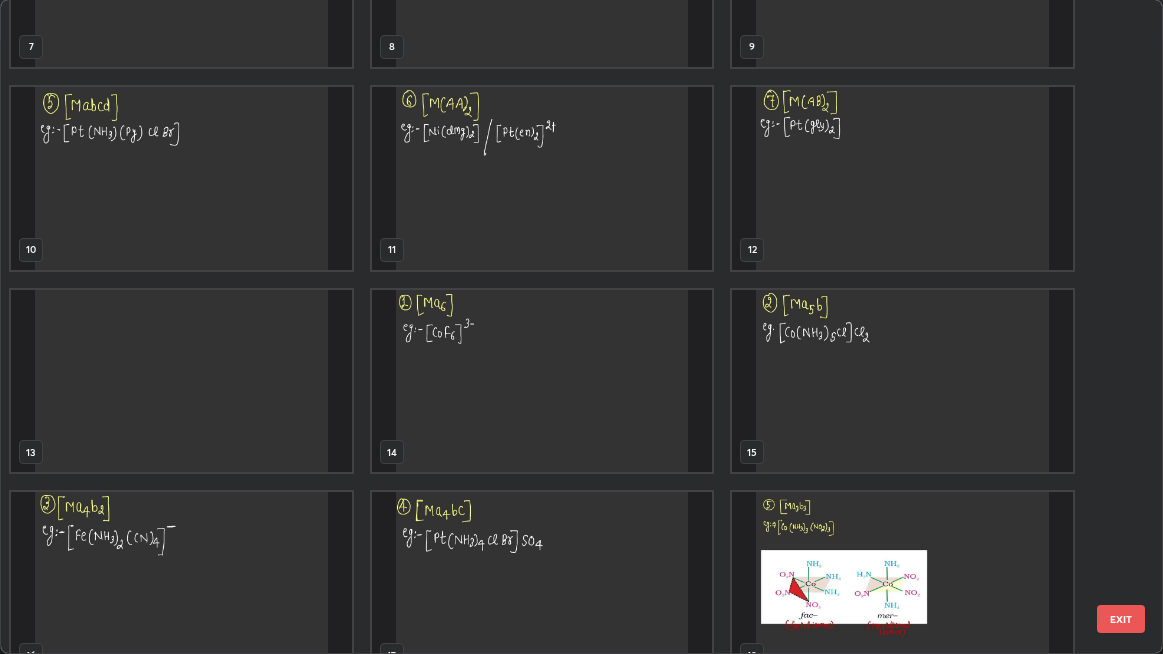 click at bounding box center (542, 381) 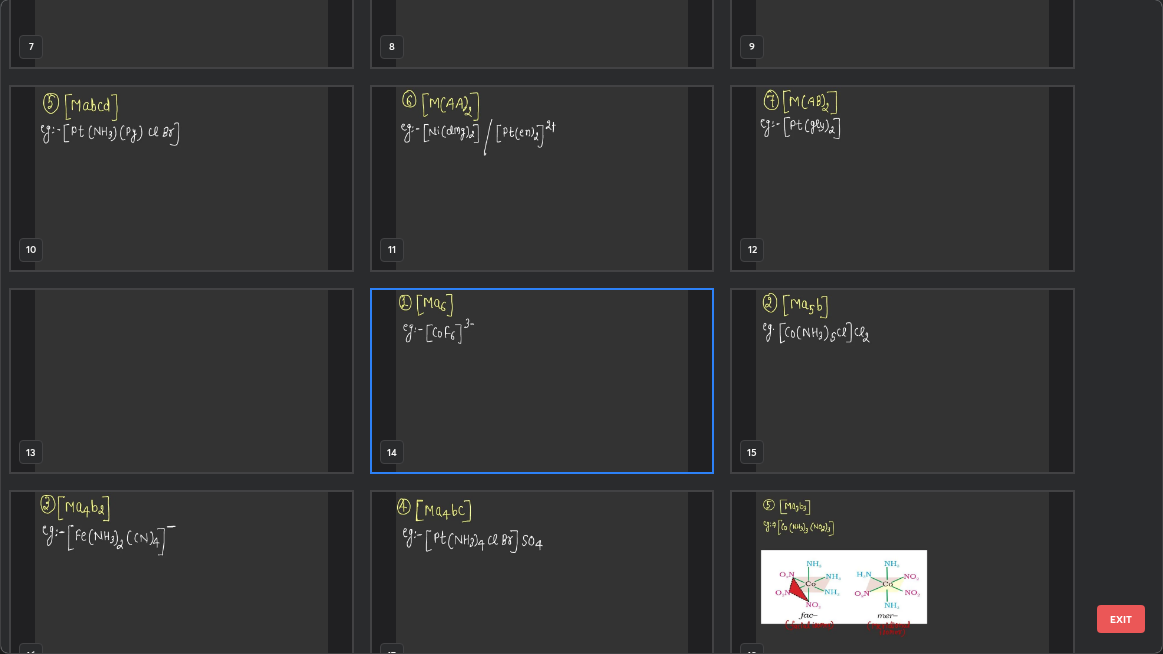 click at bounding box center [542, 381] 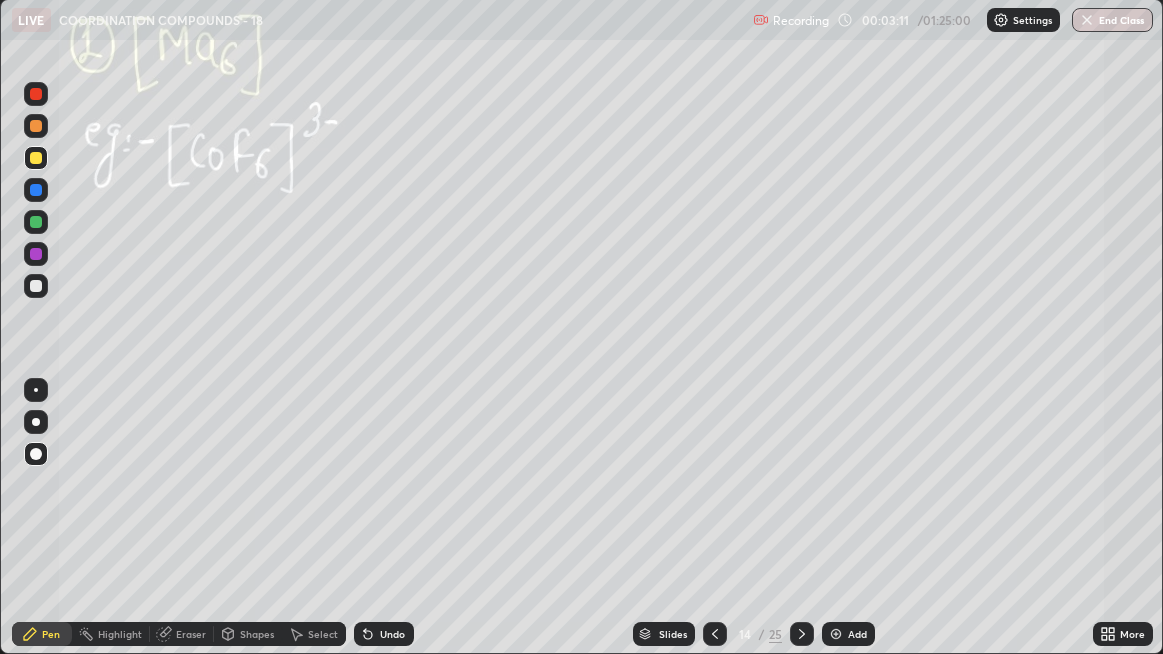 click at bounding box center [36, 222] 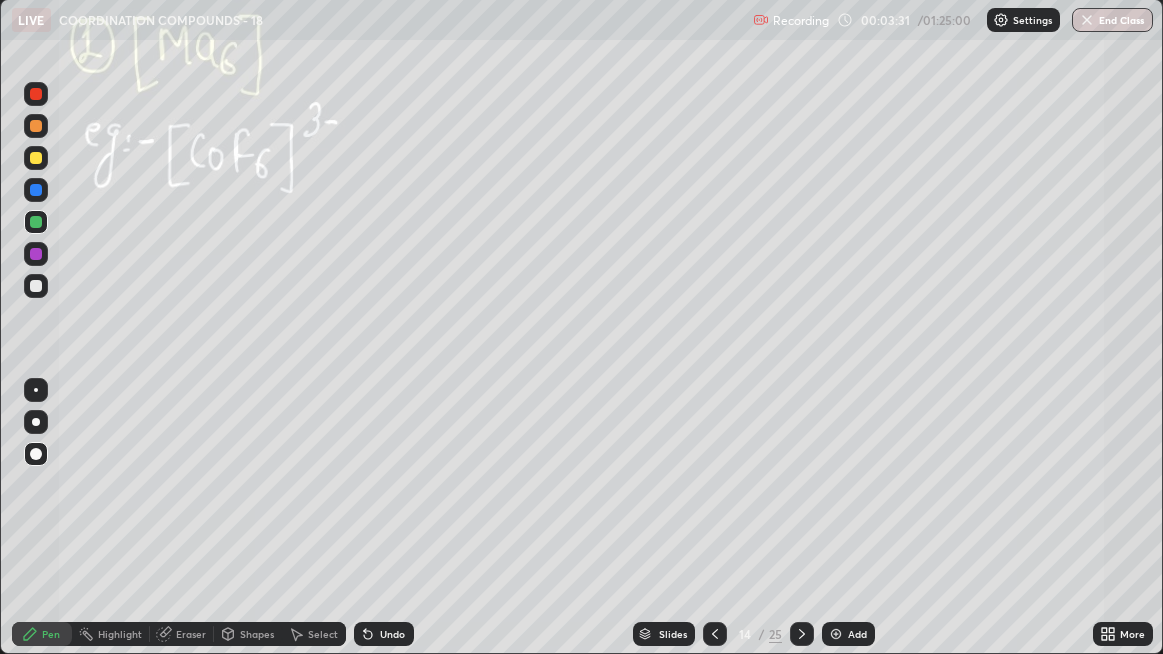 click at bounding box center [36, 254] 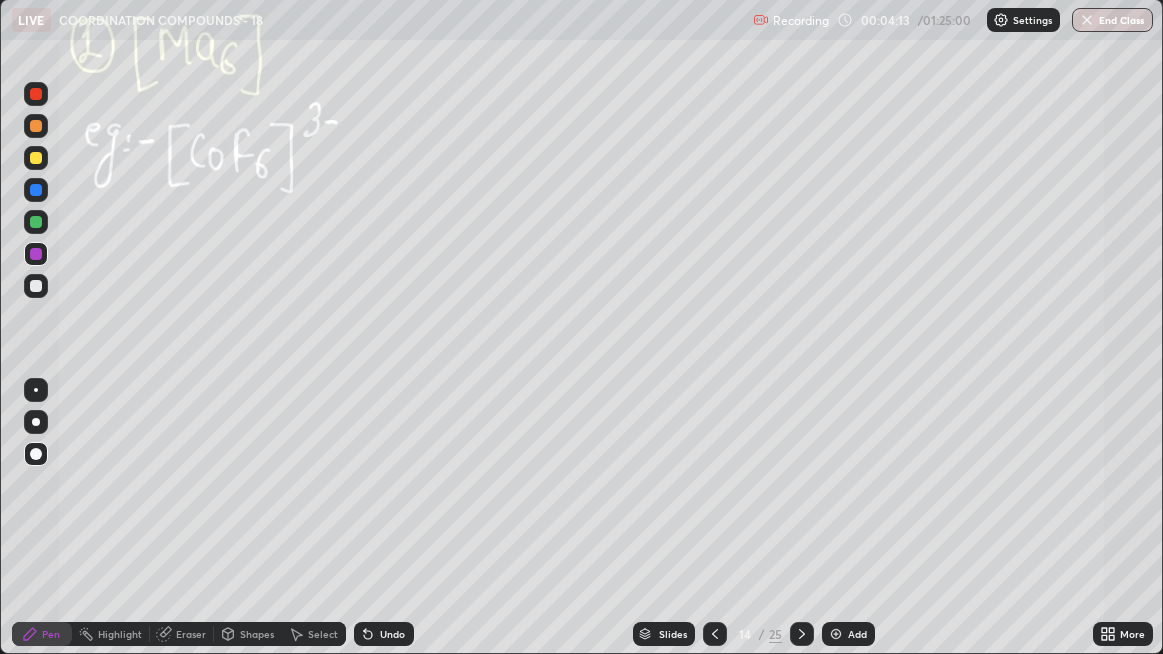 click at bounding box center [36, 254] 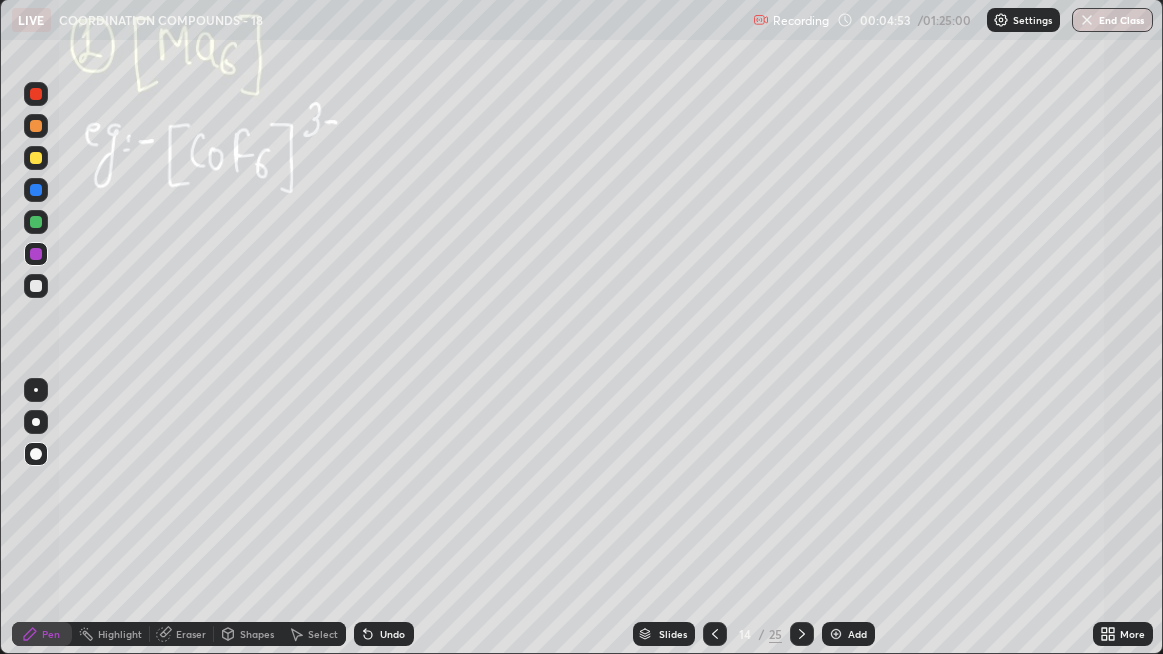 click at bounding box center (36, 286) 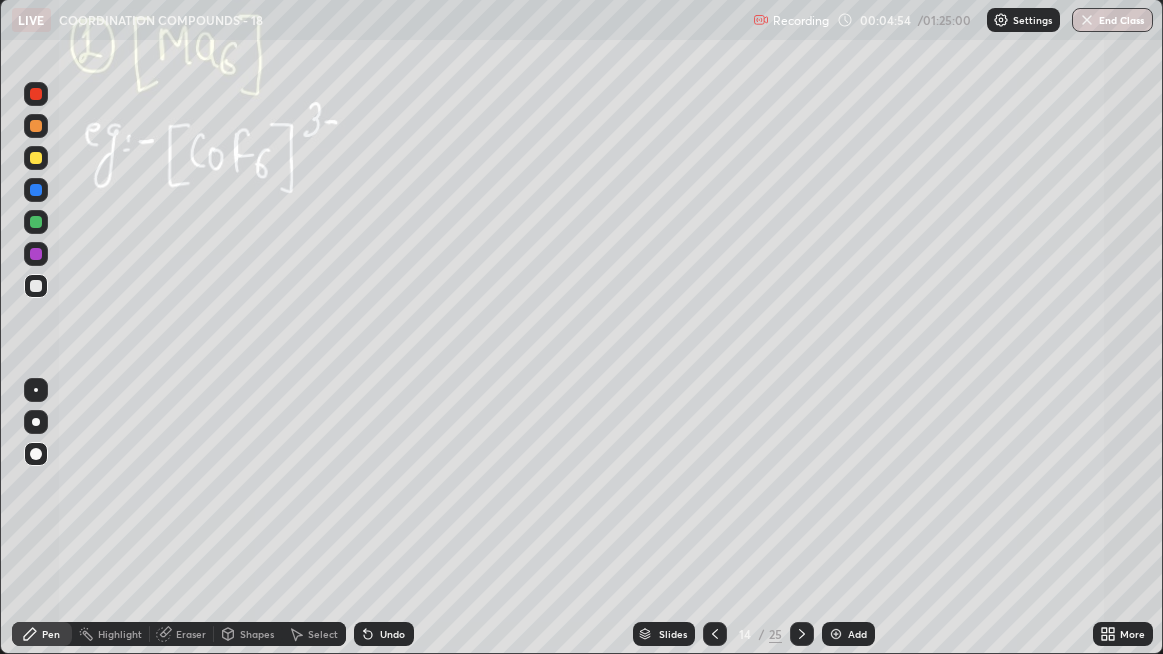 click on "Shapes" at bounding box center (257, 634) 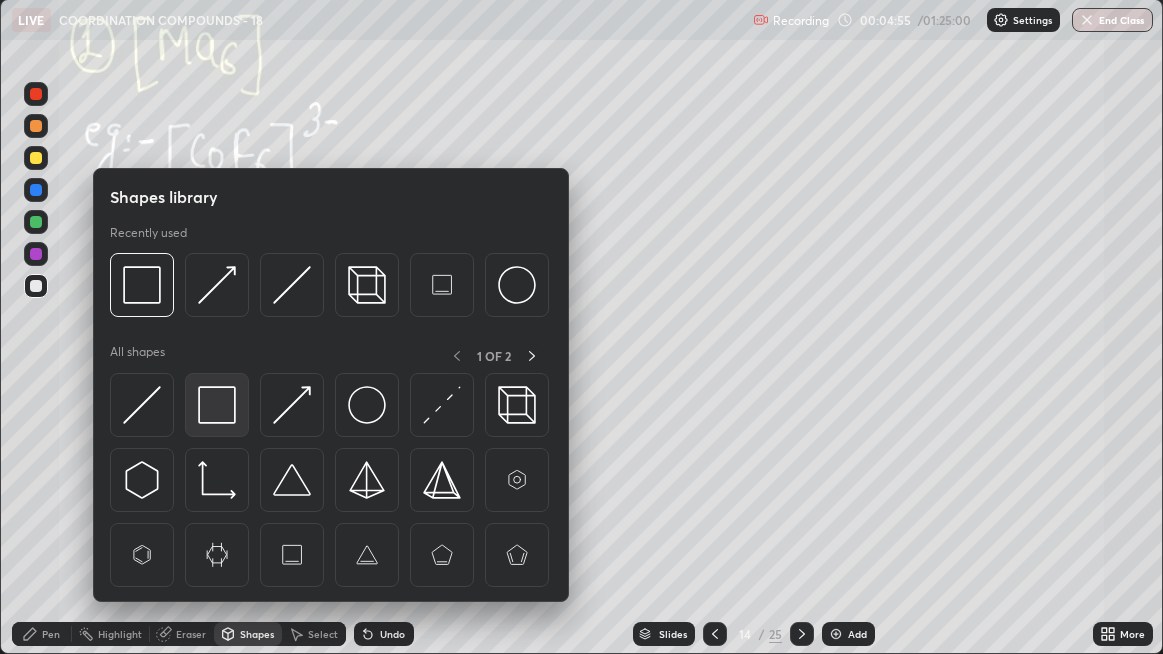 click at bounding box center (217, 405) 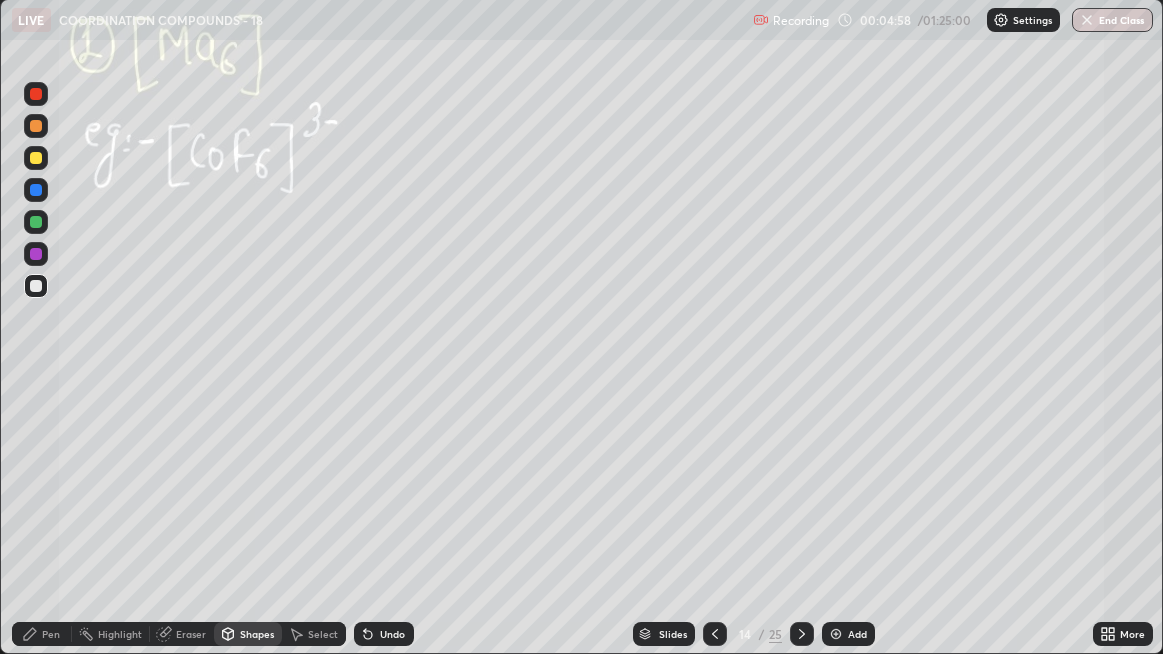click on "Shapes" at bounding box center (257, 634) 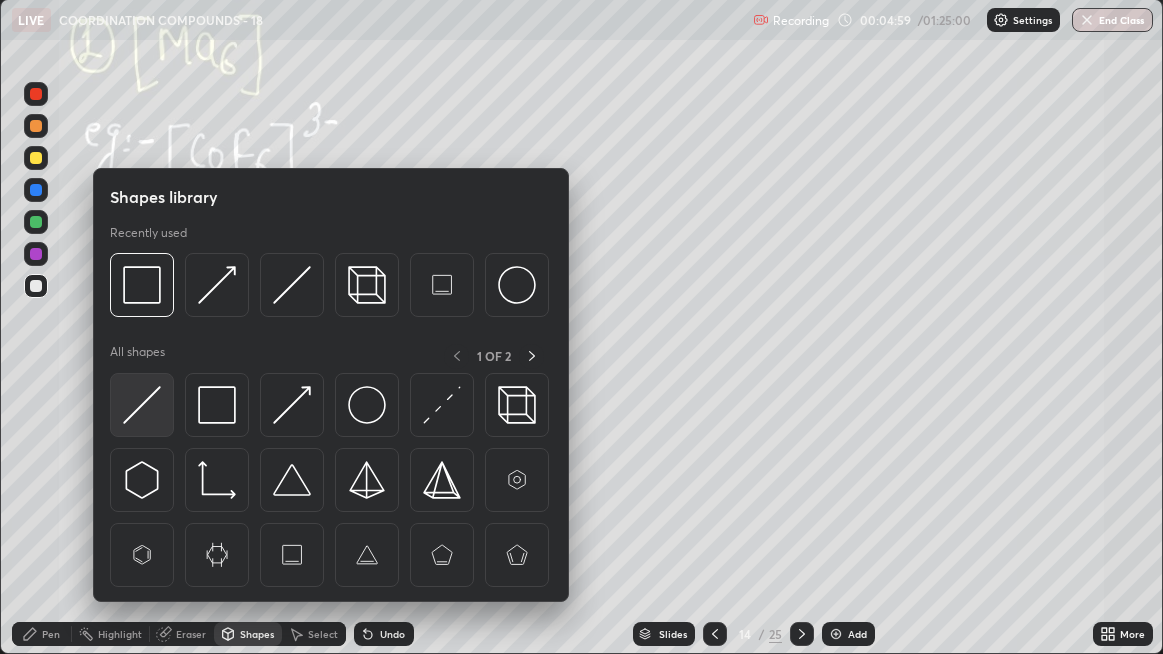 click at bounding box center [142, 405] 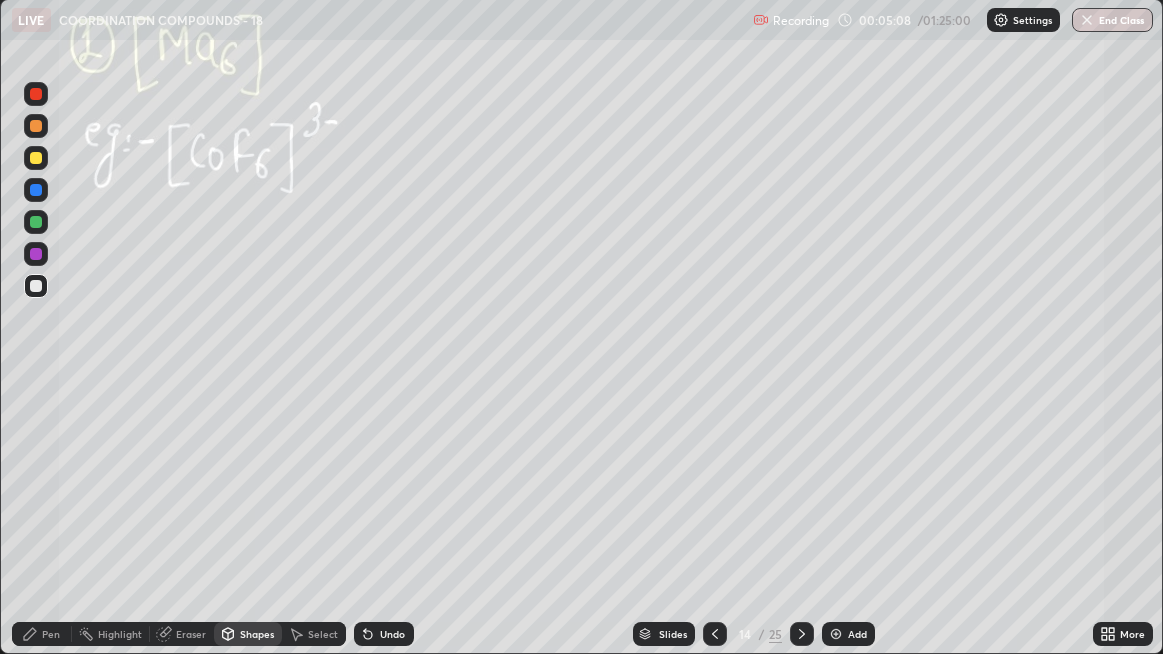 click on "Pen" at bounding box center (42, 634) 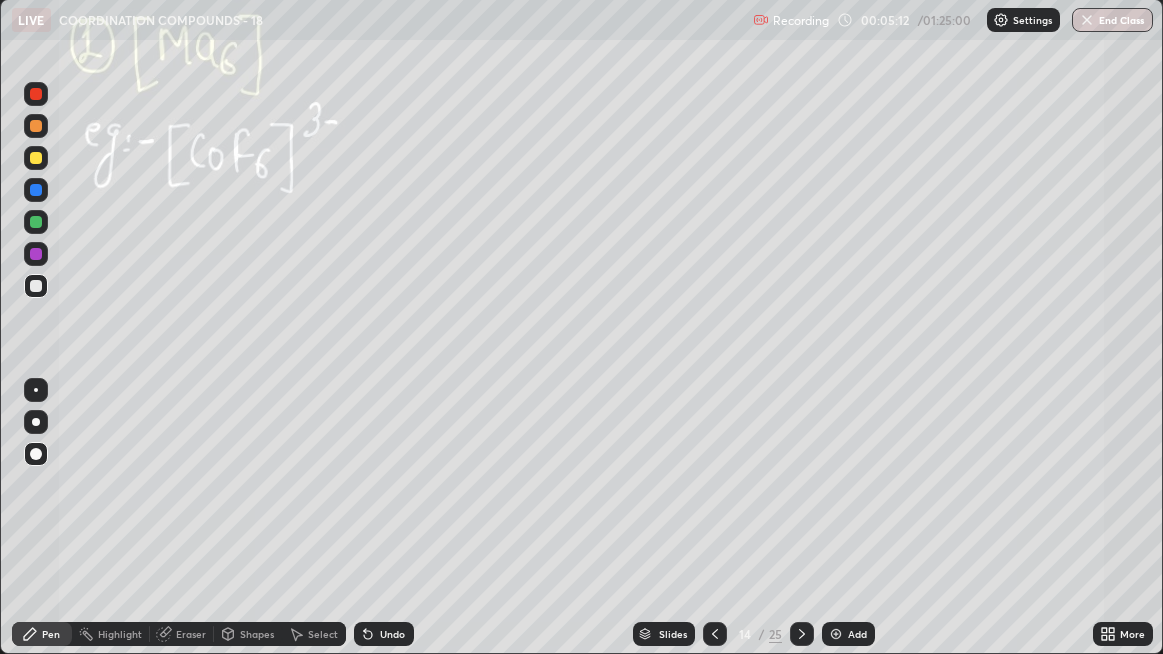 click on "Select" at bounding box center [323, 634] 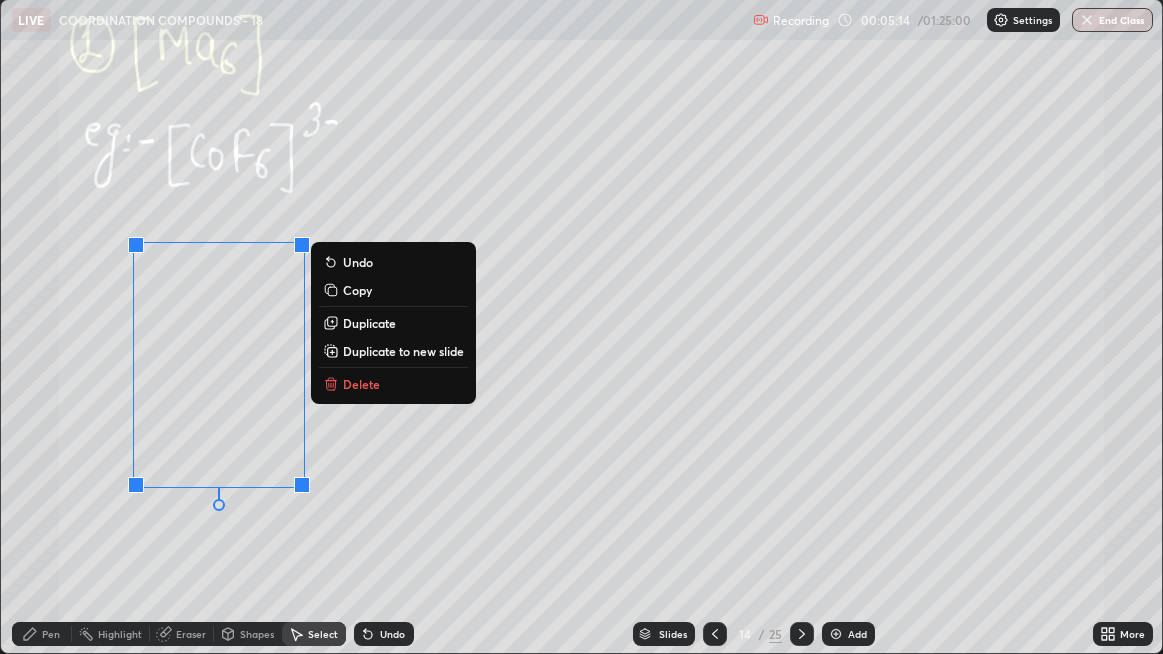 click on "Copy" at bounding box center [357, 290] 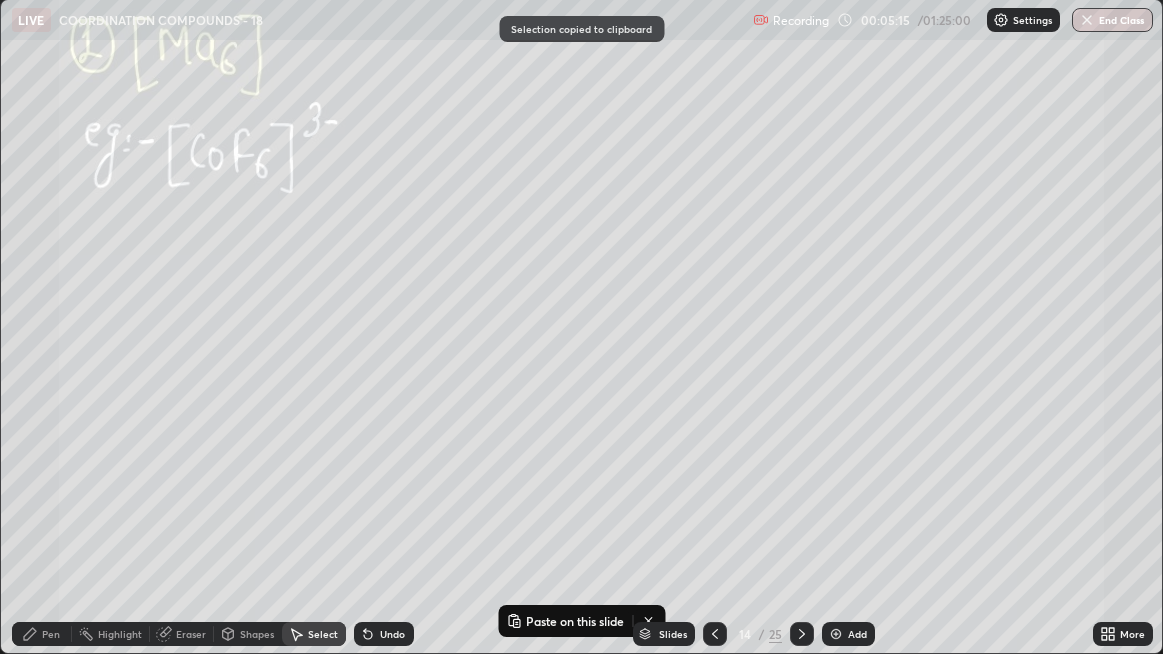 click 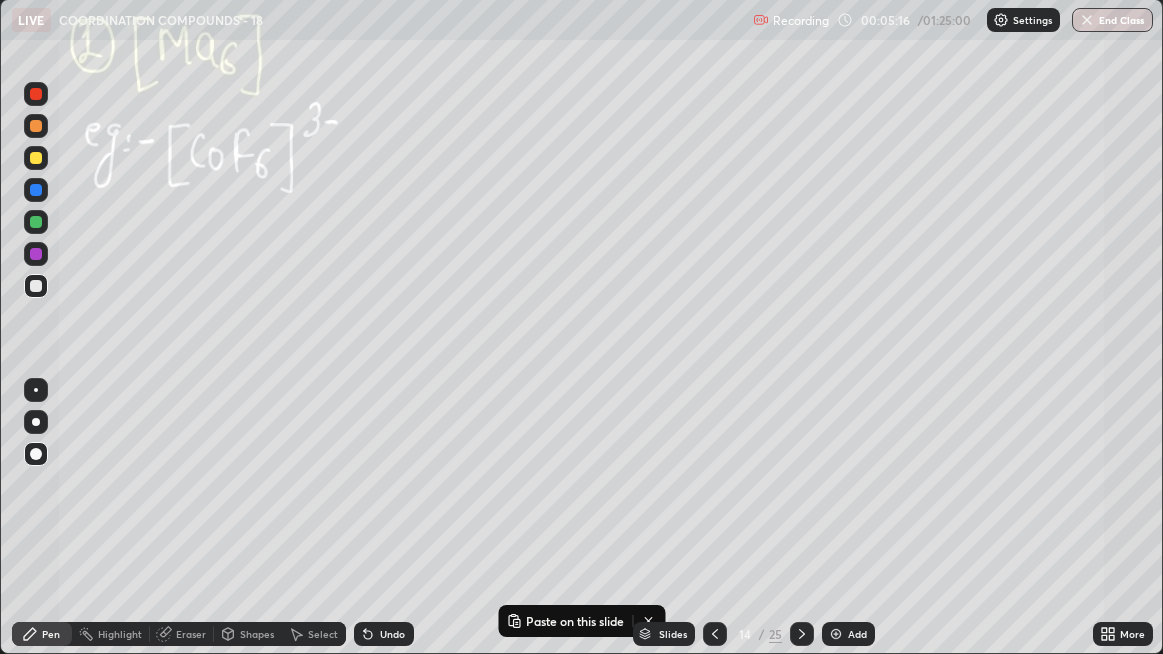 click at bounding box center [36, 286] 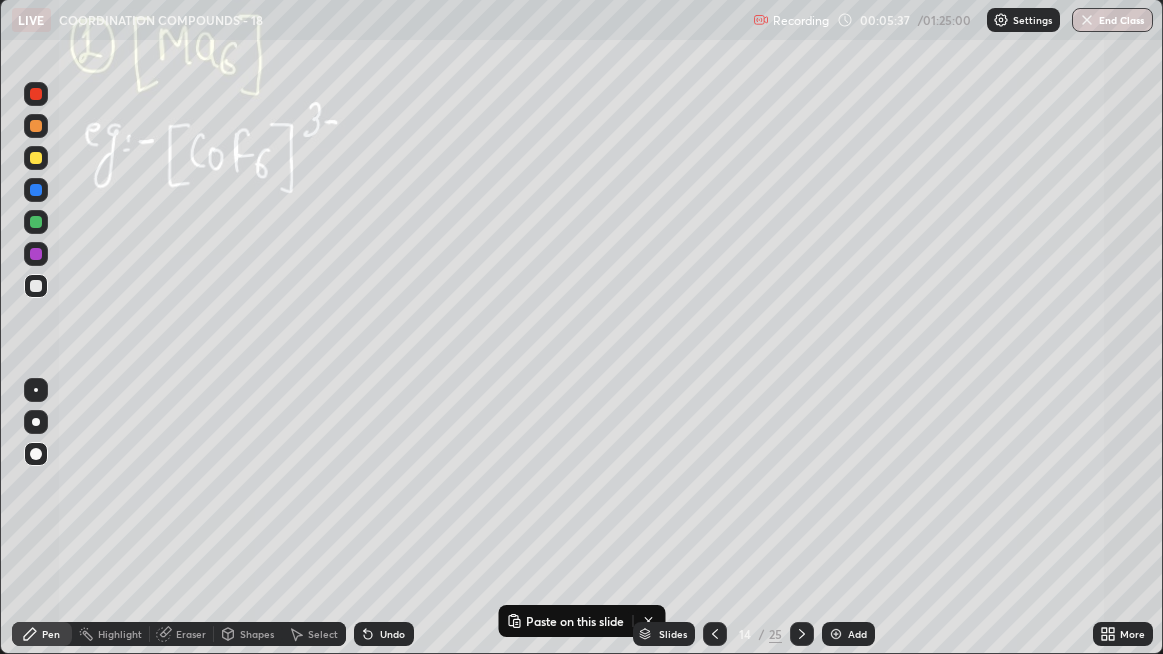click at bounding box center [36, 222] 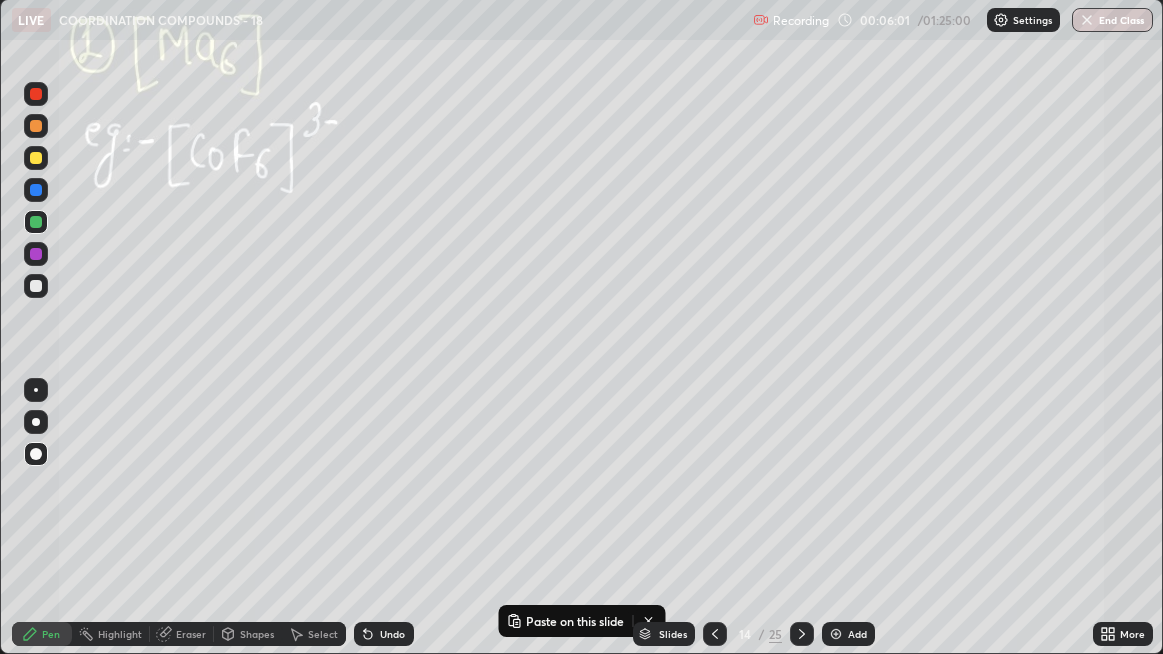 click on "Shapes" at bounding box center [257, 634] 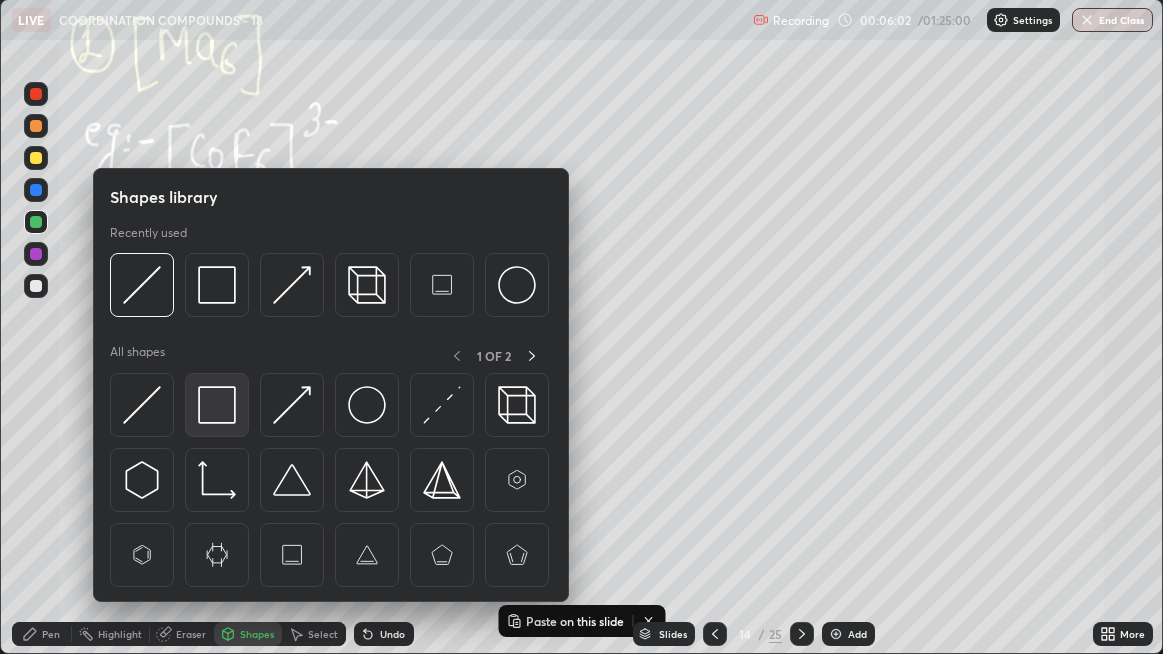 click at bounding box center [217, 405] 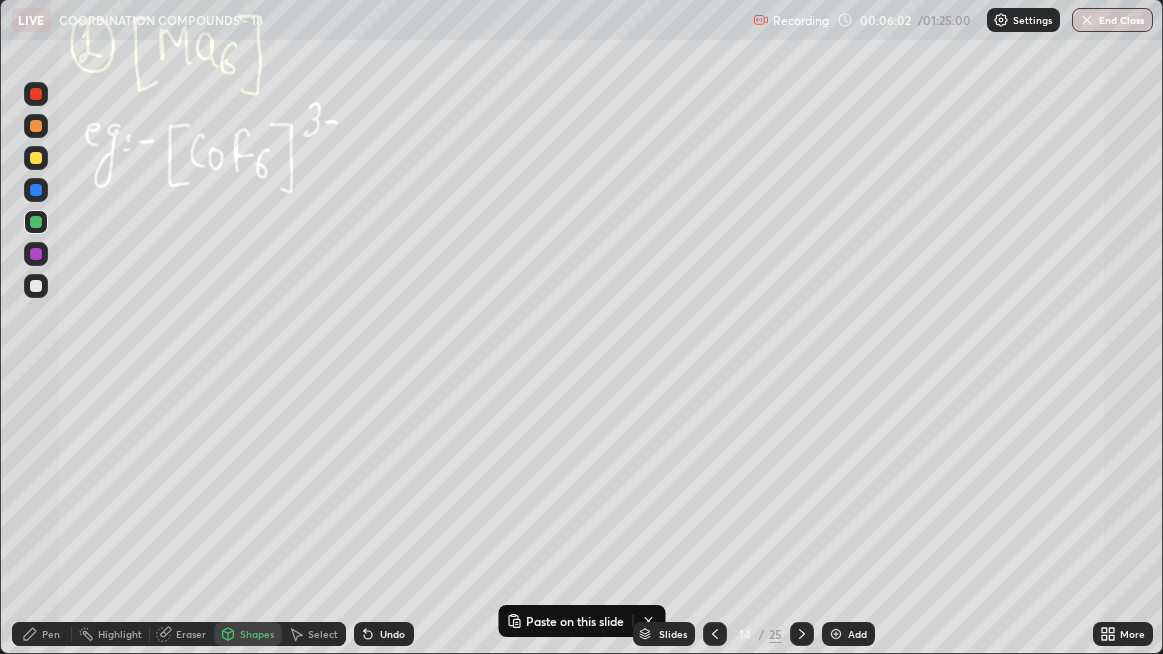 click at bounding box center [36, 158] 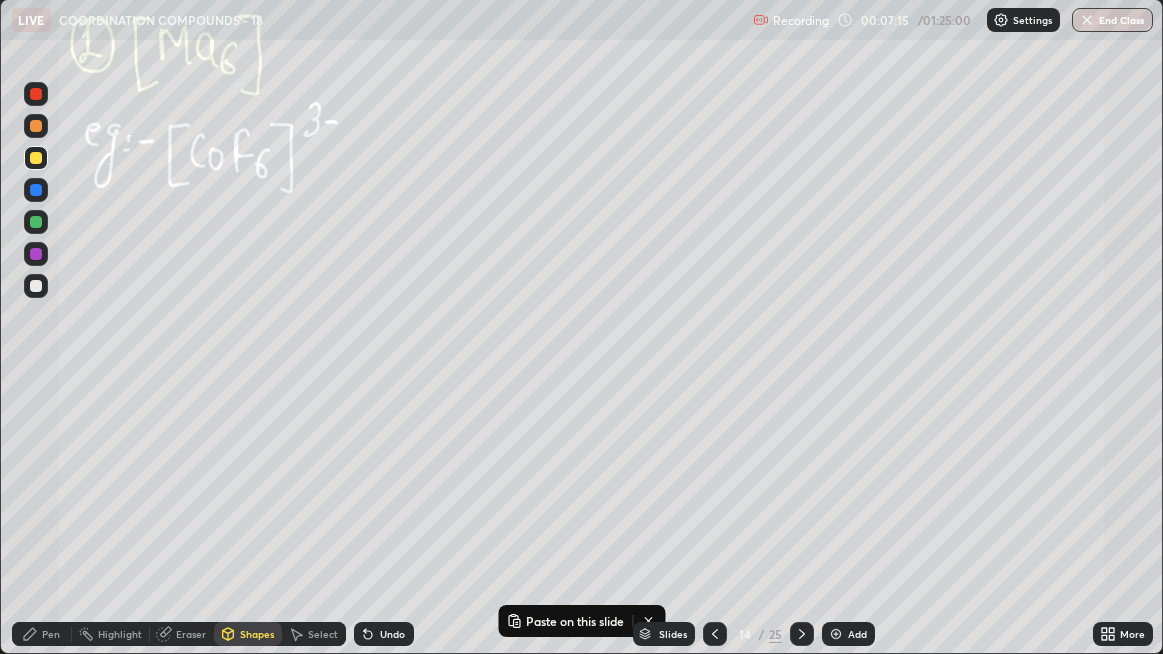 click at bounding box center [36, 222] 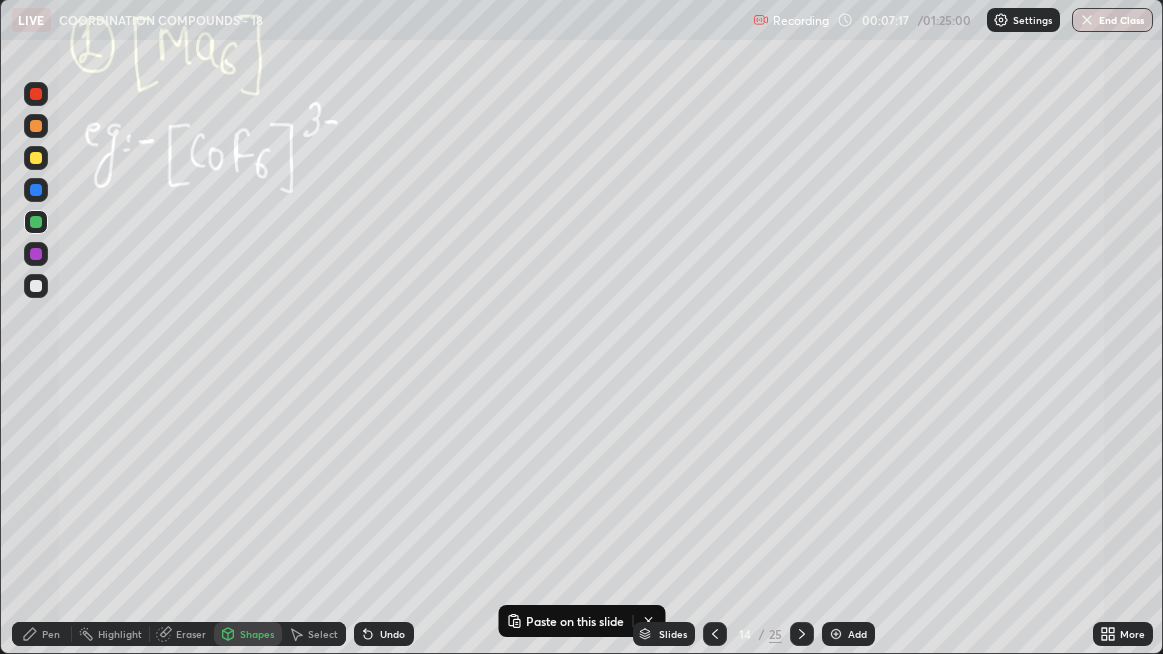 click 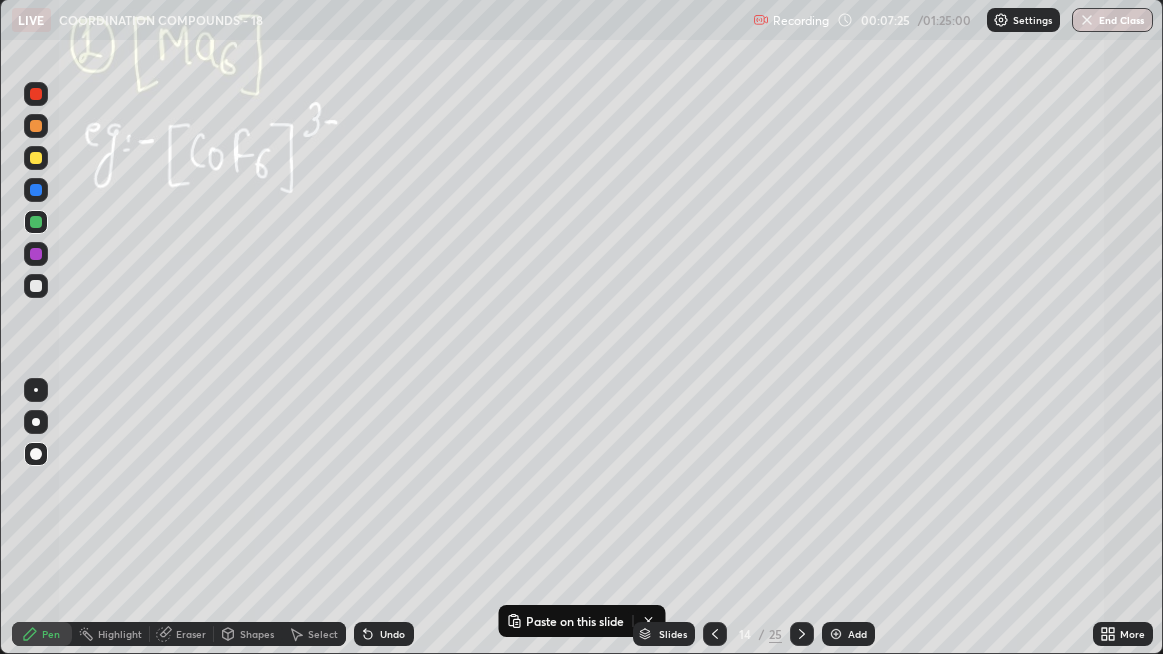 click on "Undo" at bounding box center (392, 634) 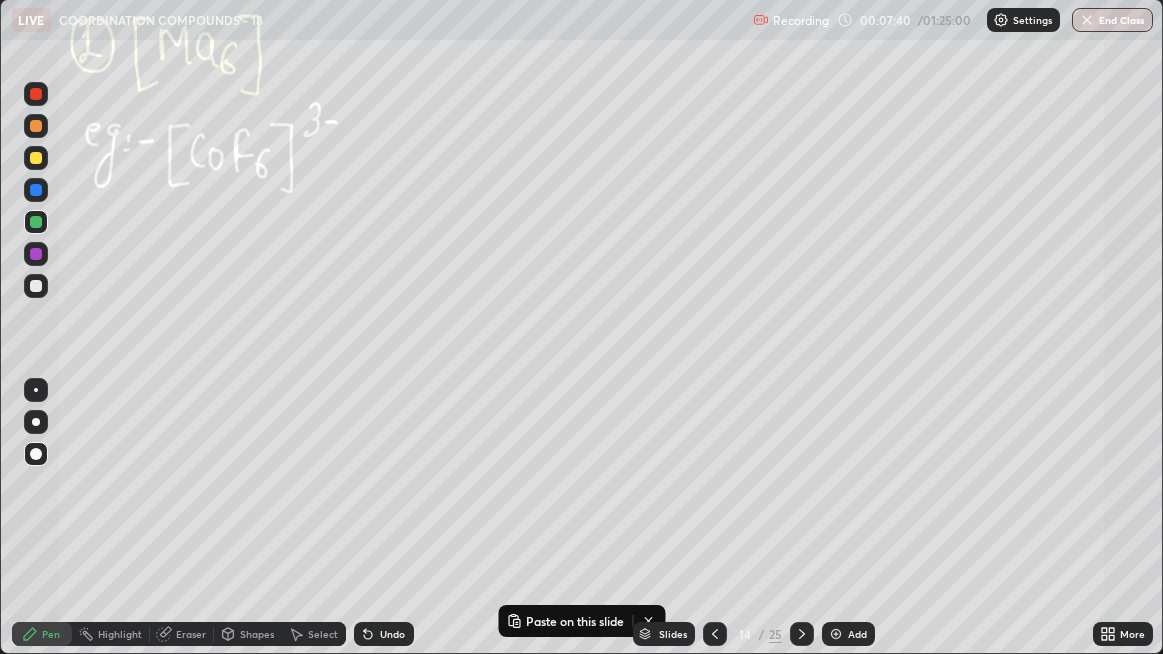 click on "Undo" at bounding box center (380, 634) 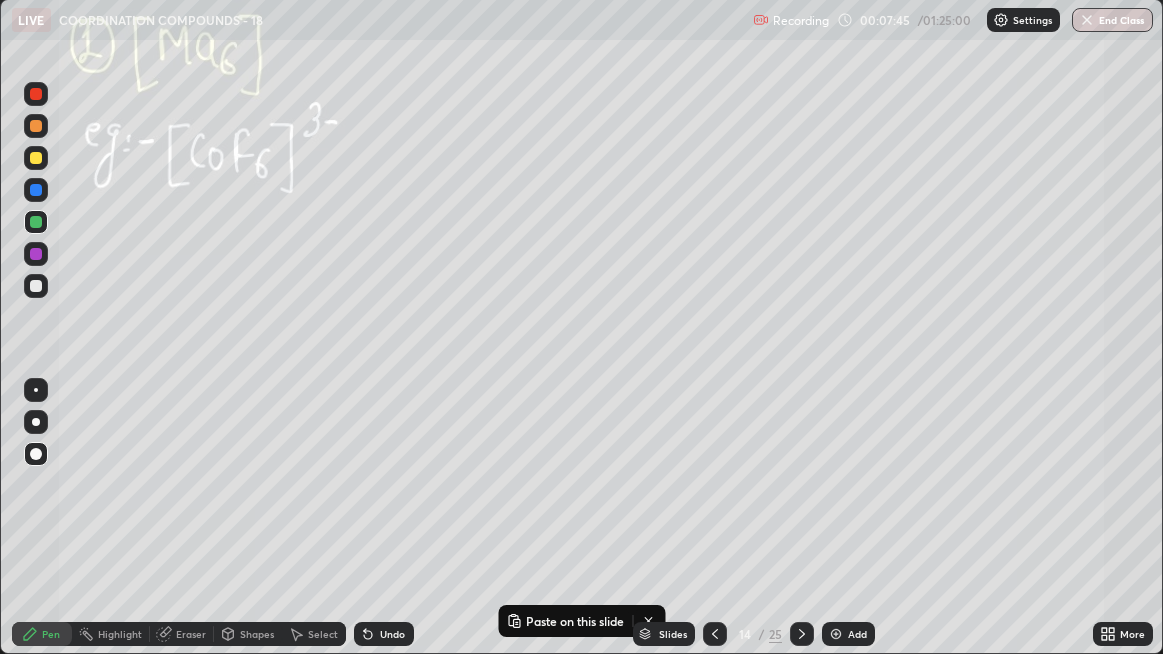 click on "Shapes" at bounding box center (257, 634) 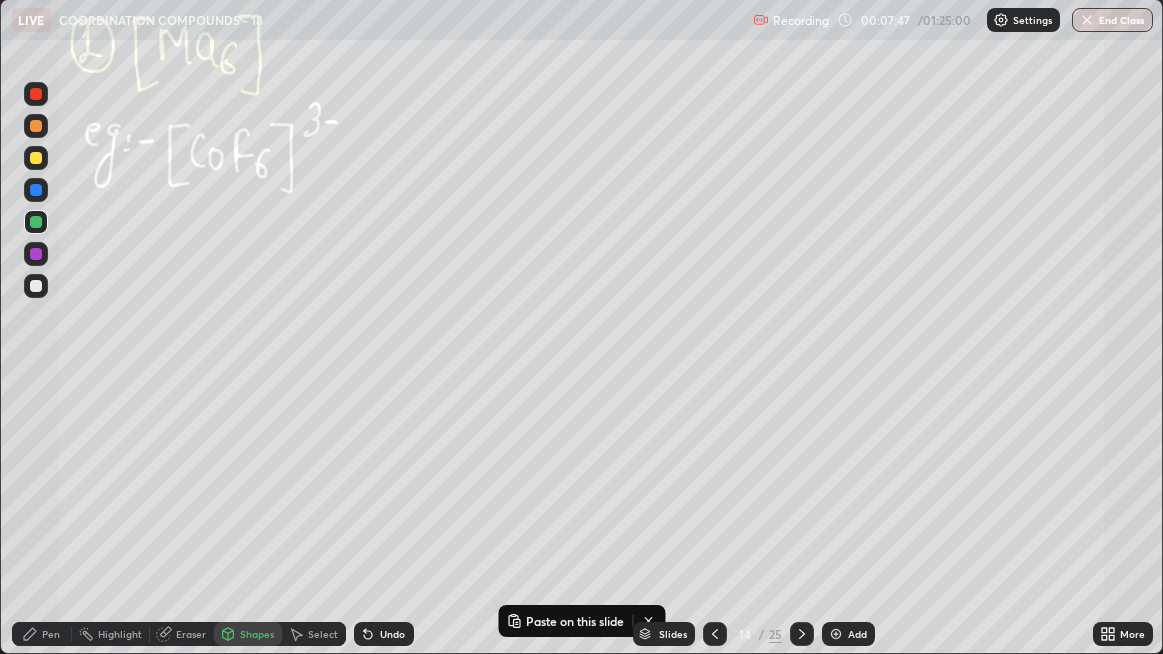 click at bounding box center (802, 634) 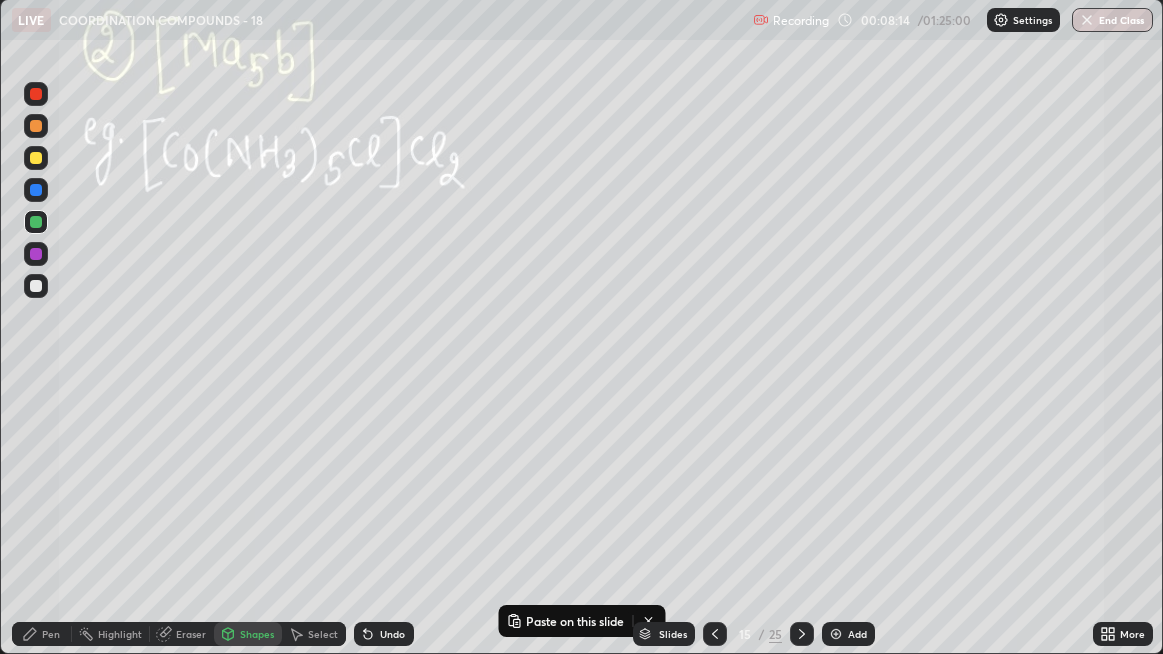 click at bounding box center (36, 222) 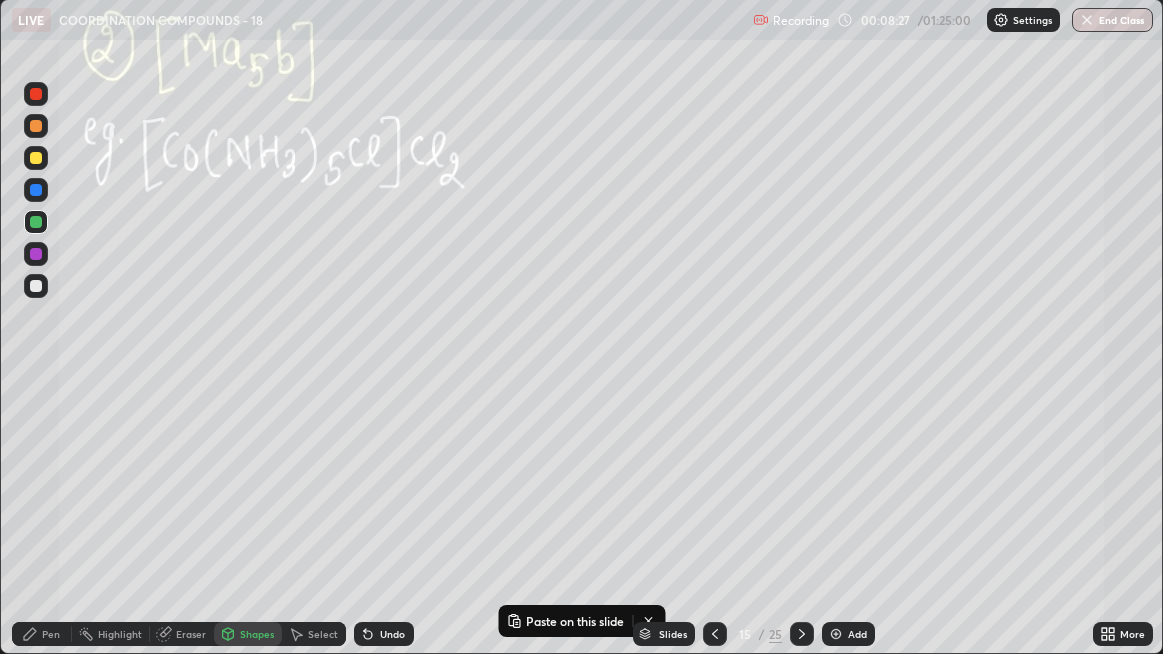 click 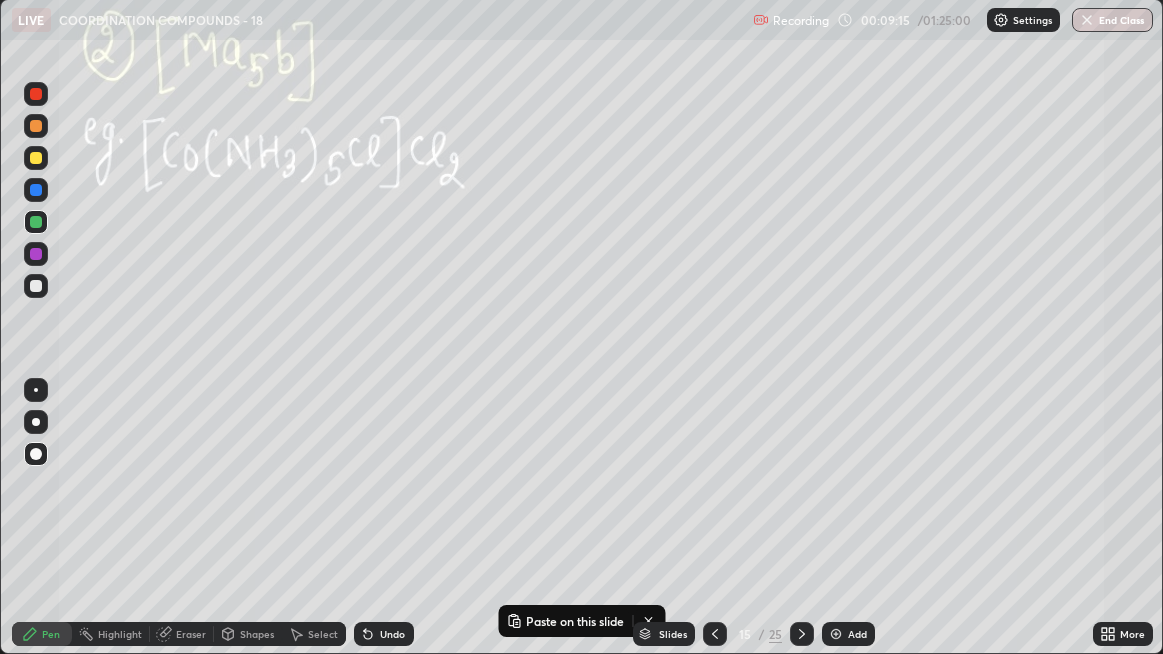 click on "Select" at bounding box center [323, 634] 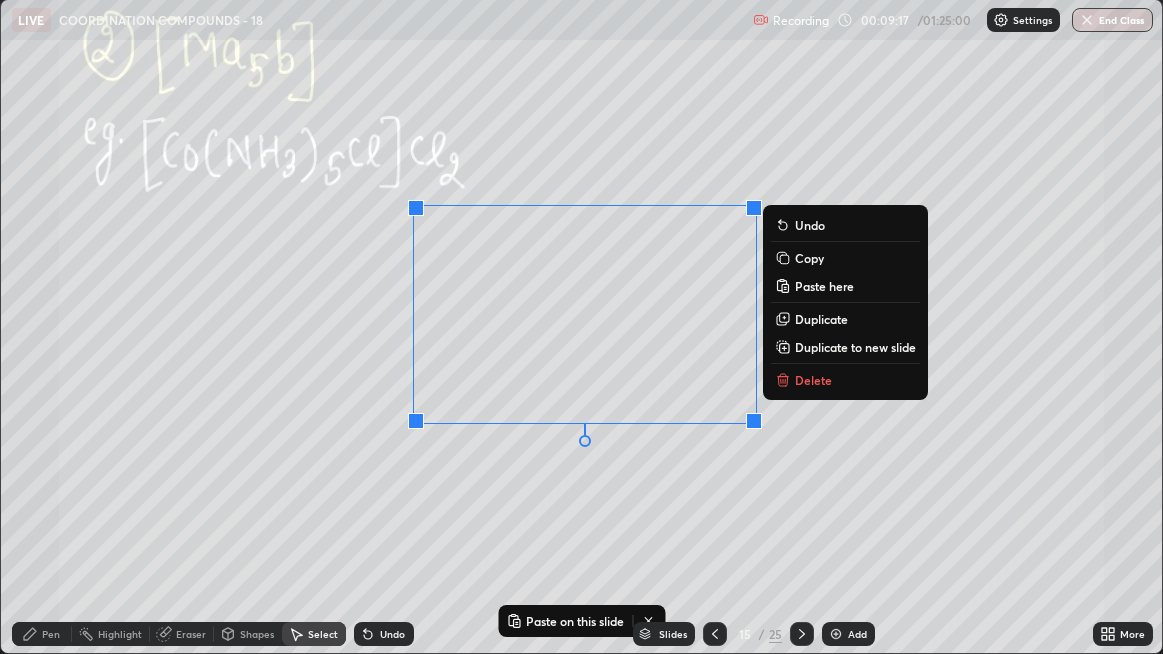 click on "Delete" at bounding box center [813, 380] 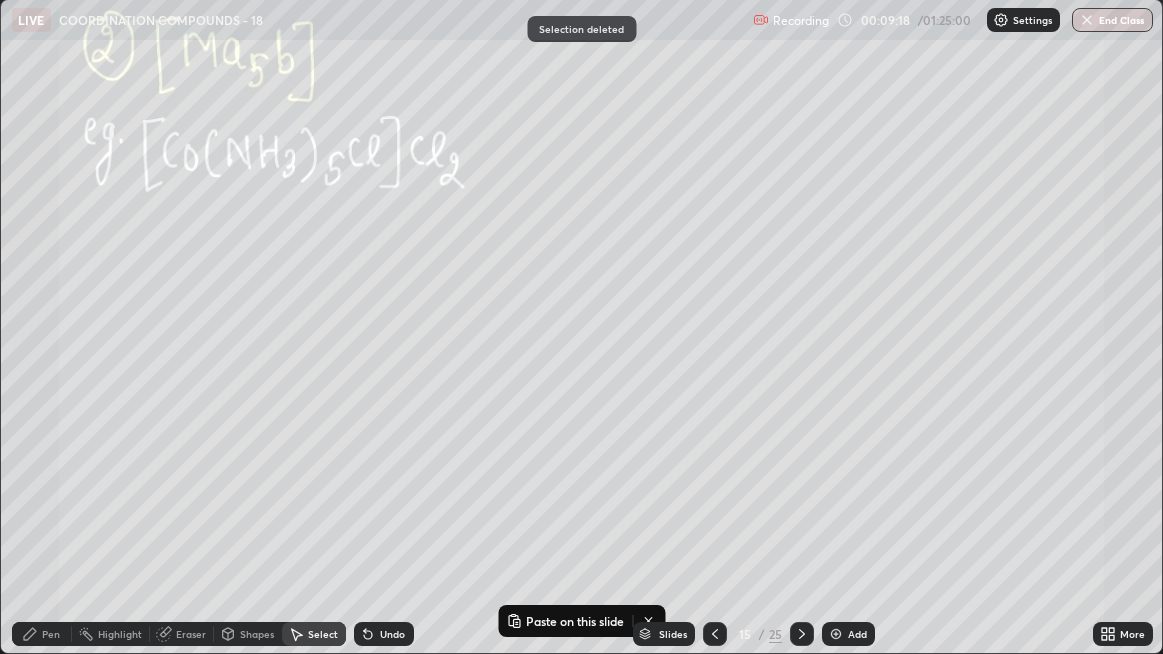 click on "Eraser" at bounding box center [191, 634] 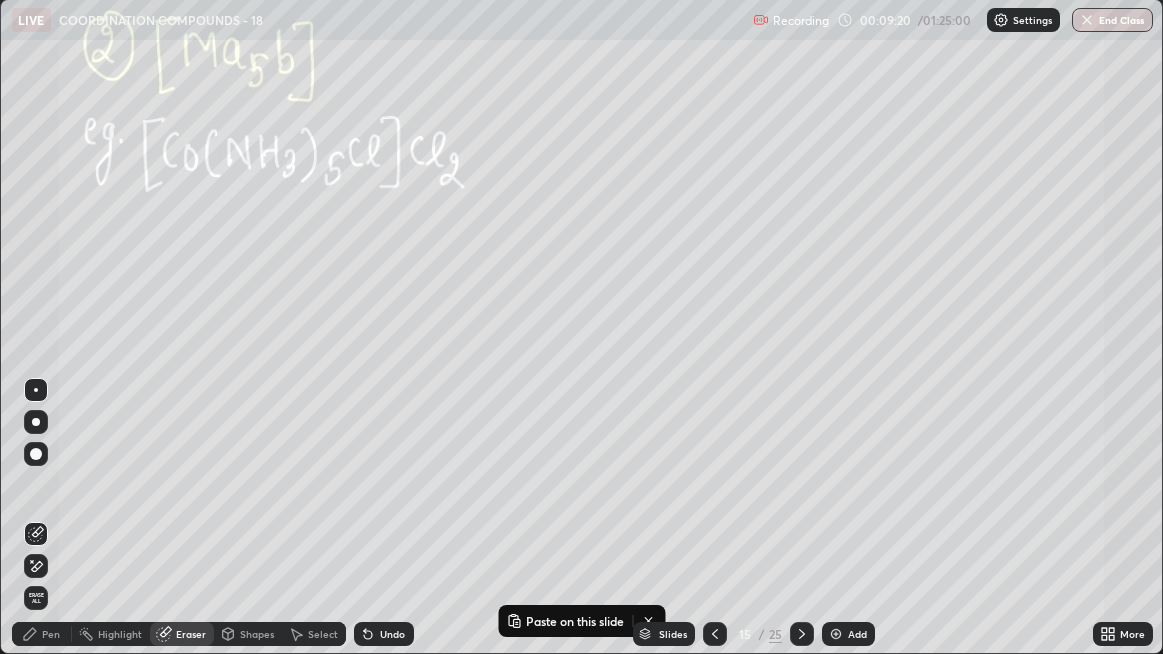 click on "Pen" at bounding box center (42, 634) 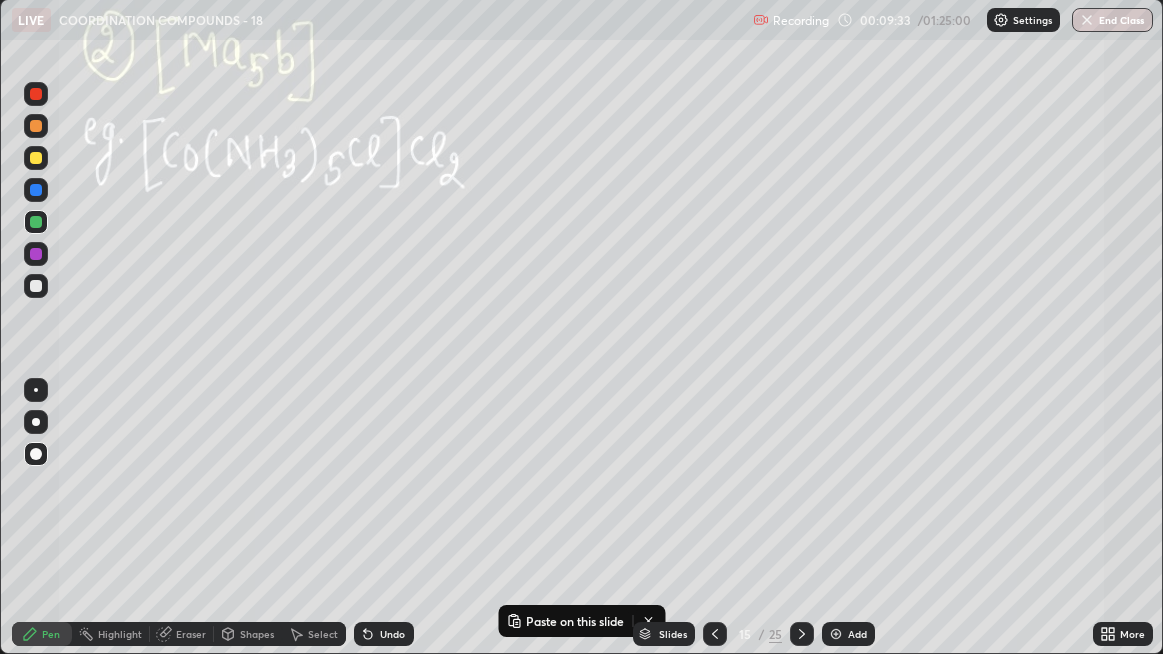 click on "LIVE COORDINATION COMPOUNDS - 18" at bounding box center [379, 20] 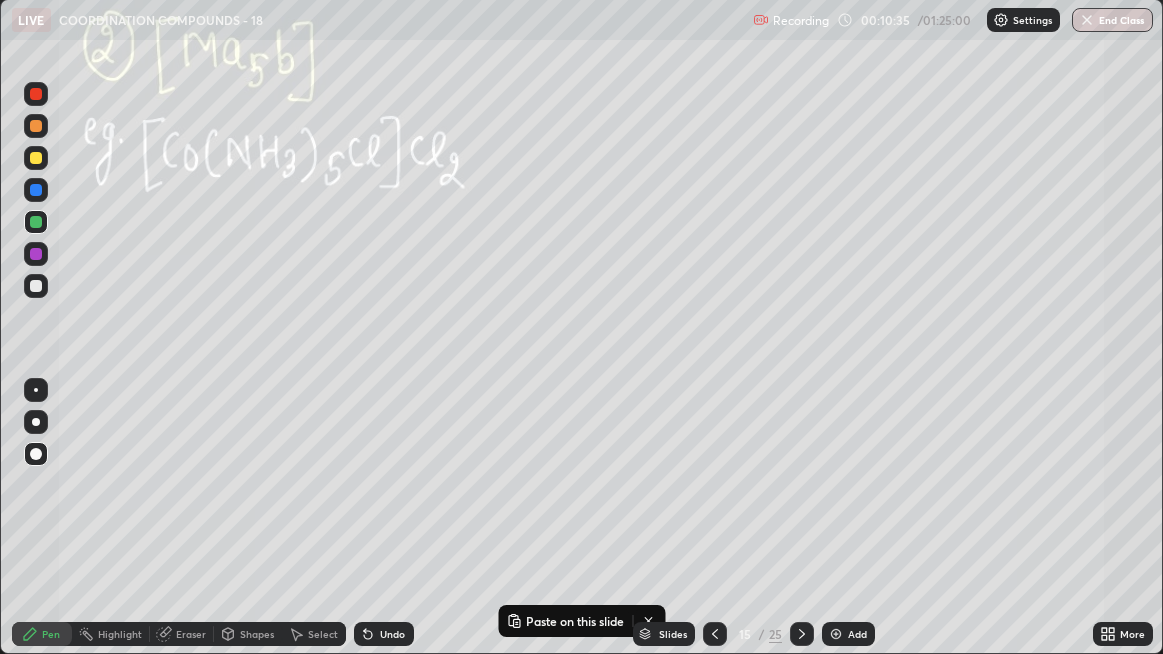 click on "Select" at bounding box center (323, 634) 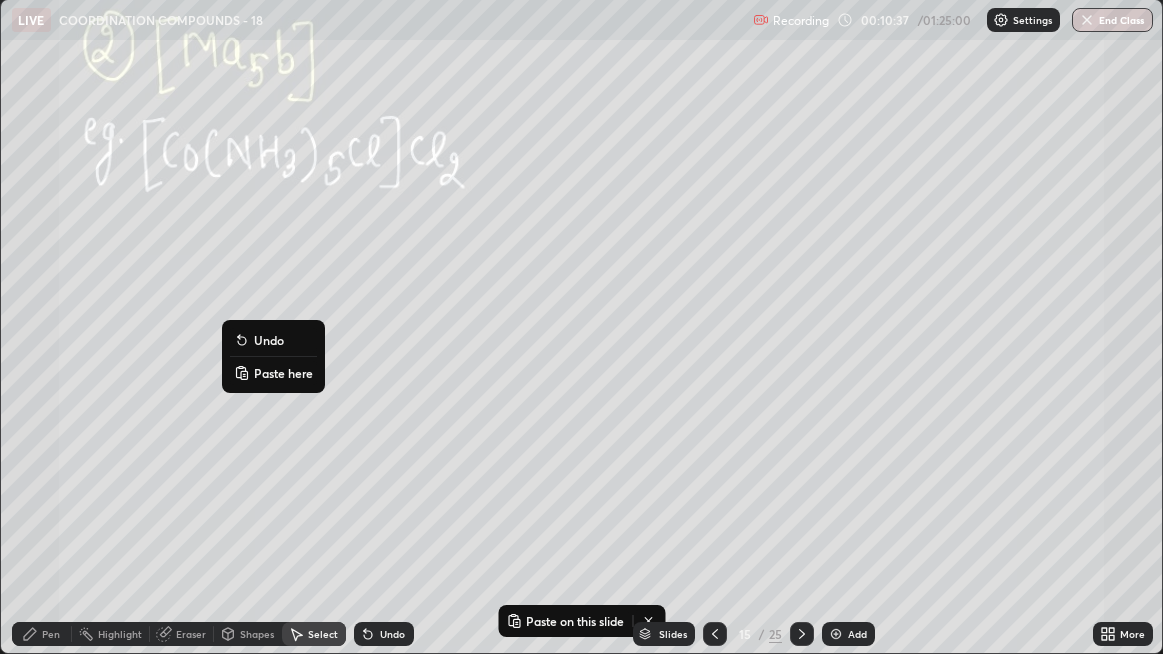 click on "Paste here" at bounding box center (283, 373) 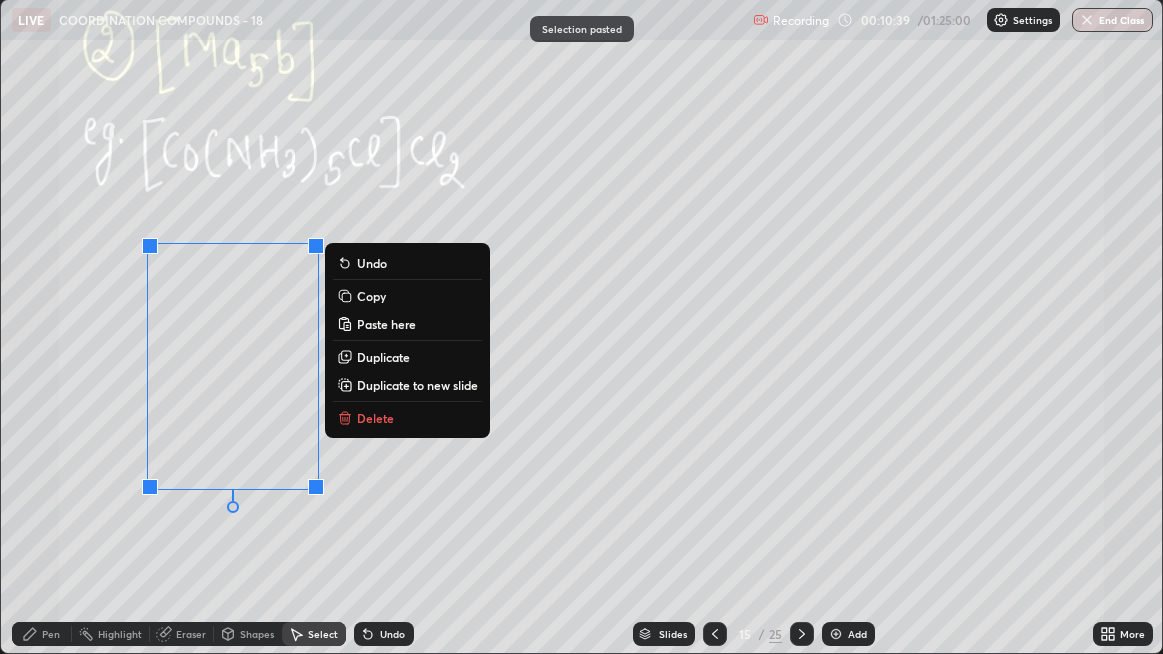 click on "0 ° Undo Copy Paste here Duplicate Duplicate to new slide Delete" at bounding box center (582, 326) 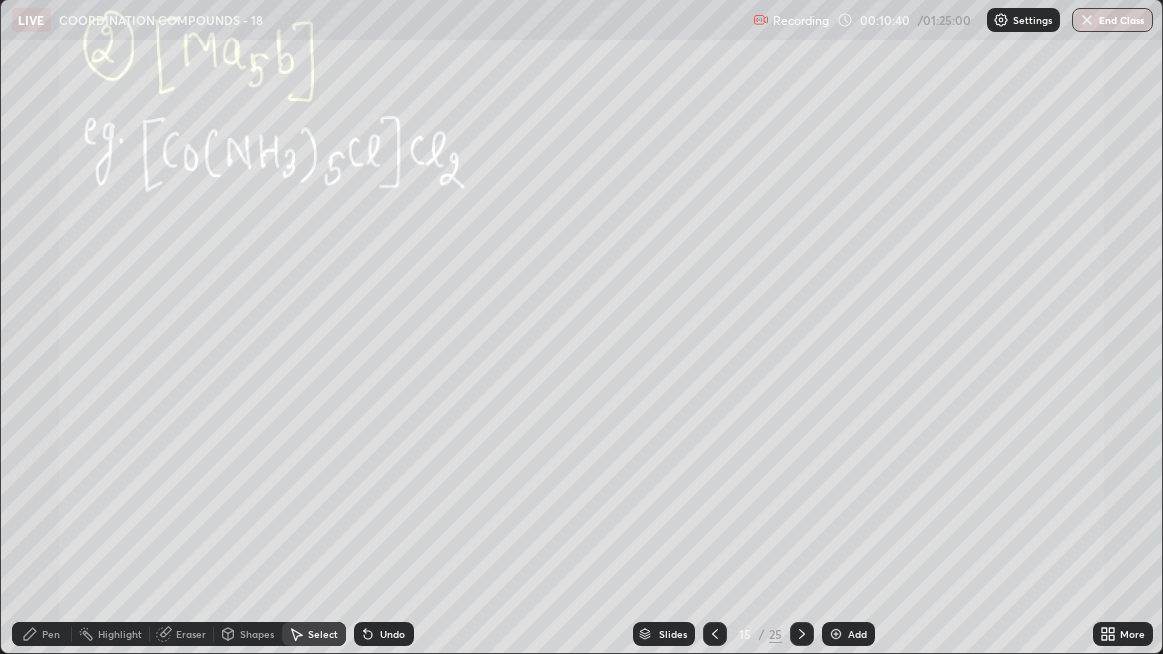 click on "Pen" at bounding box center [42, 634] 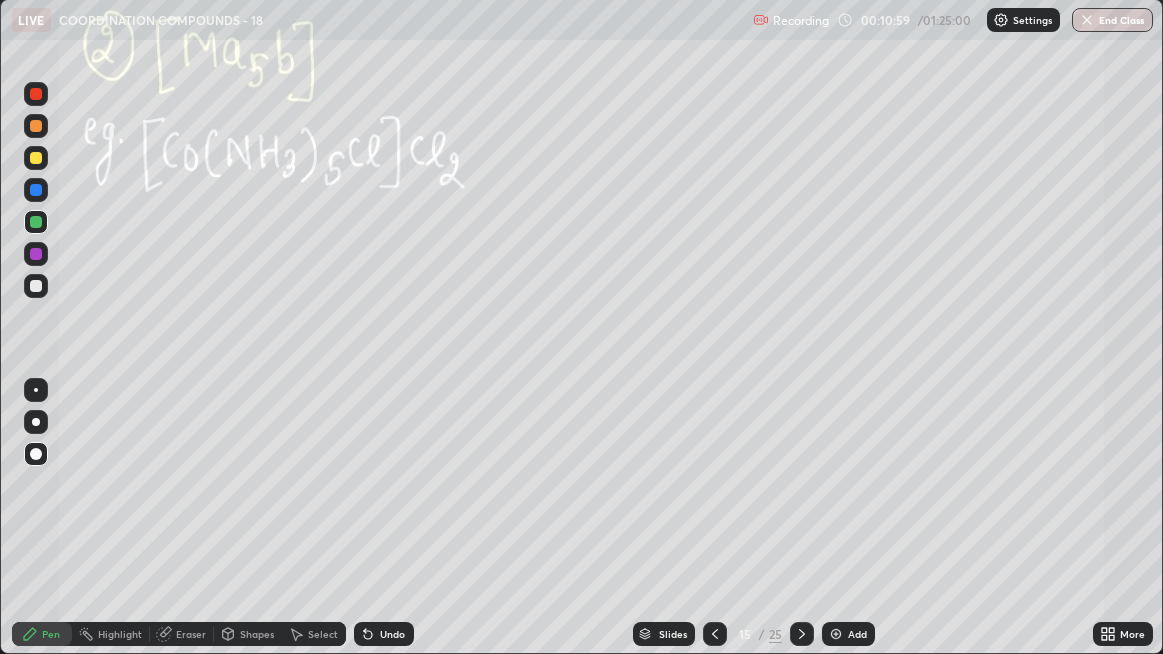 click on "Shapes" at bounding box center [257, 634] 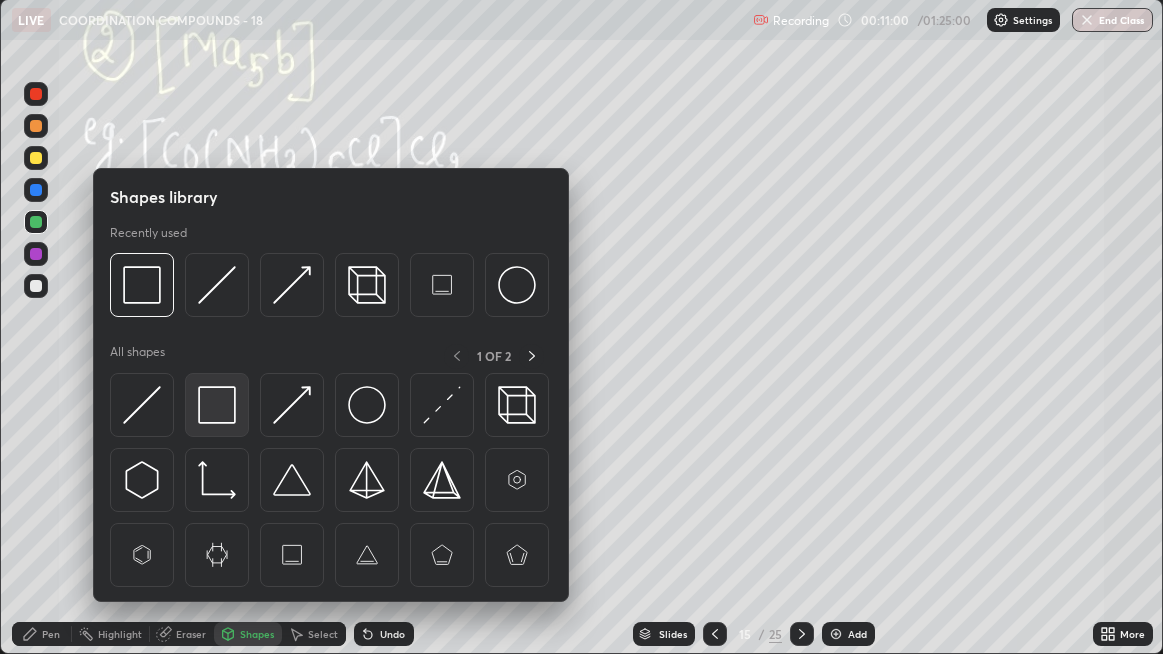 click at bounding box center [217, 405] 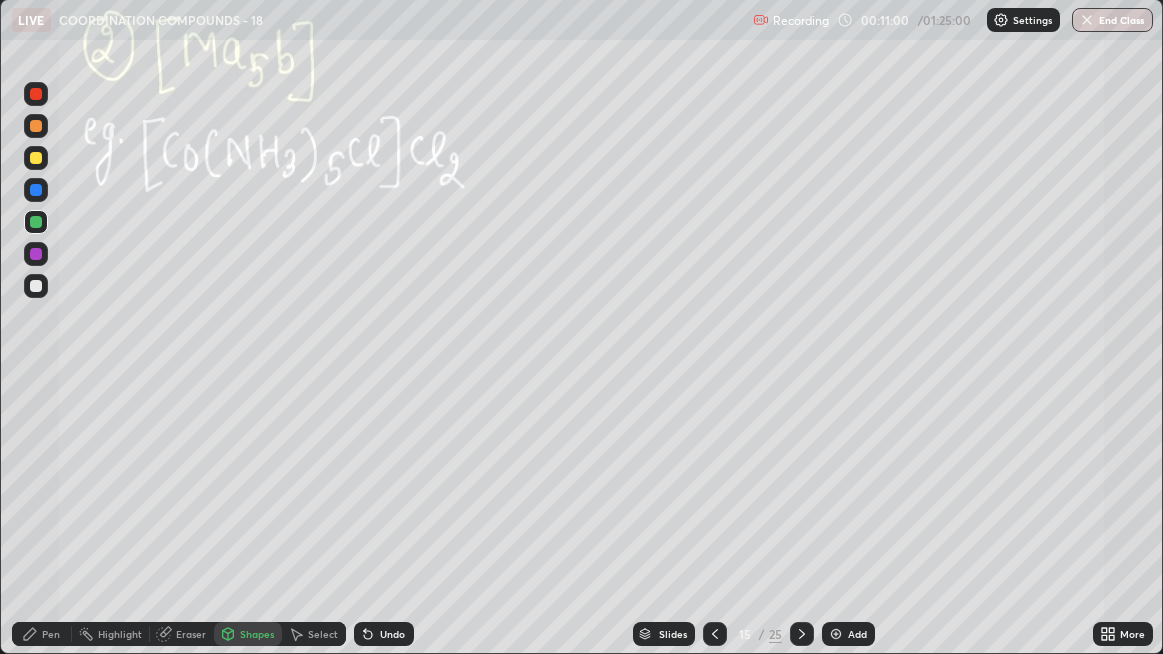 click at bounding box center [36, 158] 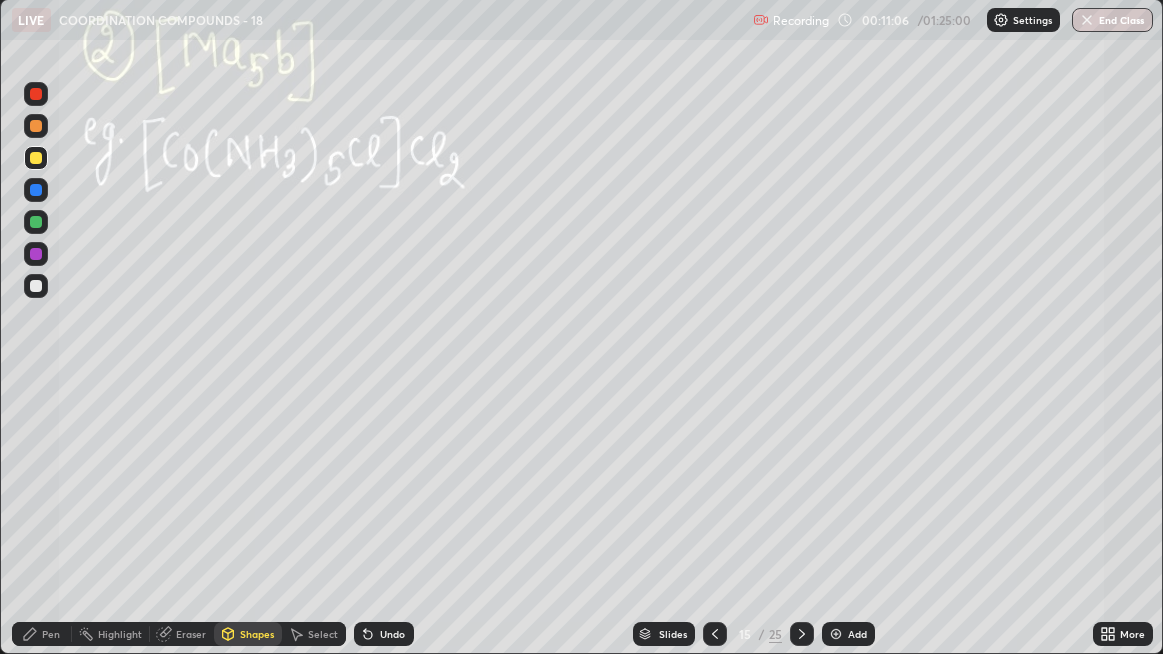click on "Pen" at bounding box center (42, 634) 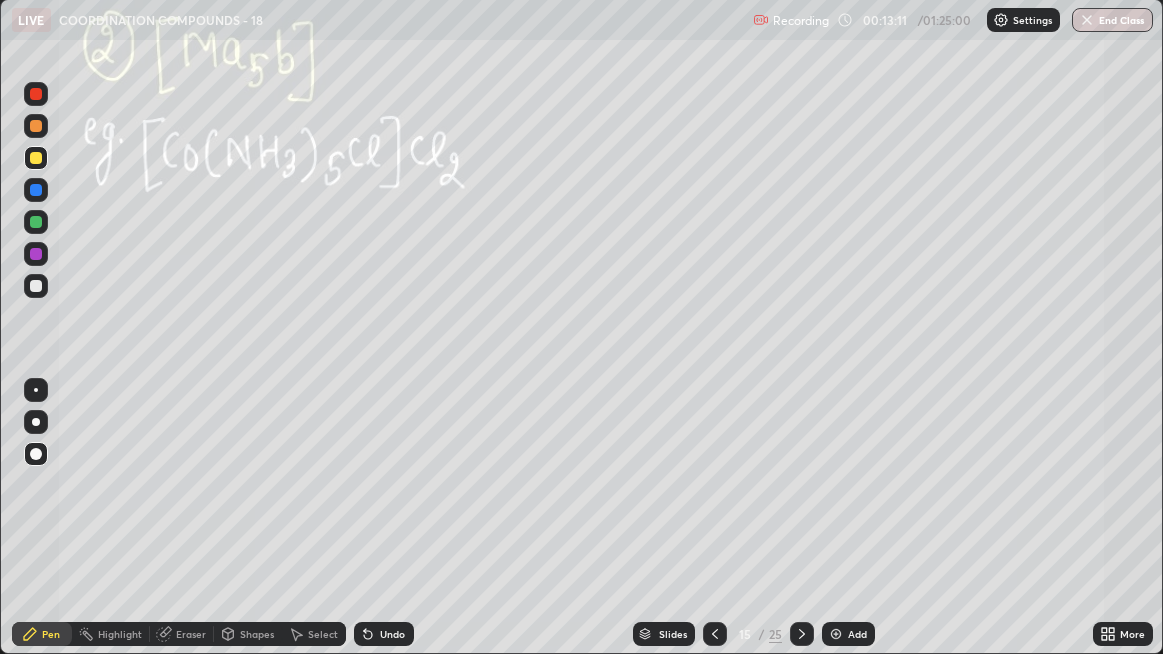 click on "Select" at bounding box center [314, 634] 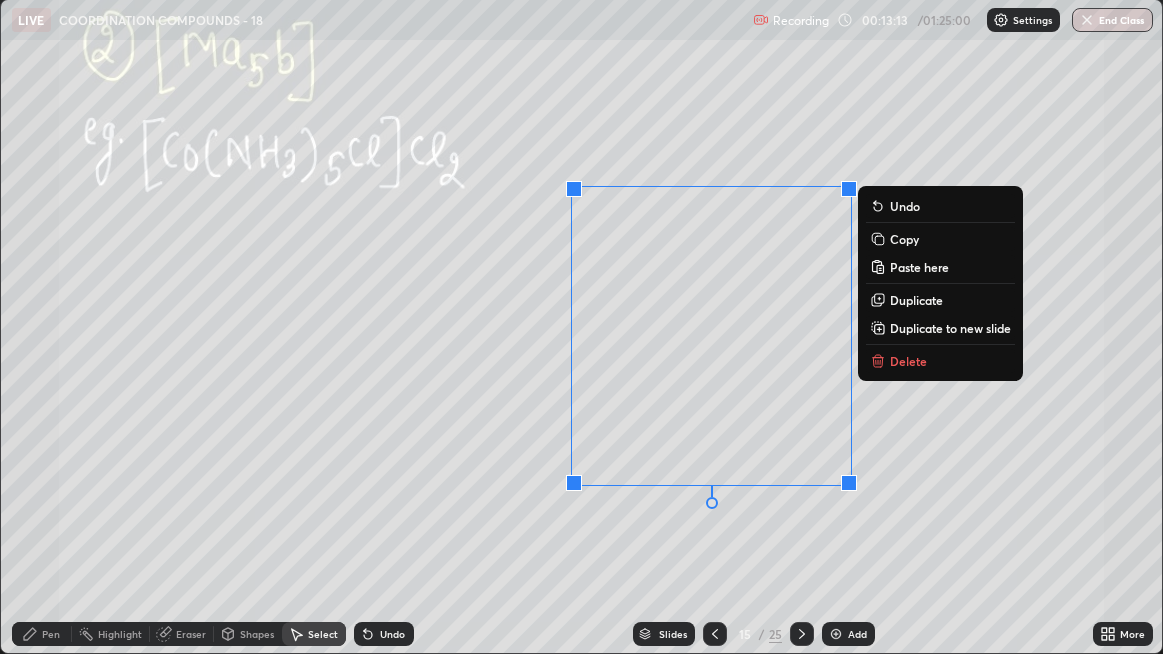 click 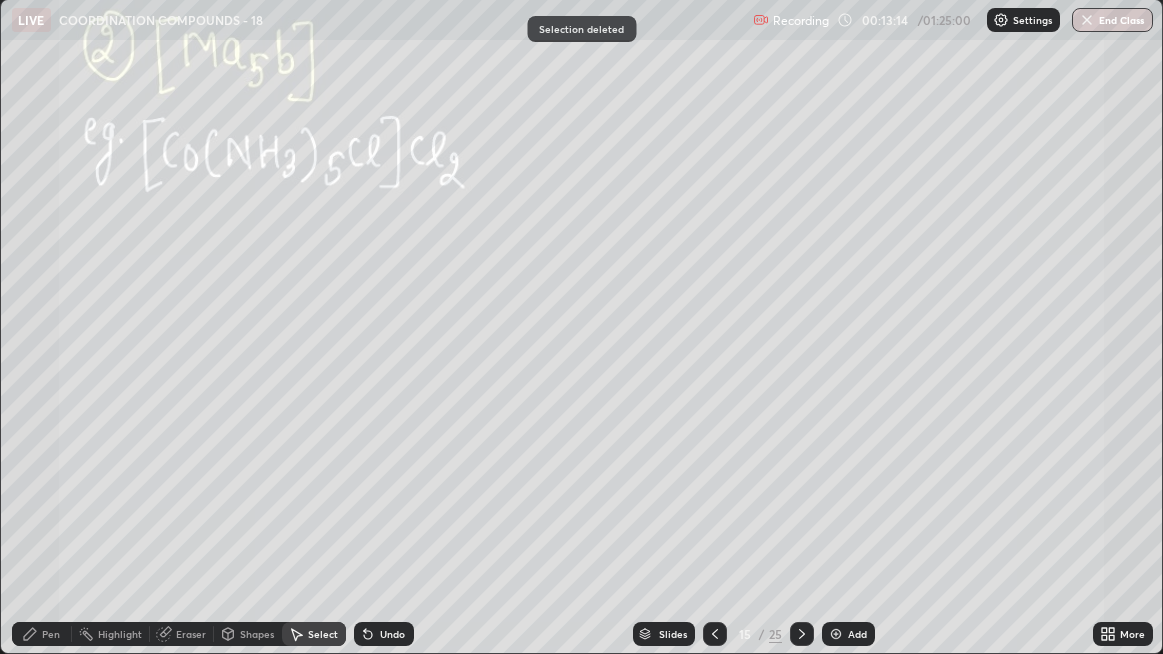 click on "0 ° Undo Copy Paste here Duplicate Duplicate to new slide Delete" at bounding box center (582, 326) 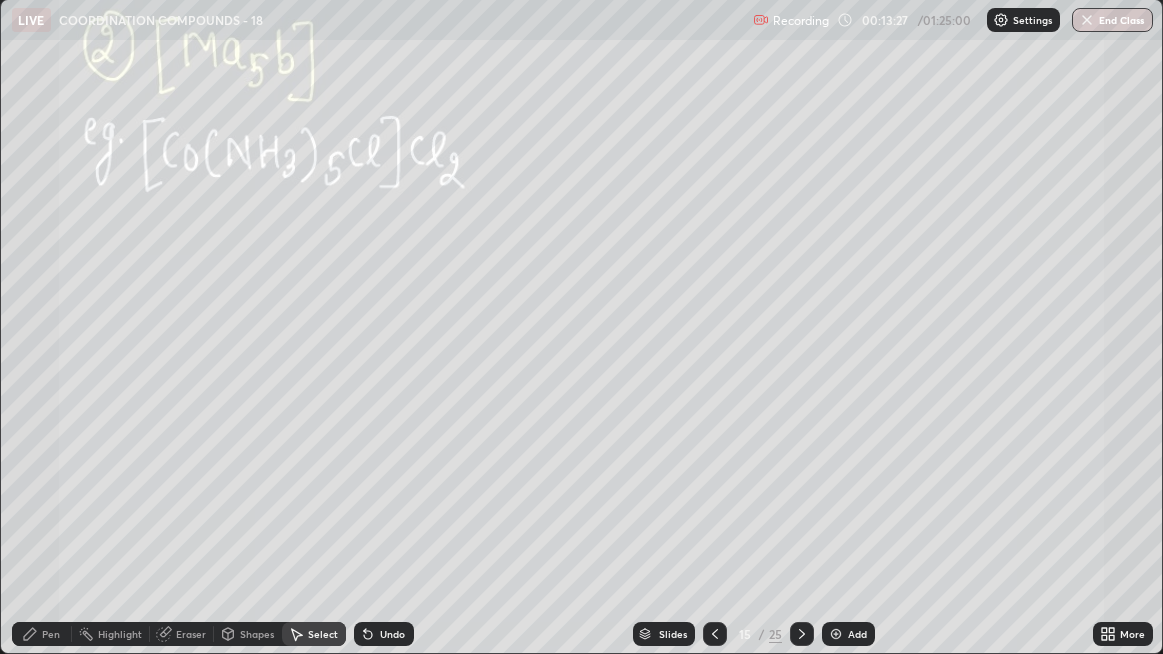 click 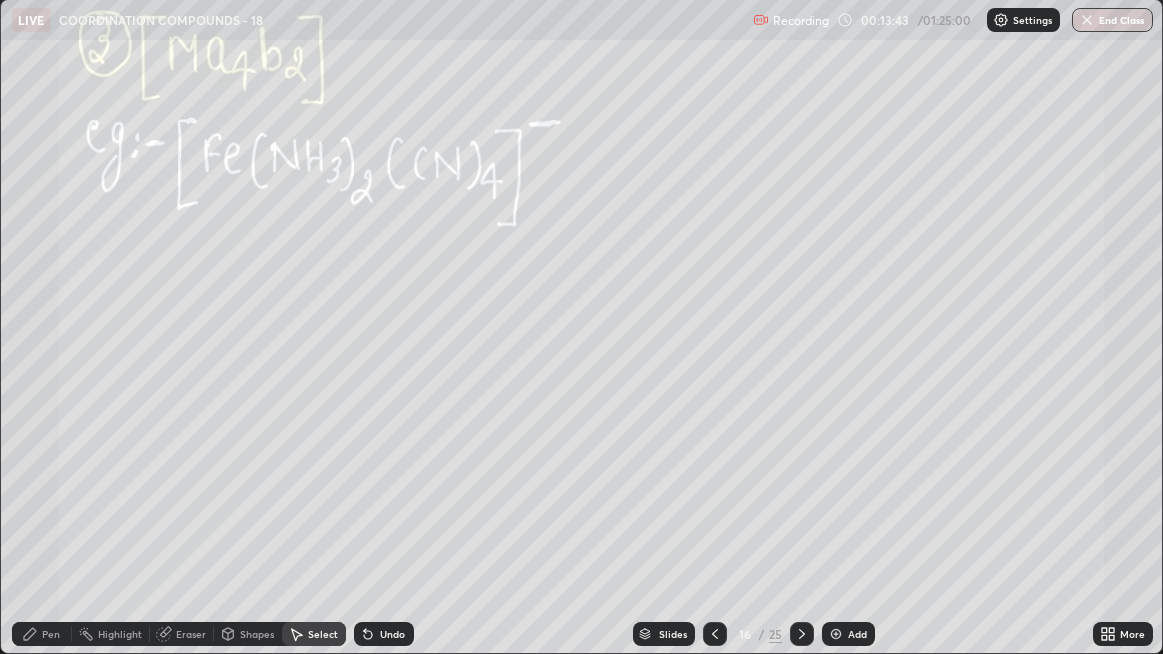 click on "Pen" at bounding box center (42, 634) 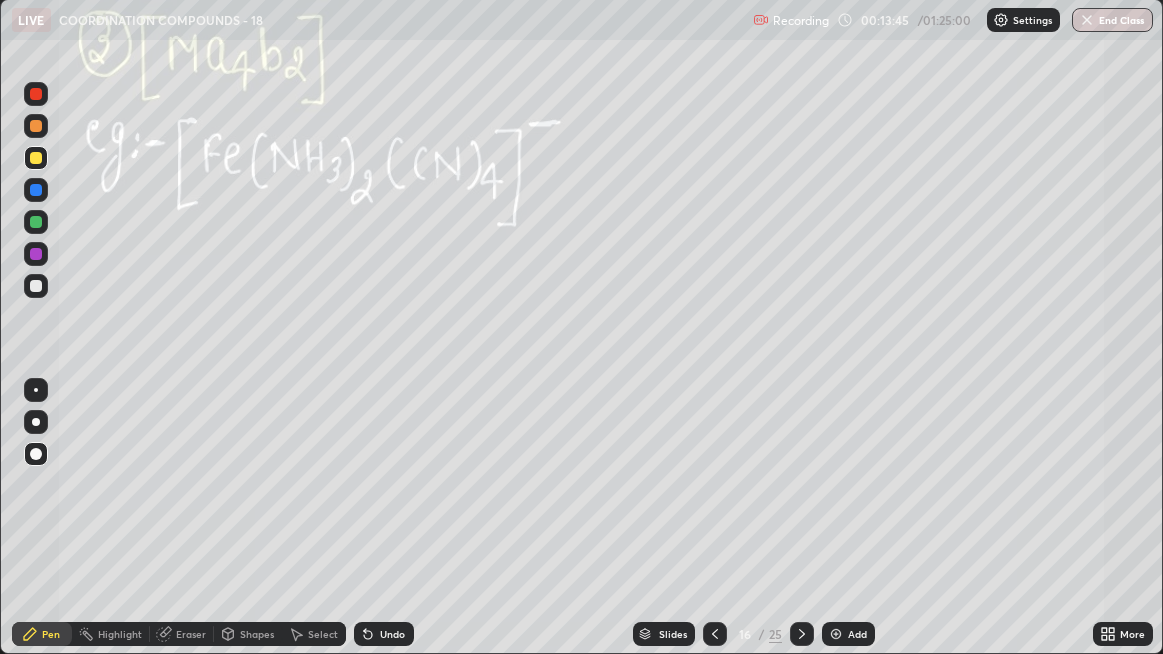 click at bounding box center [36, 222] 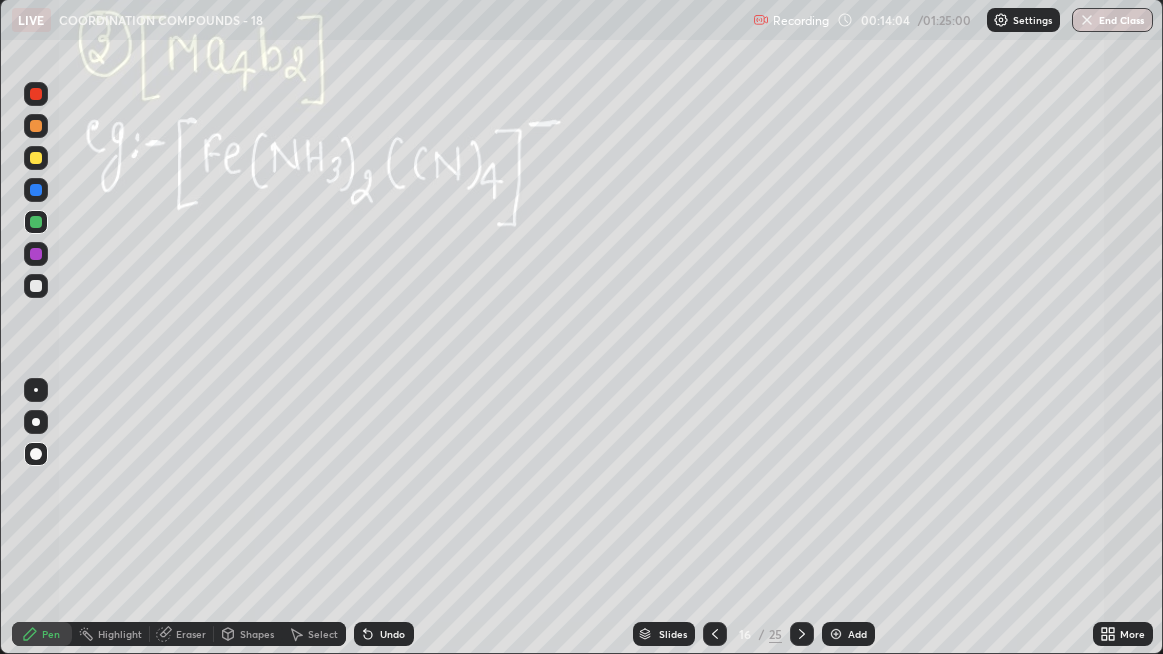click at bounding box center [36, 158] 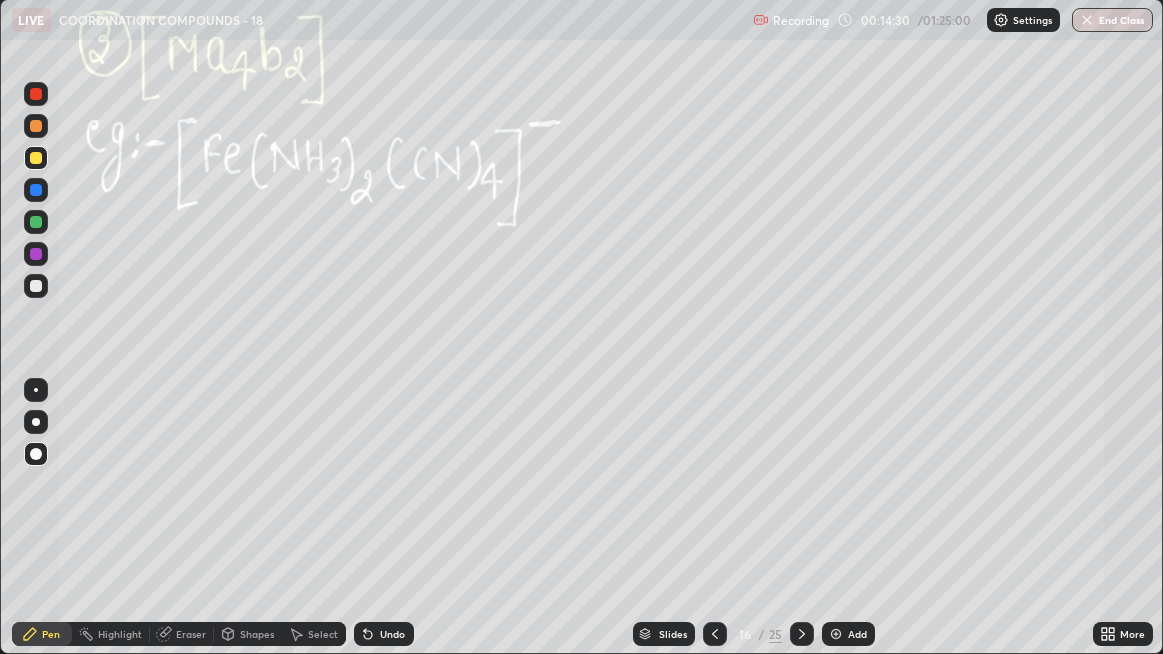 click at bounding box center (36, 254) 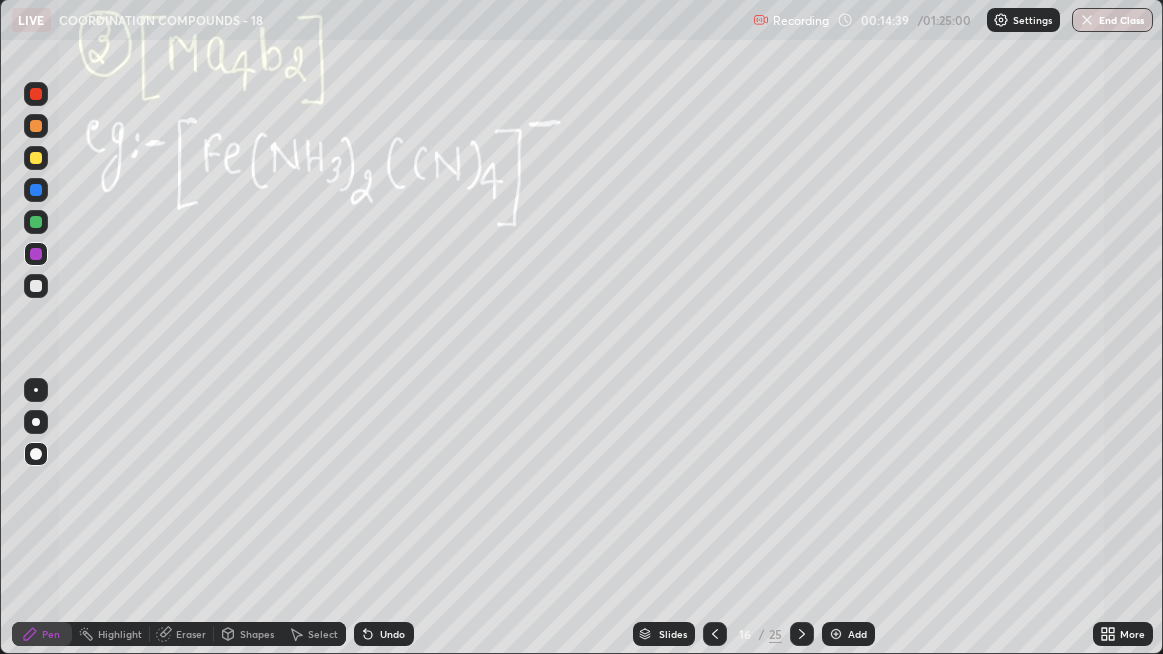 click at bounding box center (36, 190) 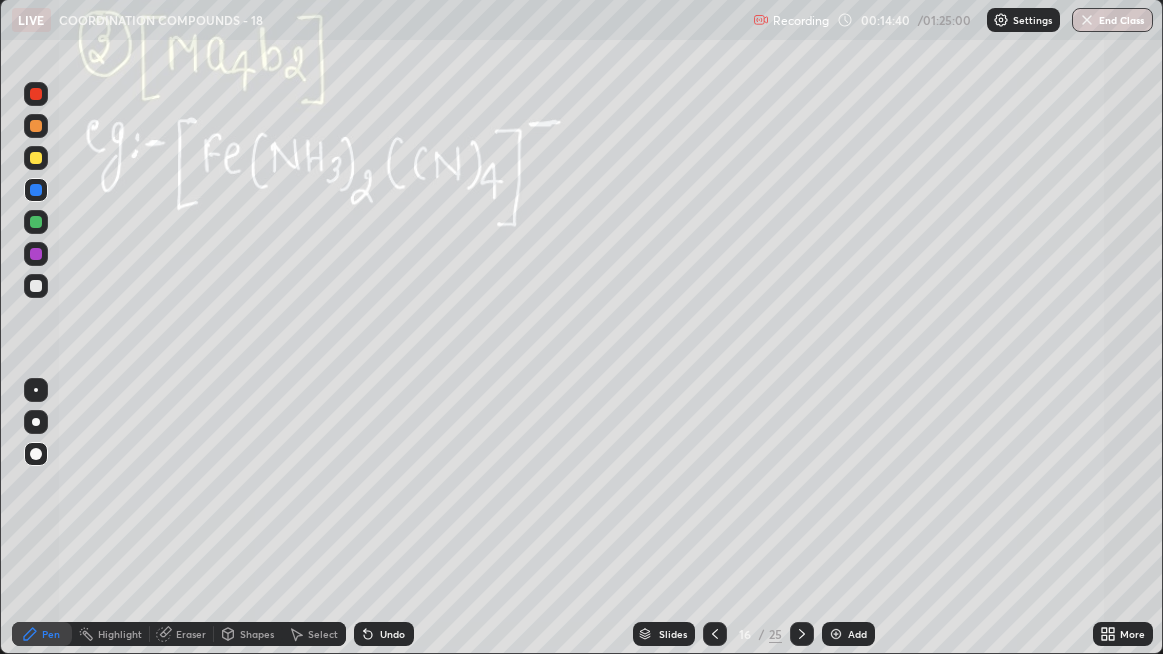 click at bounding box center (36, 222) 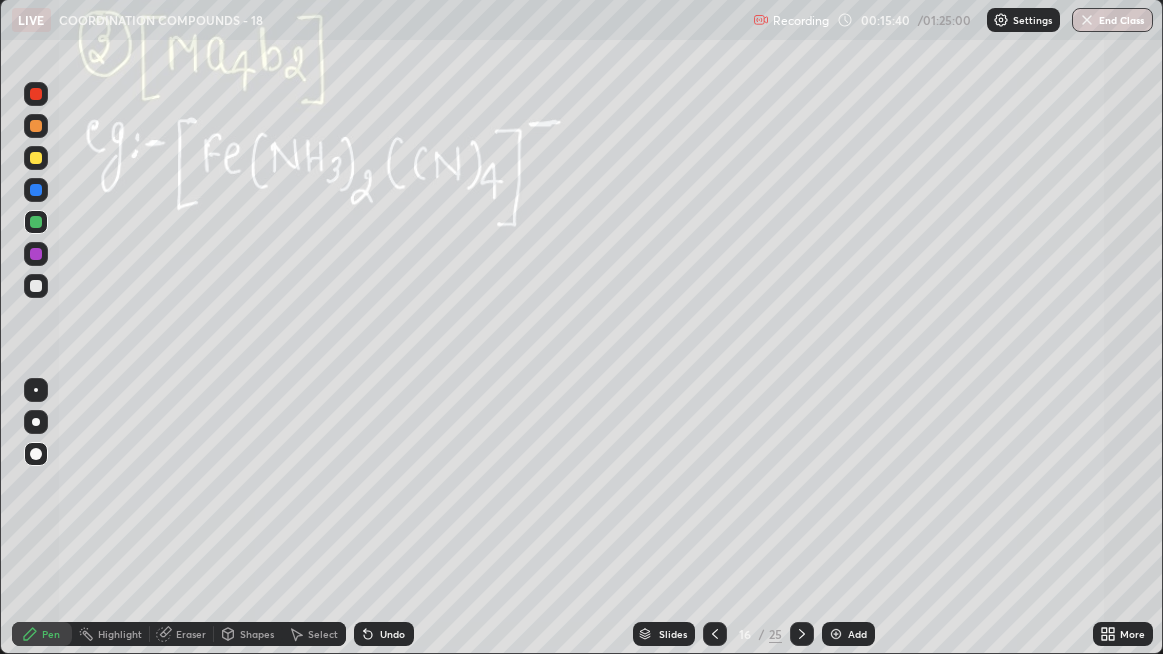 click on "Select" at bounding box center [314, 634] 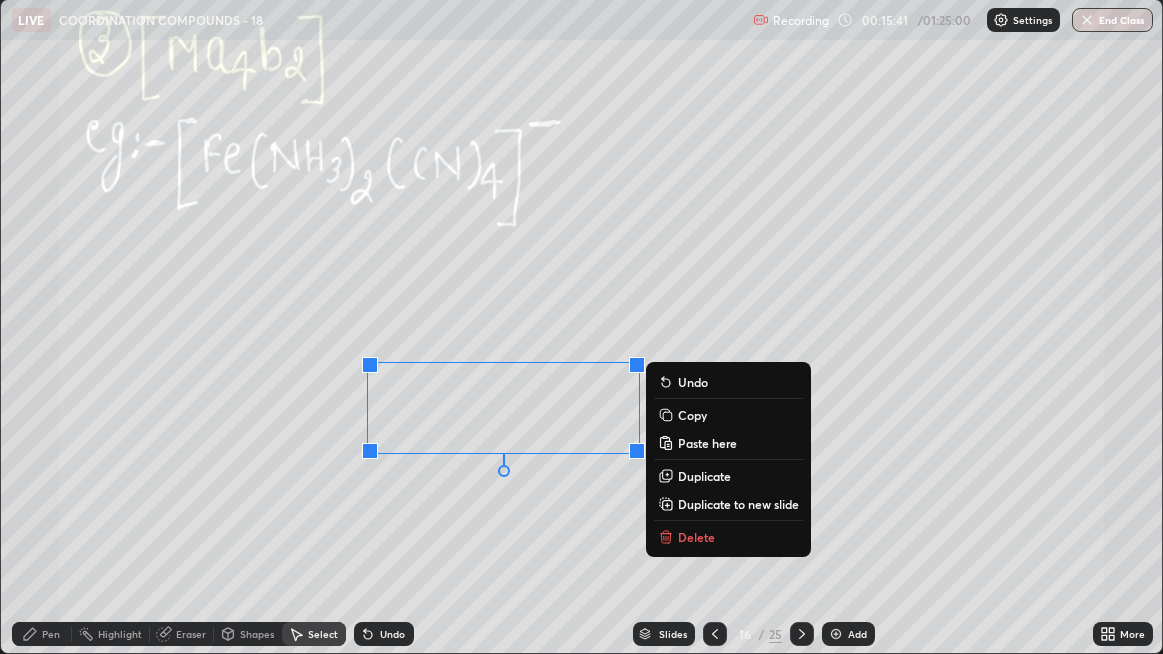 click on "Delete" at bounding box center (728, 537) 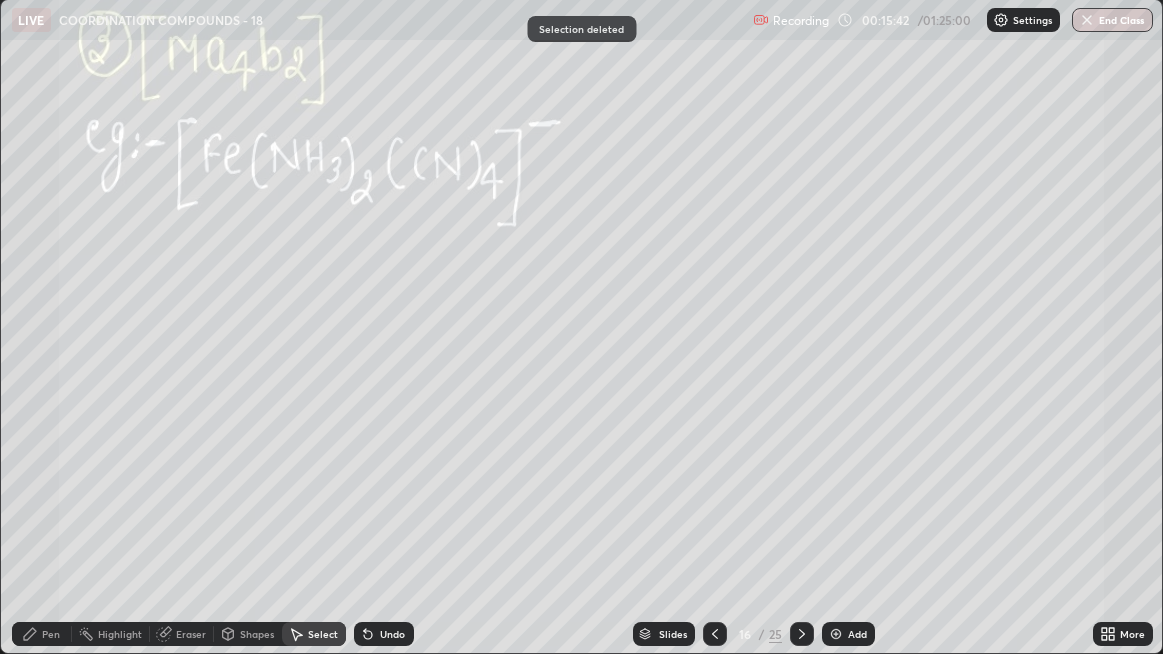 click on "Pen" at bounding box center (51, 634) 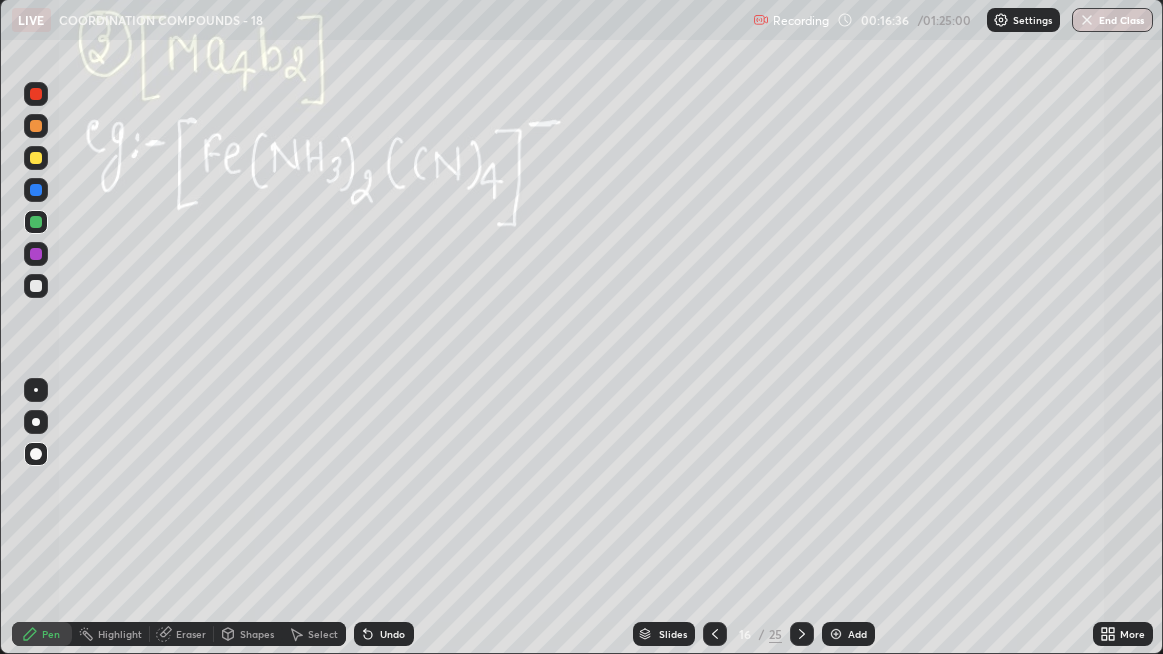 click on "Select" at bounding box center (323, 634) 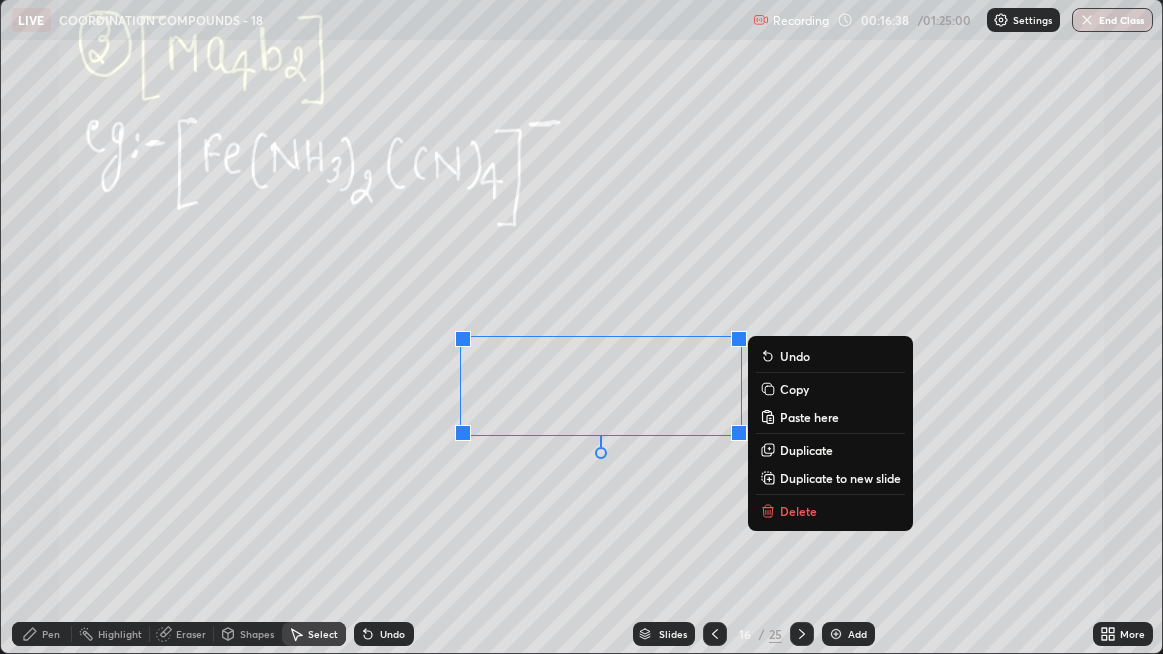 click on "Delete" at bounding box center (798, 511) 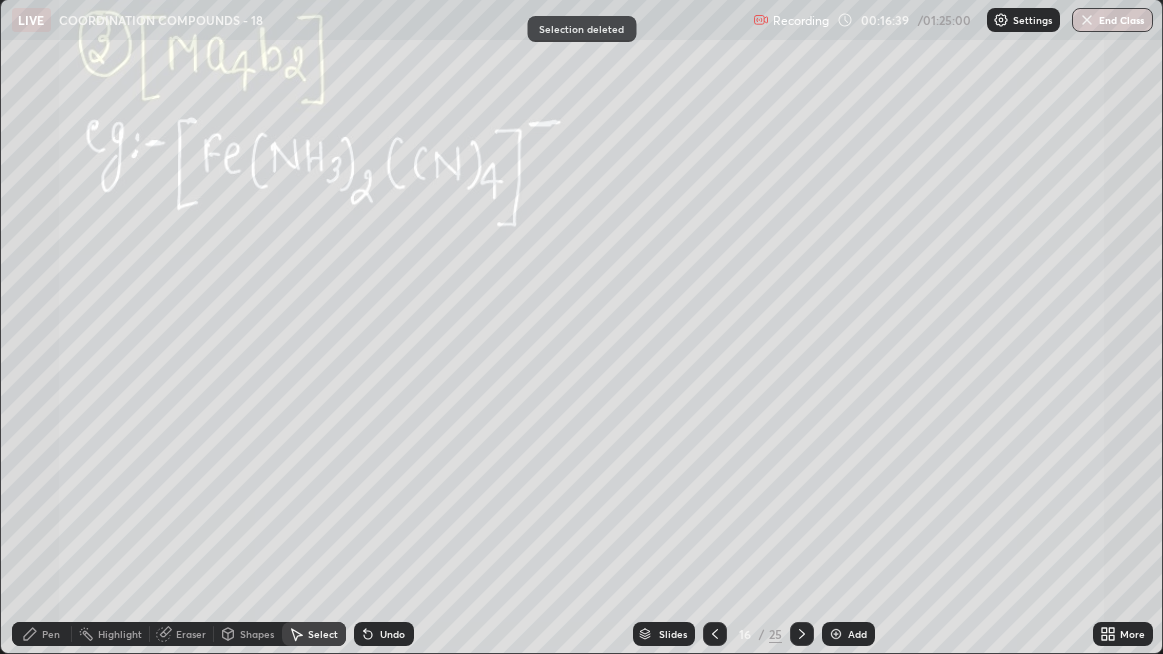 click on "Pen" at bounding box center (51, 634) 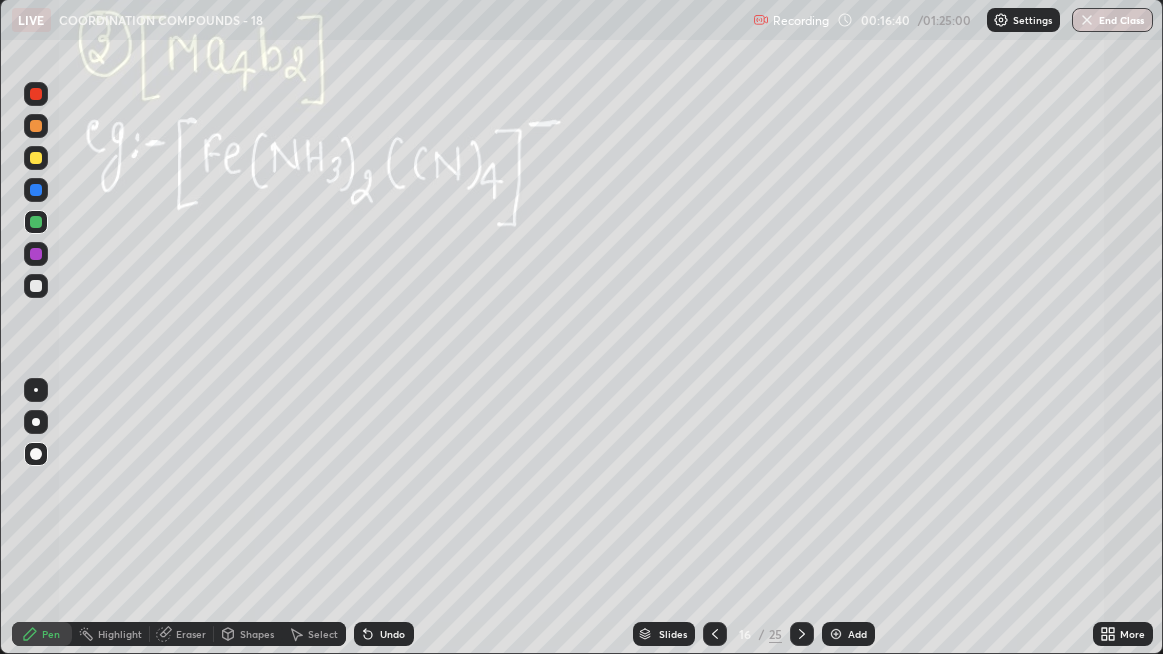 click at bounding box center [36, 158] 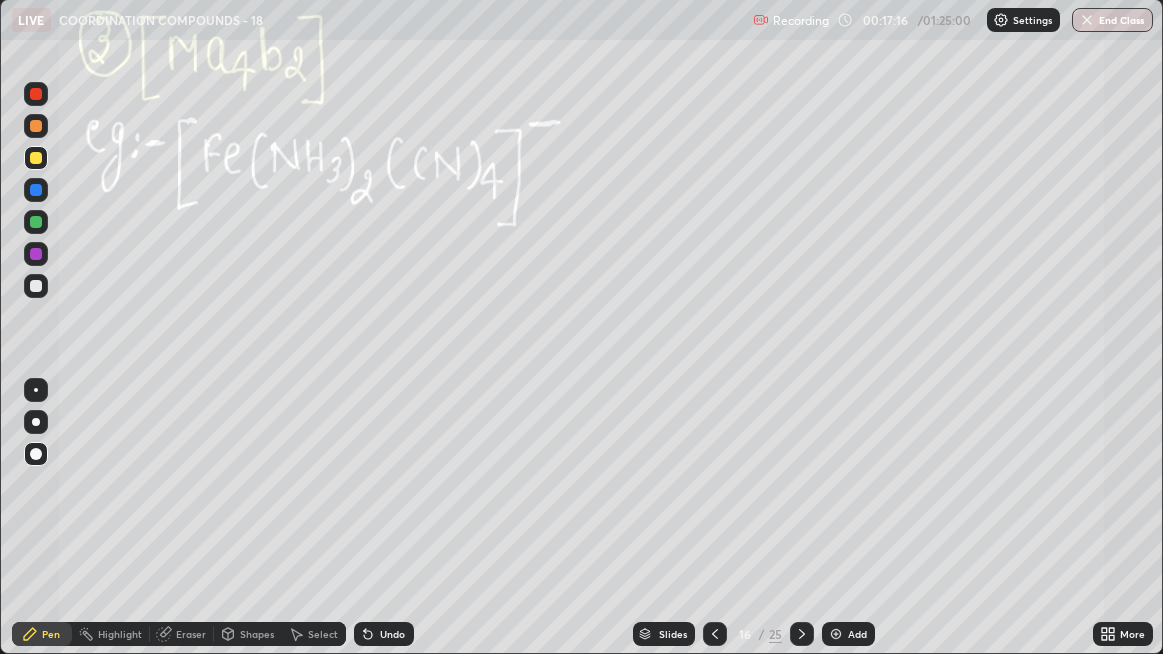 click on "Select" at bounding box center [323, 634] 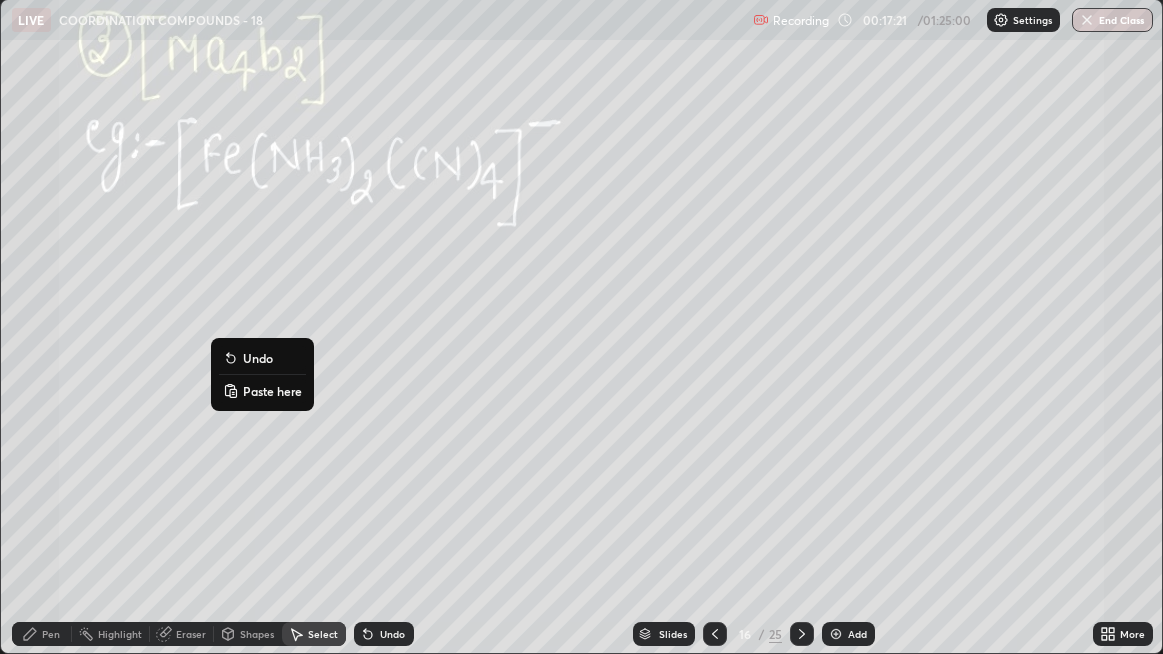 click on "Paste here" at bounding box center (272, 391) 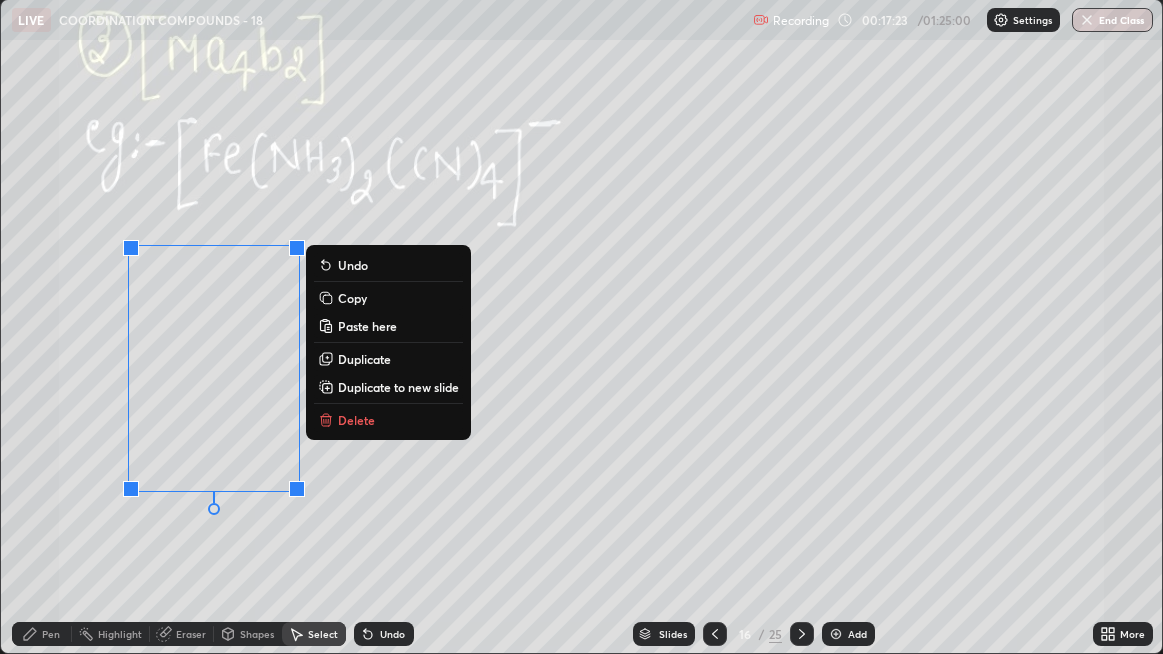 click on "0 ° Undo Copy Paste here Duplicate Duplicate to new slide Delete" at bounding box center (582, 326) 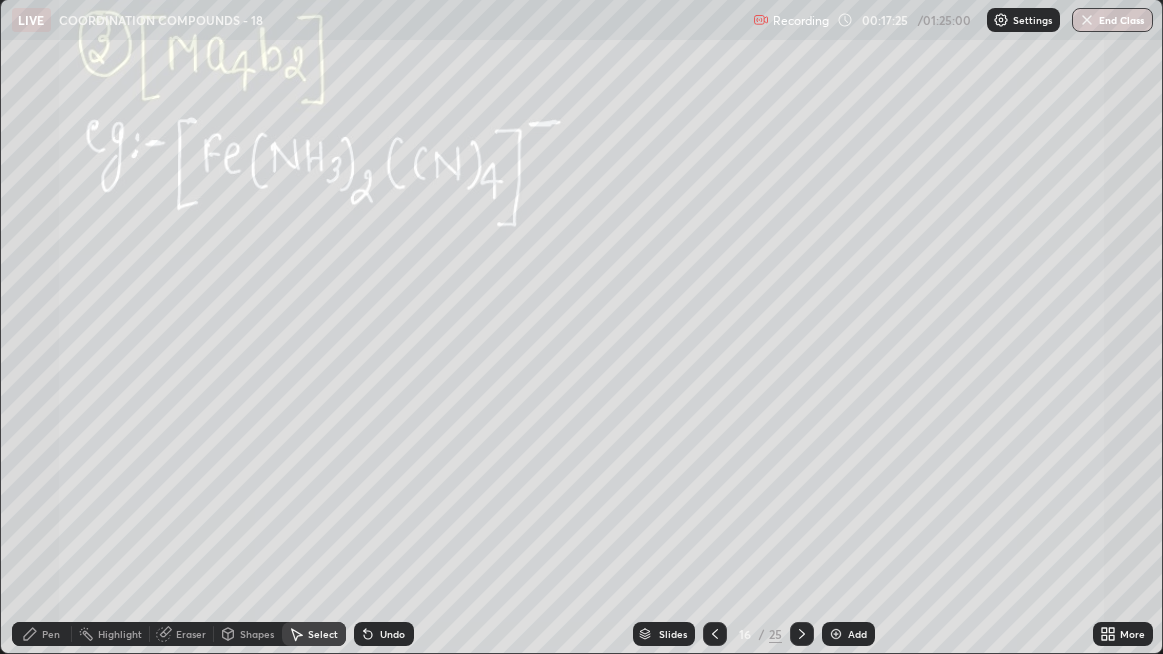 click on "Pen" at bounding box center (42, 634) 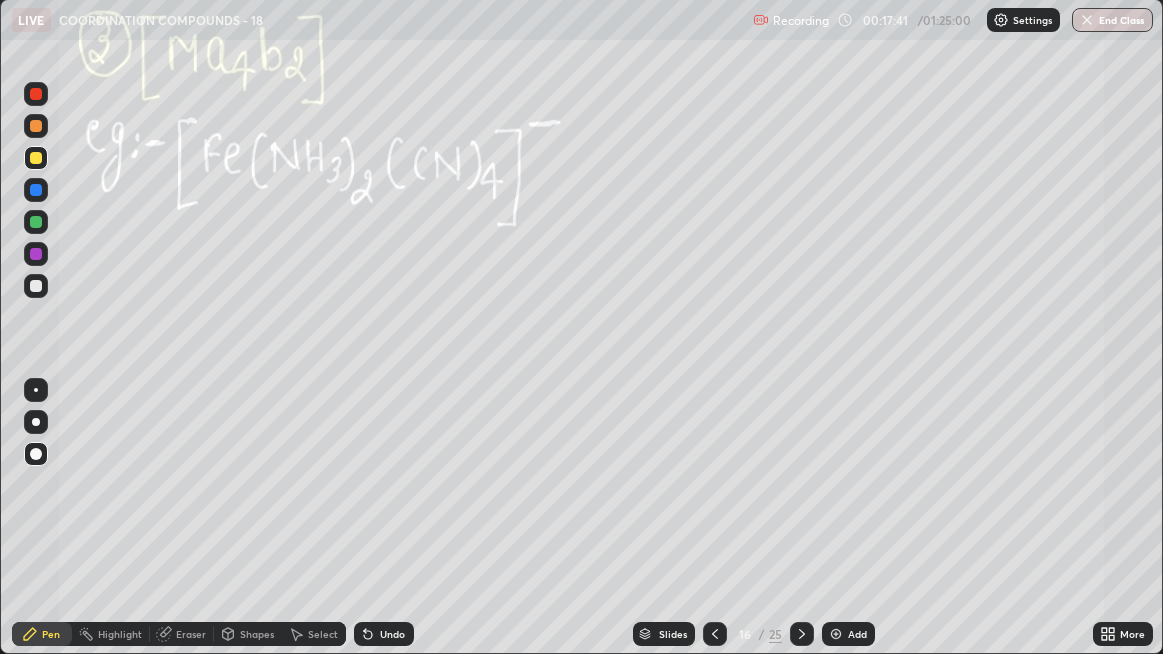 click on "Select" at bounding box center [323, 634] 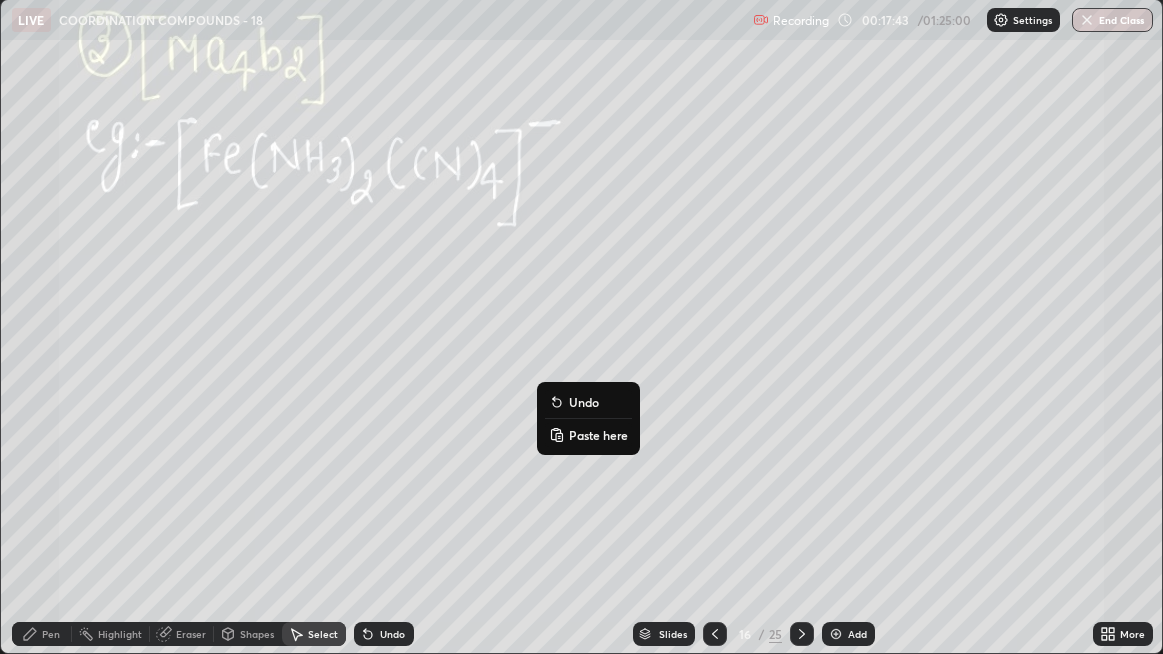 click on "Paste here" at bounding box center (598, 435) 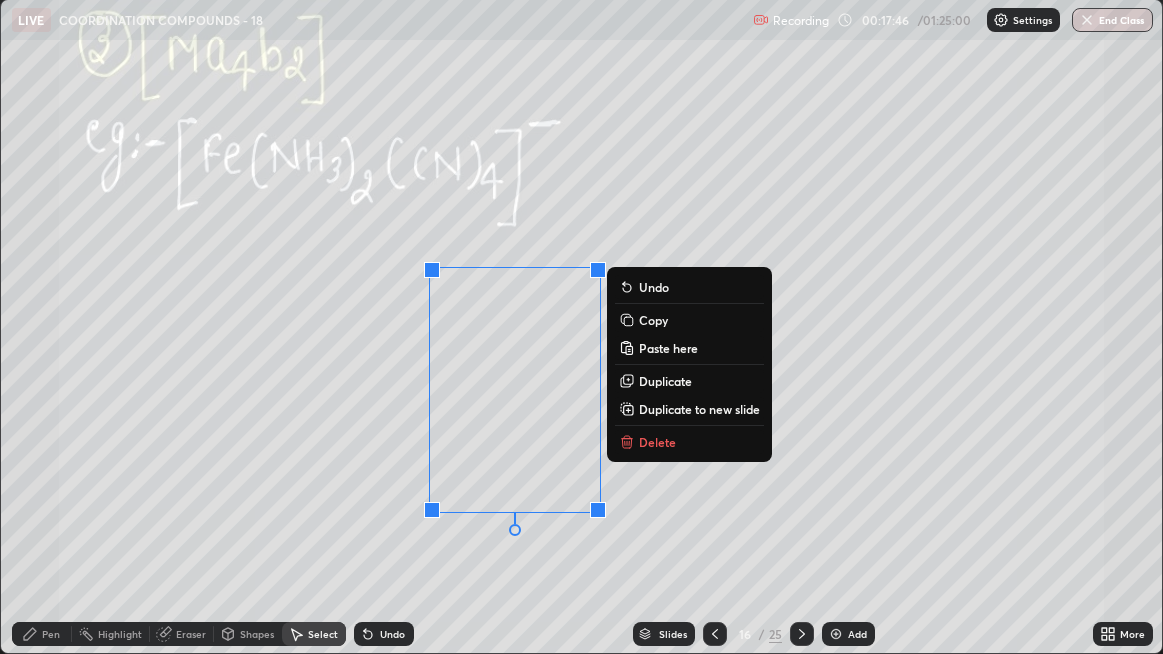 click on "0 ° Undo Copy Paste here Duplicate Duplicate to new slide Delete" at bounding box center (582, 326) 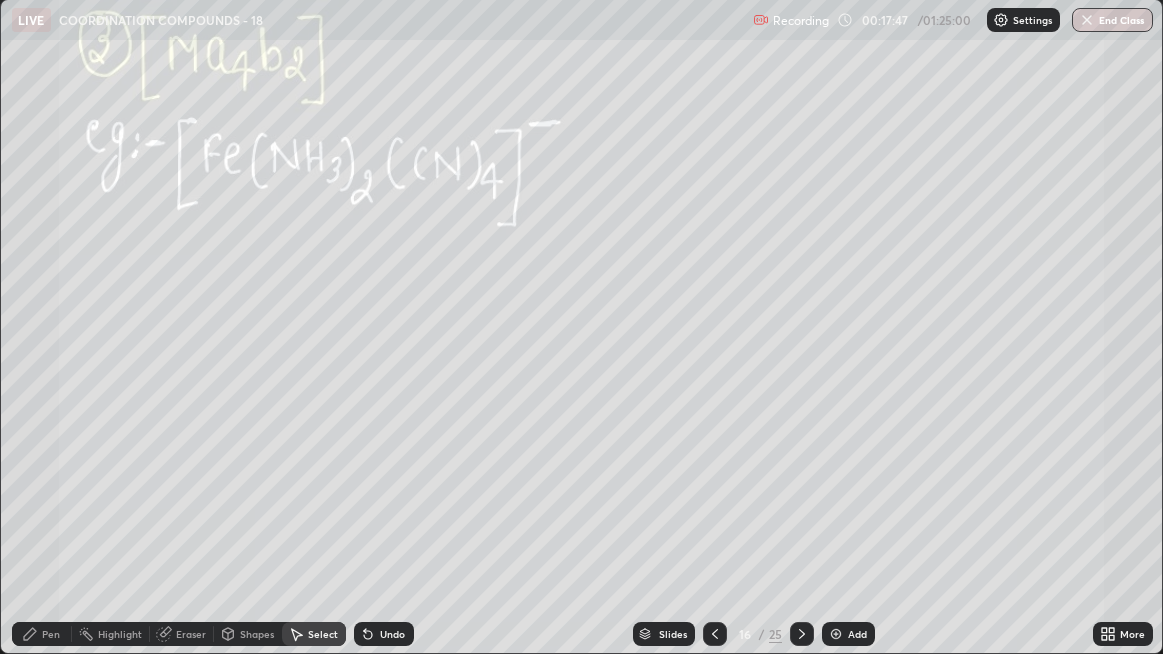 click on "Pen" at bounding box center (42, 634) 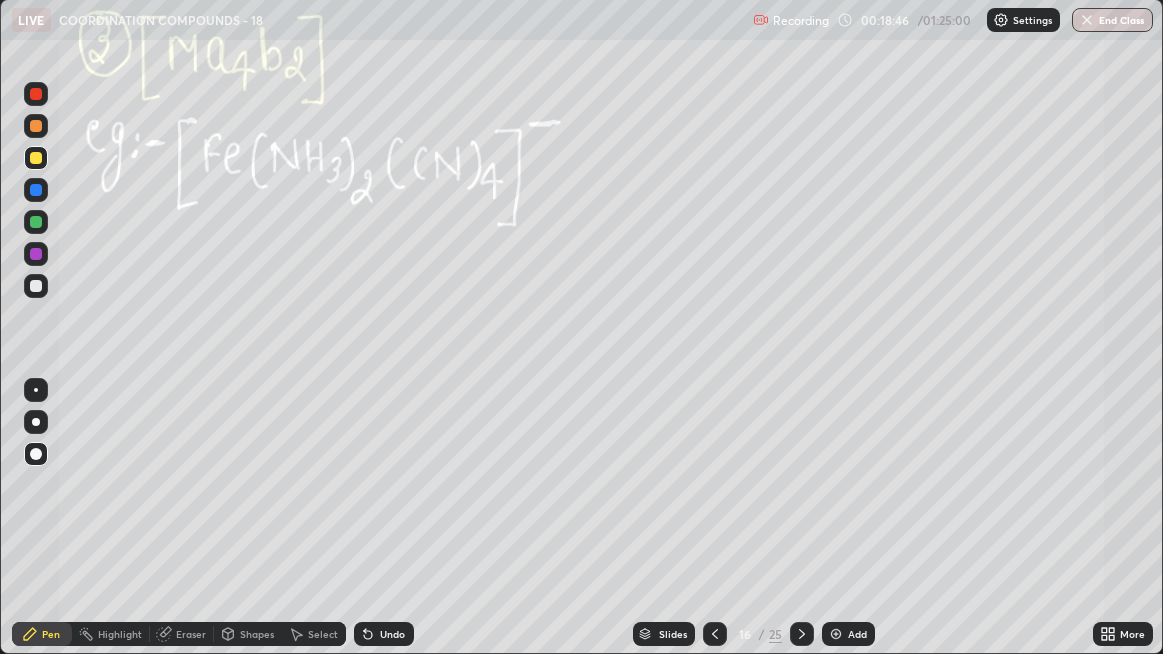 click at bounding box center (36, 222) 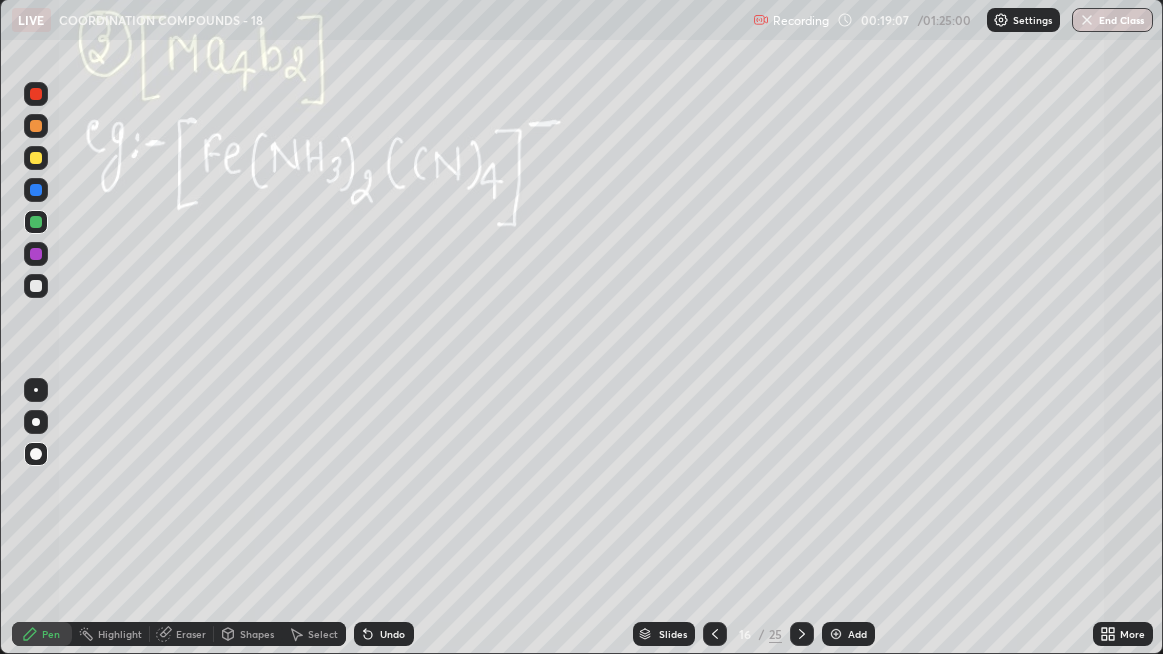click on "Shapes" at bounding box center [257, 634] 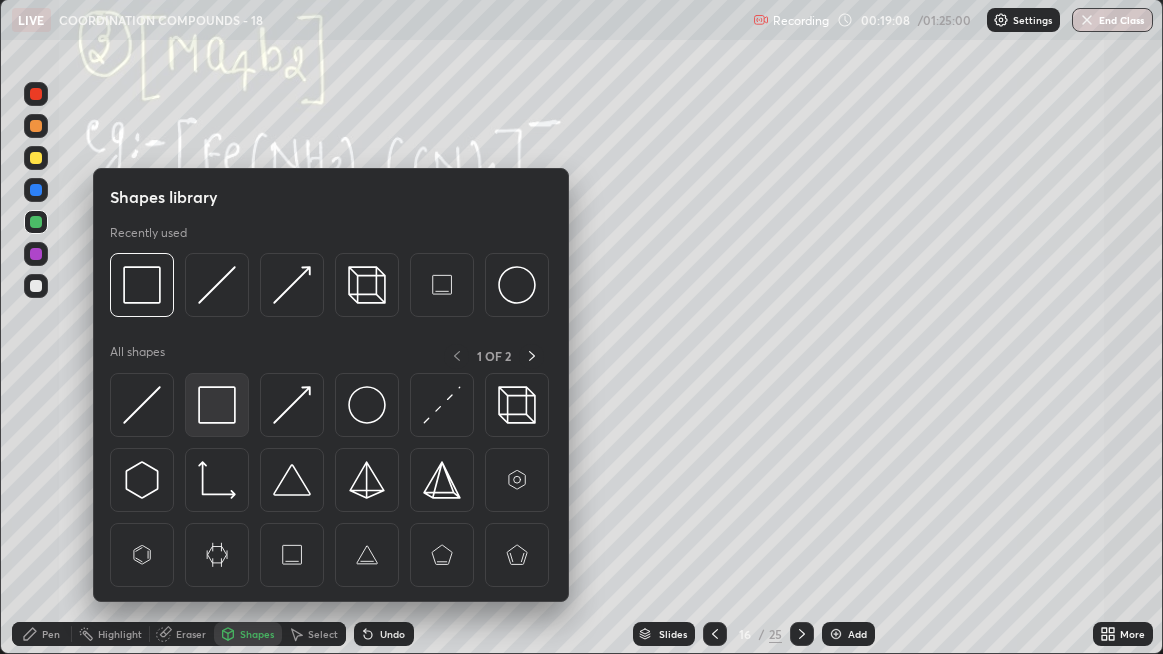 click at bounding box center (217, 405) 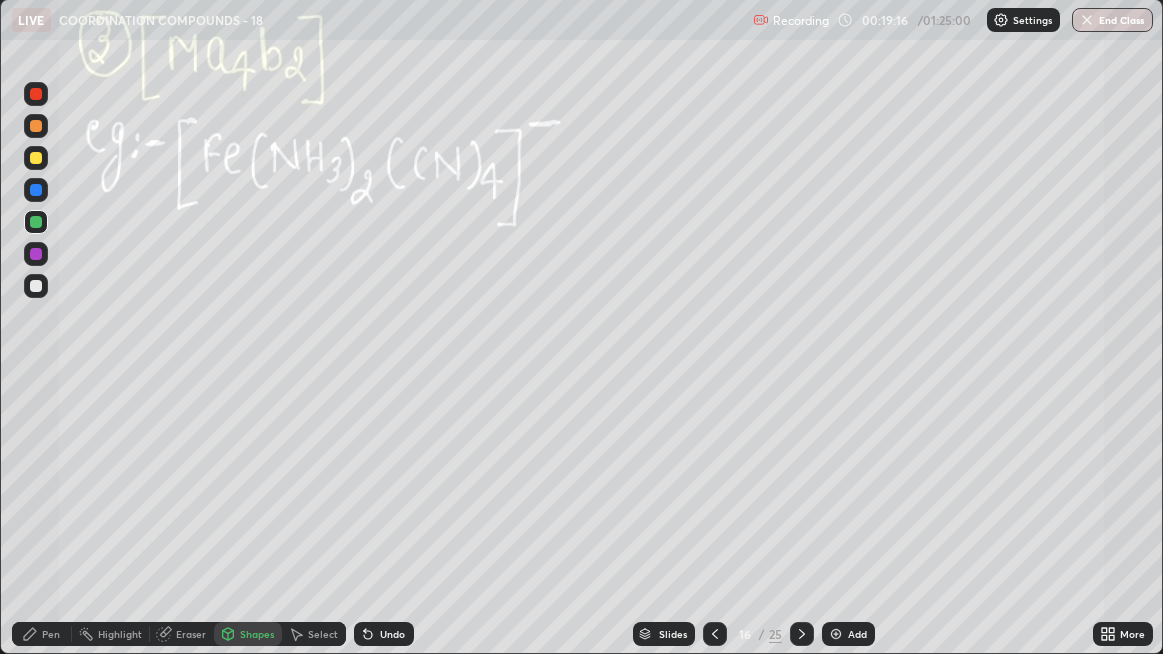 click on "Pen" at bounding box center (51, 634) 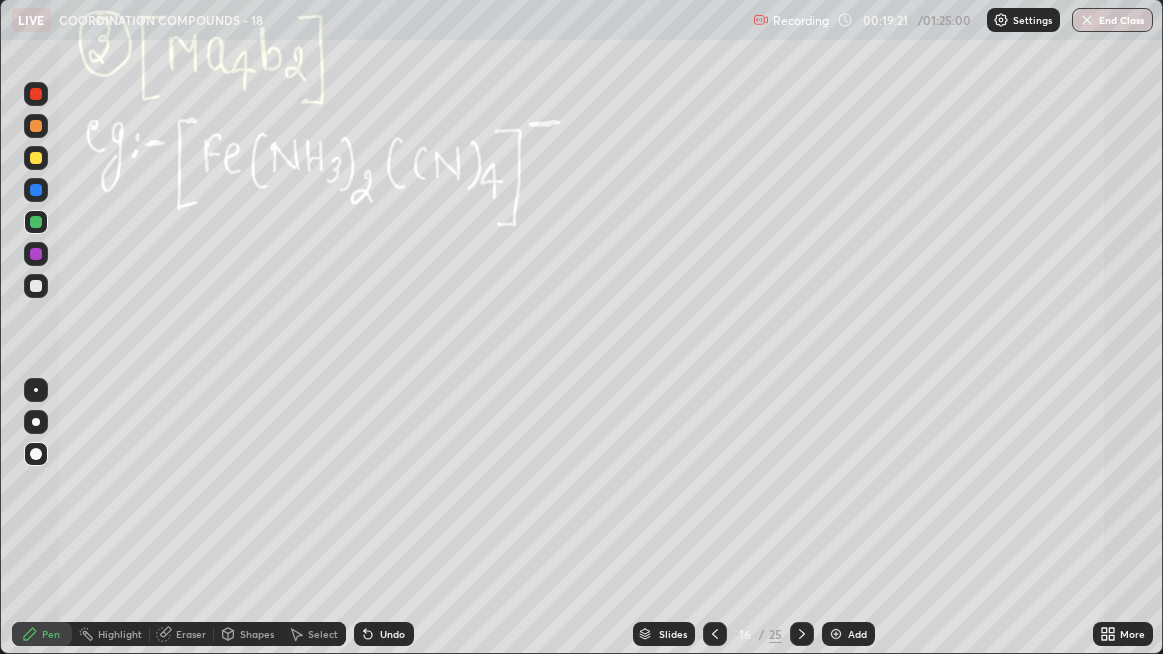 click on "Undo" at bounding box center (380, 634) 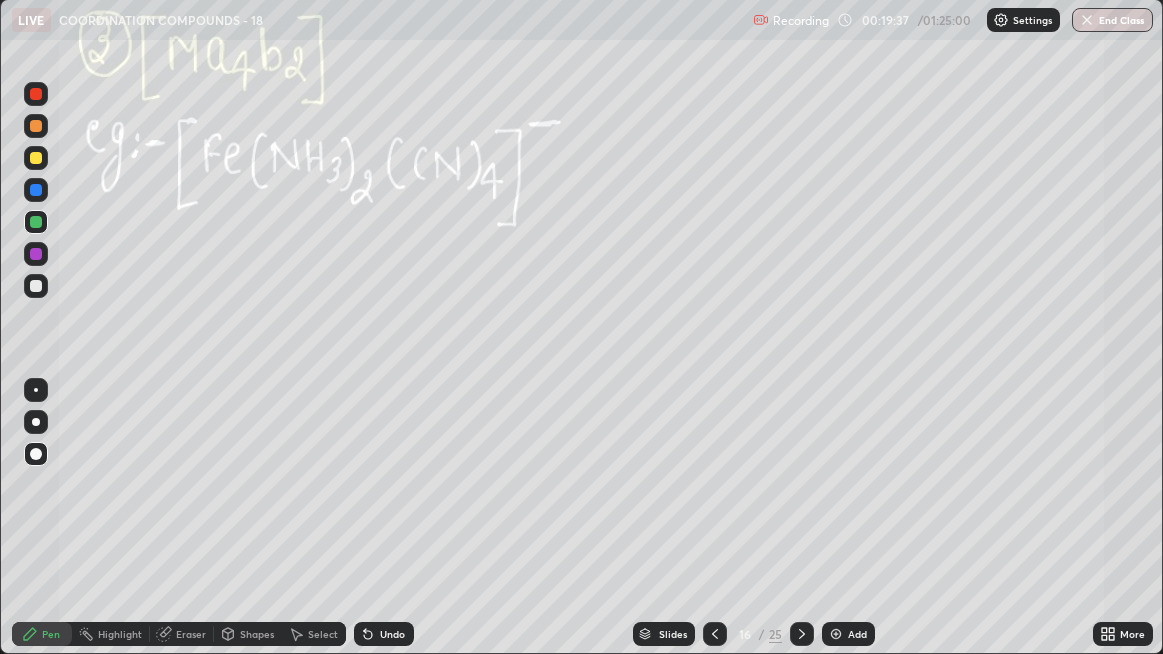 click on "Select" at bounding box center (314, 634) 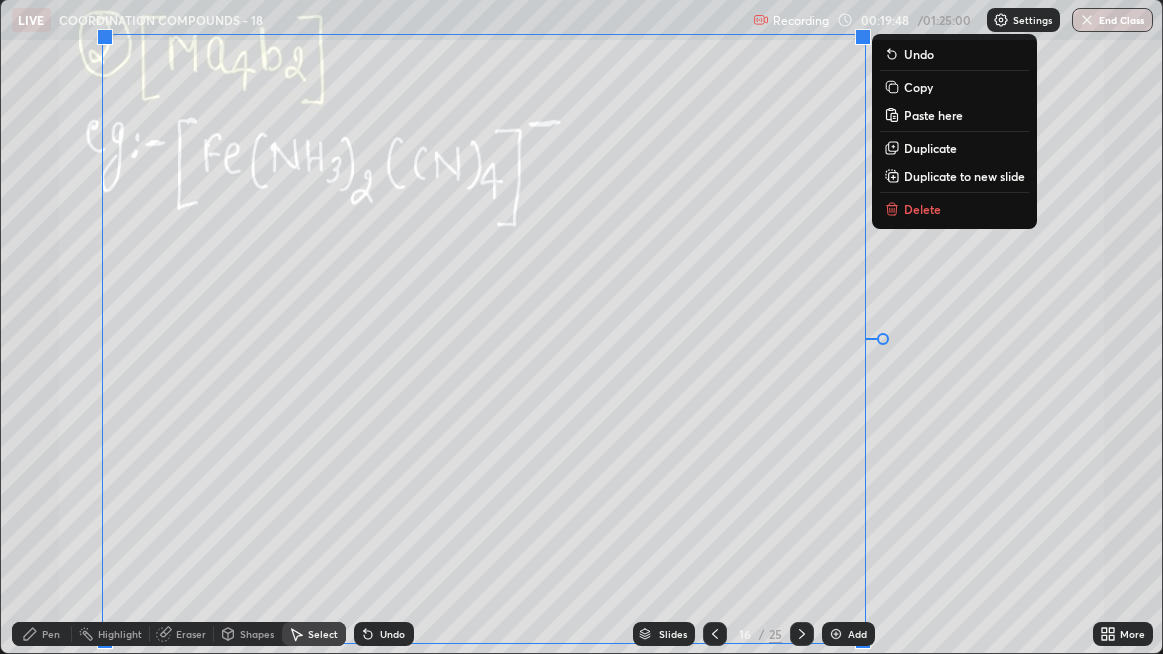 click on "Copy" at bounding box center [918, 87] 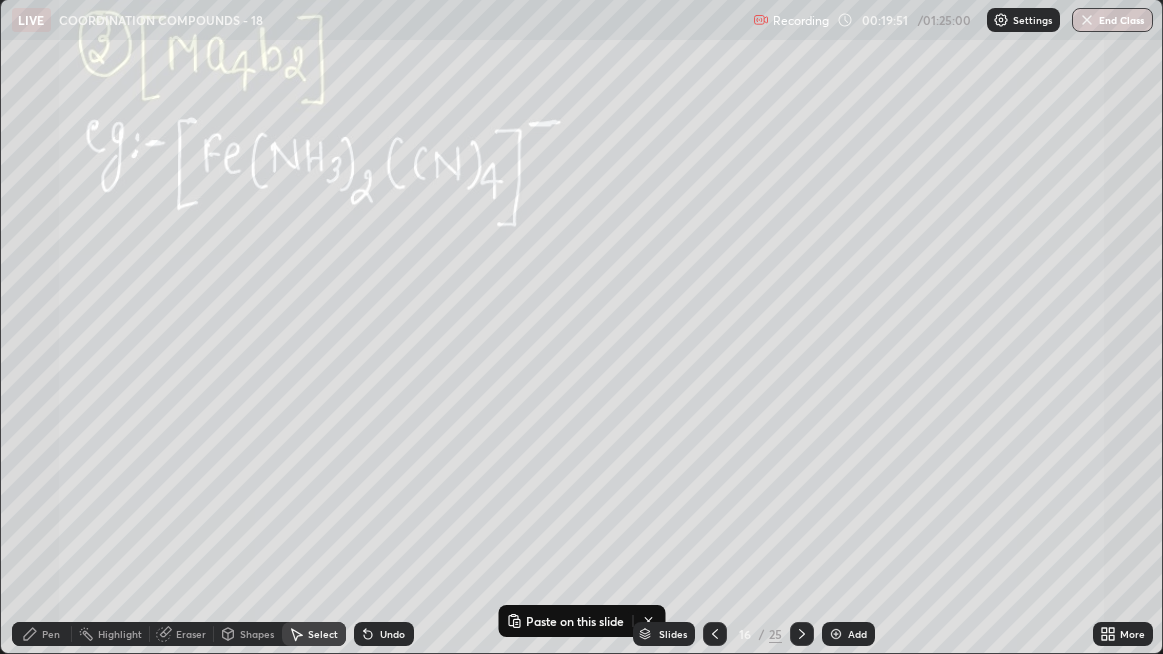 click on "Select" at bounding box center [323, 634] 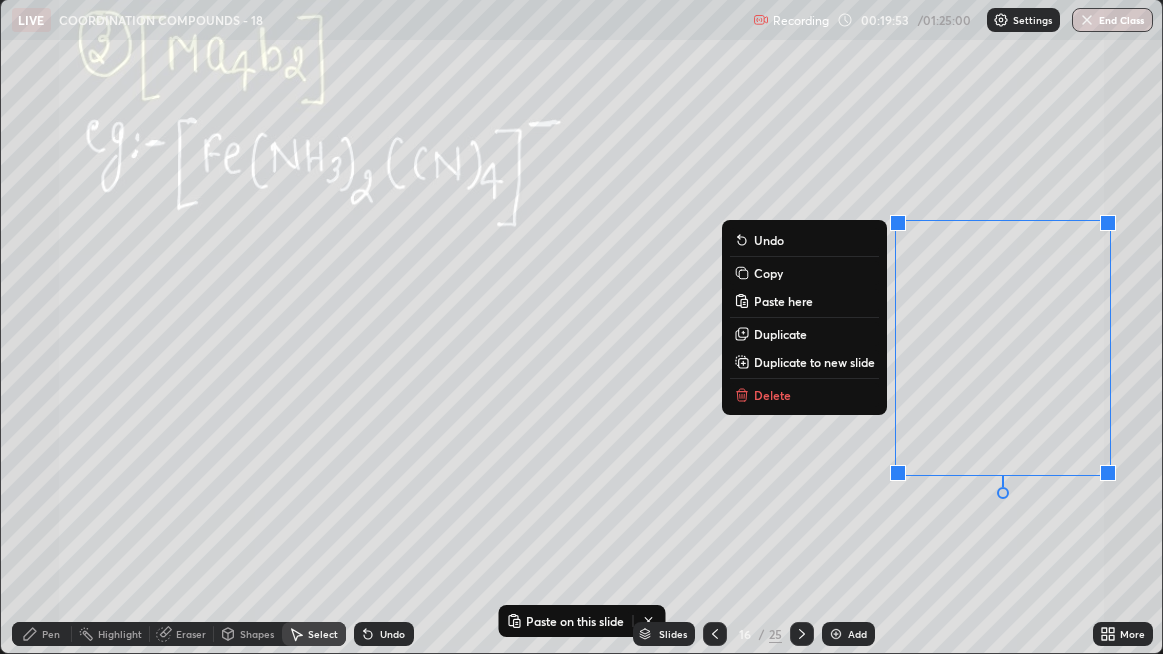 click on "Delete" at bounding box center [804, 395] 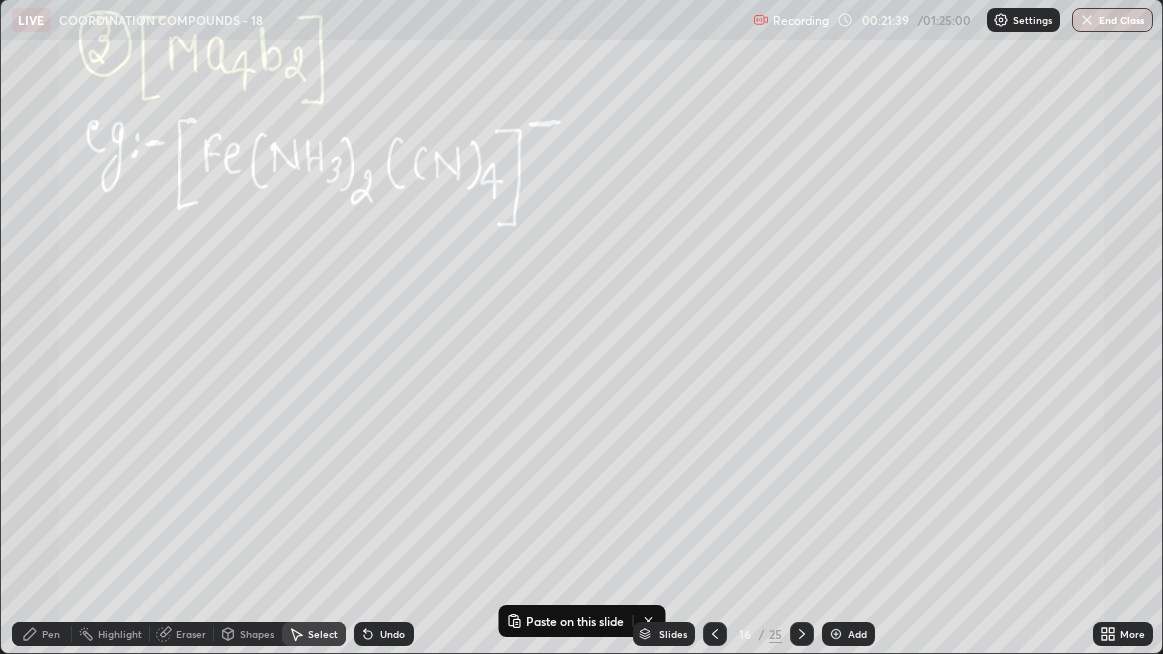 click 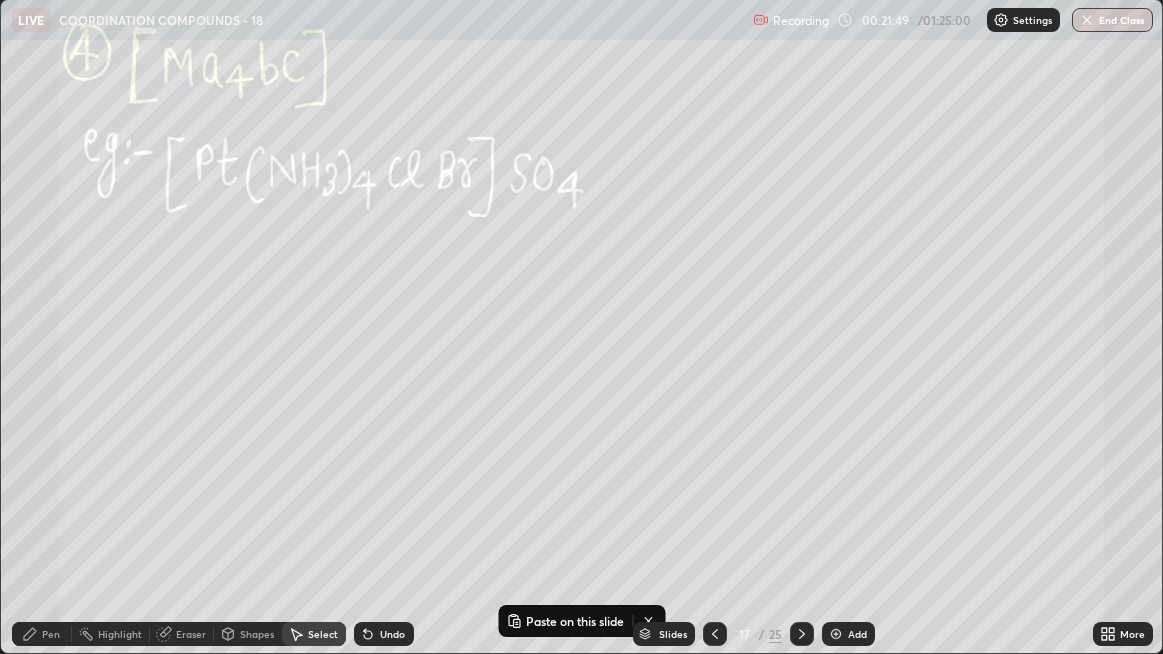 click on "Select" at bounding box center [323, 634] 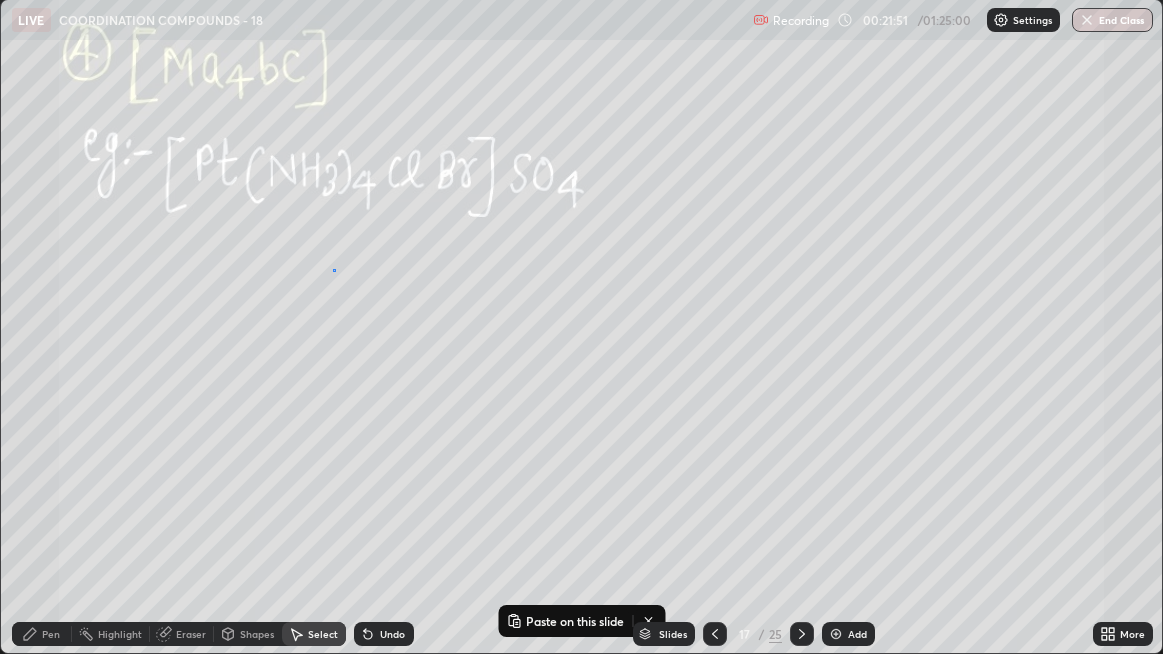 click on "0 ° Undo Copy Paste here Duplicate Duplicate to new slide Delete" at bounding box center (582, 326) 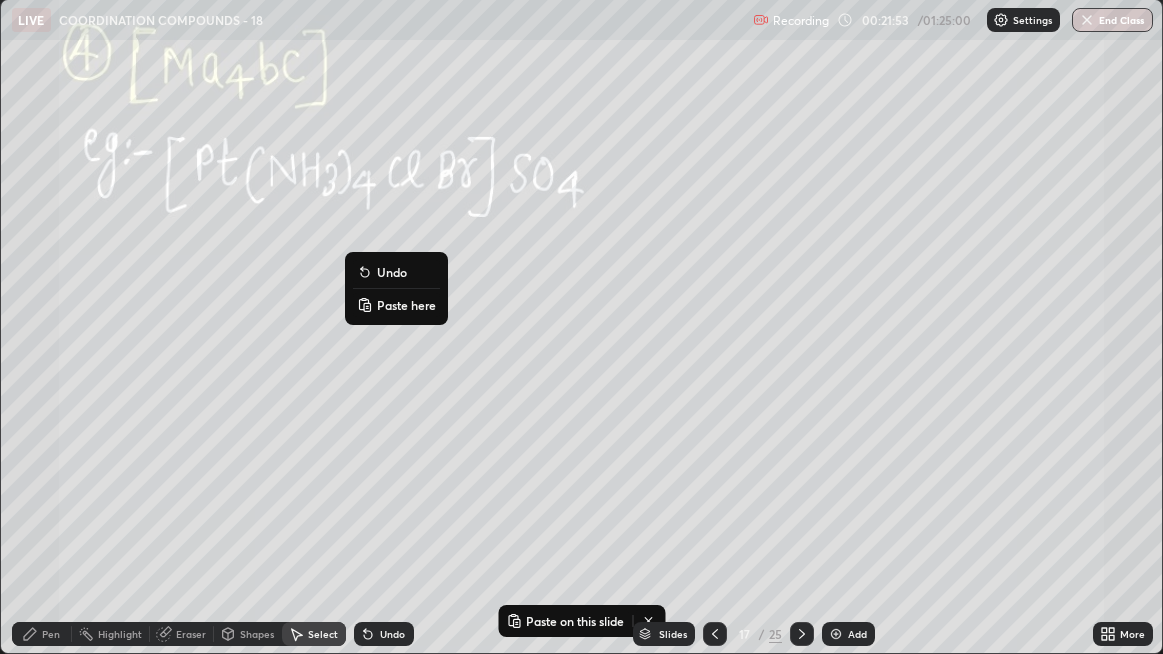 click on "Paste here" at bounding box center (396, 305) 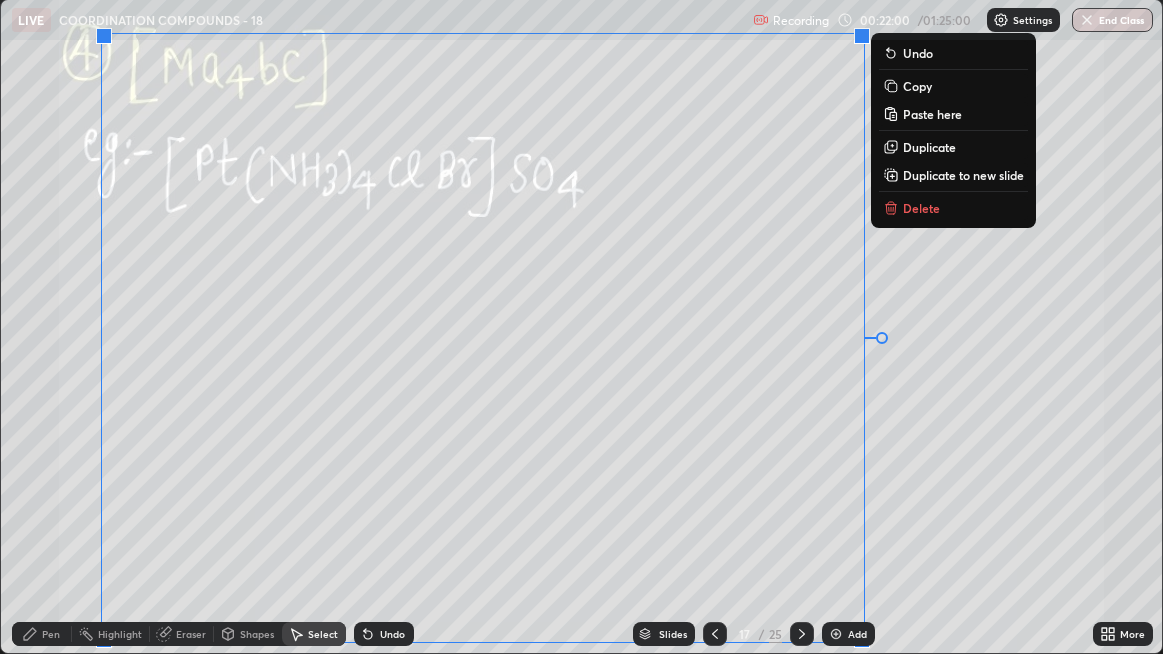 click on "0 ° Undo Copy Paste here Duplicate Duplicate to new slide Delete" at bounding box center (582, 326) 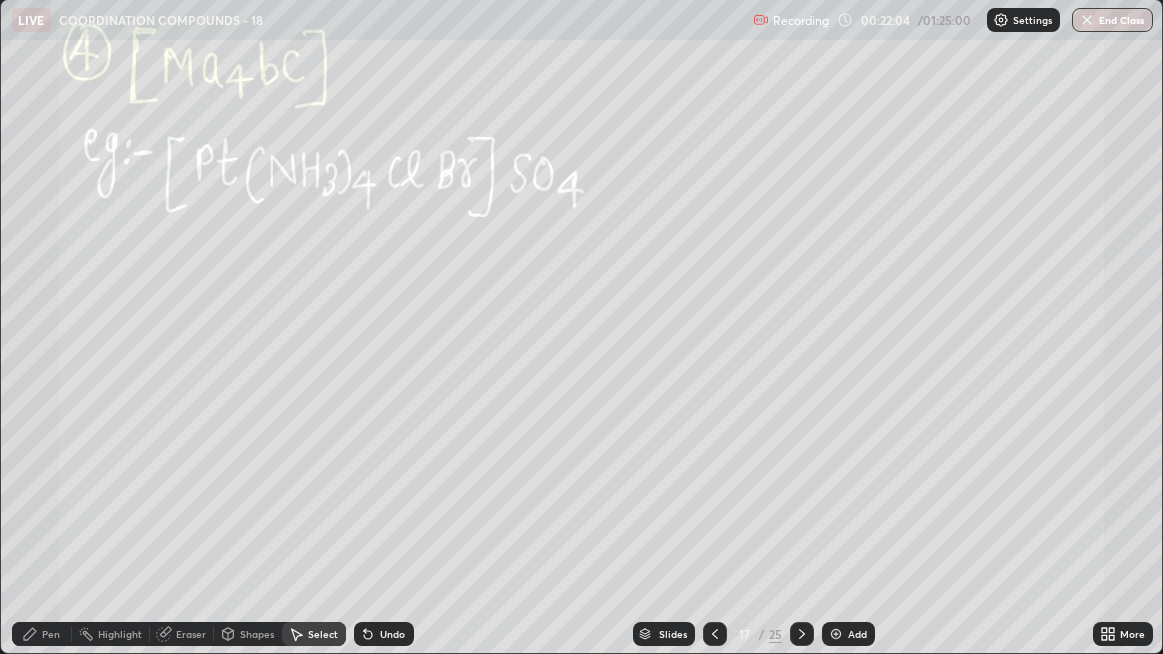 click on "Eraser" at bounding box center [191, 634] 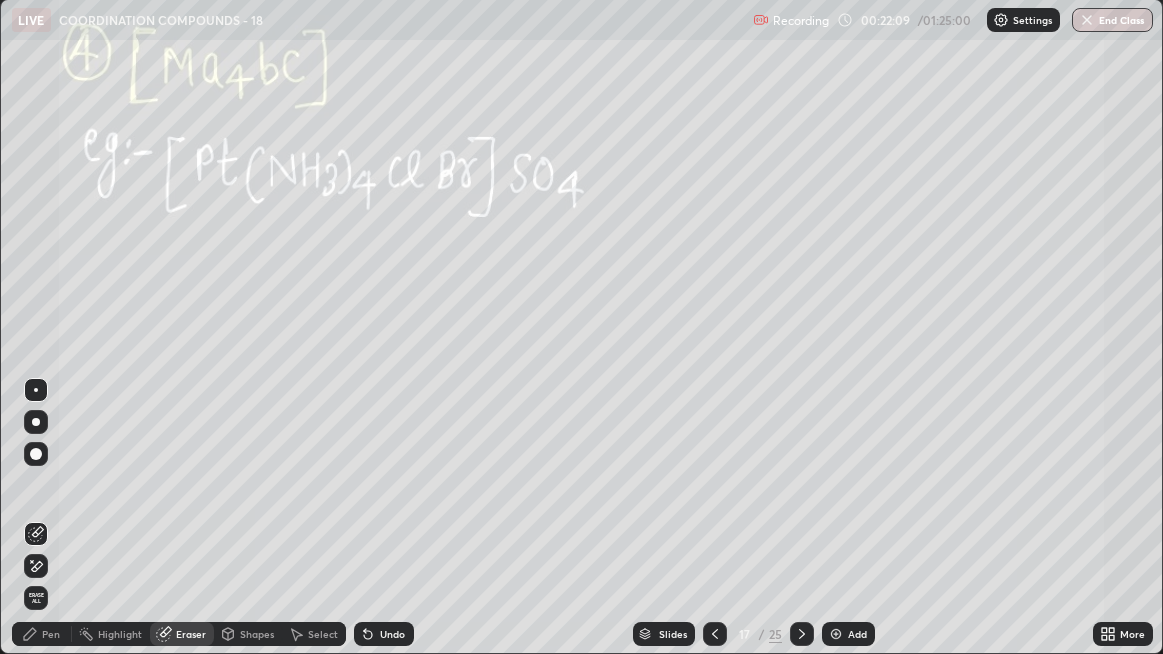 click on "Pen" at bounding box center (51, 634) 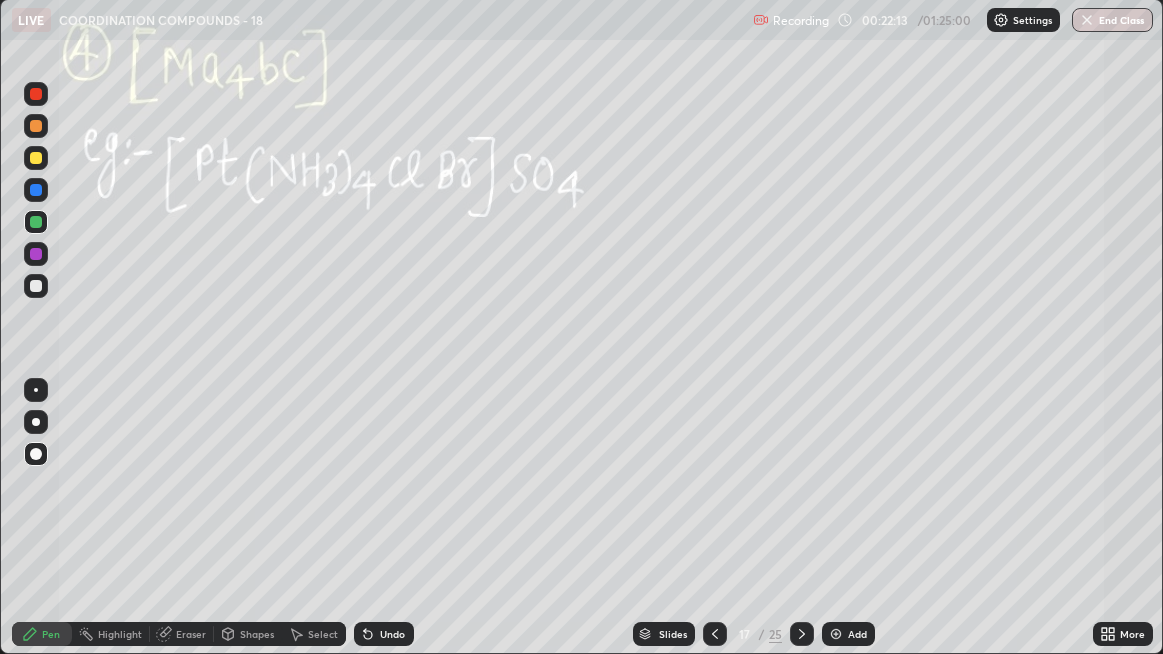 click on "Eraser" at bounding box center (182, 634) 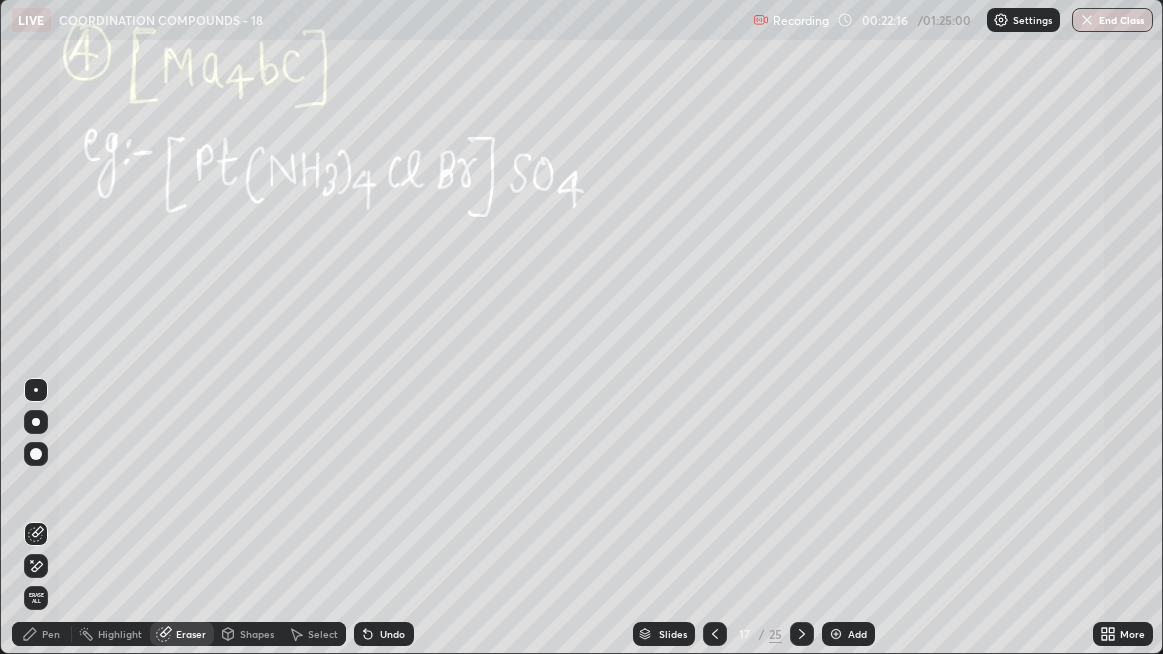 click on "Pen" at bounding box center [51, 634] 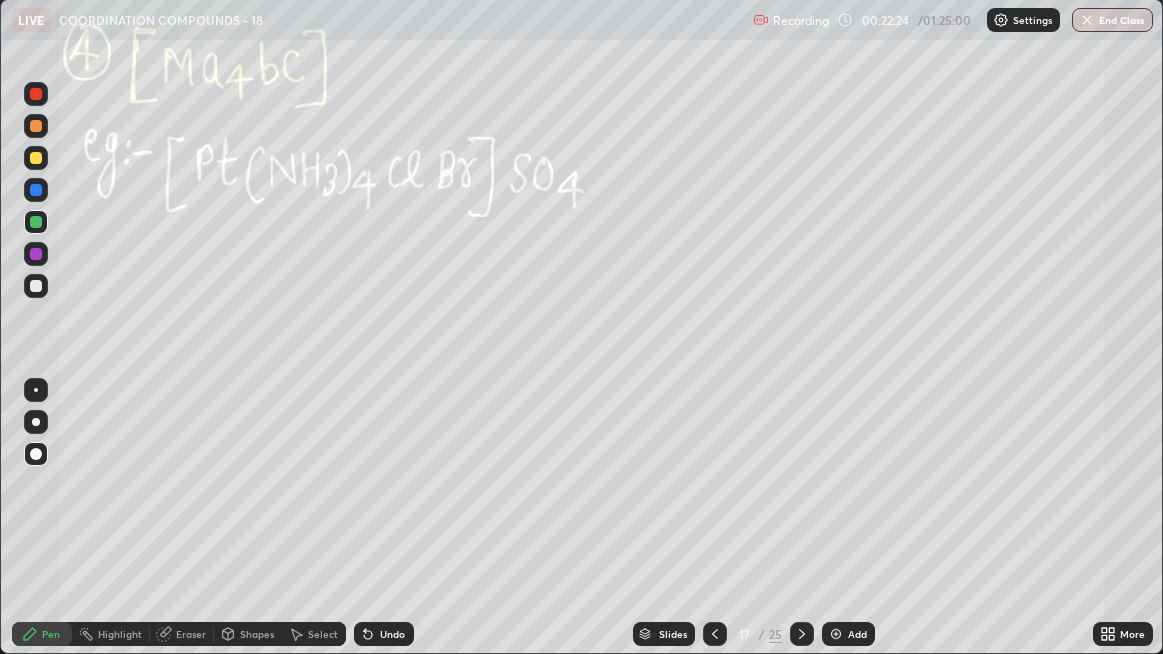 click on "Eraser" at bounding box center [182, 634] 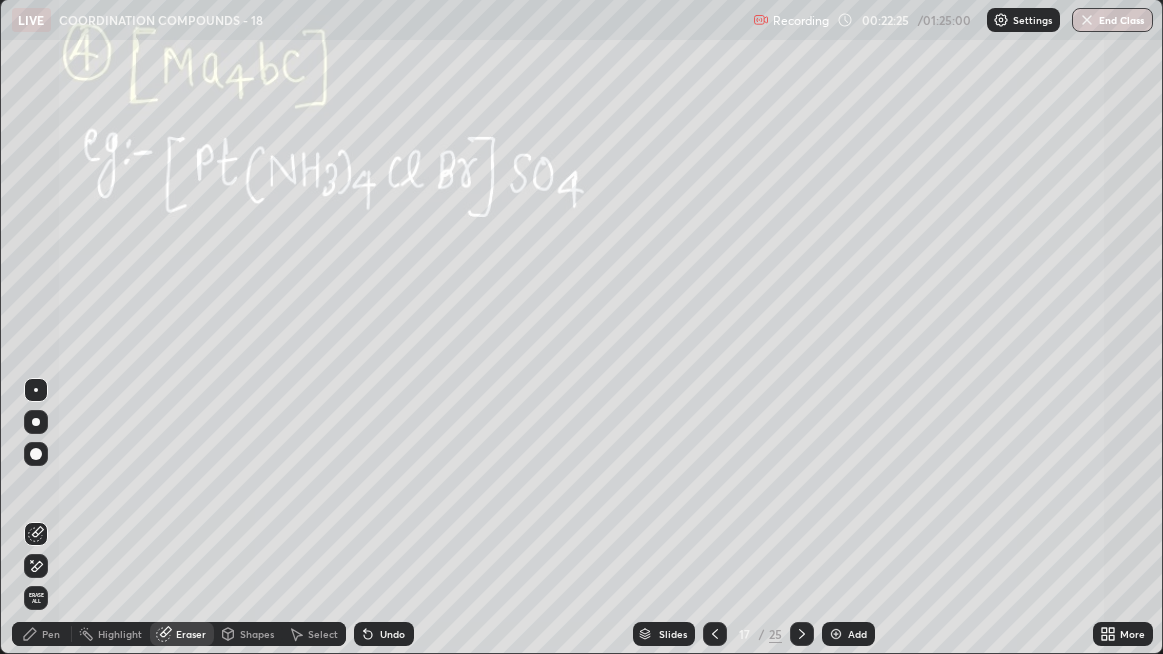 click on "Pen" at bounding box center (42, 634) 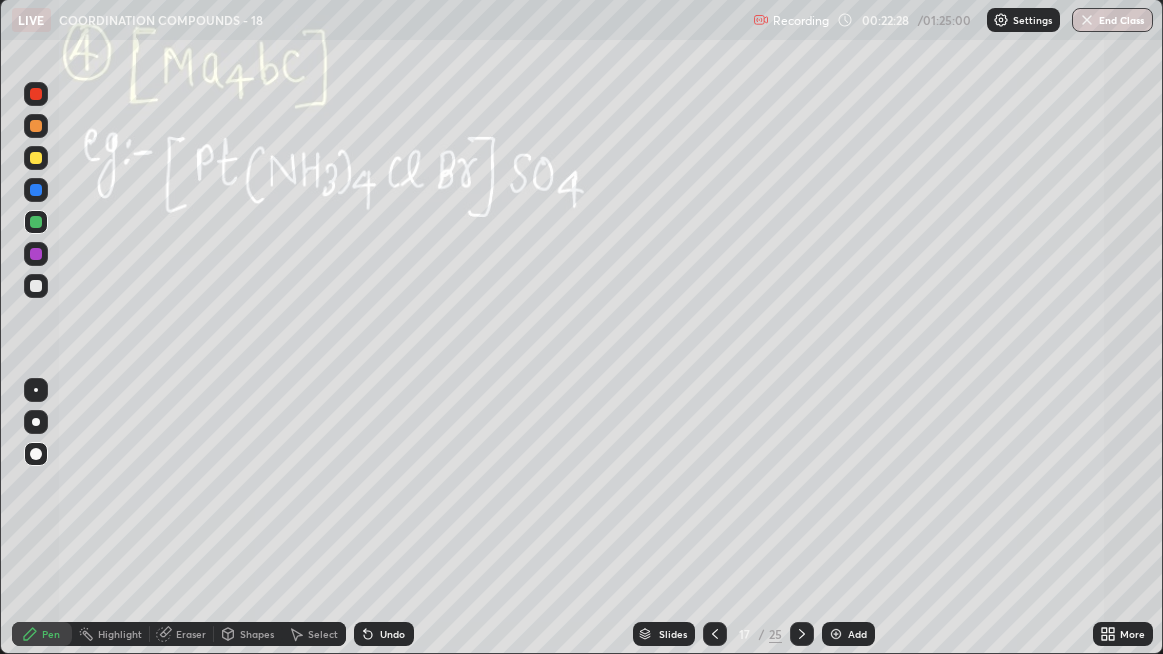 click on "Eraser" at bounding box center [191, 634] 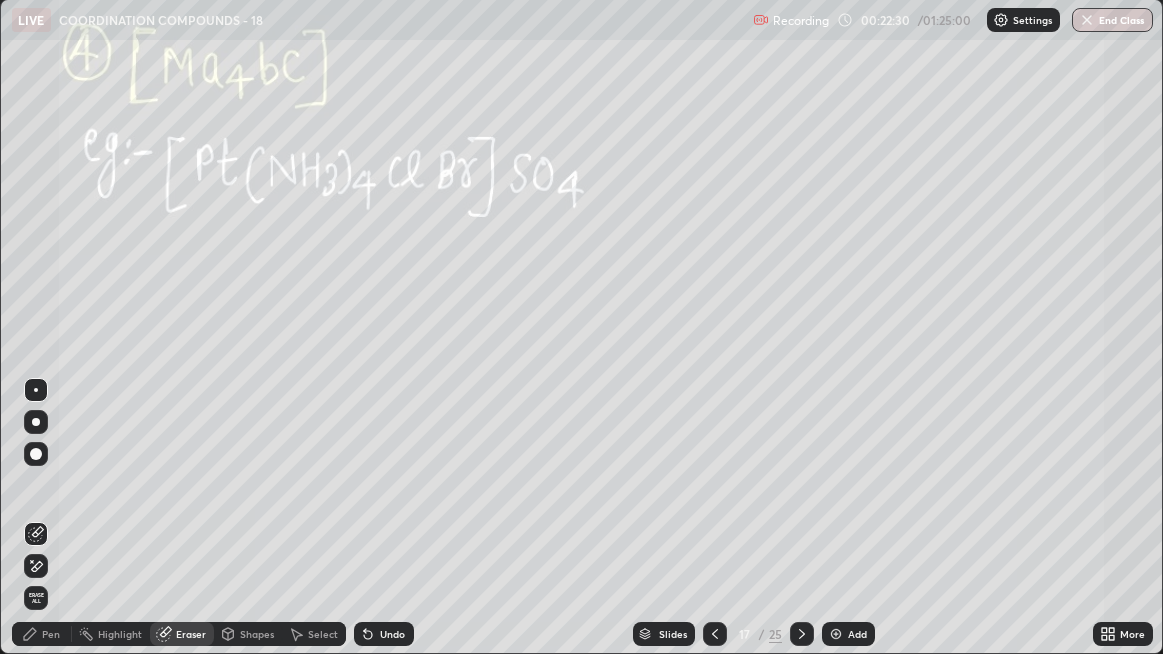 click on "Pen" at bounding box center (42, 634) 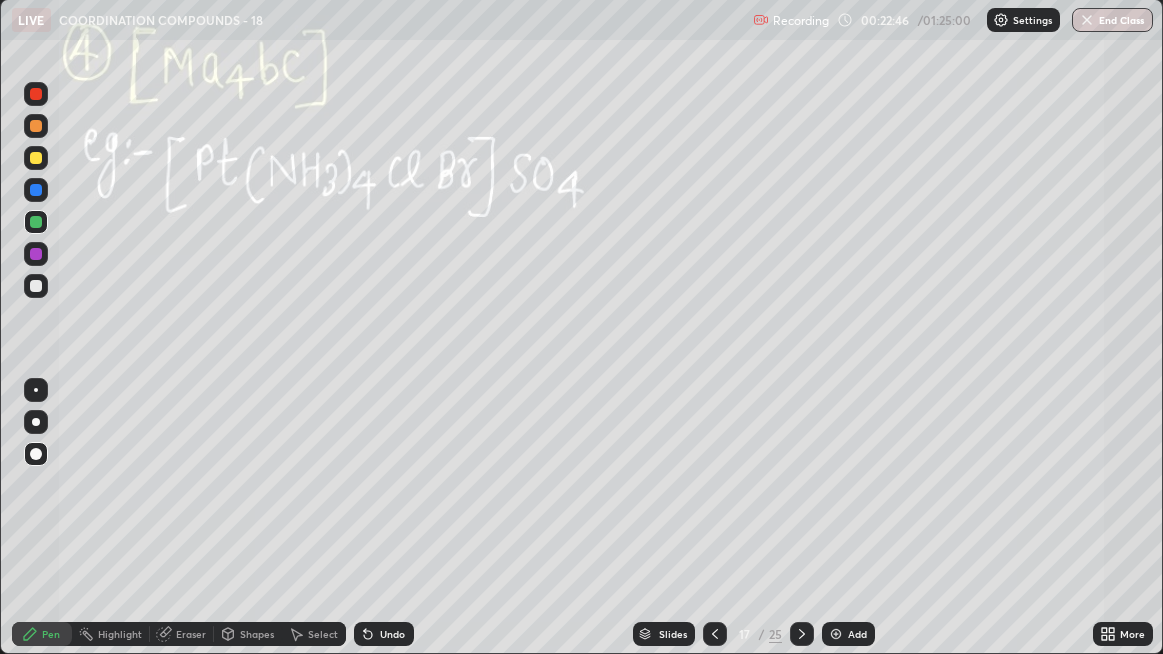 click at bounding box center (36, 254) 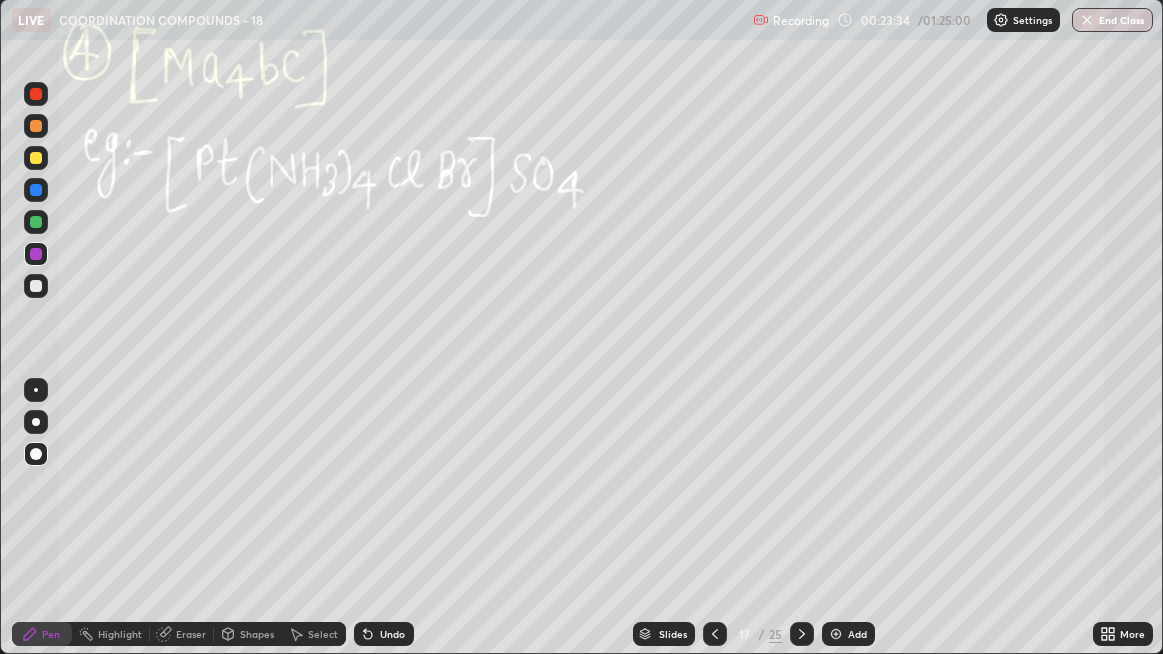 click 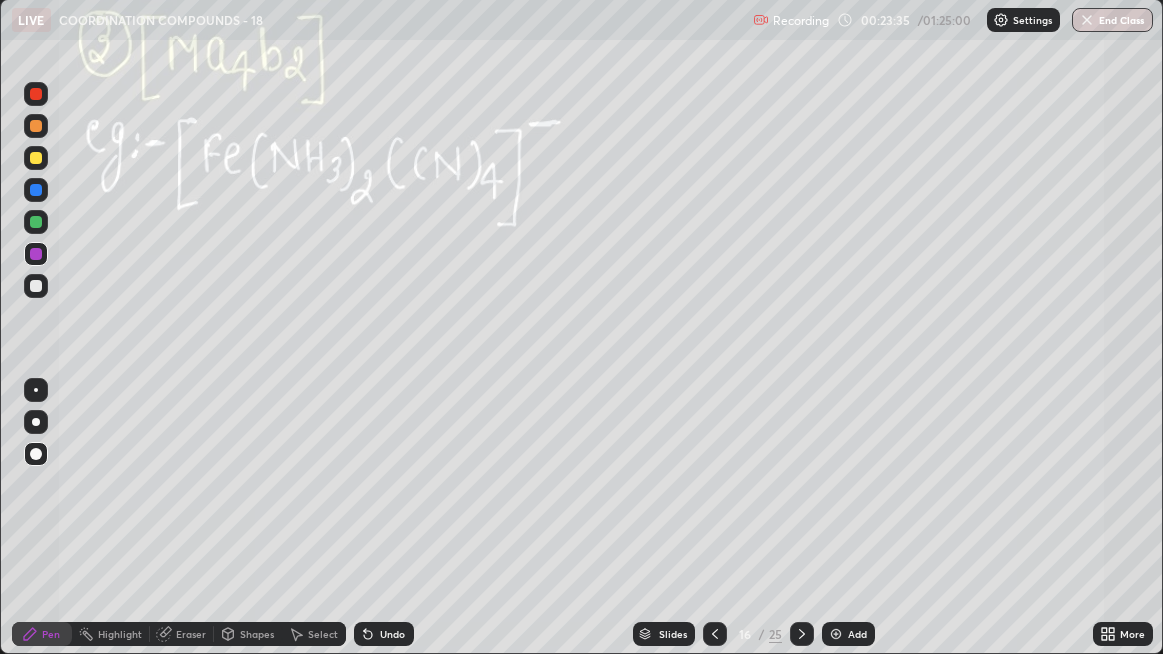 click at bounding box center (715, 634) 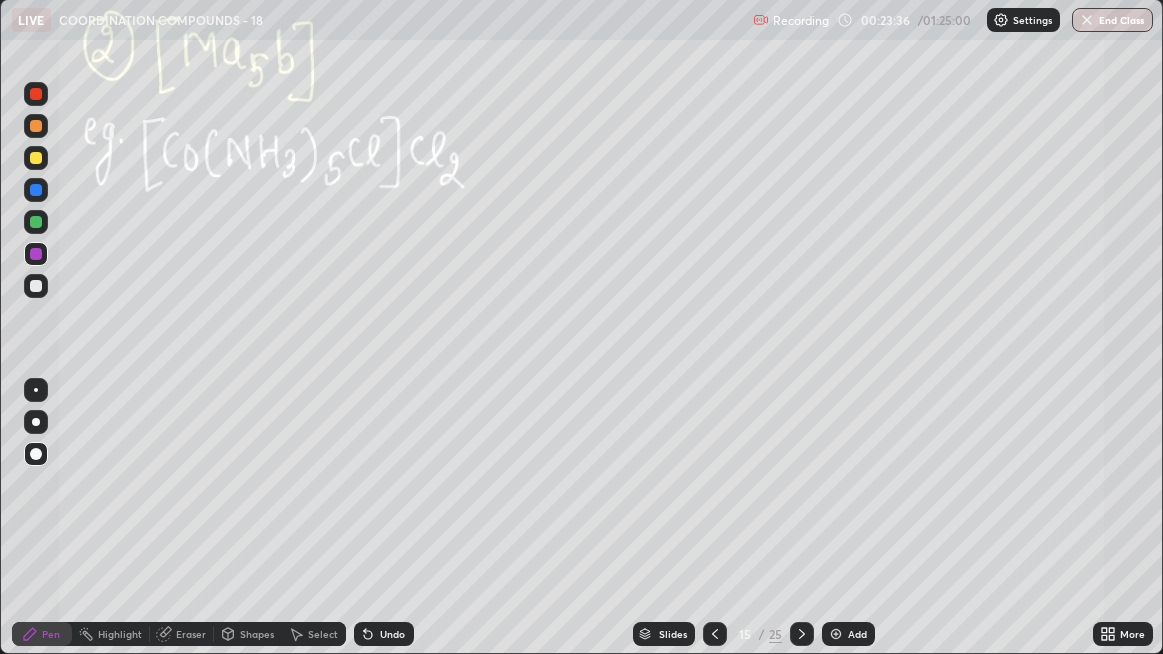 click 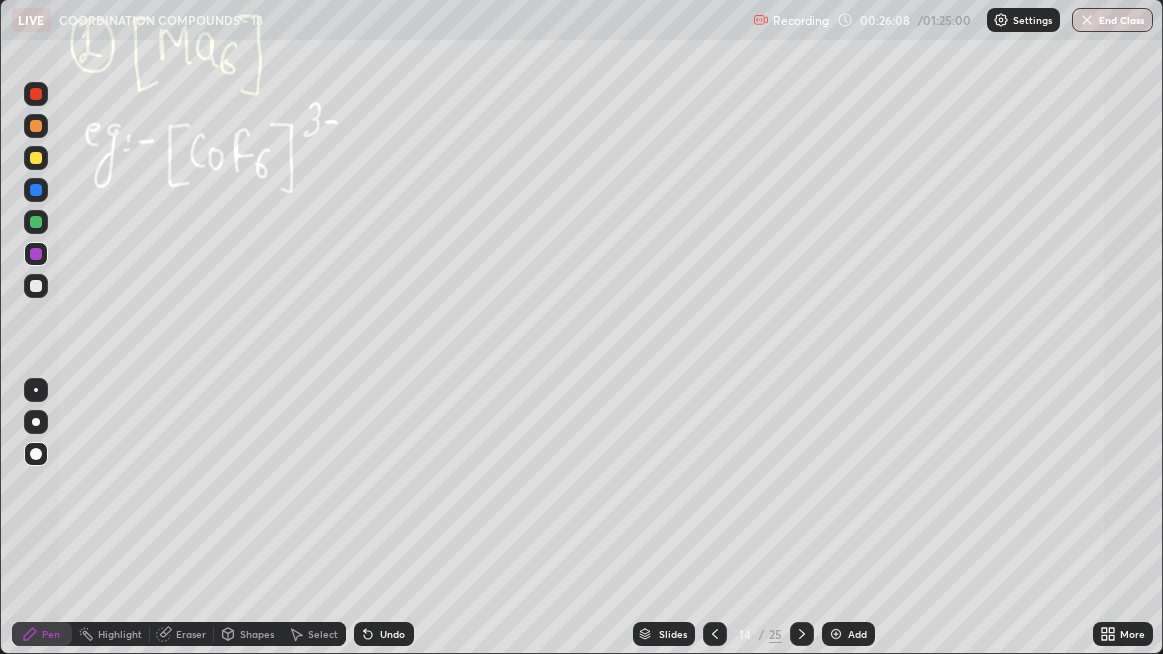 click at bounding box center [36, 286] 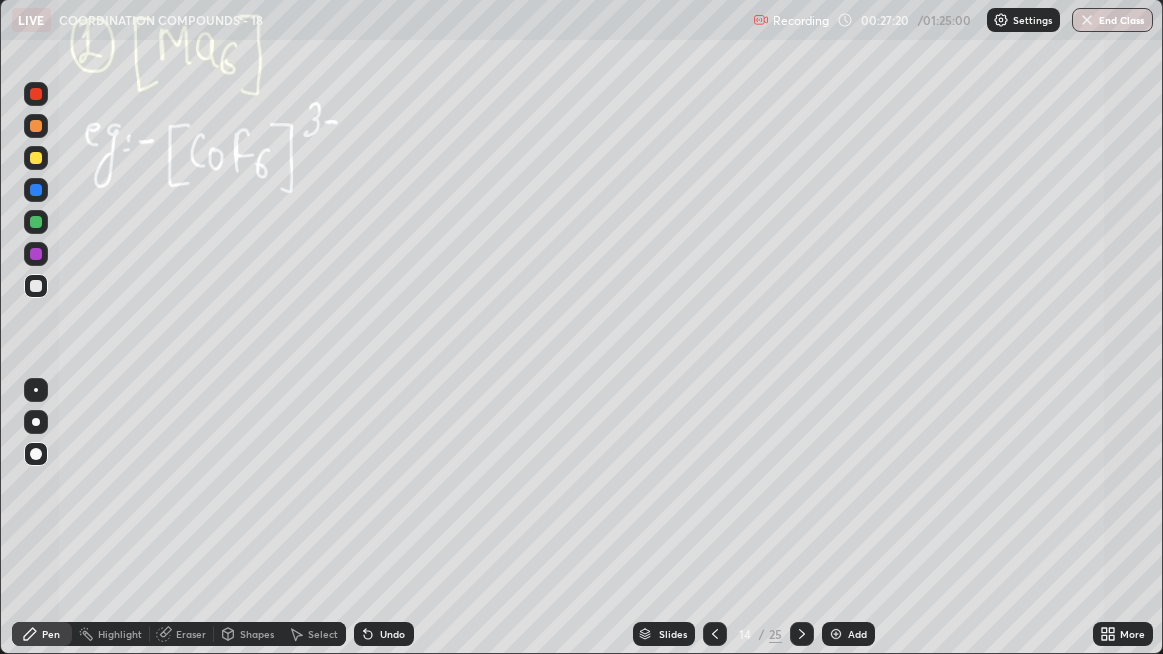 click at bounding box center (802, 634) 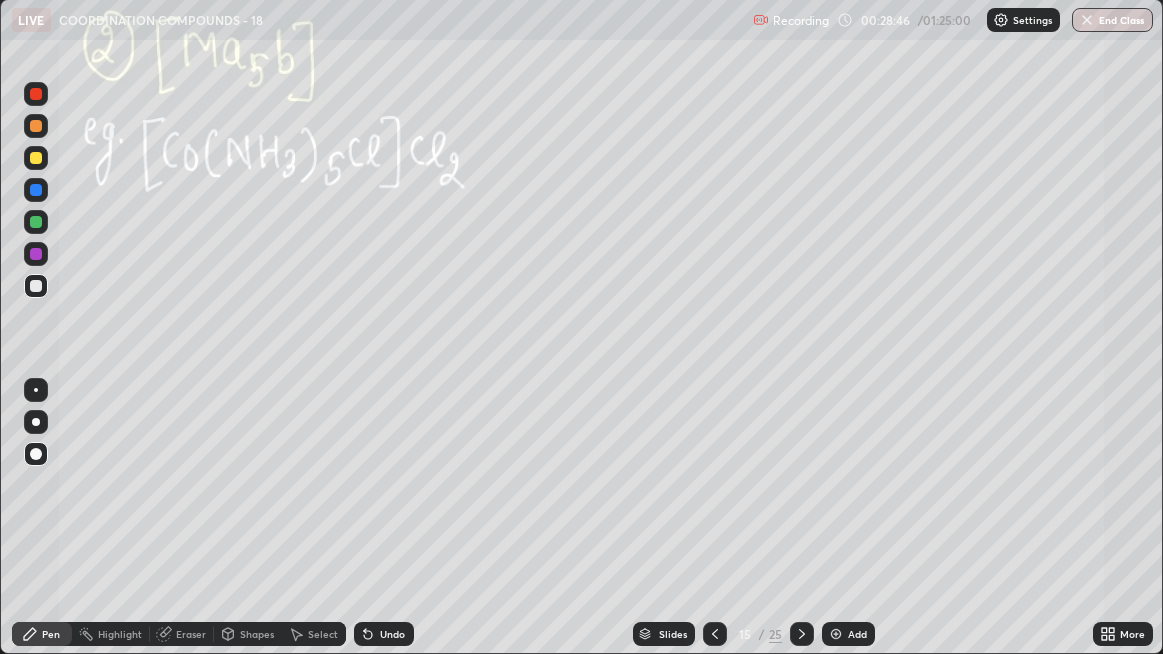click at bounding box center (36, 254) 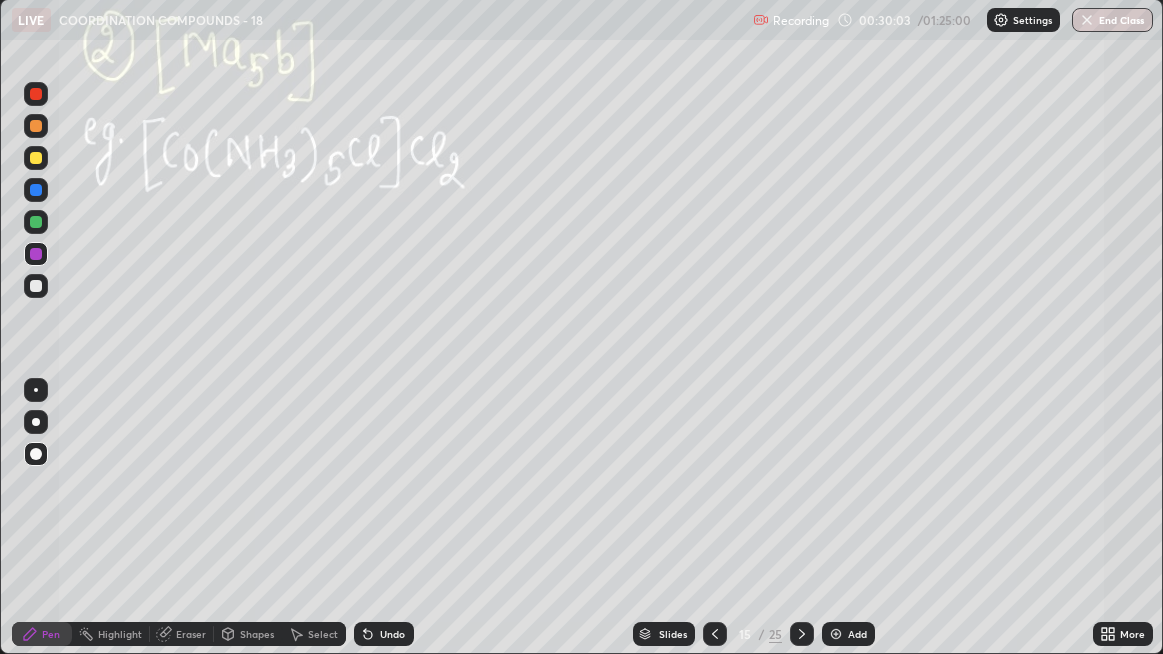 click on "Select" at bounding box center [323, 634] 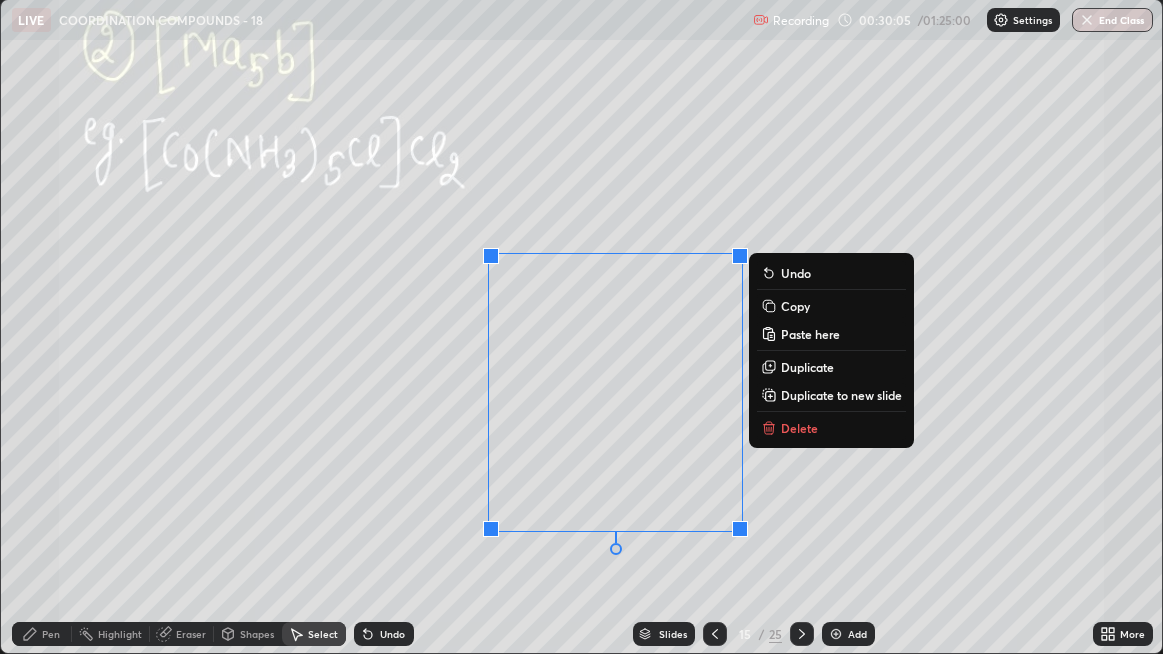 click on "Delete" at bounding box center (799, 428) 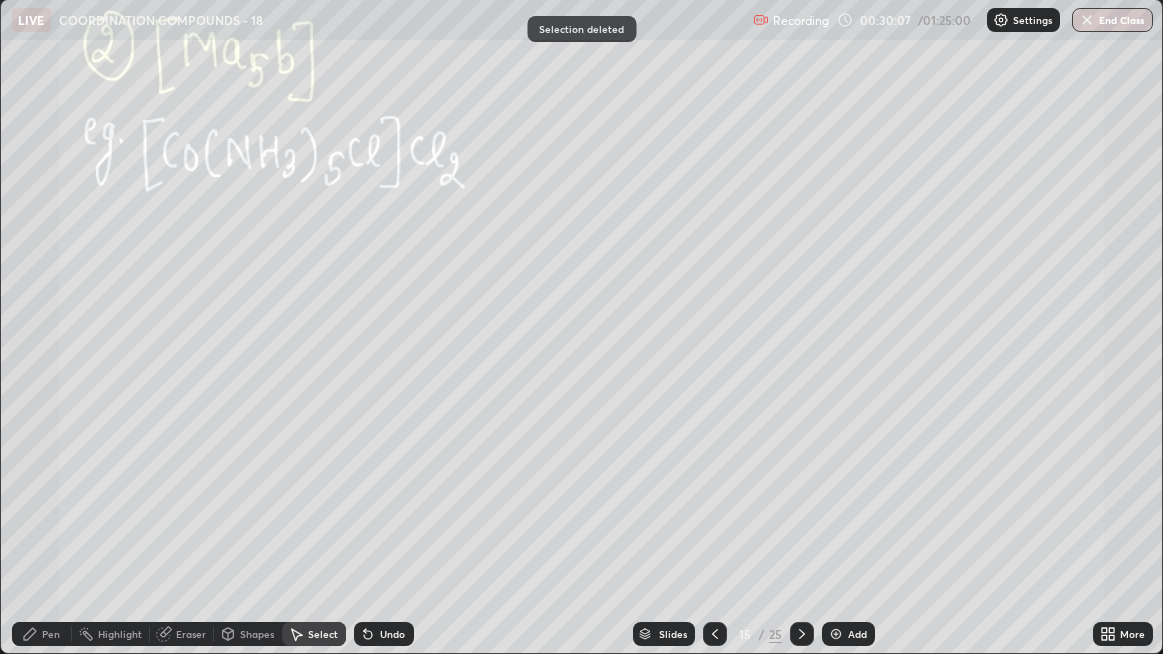 click on "Pen" at bounding box center (51, 634) 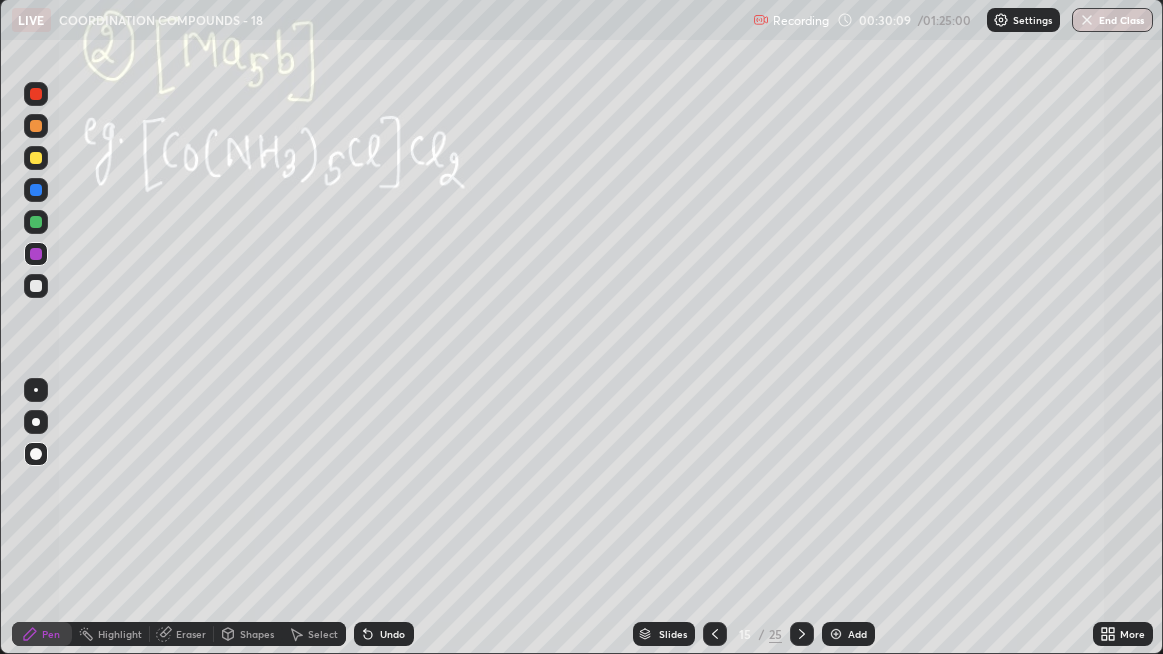 click at bounding box center [36, 158] 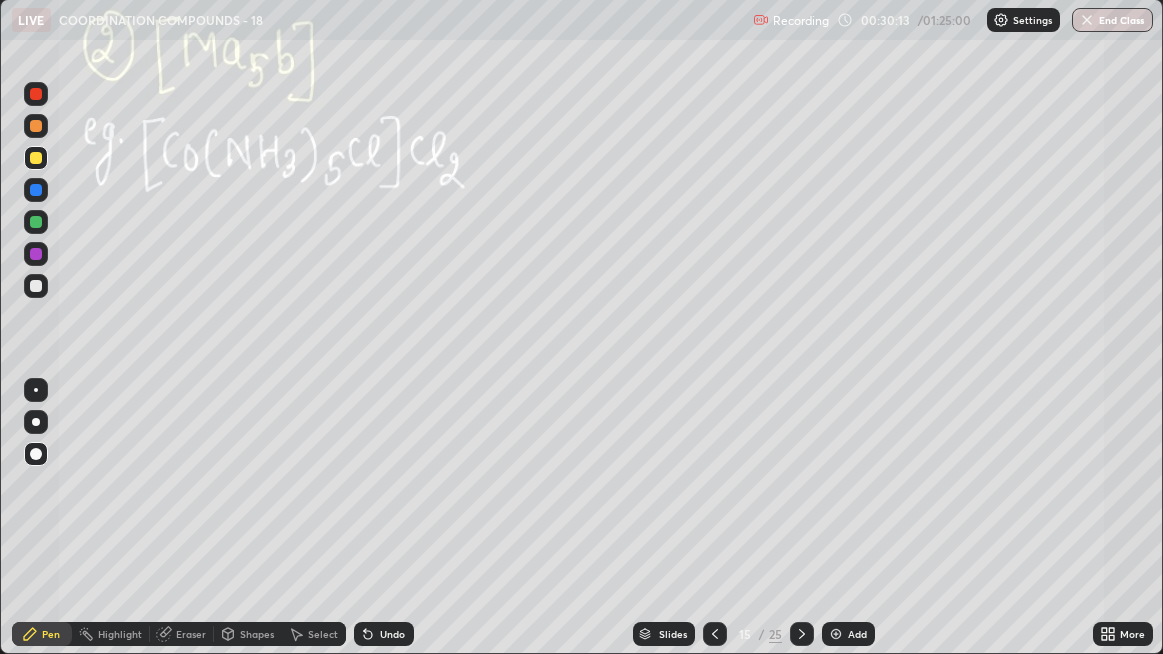 click 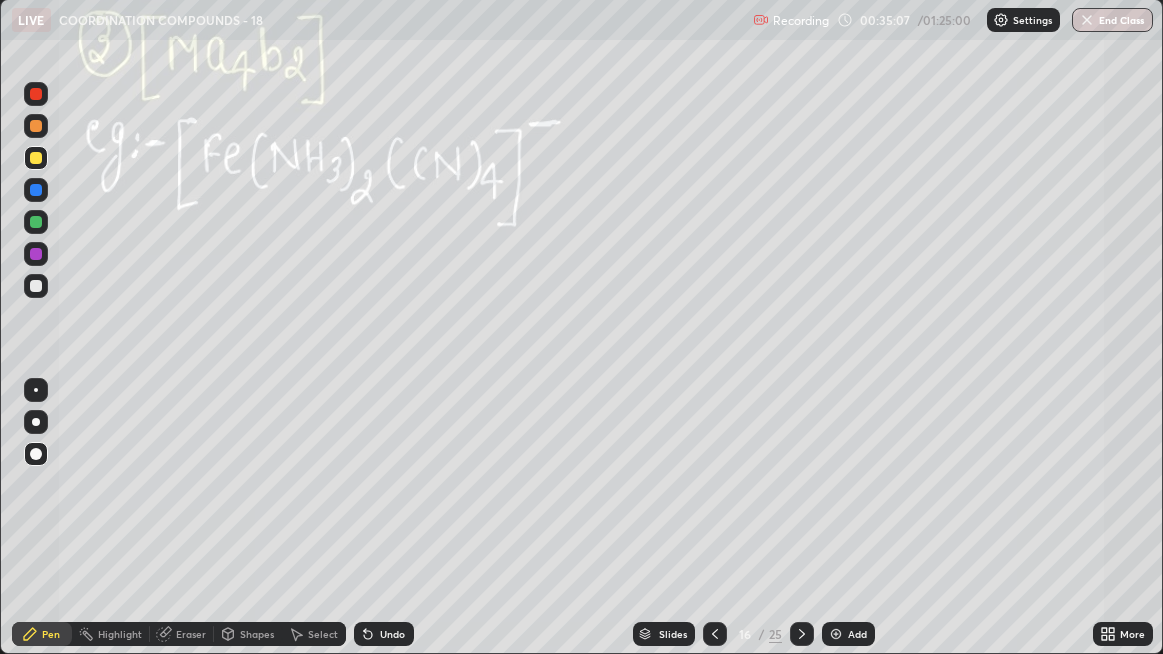 click 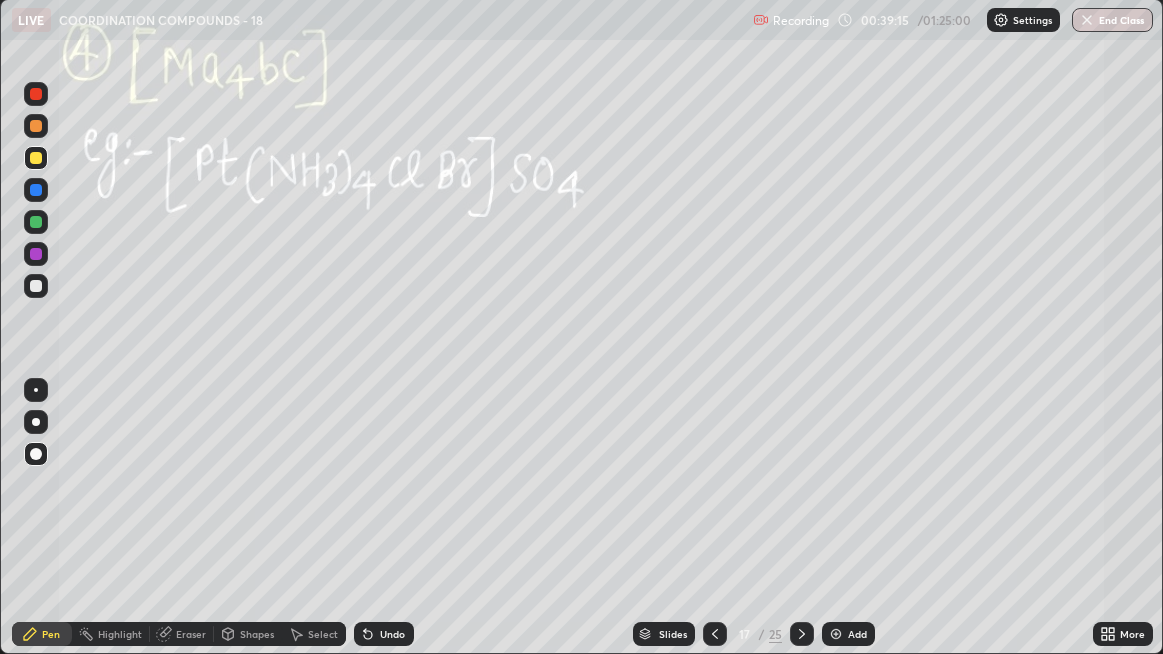 click 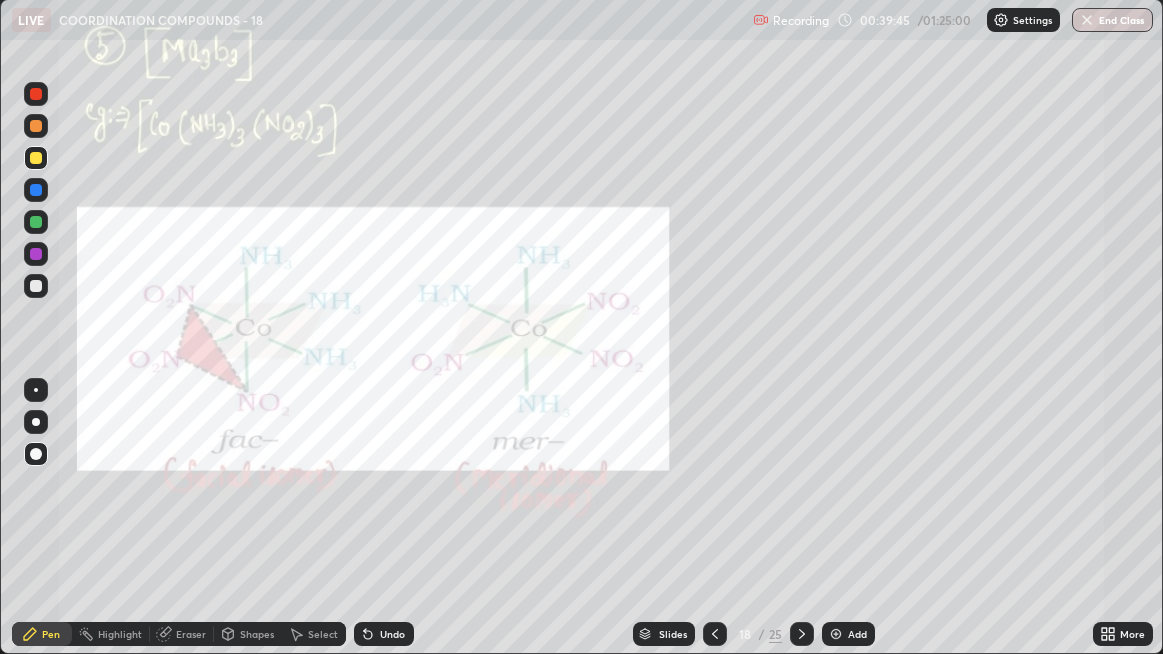 click 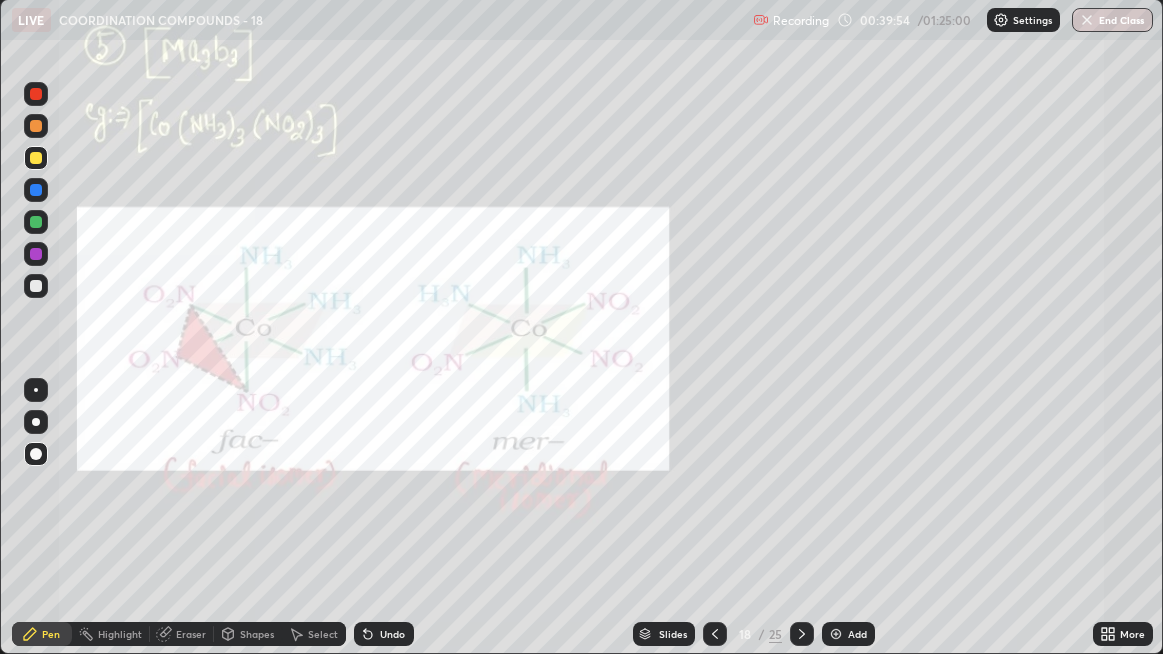click at bounding box center (36, 222) 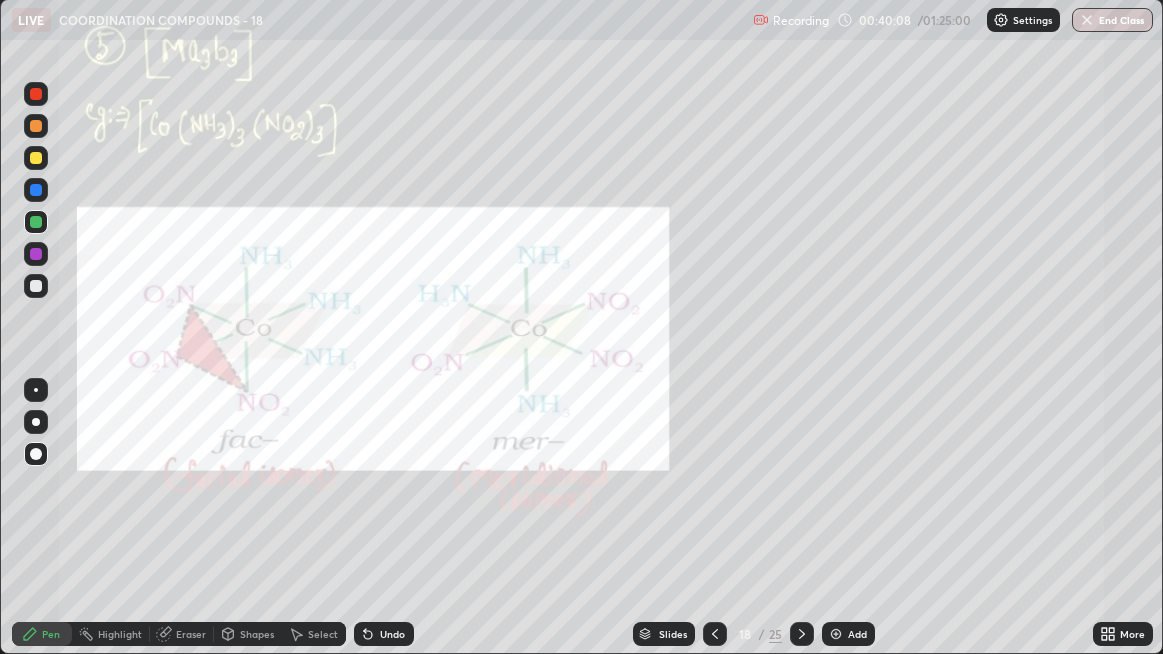 click at bounding box center [36, 286] 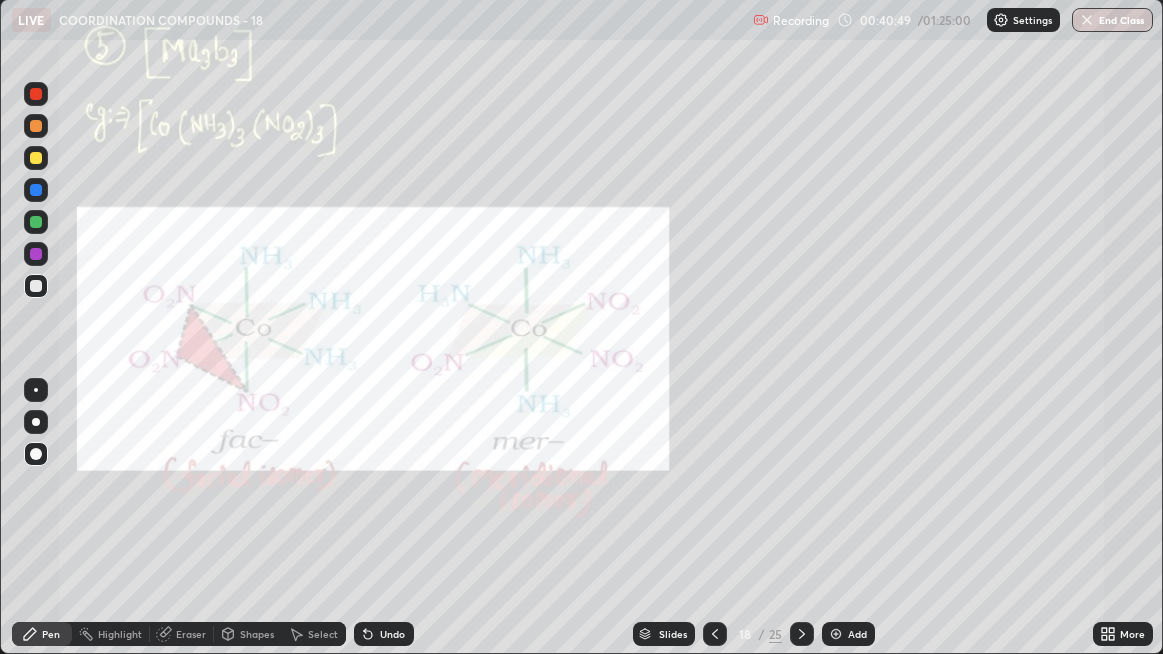 click at bounding box center [36, 254] 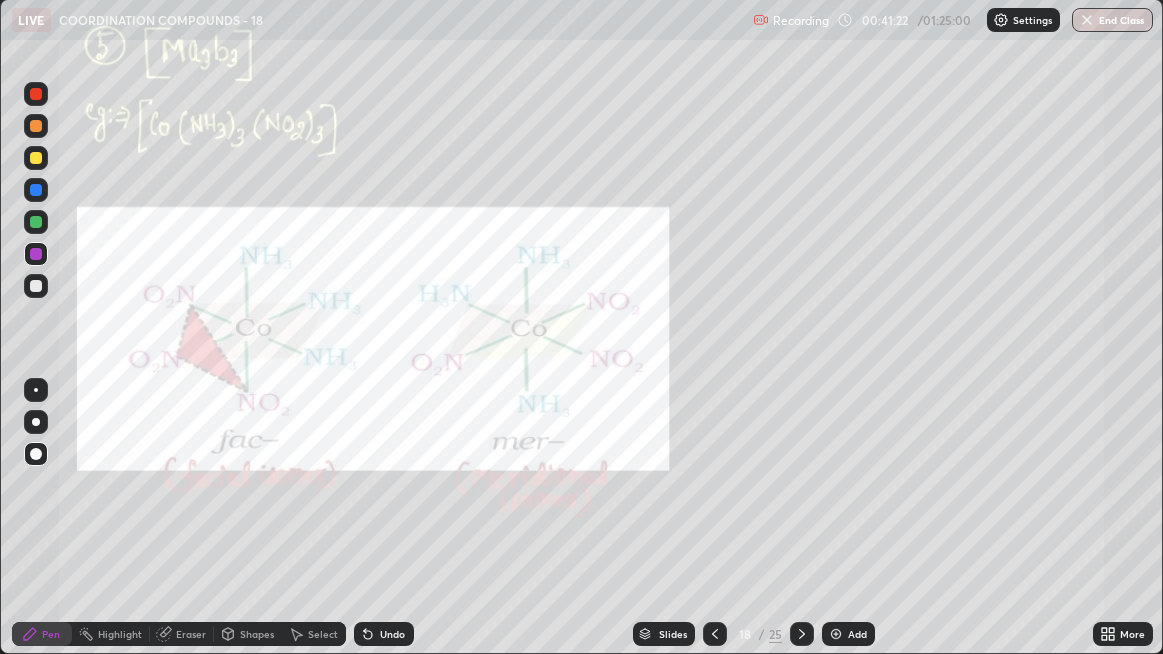 click at bounding box center (36, 158) 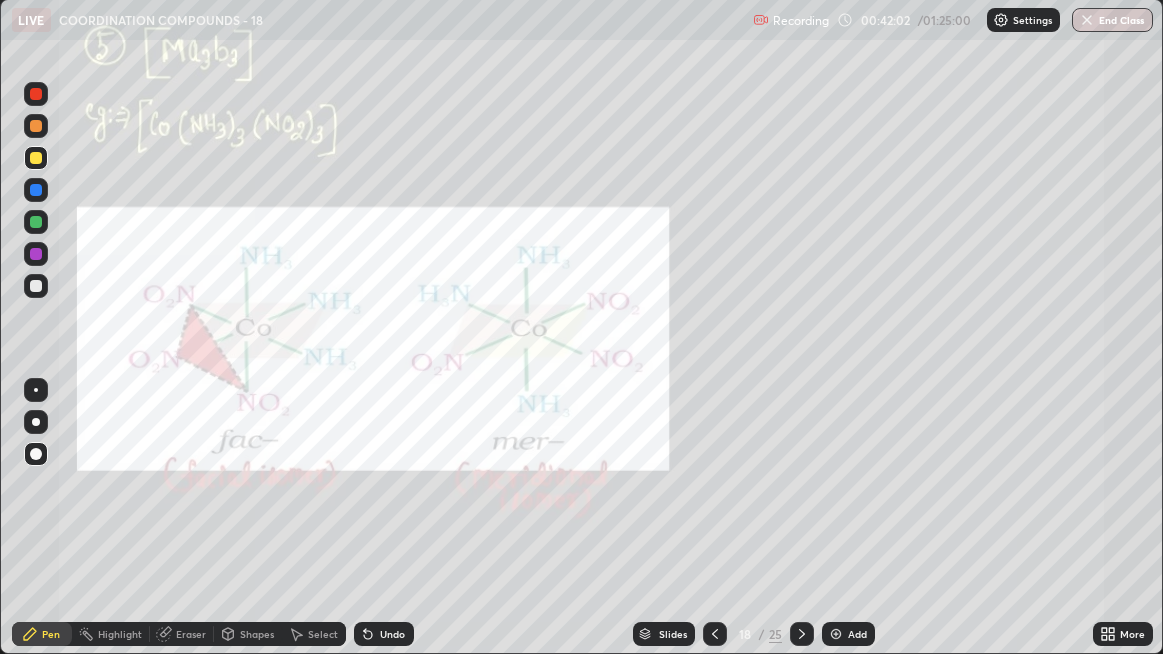 click at bounding box center (36, 222) 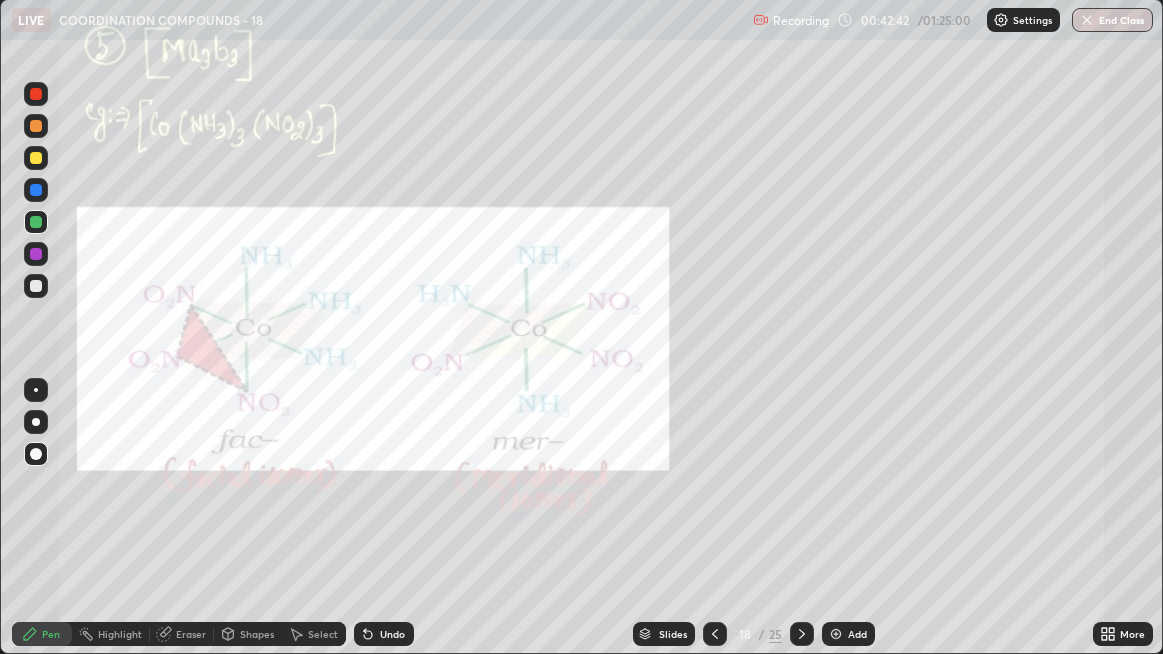 click on "Select" at bounding box center (314, 634) 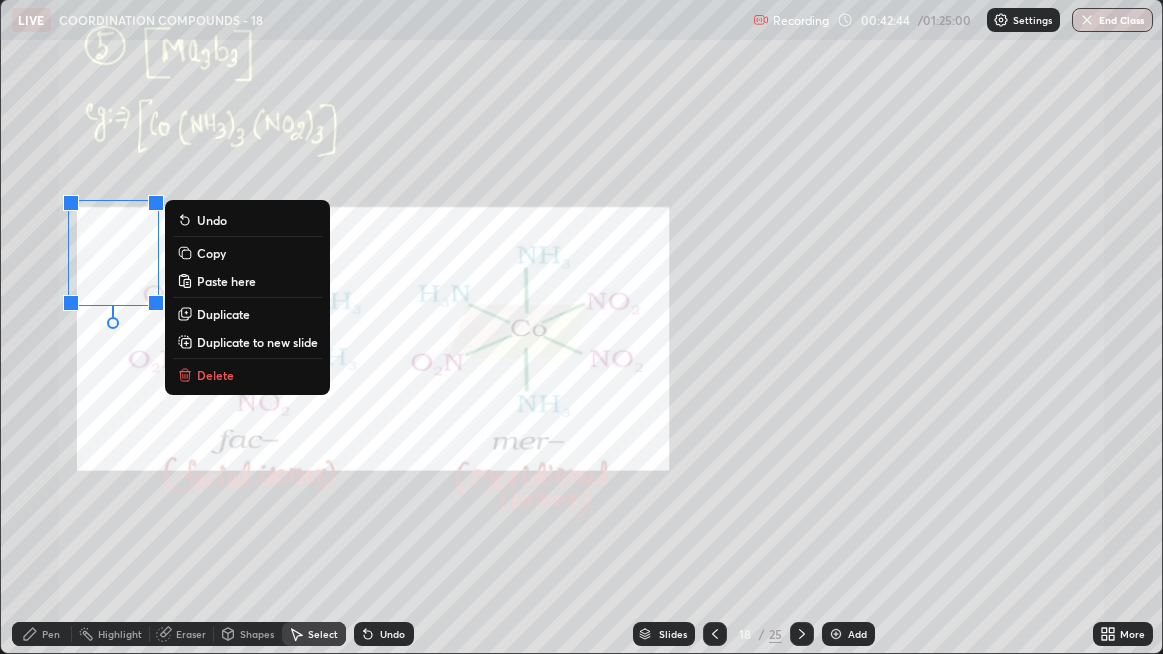 click on "Delete" at bounding box center (247, 375) 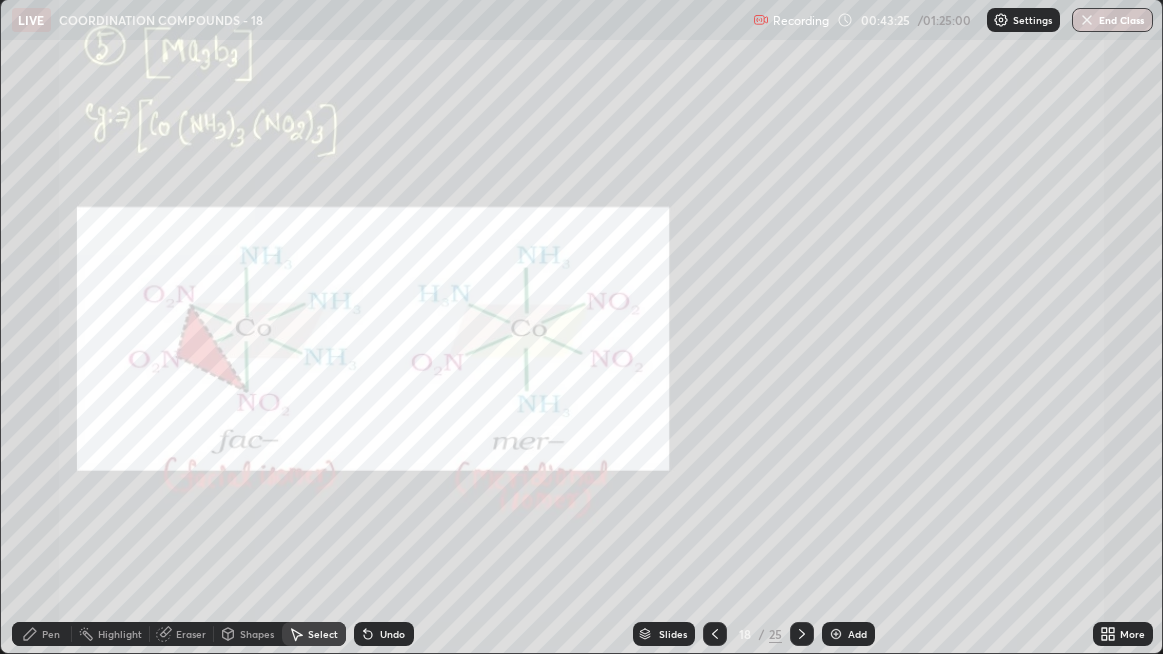 click on "0 ° Undo Copy Paste here Duplicate Duplicate to new slide Delete" at bounding box center [582, 326] 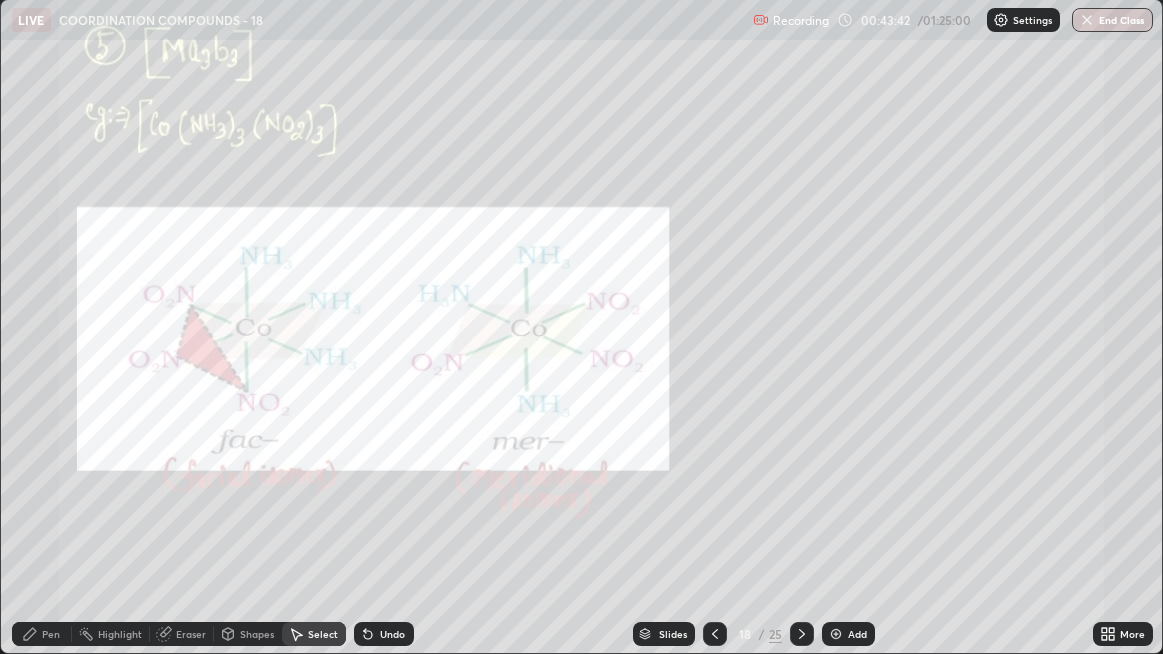 click on "Eraser" at bounding box center [191, 634] 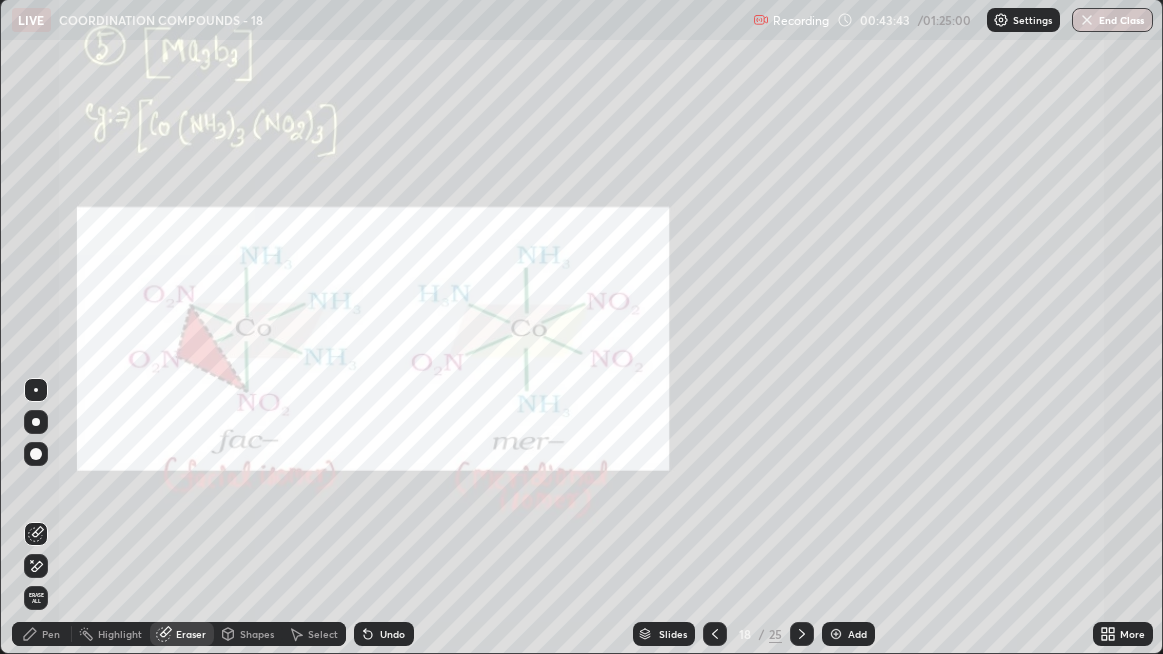 click on "Shapes" at bounding box center [257, 634] 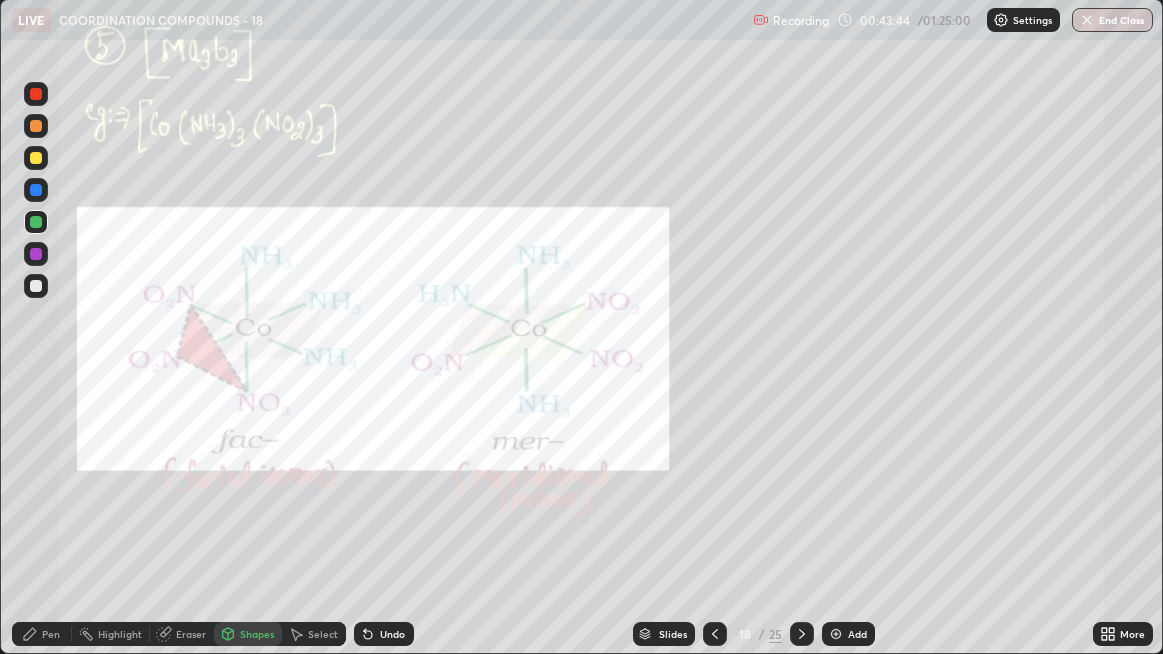 click at bounding box center (36, 254) 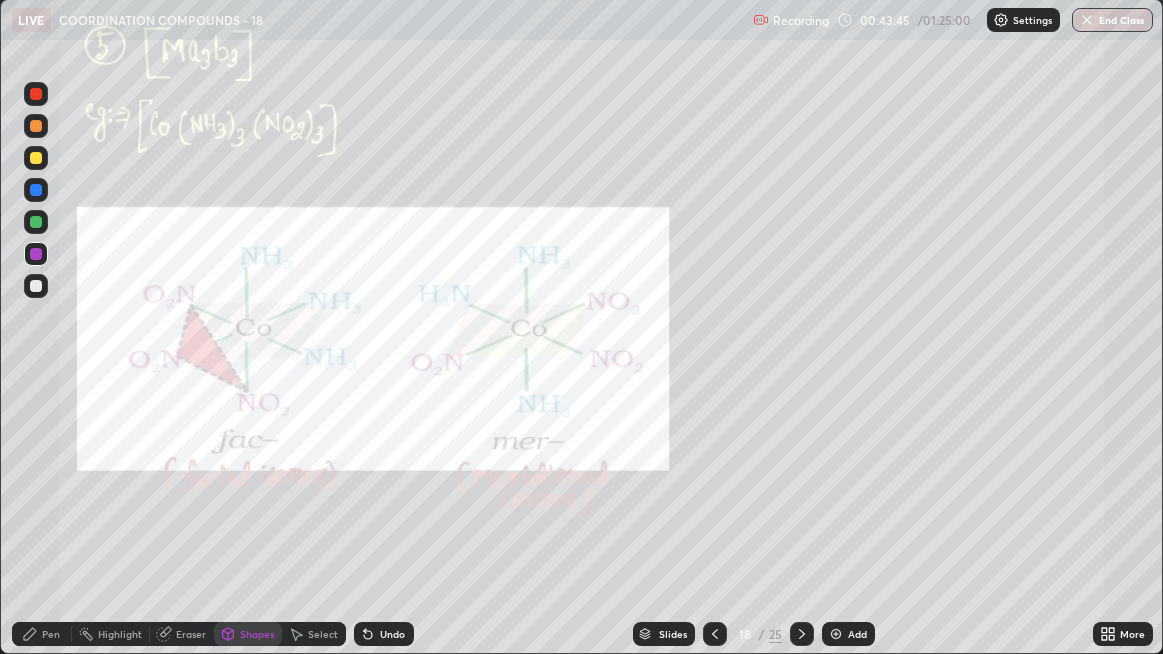 click on "Pen" at bounding box center (51, 634) 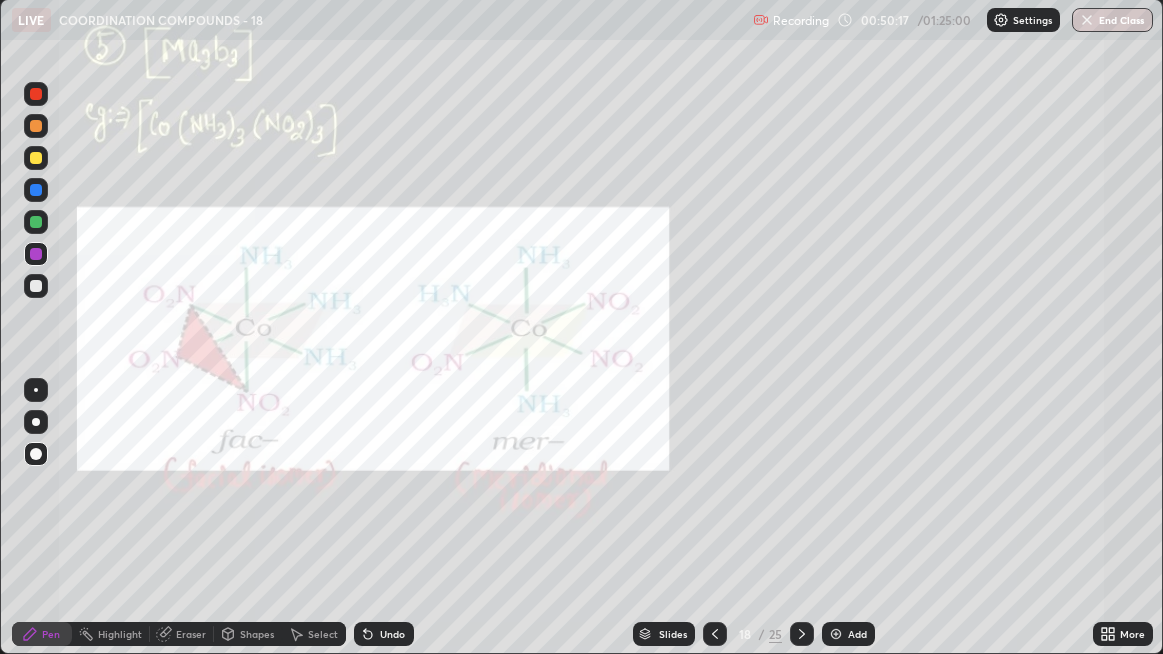 click on "Select" at bounding box center [323, 634] 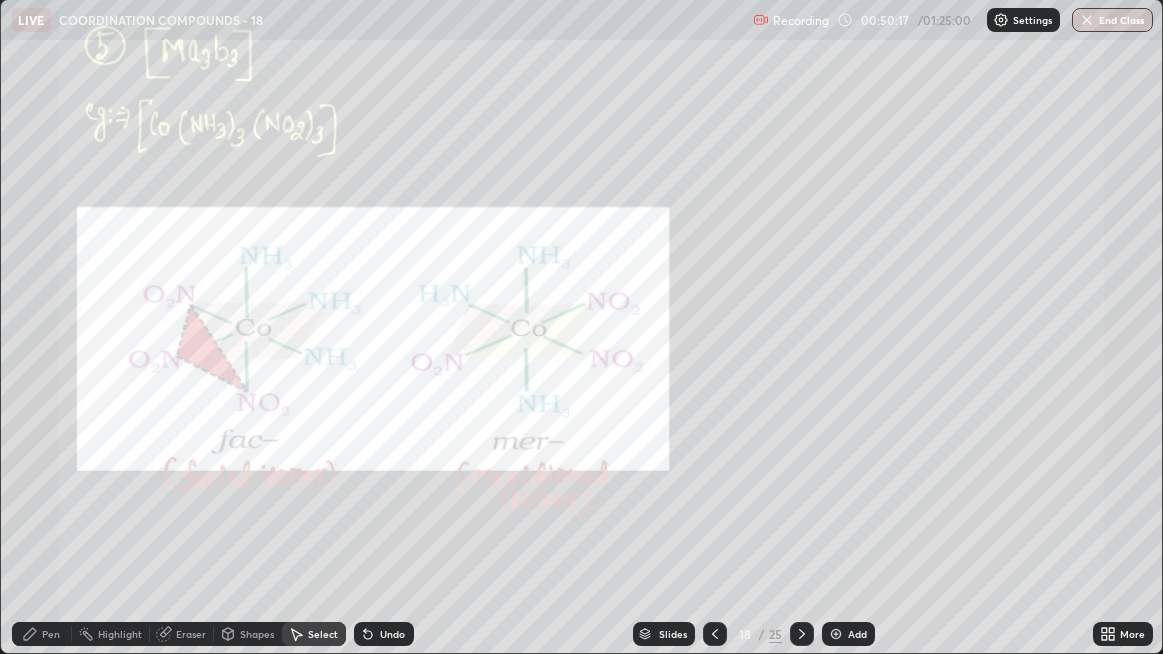 click on "Select" at bounding box center [323, 634] 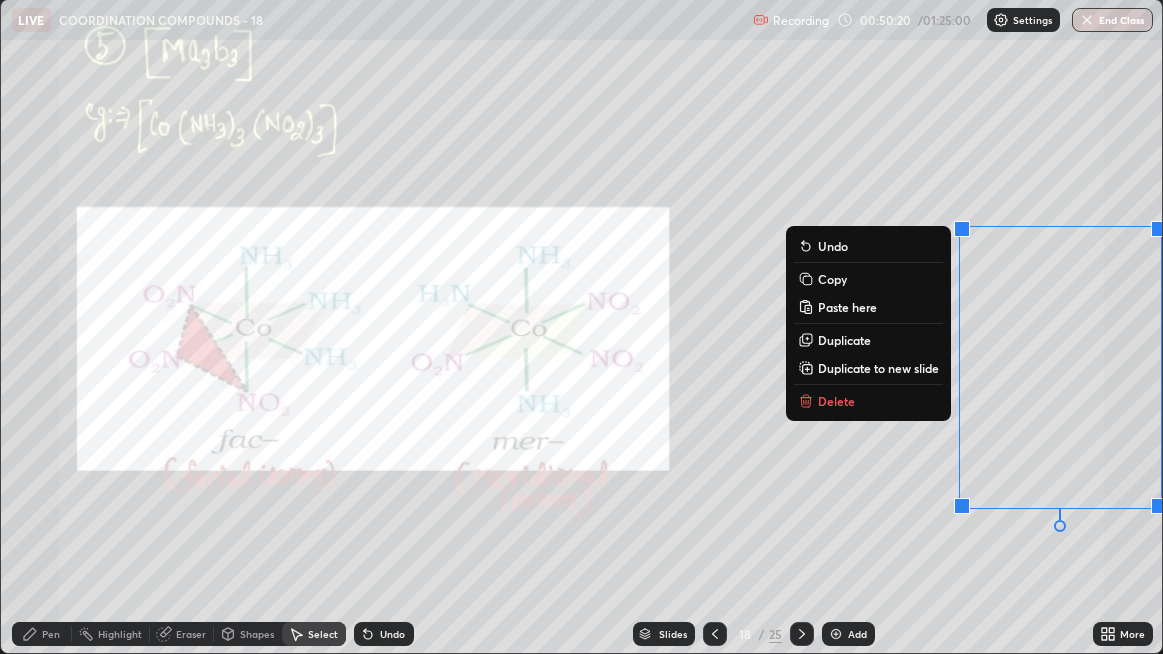 click on "Delete" at bounding box center [868, 401] 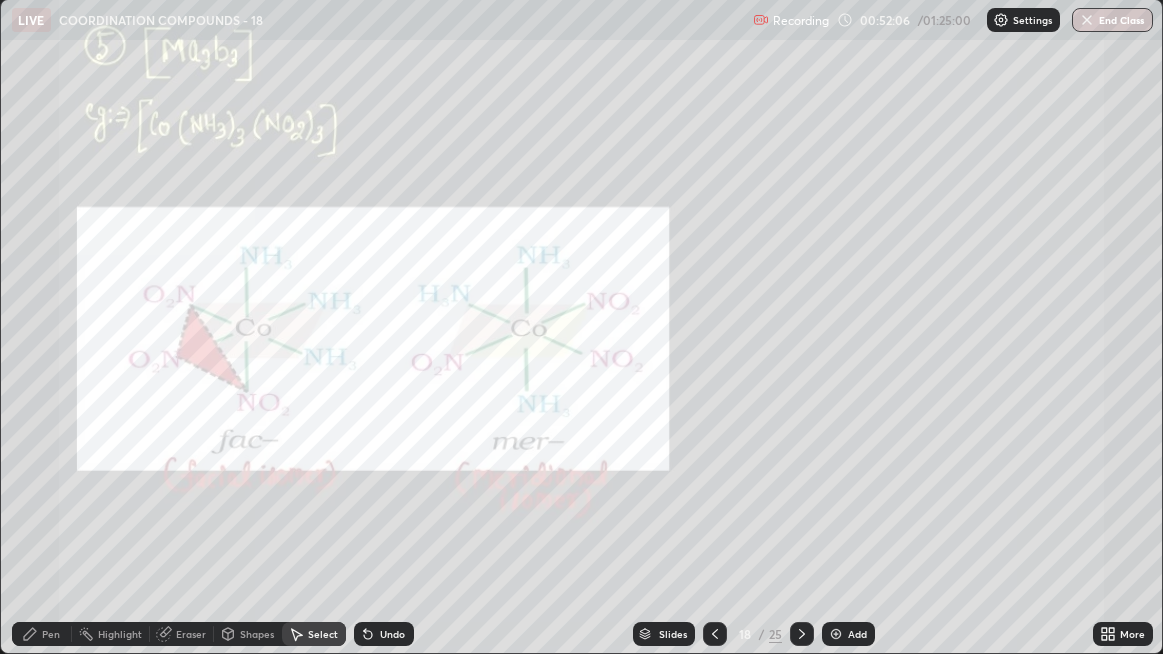 click 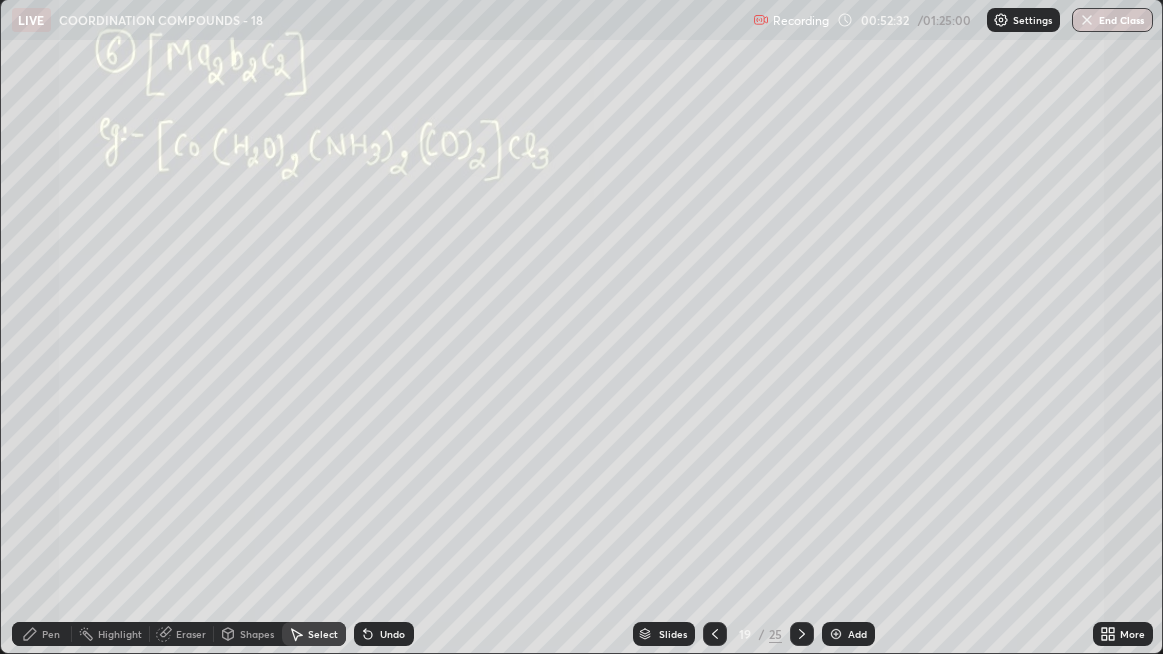 click 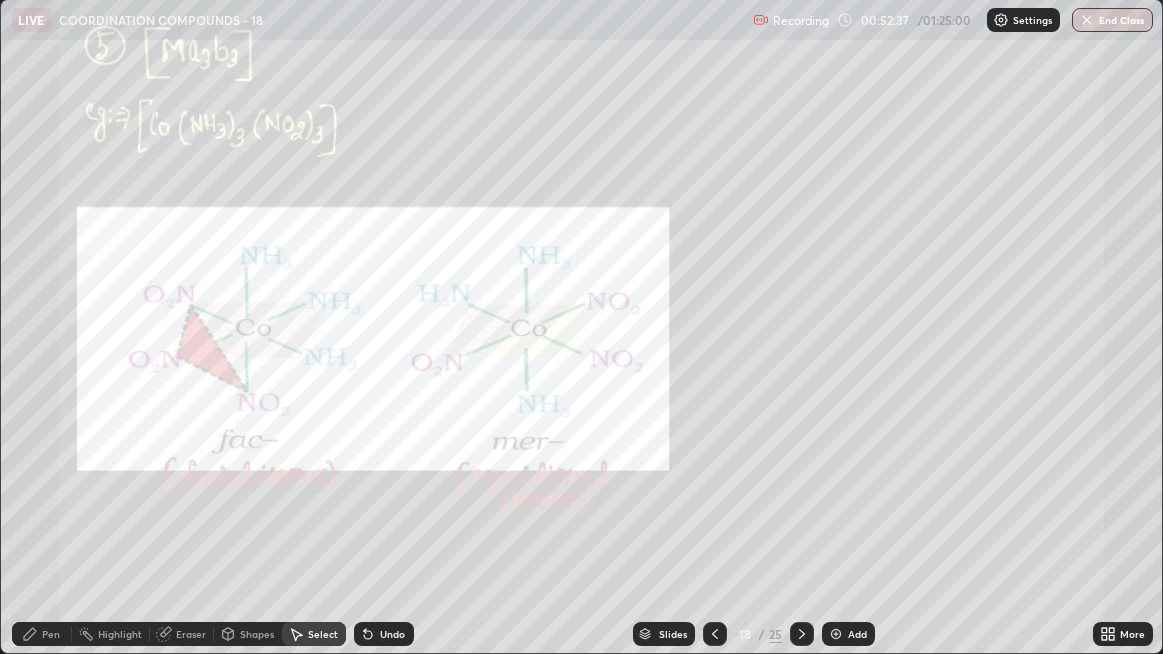 click on "0 ° Undo Copy Paste here Duplicate Duplicate to new slide Delete" at bounding box center [582, 326] 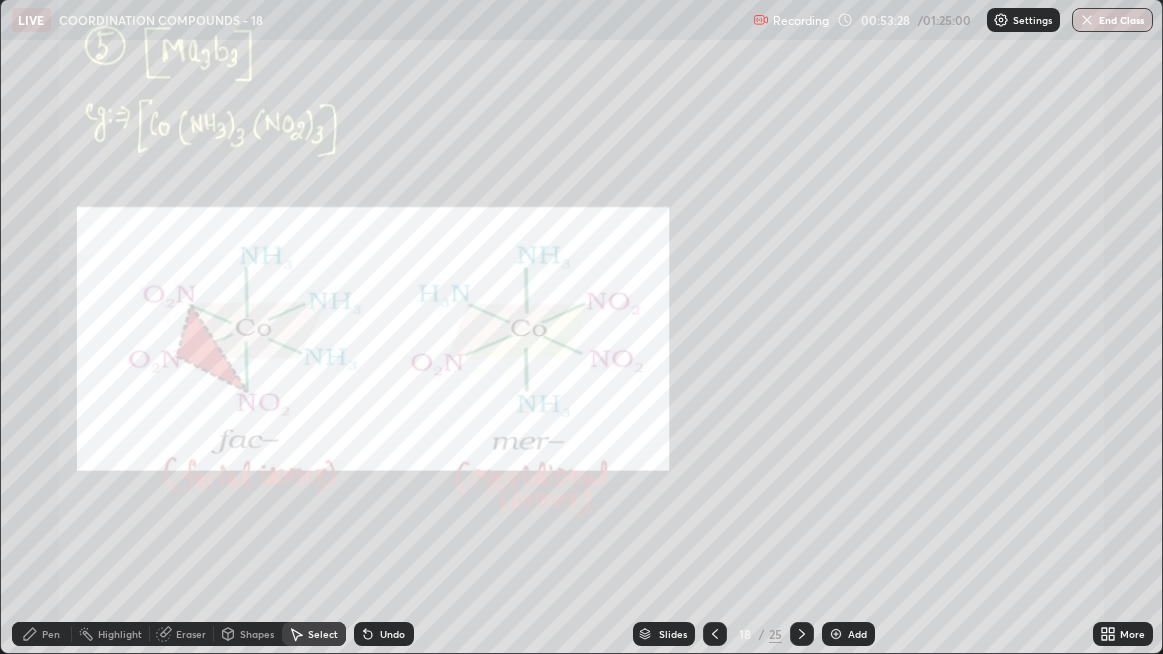 click 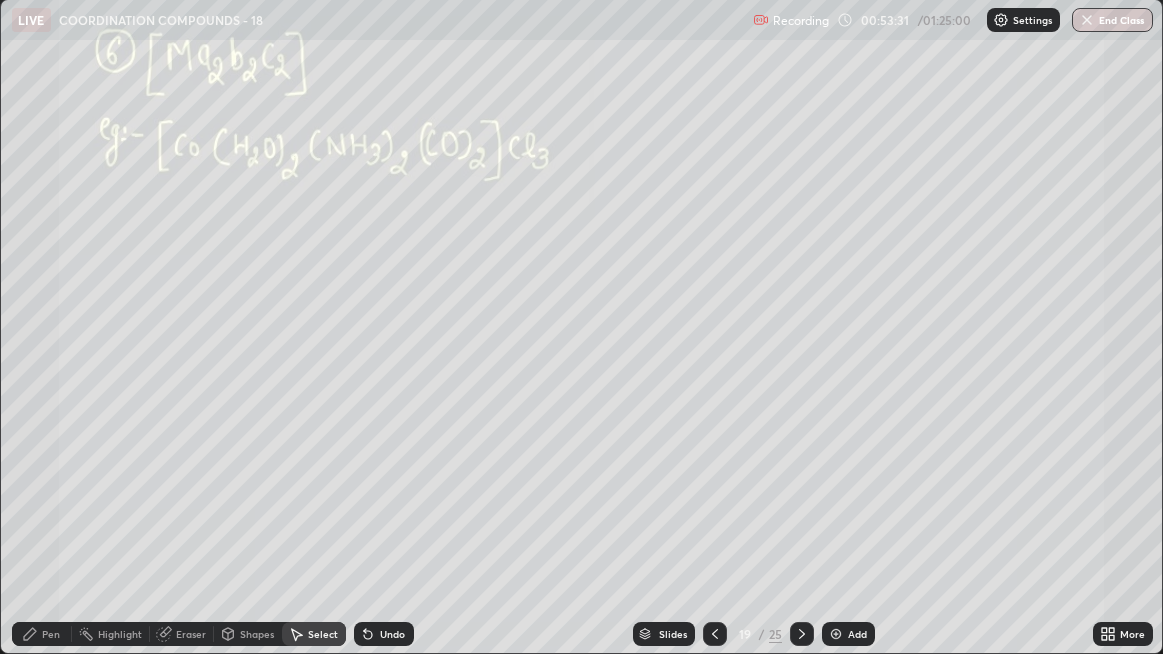 click on "Pen" at bounding box center [42, 634] 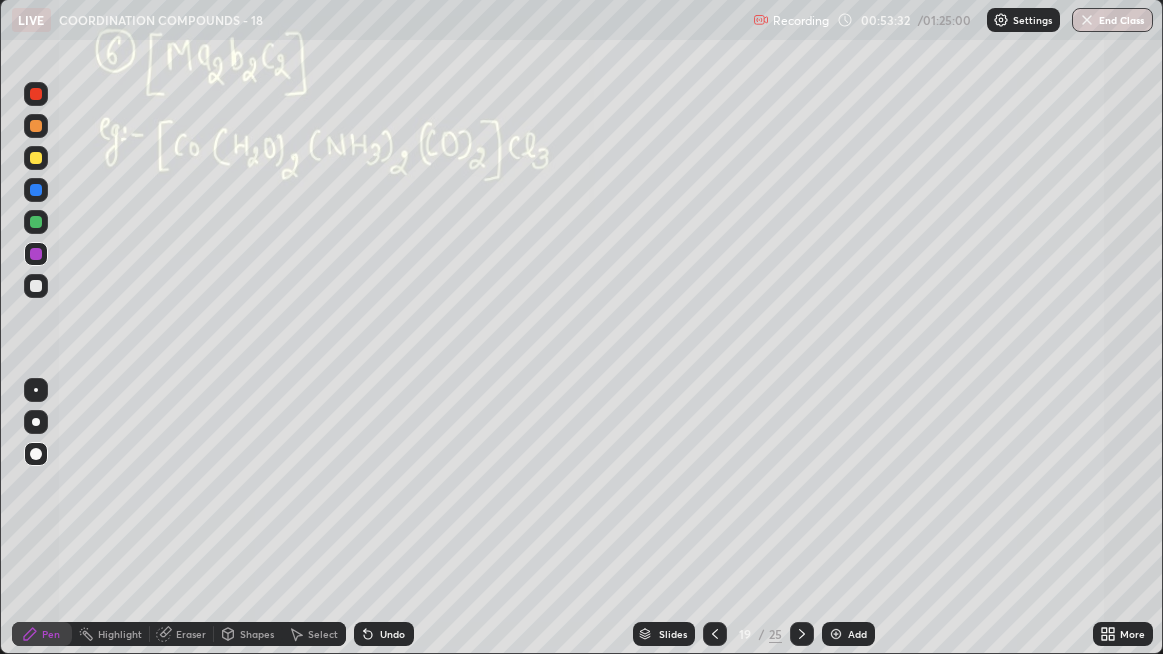 click at bounding box center [36, 286] 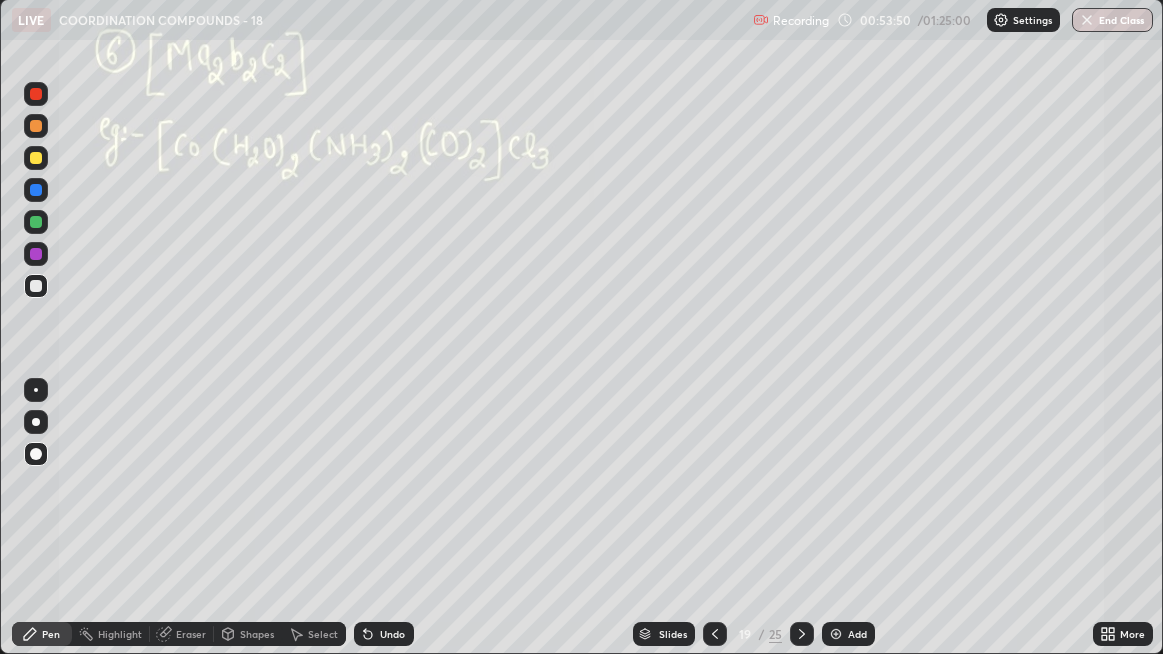 click at bounding box center [36, 222] 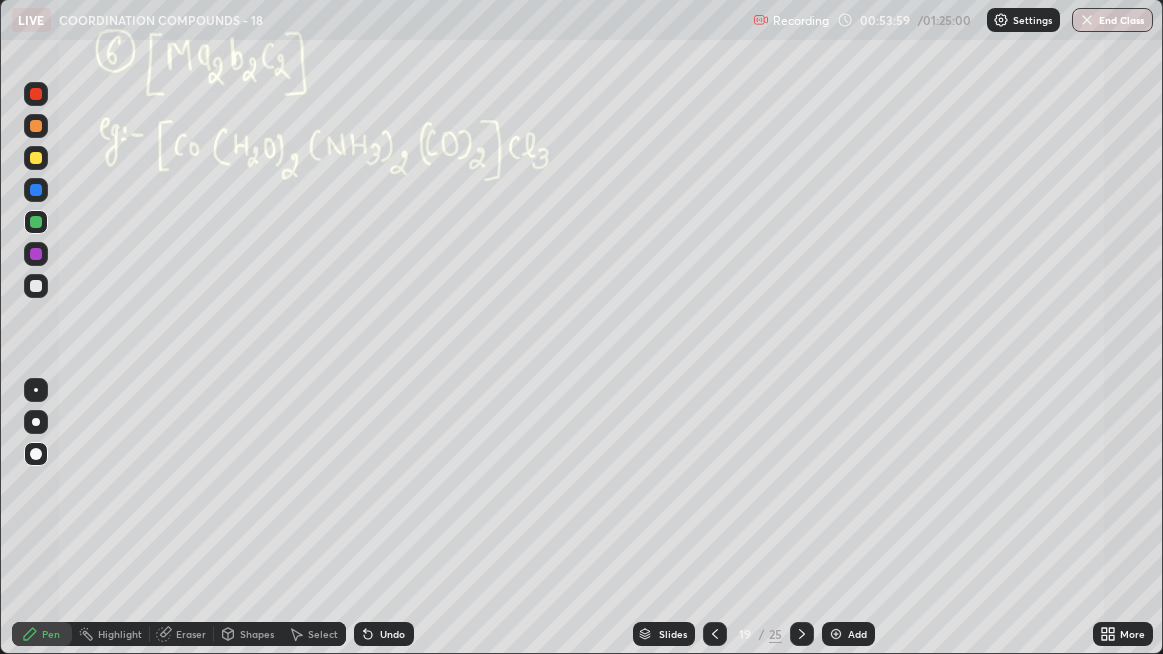 click at bounding box center (36, 222) 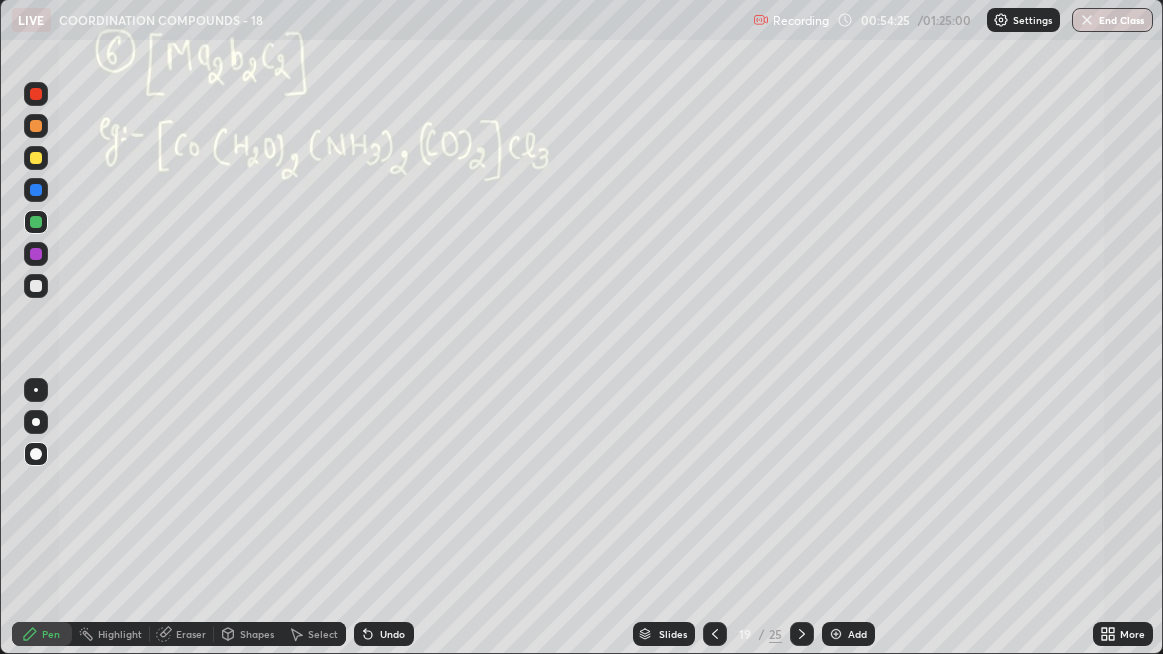 click at bounding box center [36, 254] 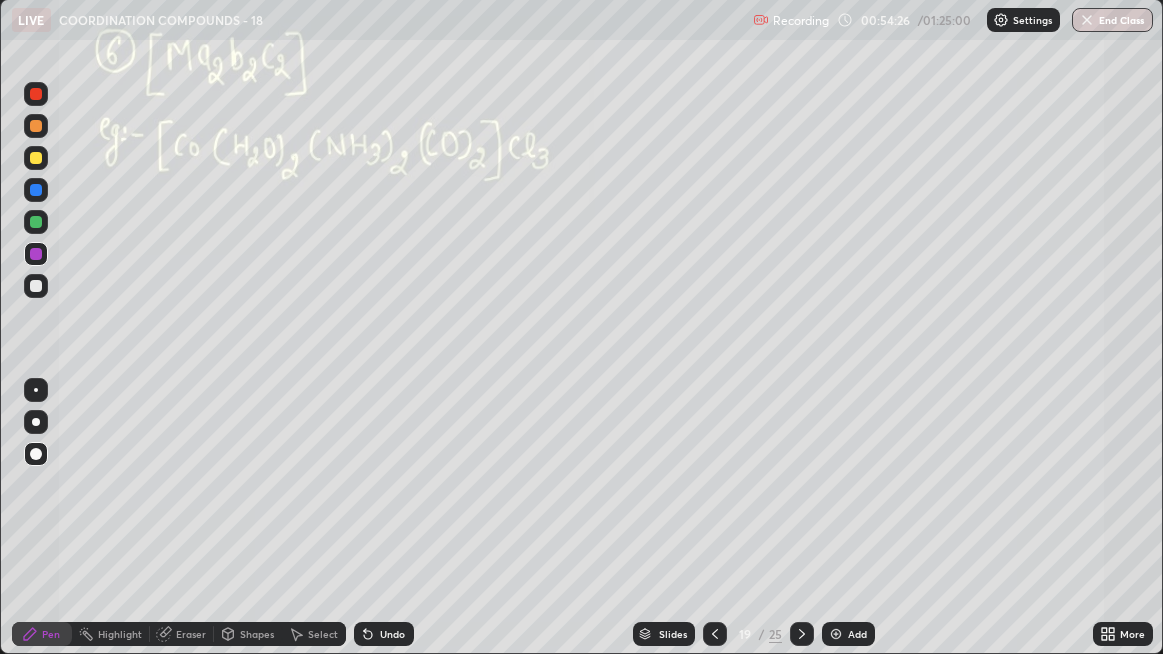 click at bounding box center (36, 286) 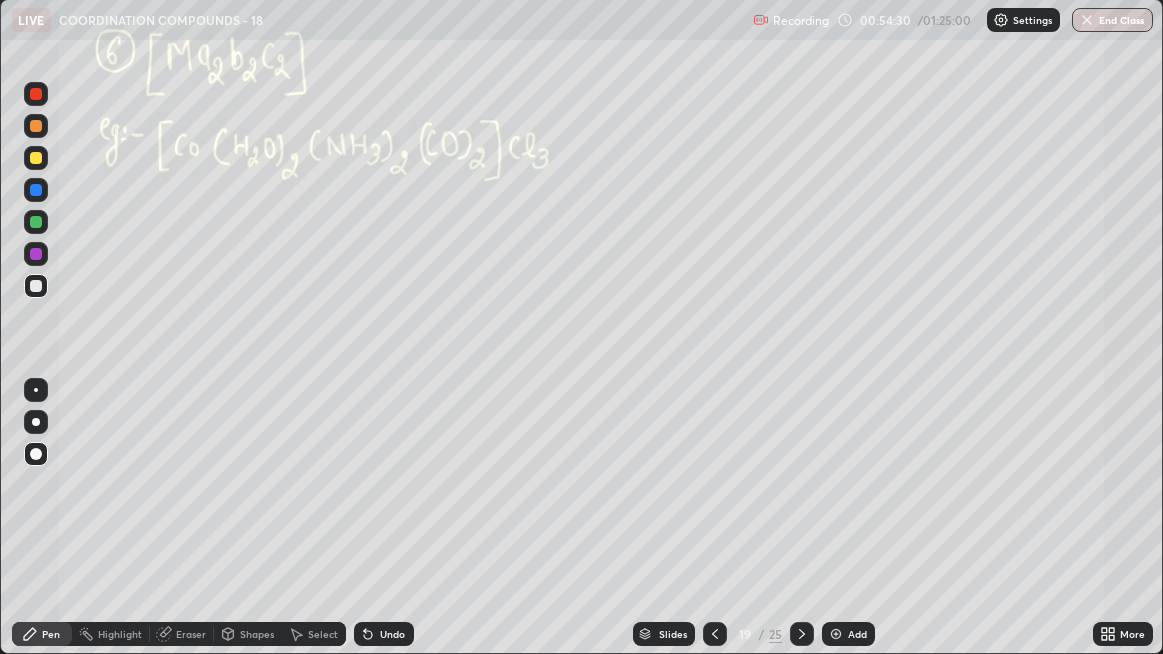 click at bounding box center (36, 222) 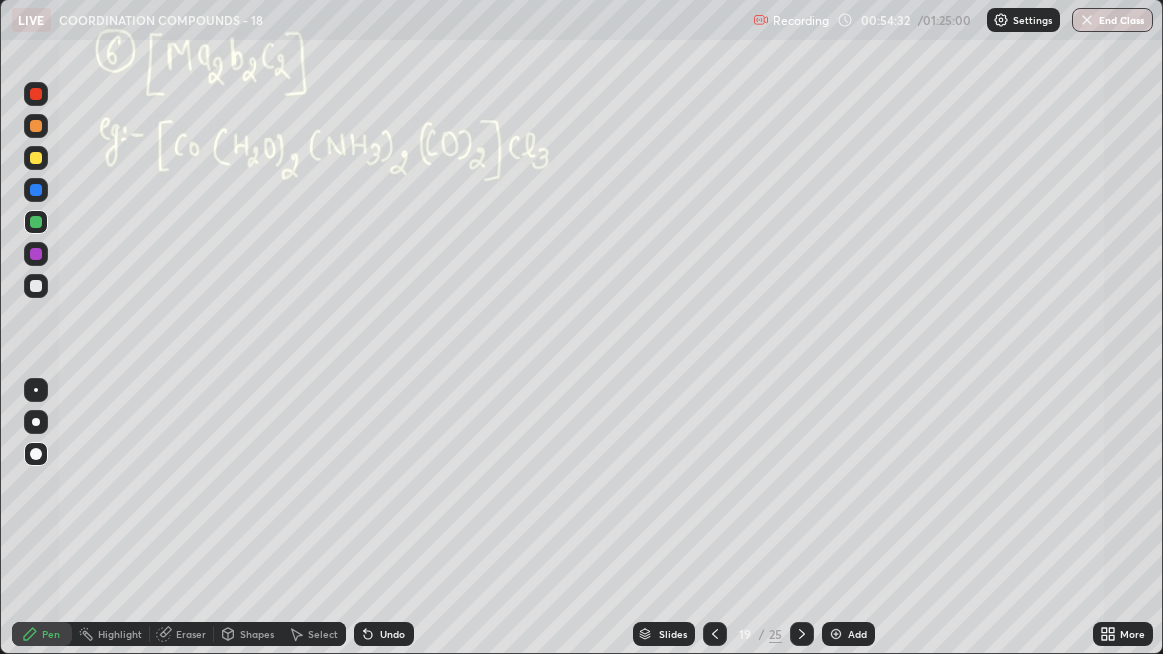 click at bounding box center [36, 222] 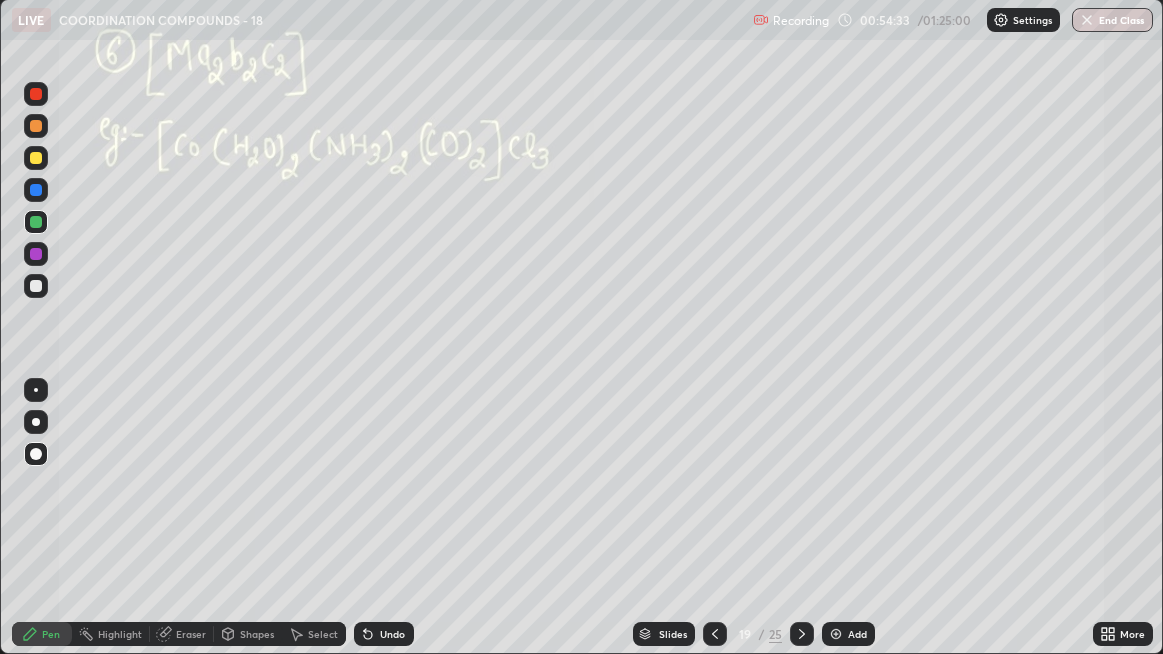 click at bounding box center (36, 158) 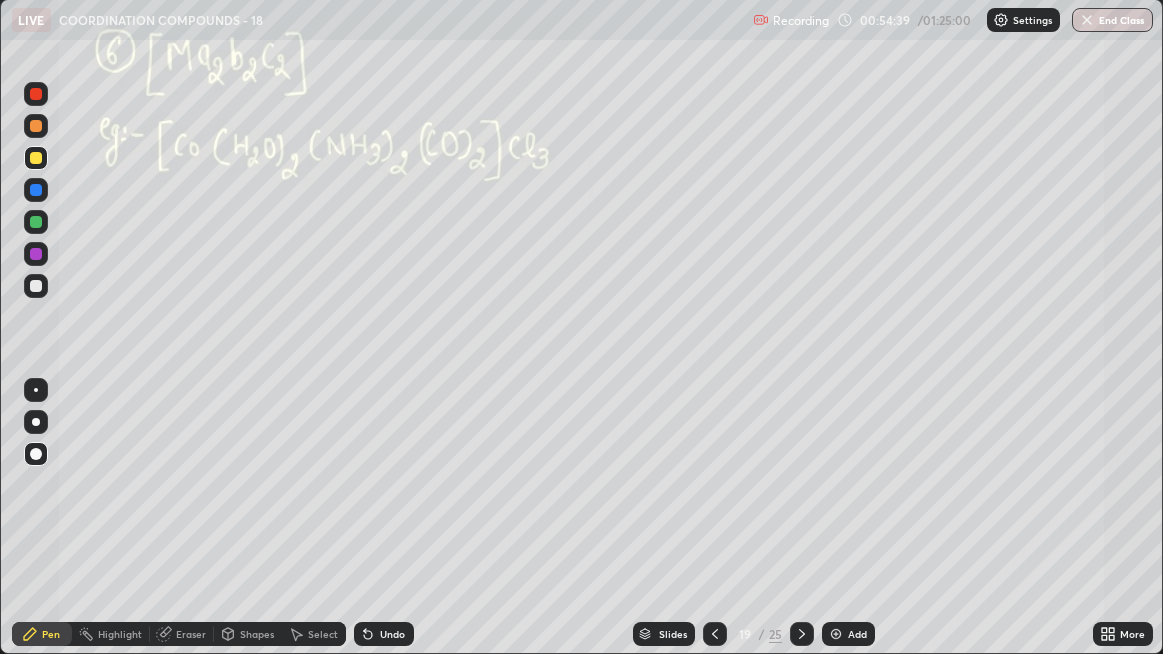 click at bounding box center (36, 222) 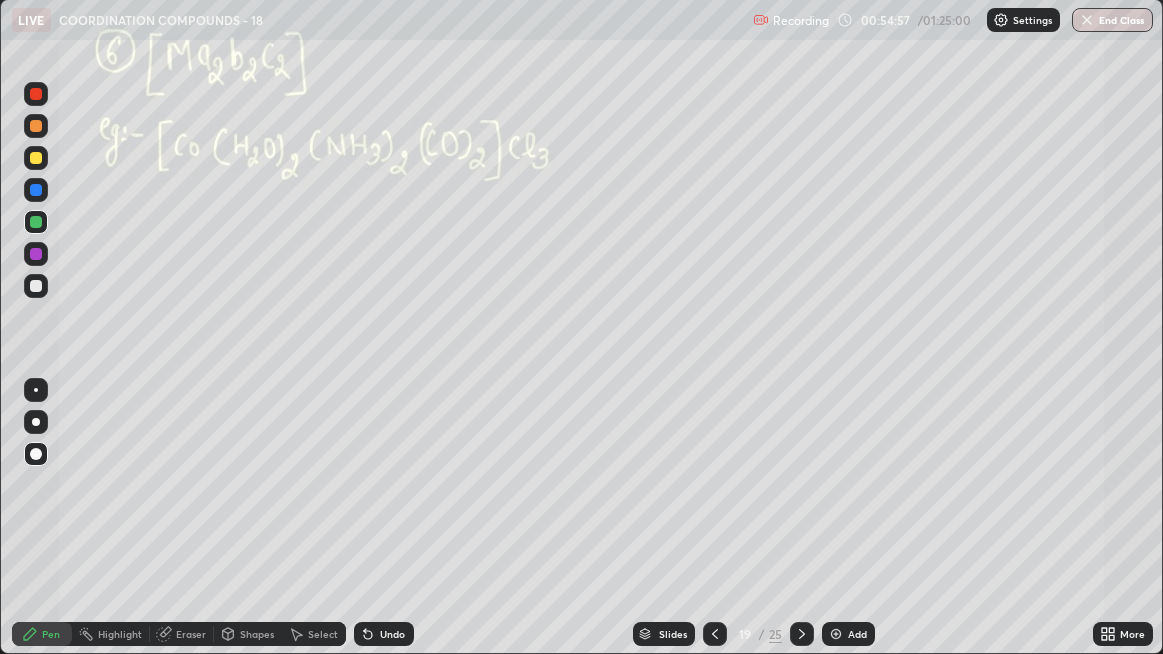 click at bounding box center [36, 286] 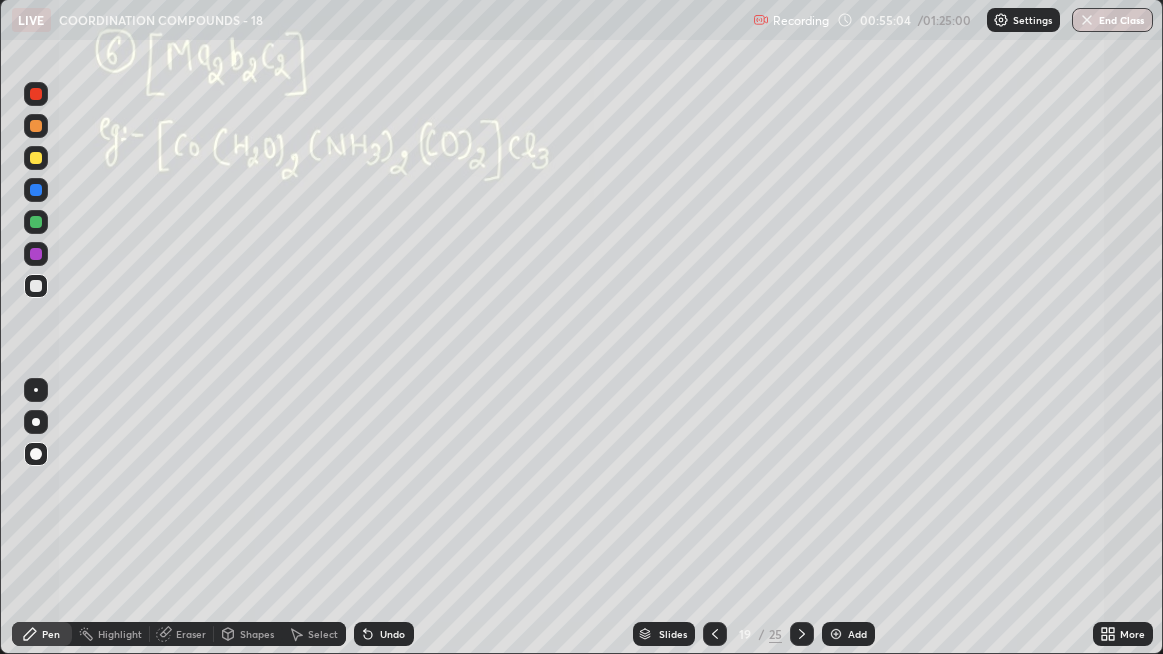 click at bounding box center [36, 286] 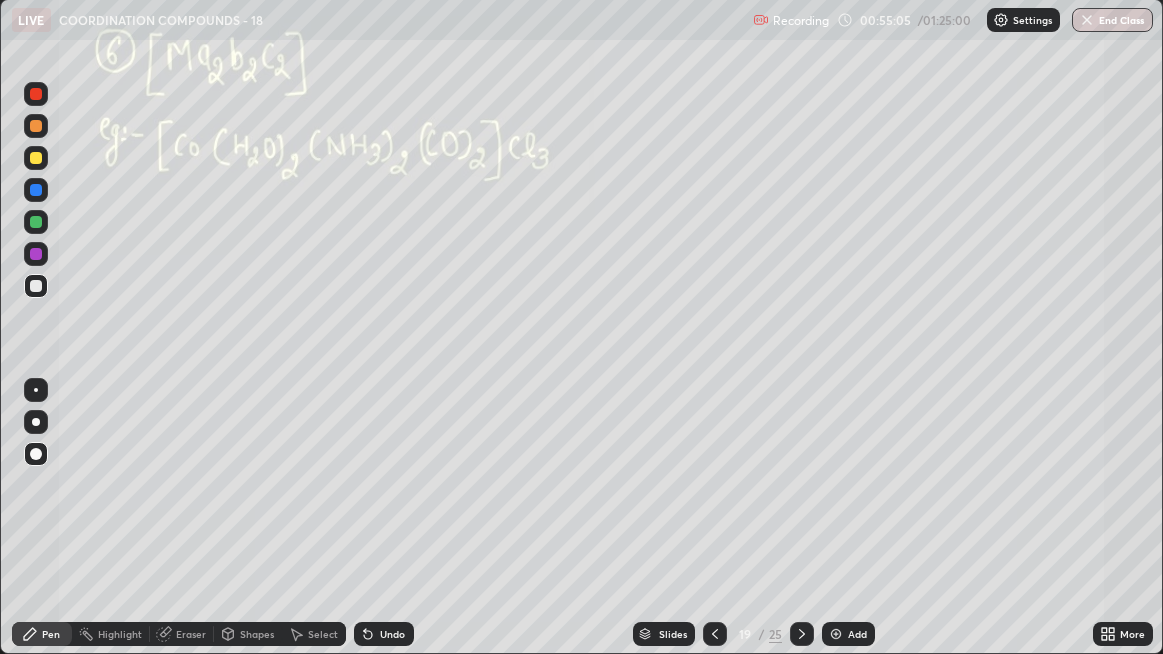 click at bounding box center (36, 222) 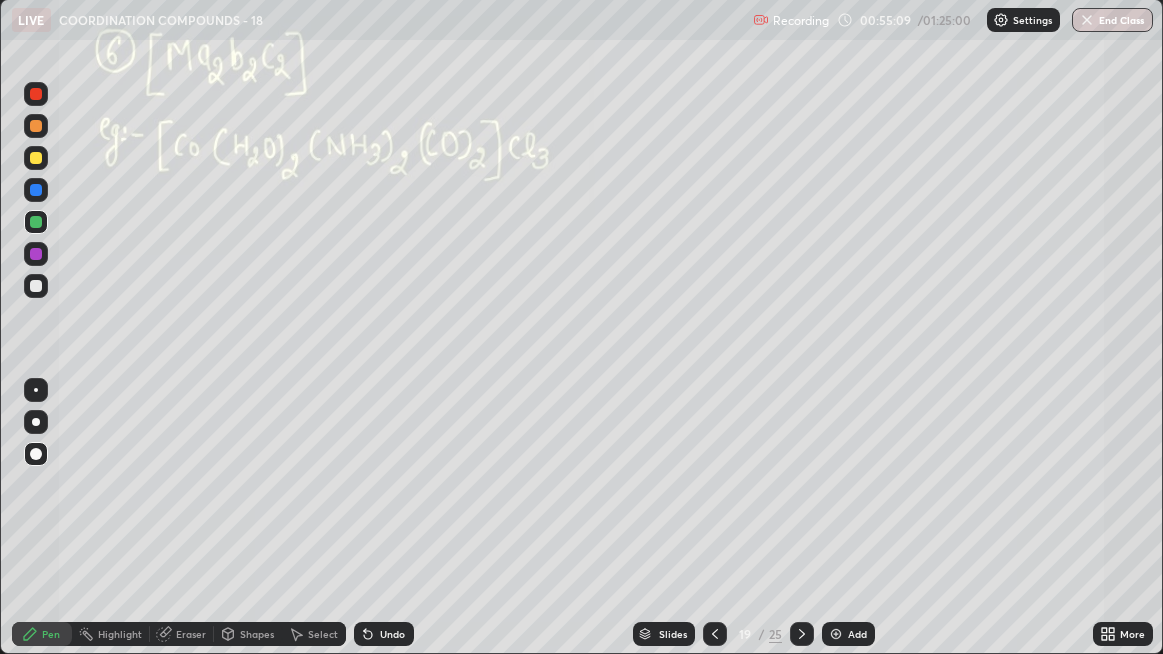 click on "Undo" at bounding box center (384, 634) 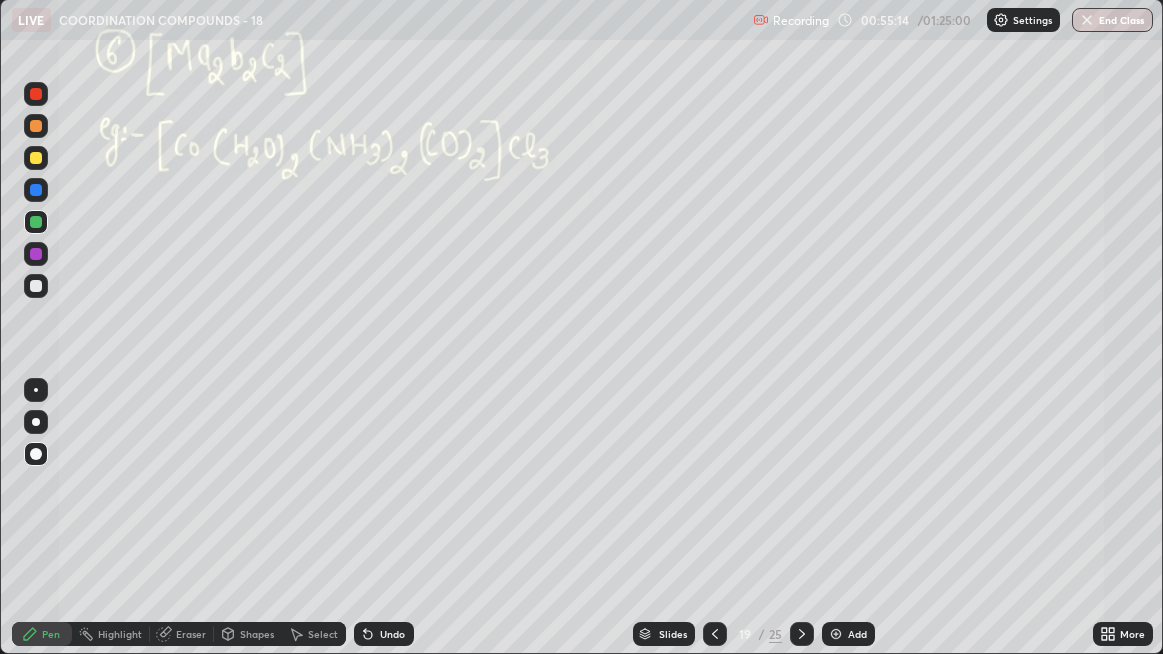 click at bounding box center (36, 286) 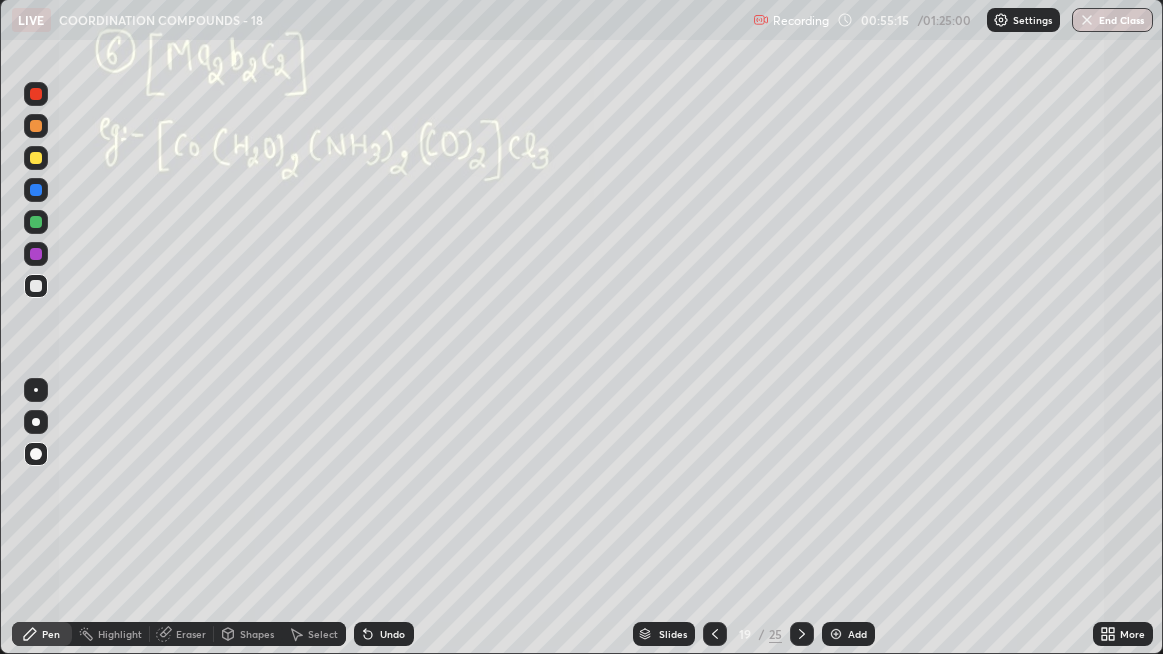 click at bounding box center [36, 254] 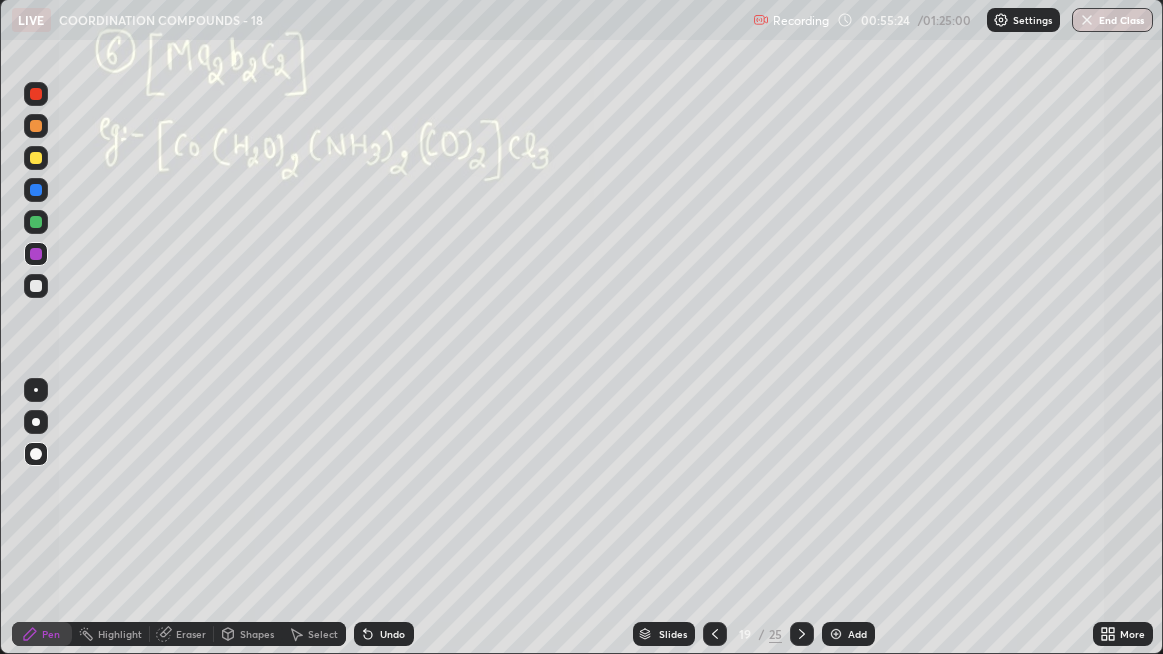 click on "Pen" at bounding box center (42, 634) 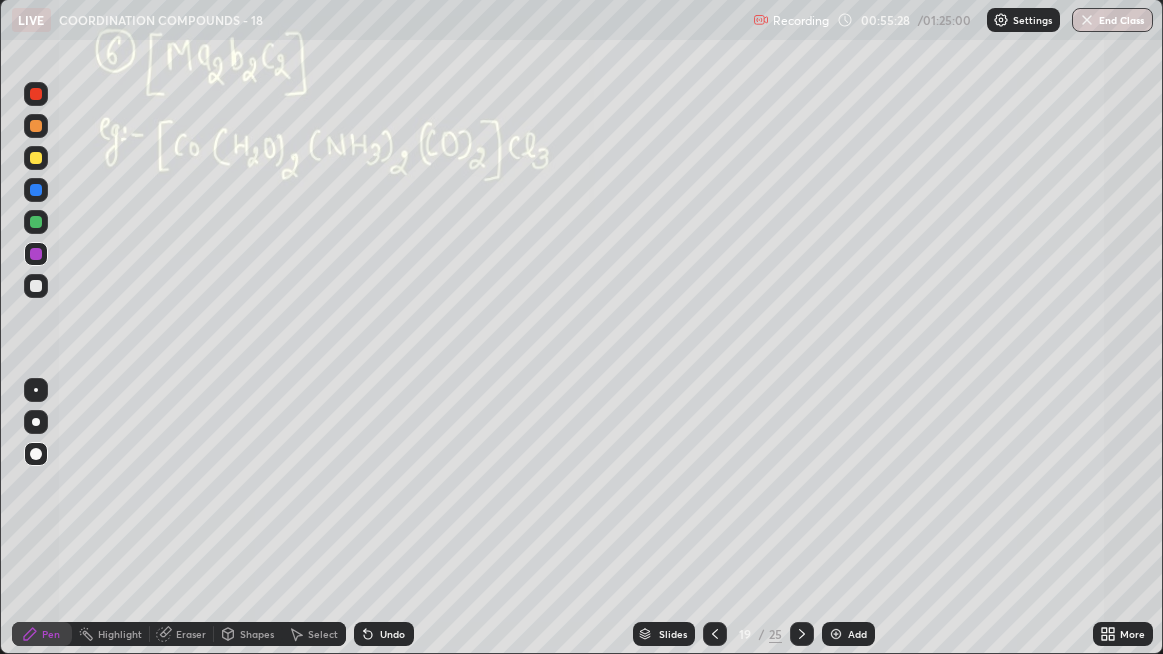 click at bounding box center (36, 158) 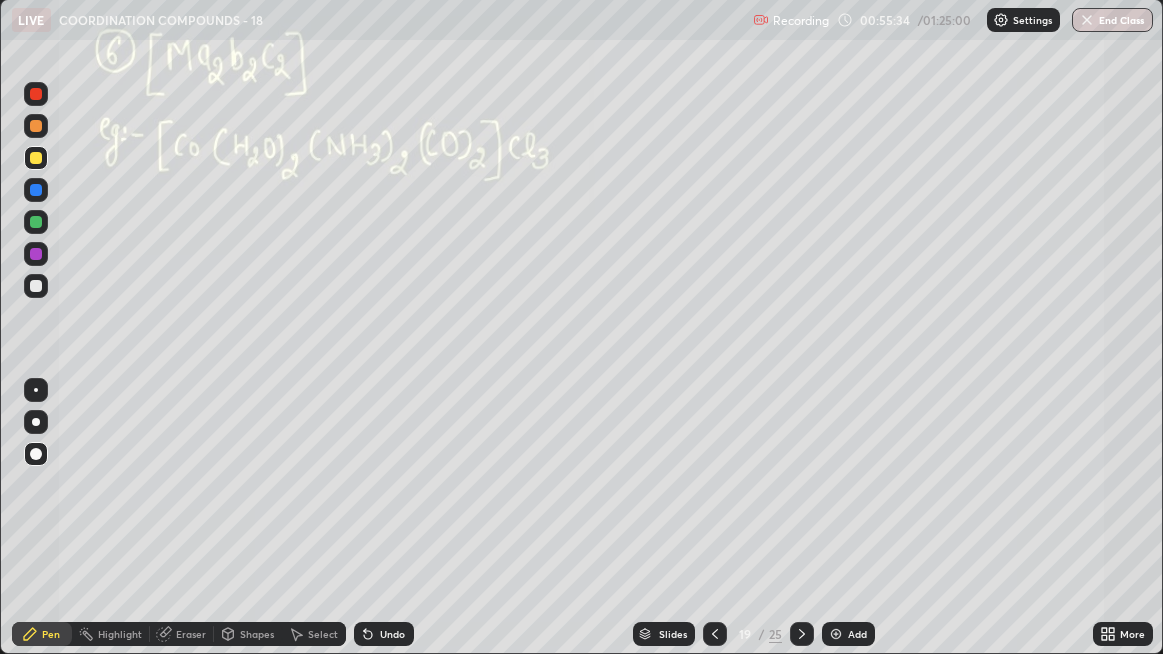 click at bounding box center (36, 222) 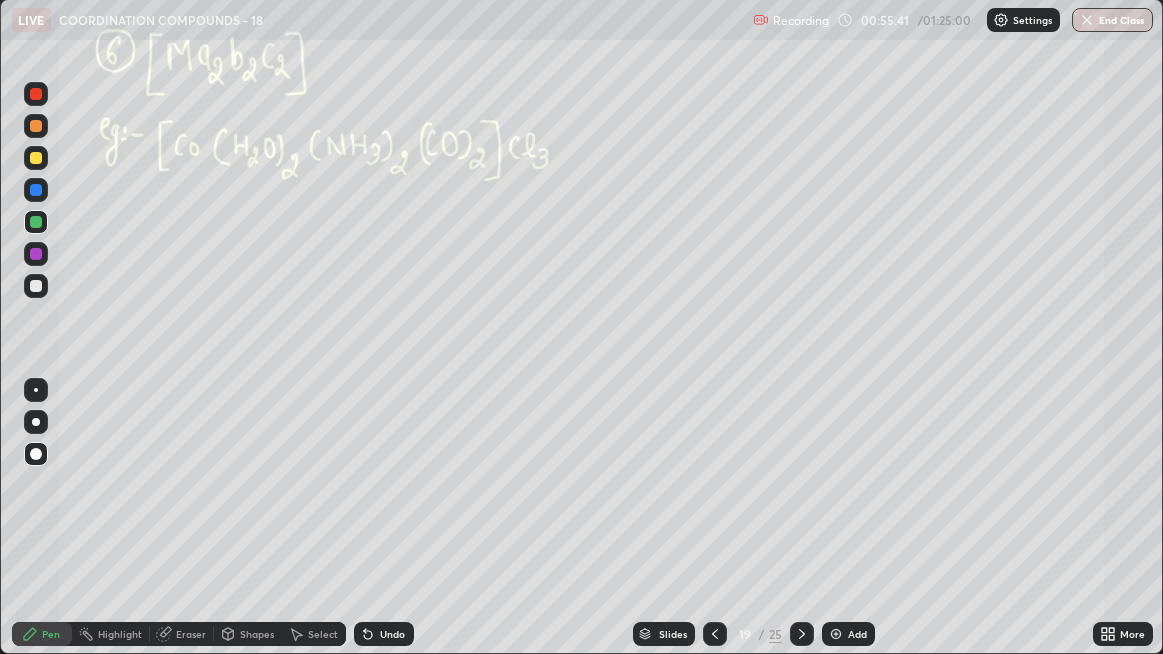 click at bounding box center (36, 158) 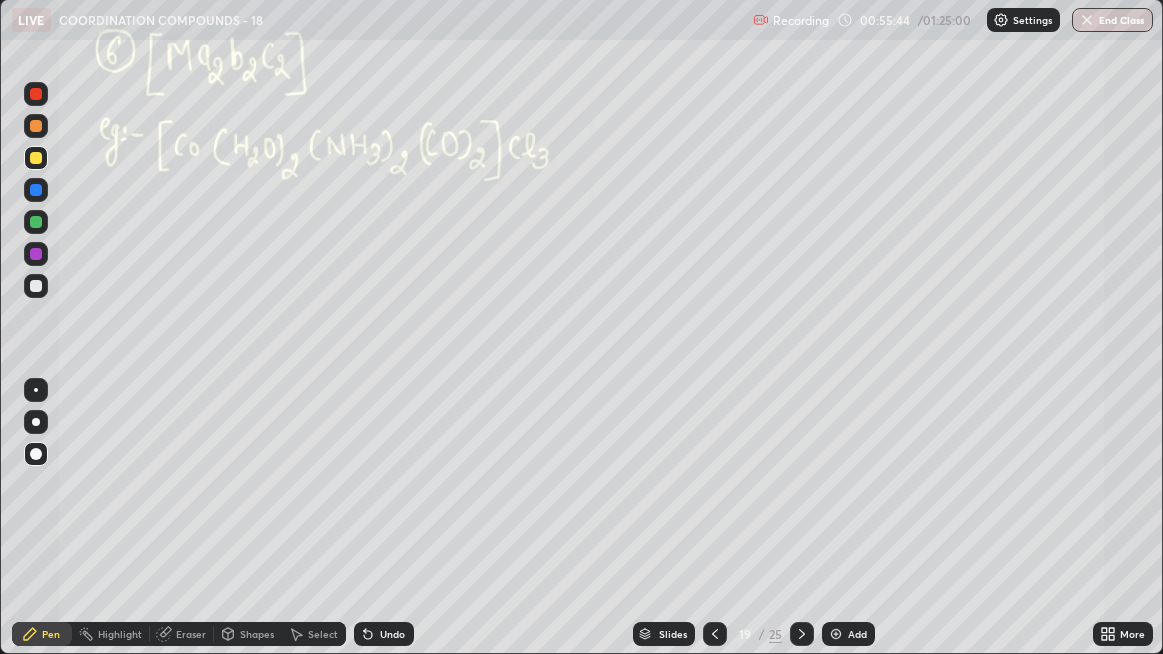 click at bounding box center (36, 222) 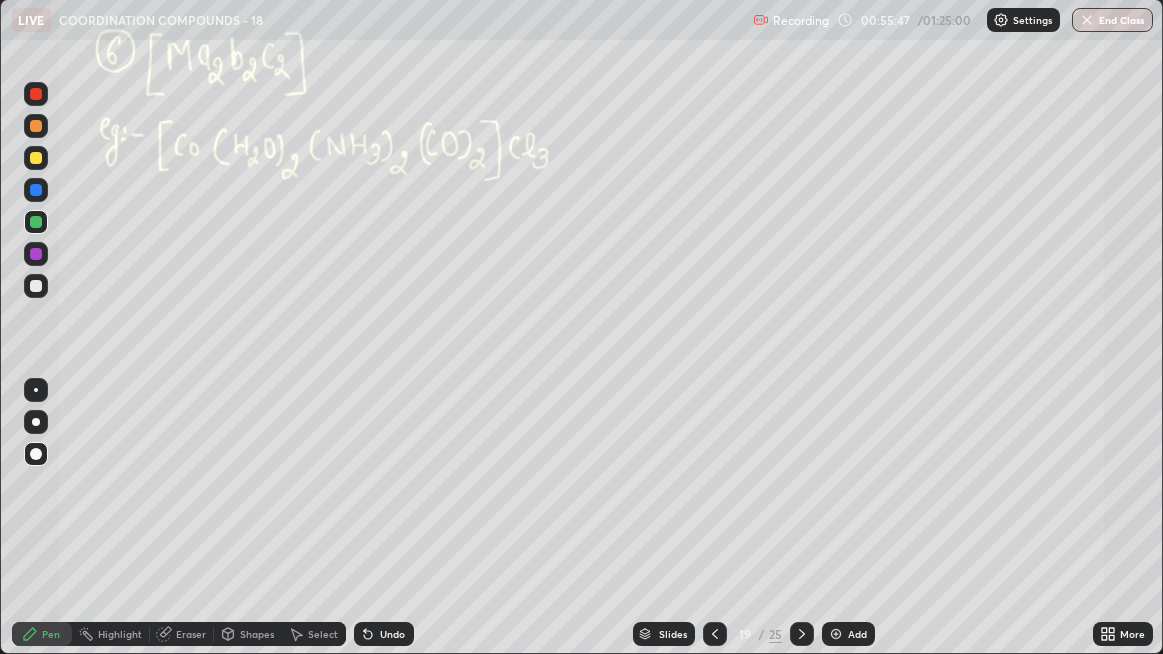 click at bounding box center [36, 158] 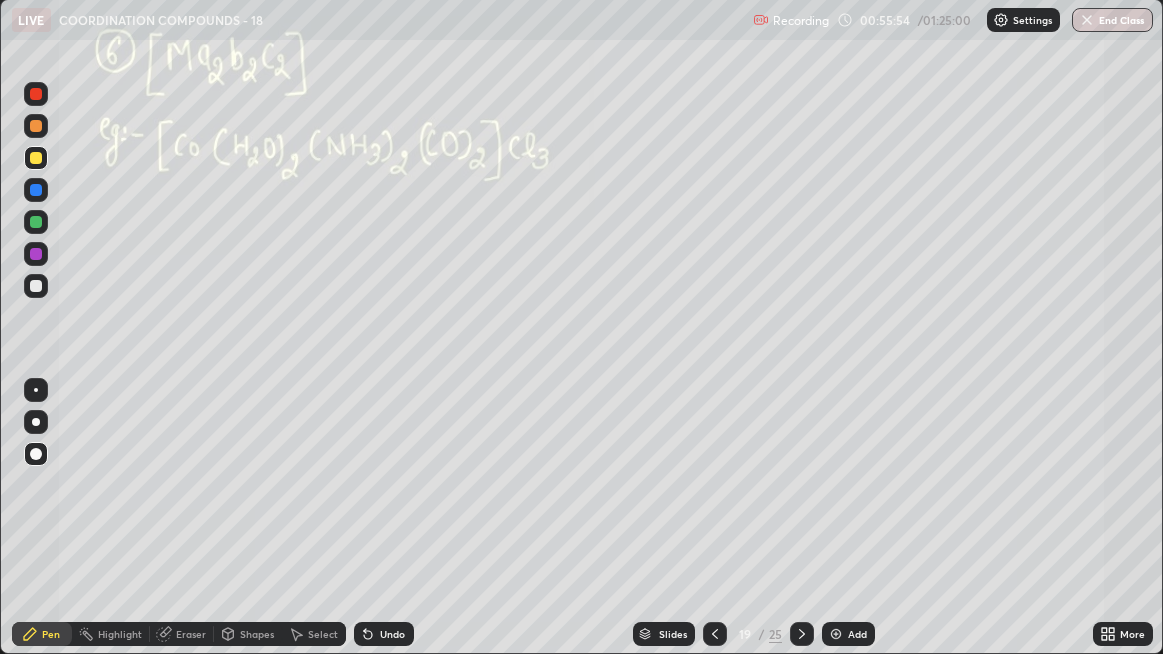 click at bounding box center [36, 222] 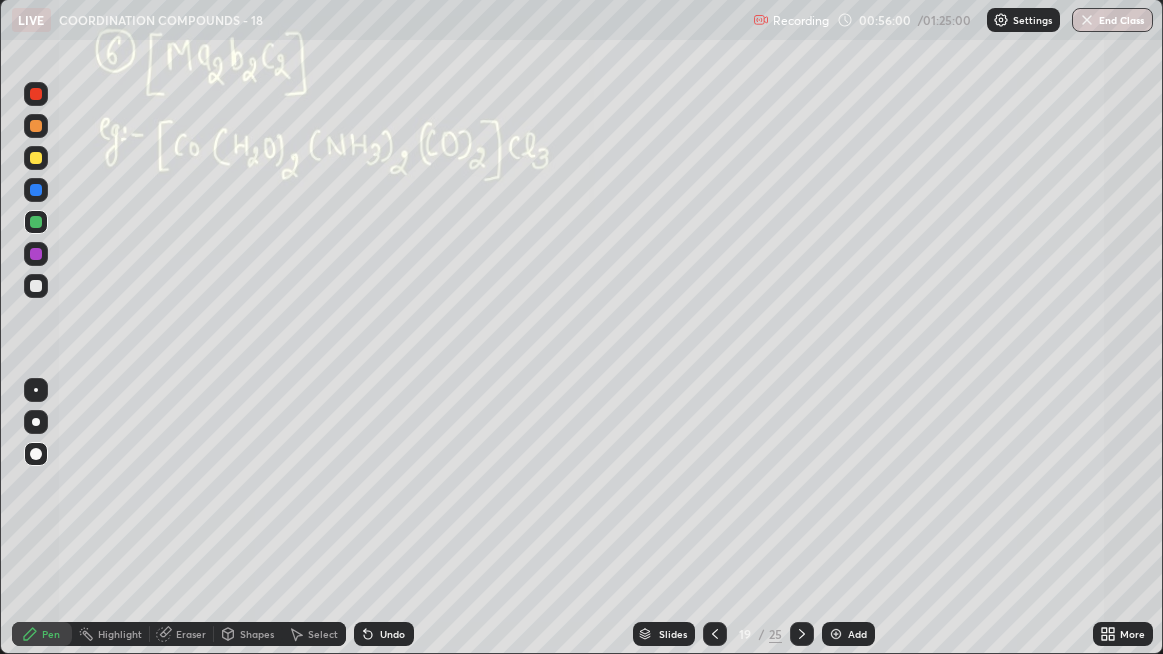 click on "Select" at bounding box center [314, 634] 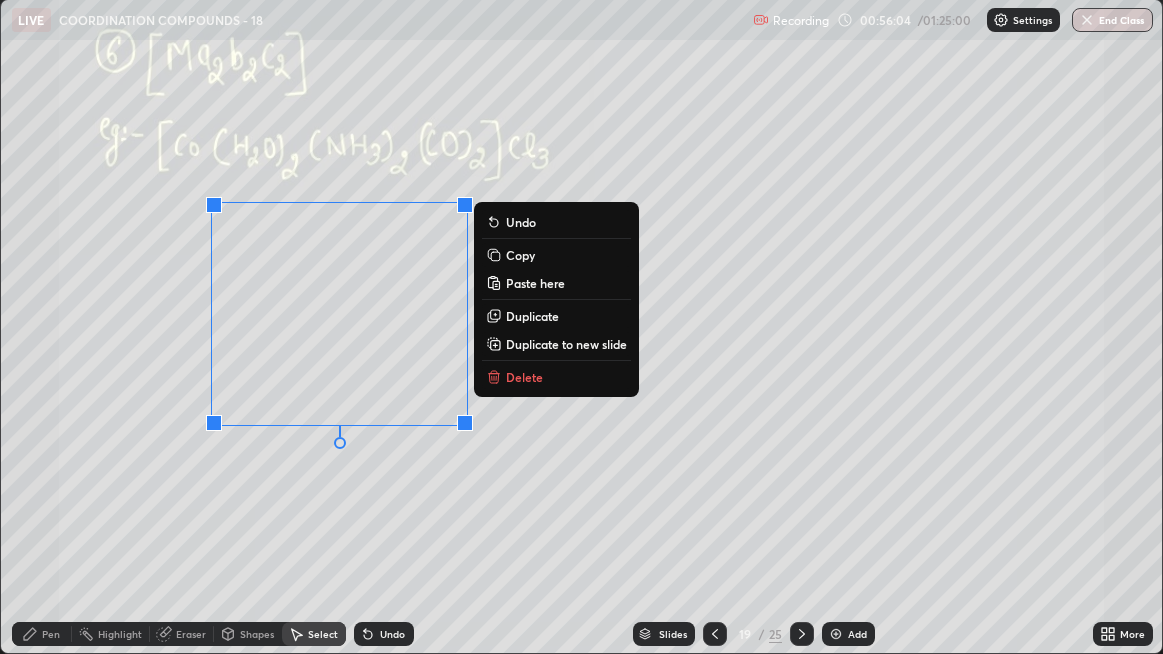 click on "0 ° Undo Copy Paste here Duplicate Duplicate to new slide Delete" at bounding box center [582, 326] 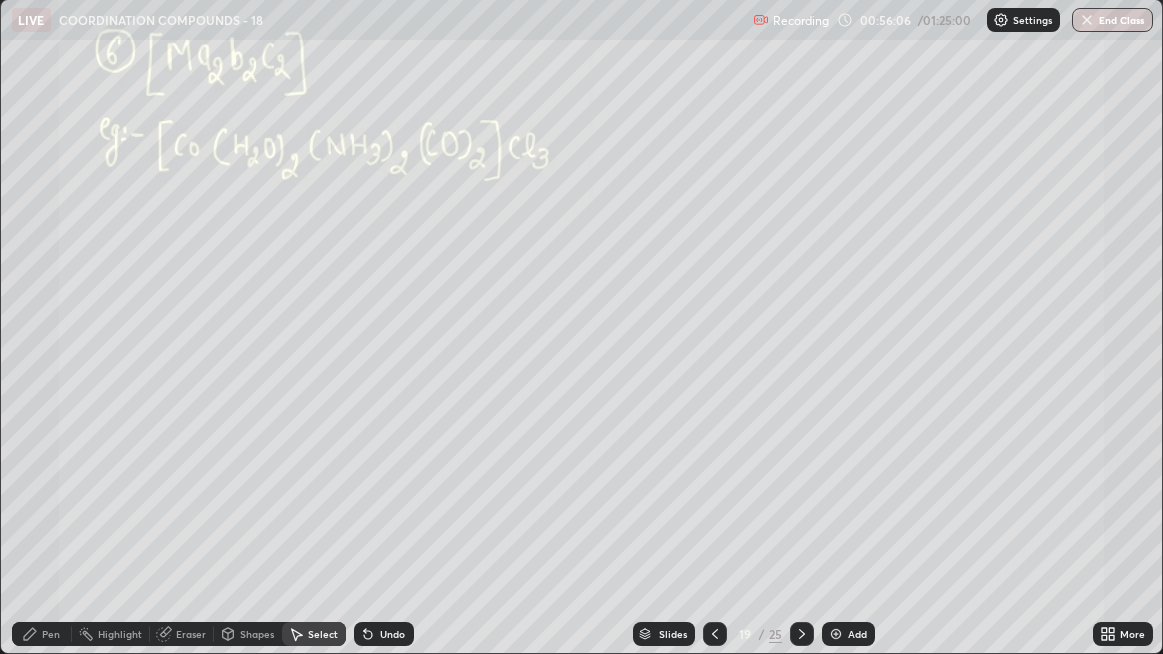 click on "Pen" at bounding box center (51, 634) 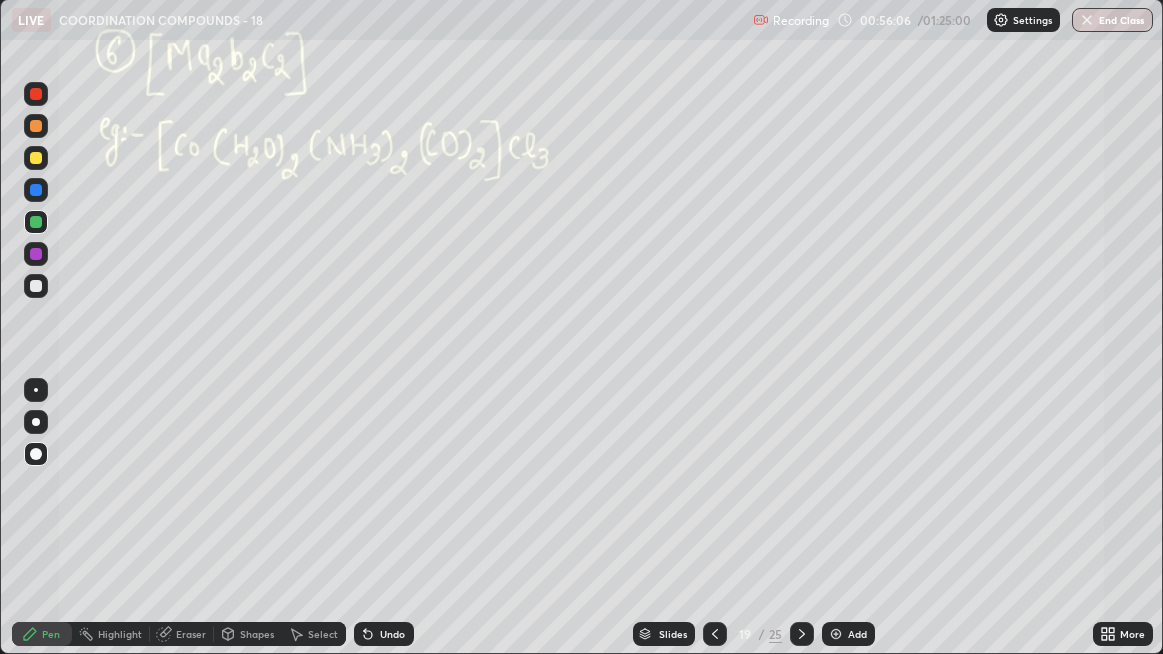 click on "Pen" at bounding box center [51, 634] 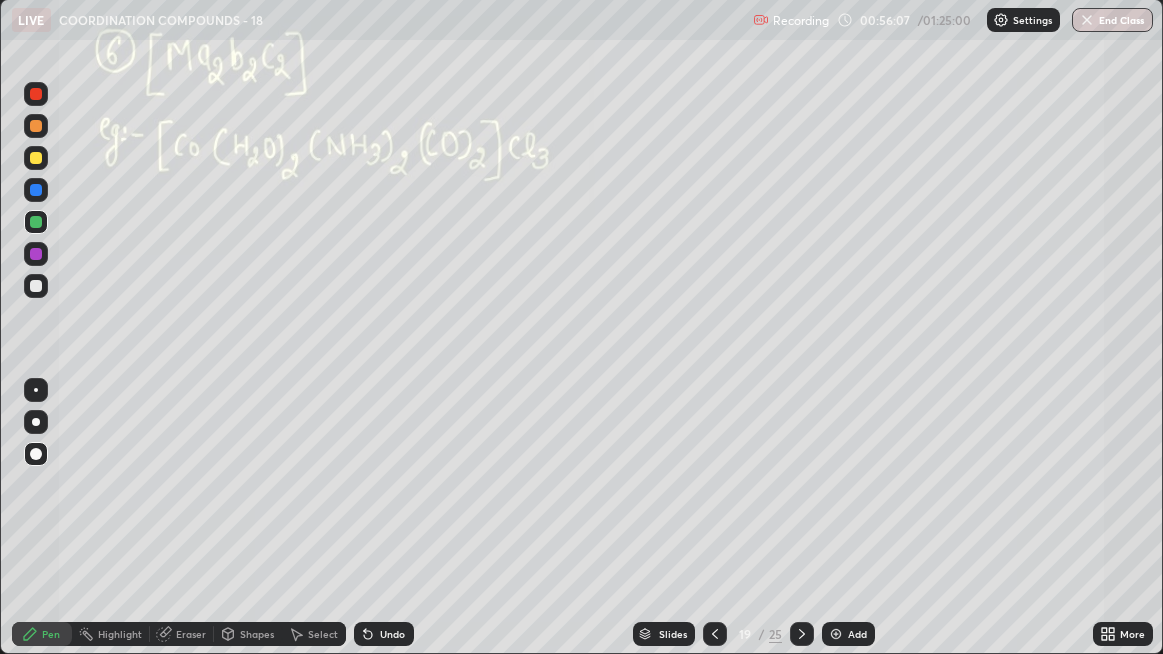 click at bounding box center [36, 254] 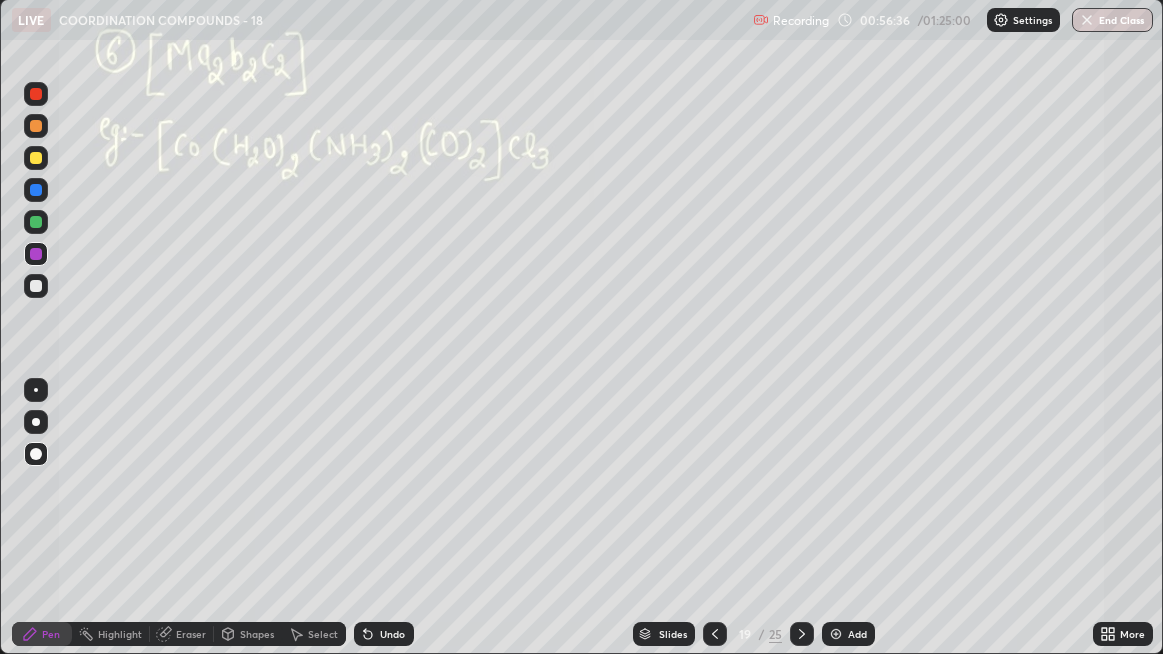 click at bounding box center (36, 286) 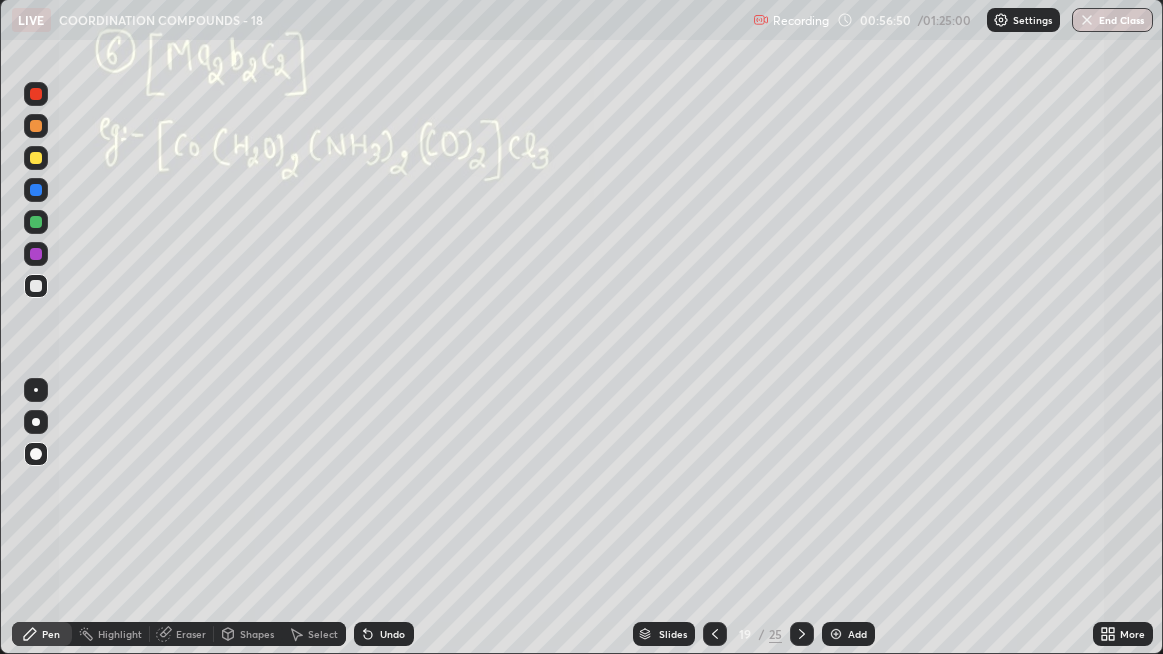 click at bounding box center [36, 222] 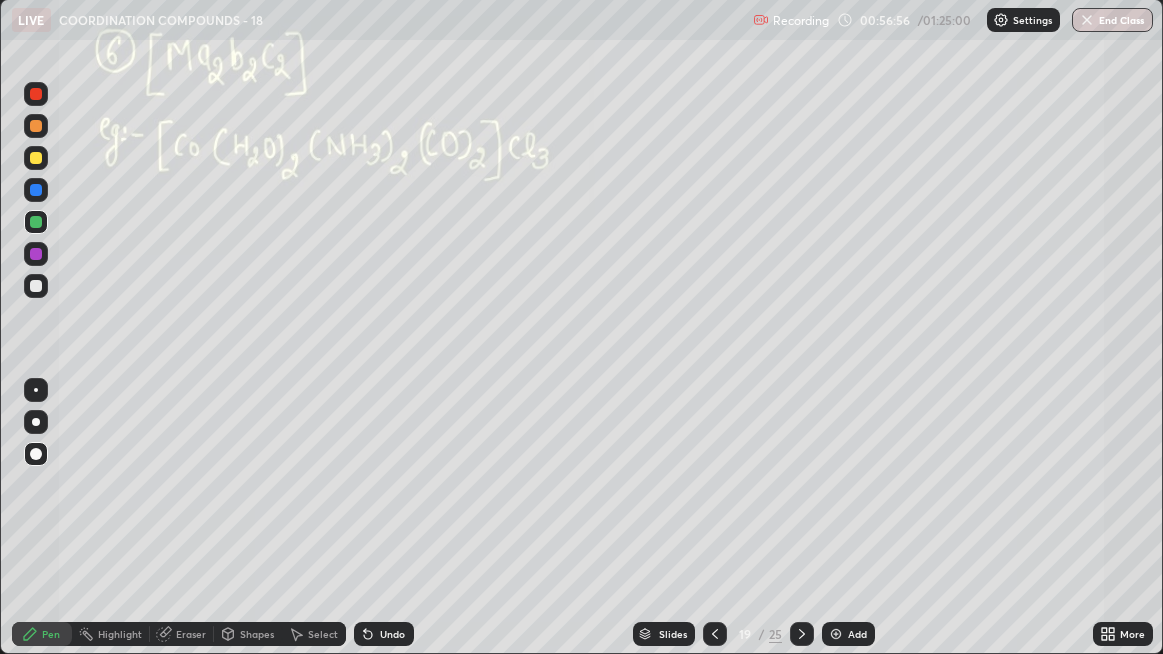 click at bounding box center (36, 158) 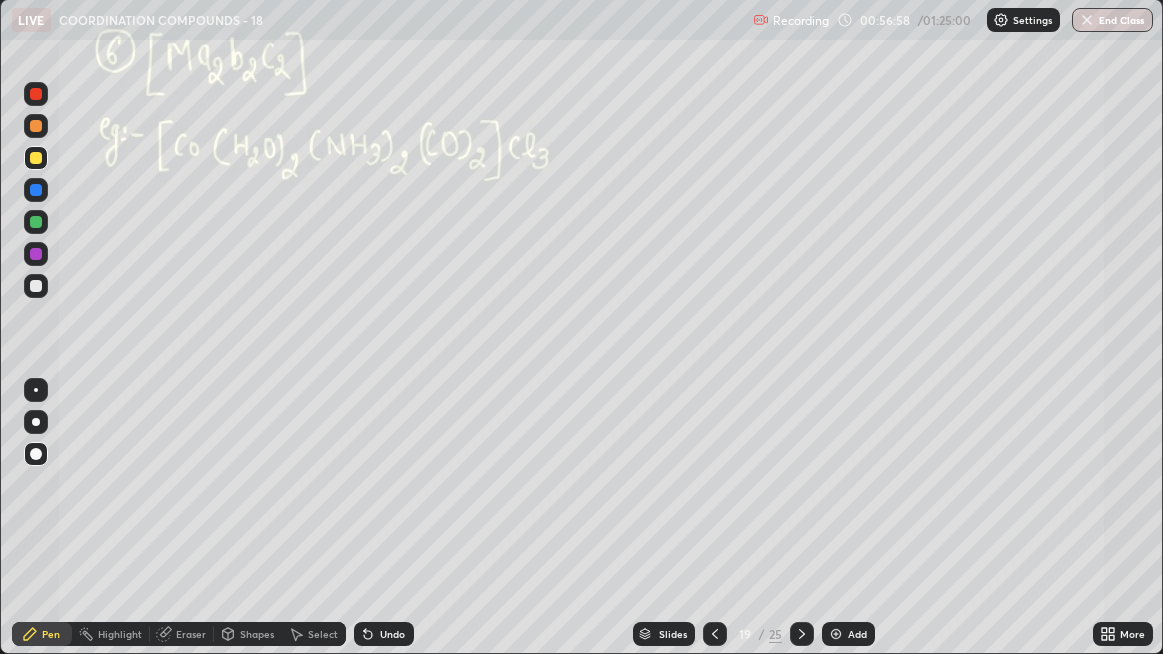 click at bounding box center (36, 222) 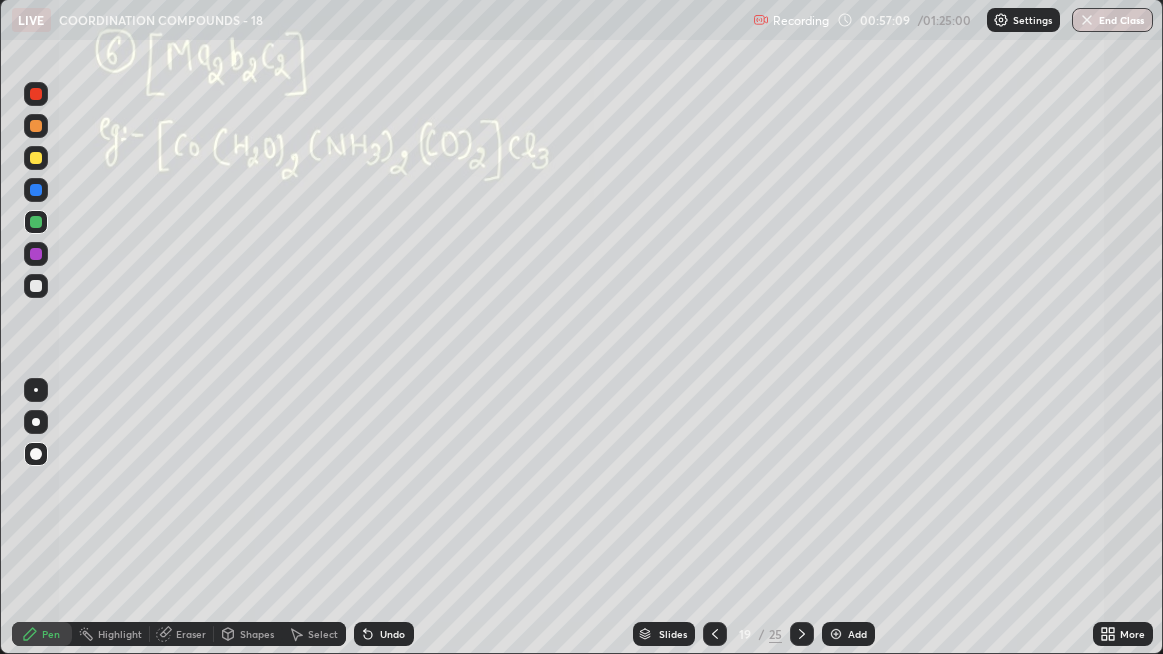 click at bounding box center [36, 254] 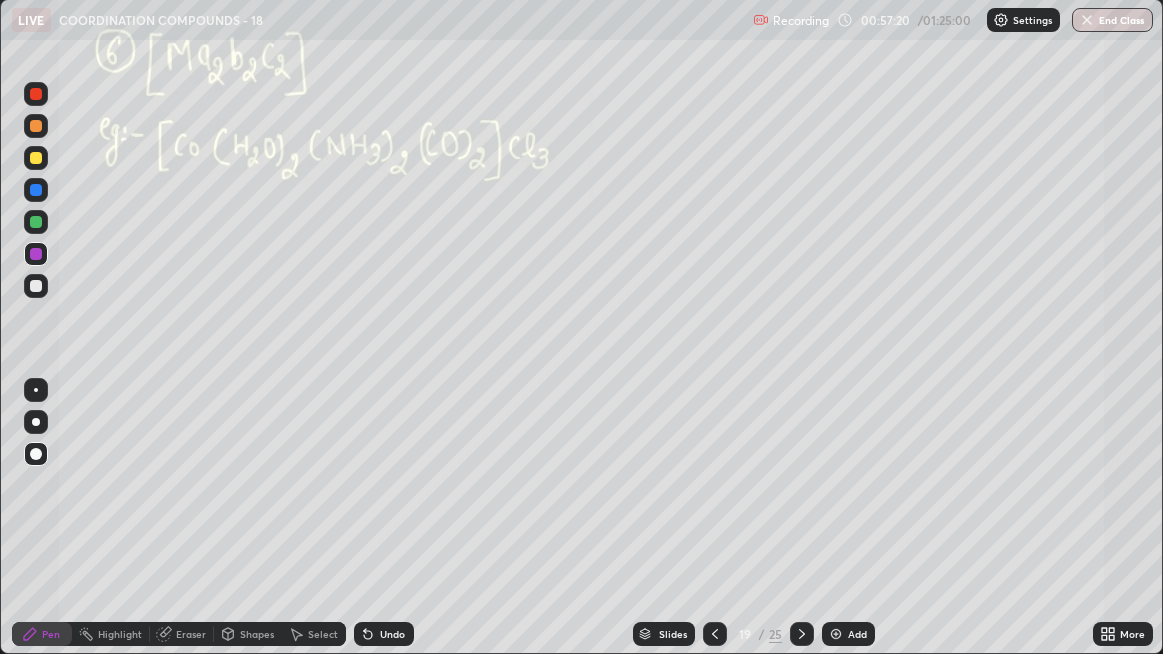 click at bounding box center [36, 126] 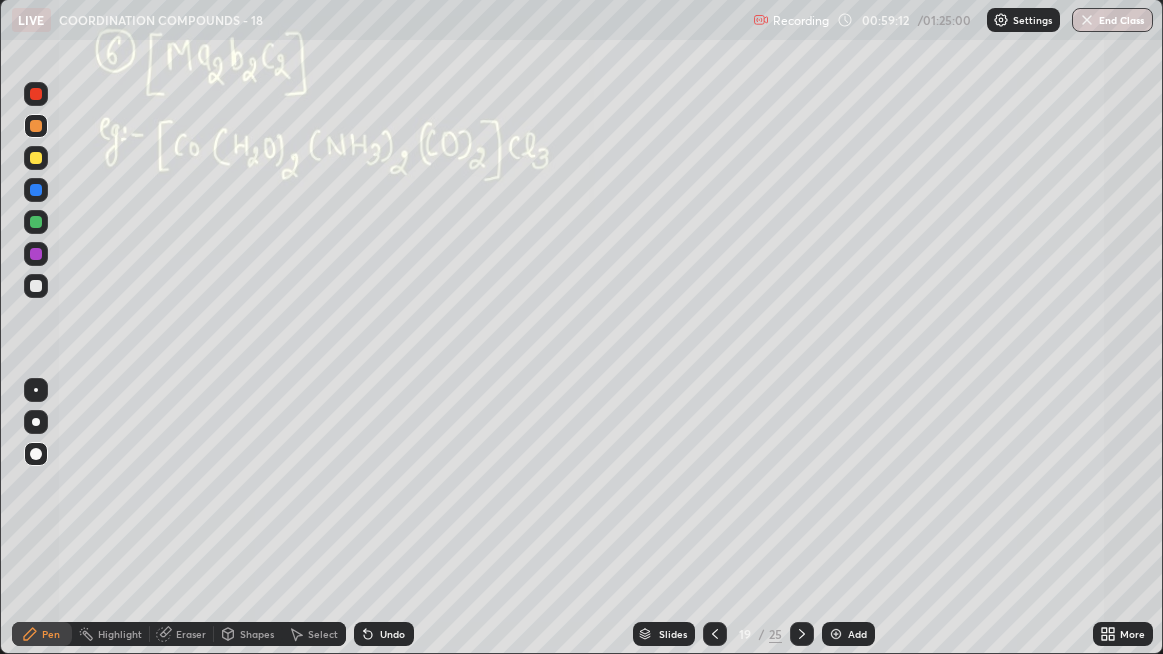 click 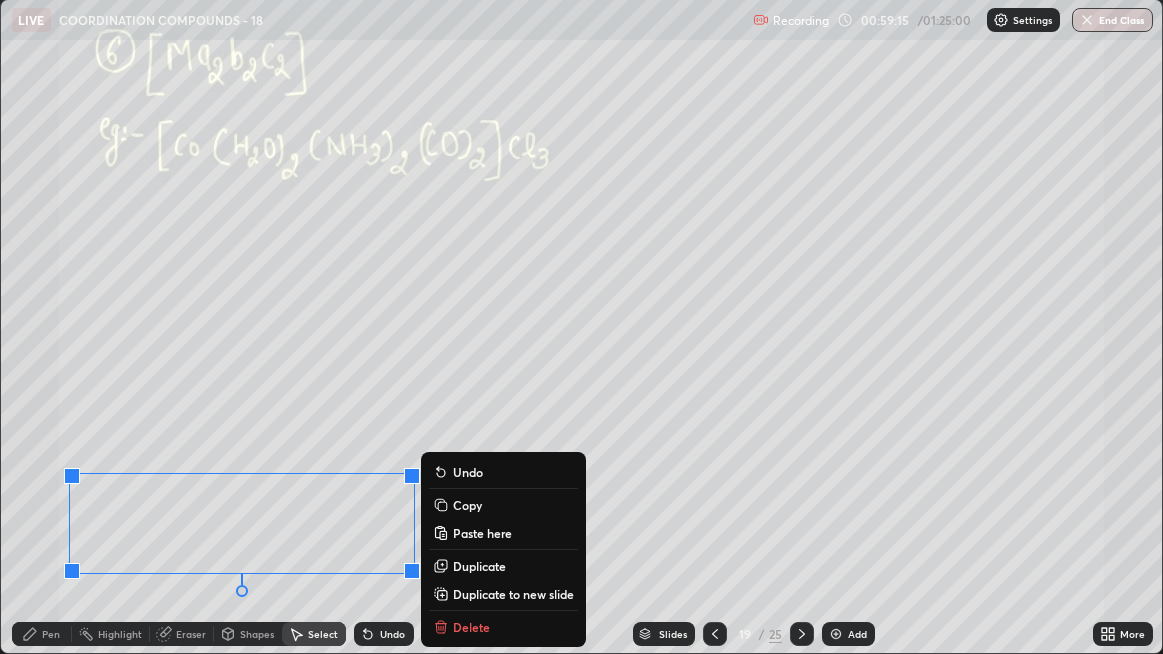 click on "Slides 19 / 25 Add" at bounding box center (754, 634) 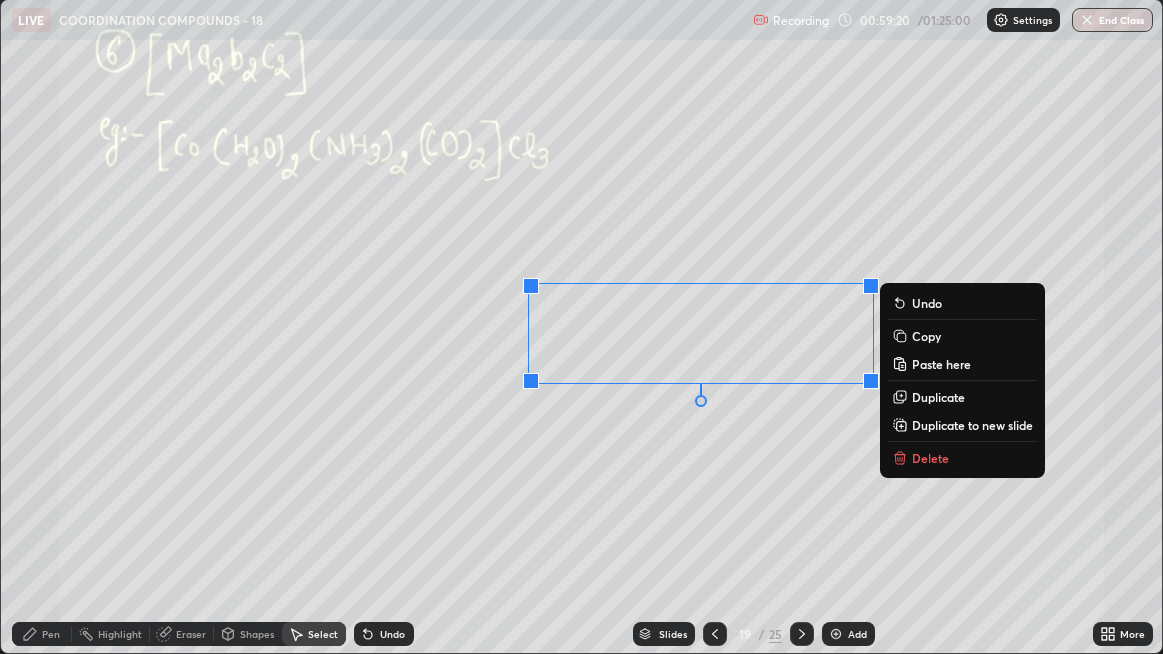 click on "Delete" at bounding box center (930, 458) 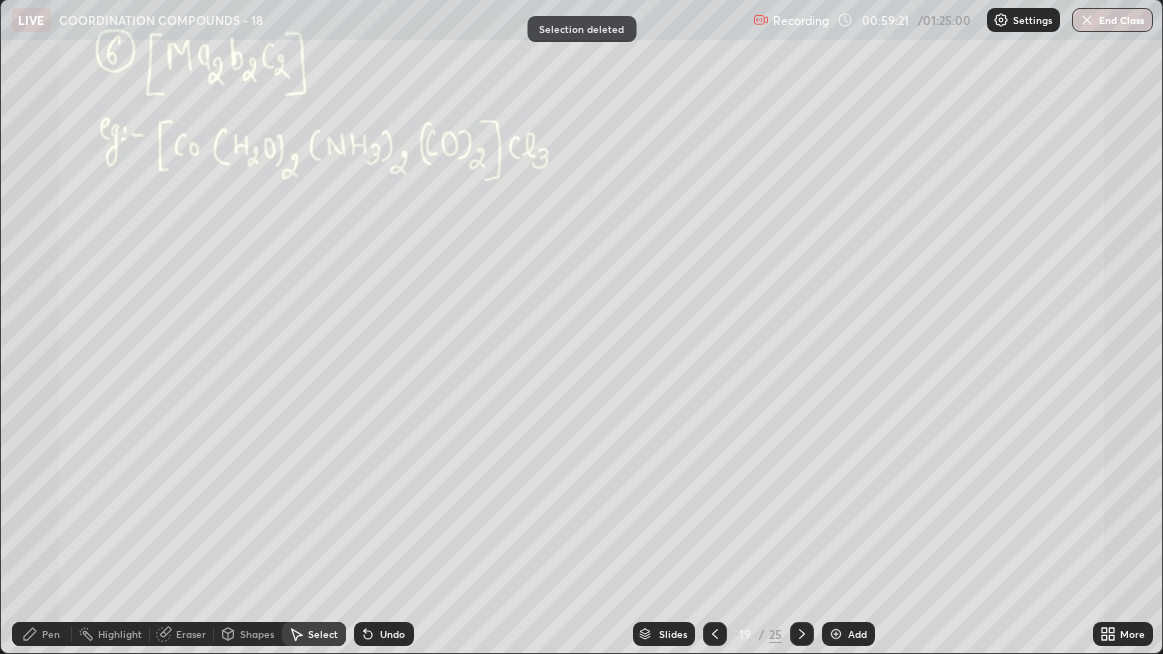 click on "0 ° Undo Copy Paste here Duplicate Duplicate to new slide Delete" at bounding box center (582, 326) 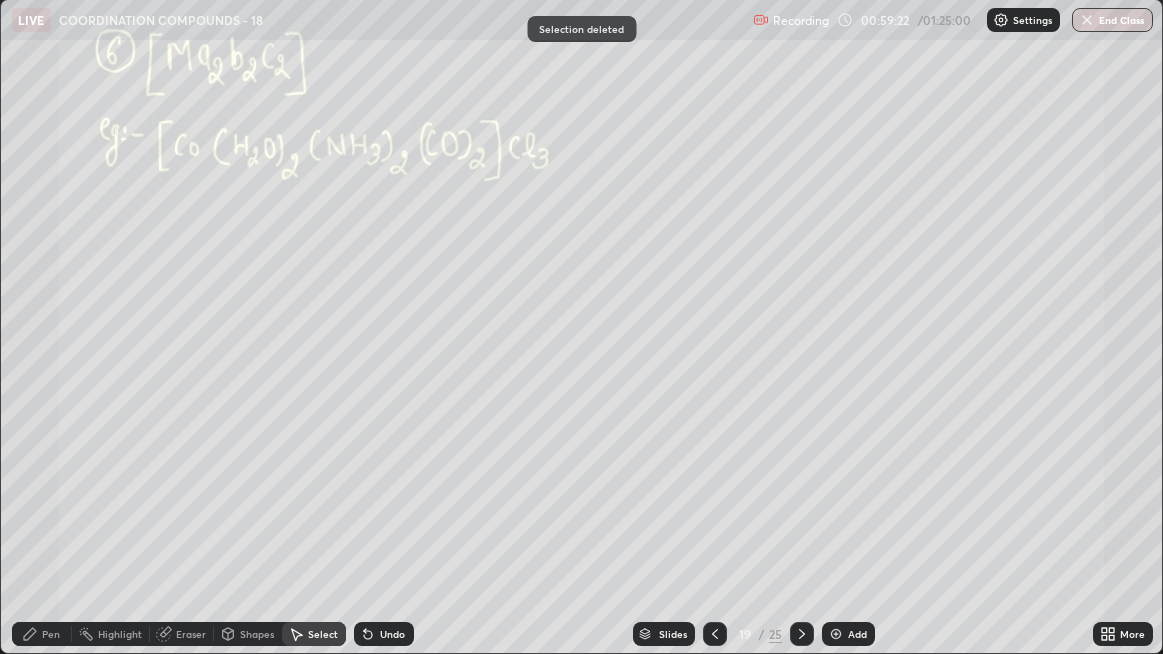 click on "Pen" at bounding box center (42, 634) 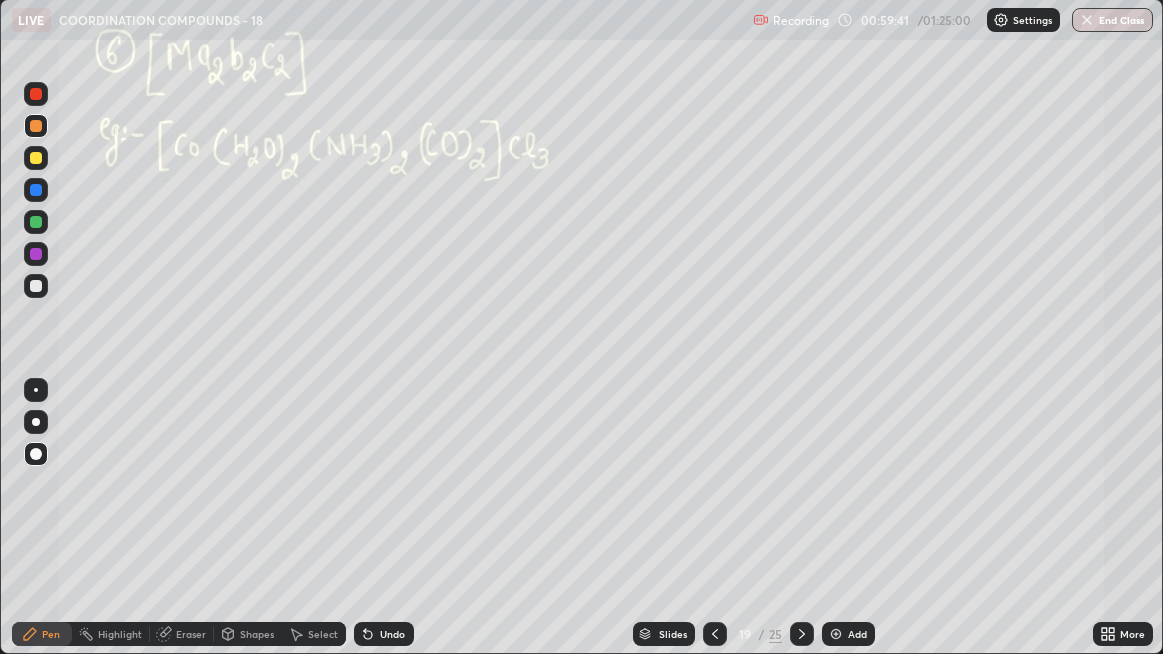 click at bounding box center [36, 286] 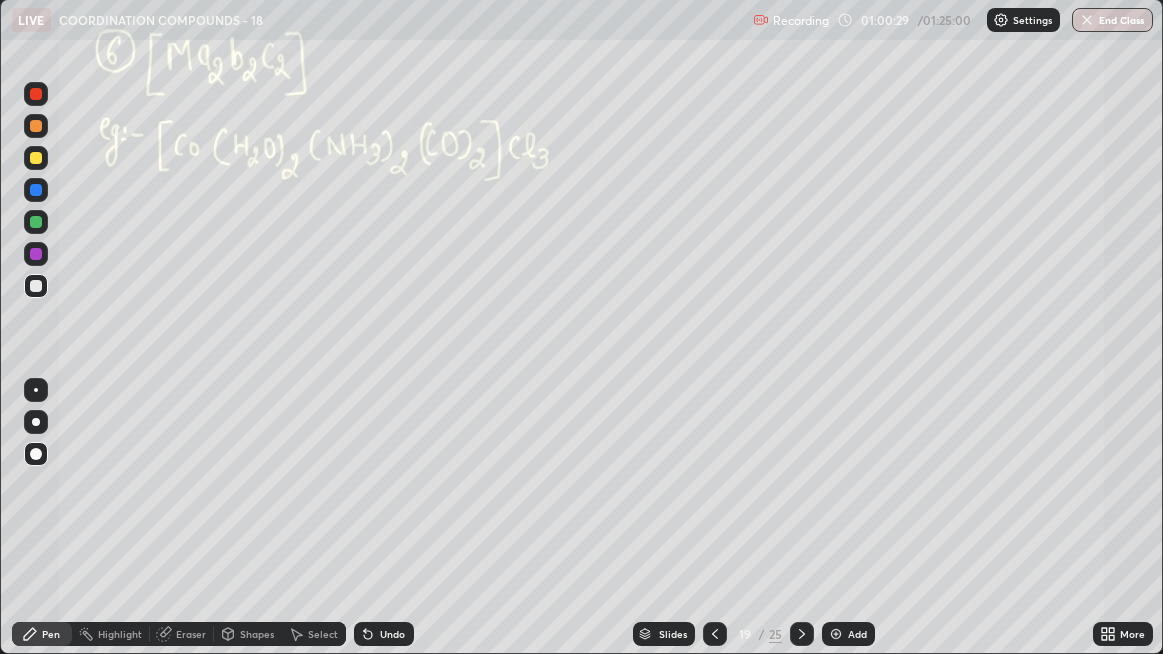 click on "Highlight" at bounding box center (111, 634) 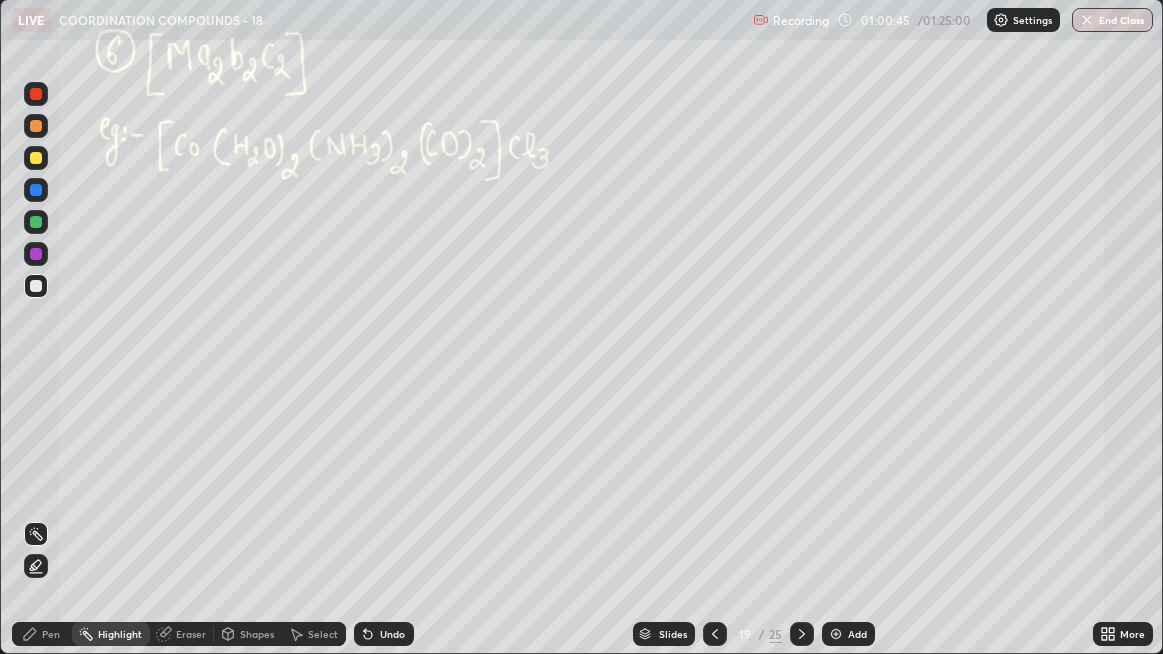 click on "Shapes" at bounding box center [257, 634] 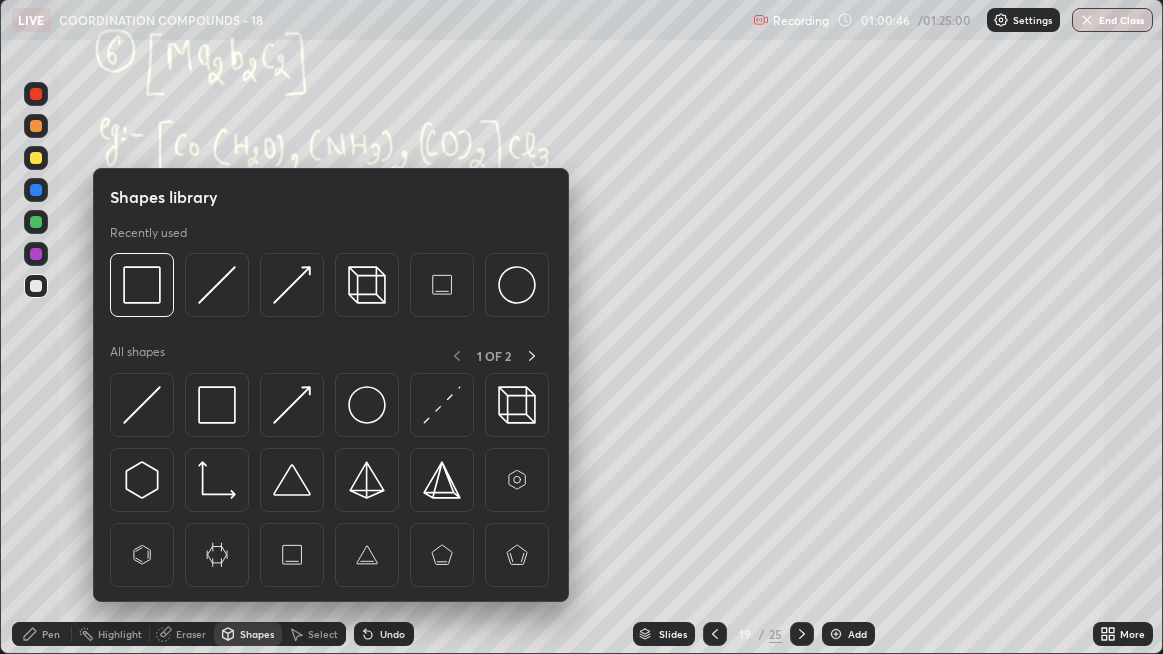 click on "Shapes" at bounding box center [257, 634] 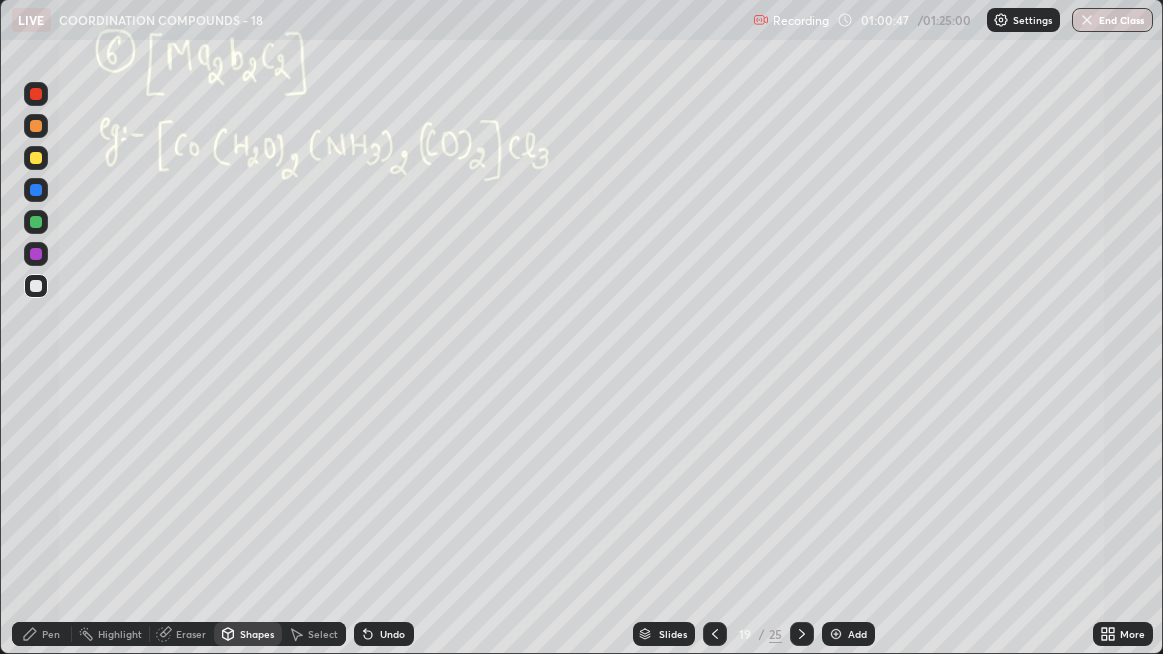 click on "Shapes" at bounding box center (257, 634) 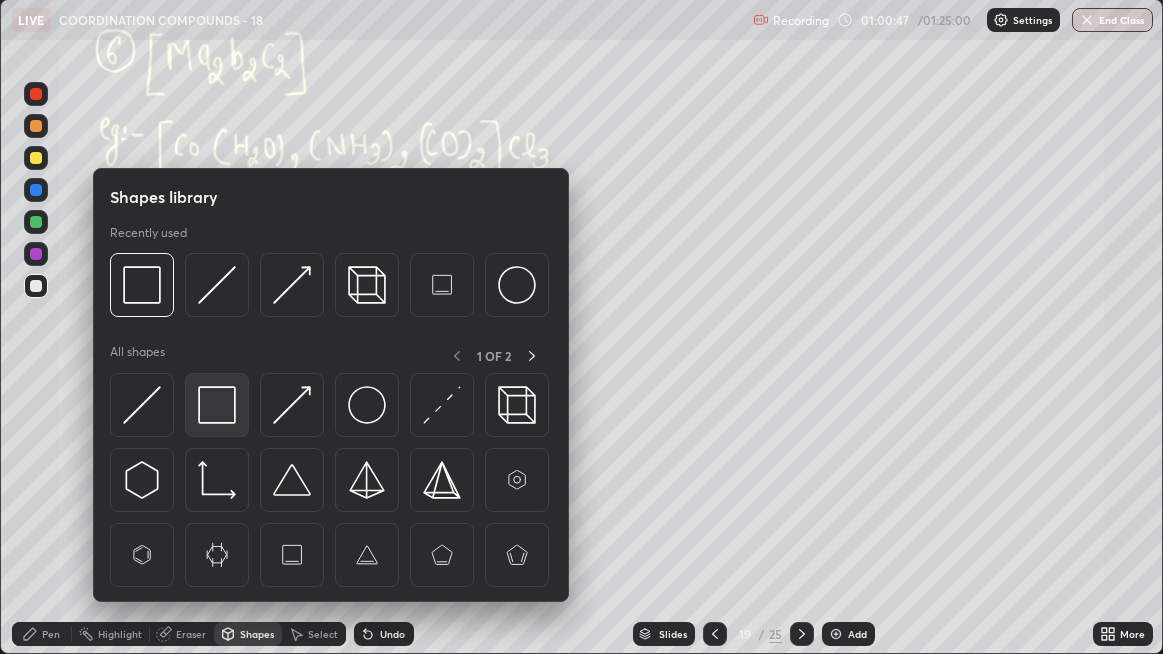 click at bounding box center (217, 405) 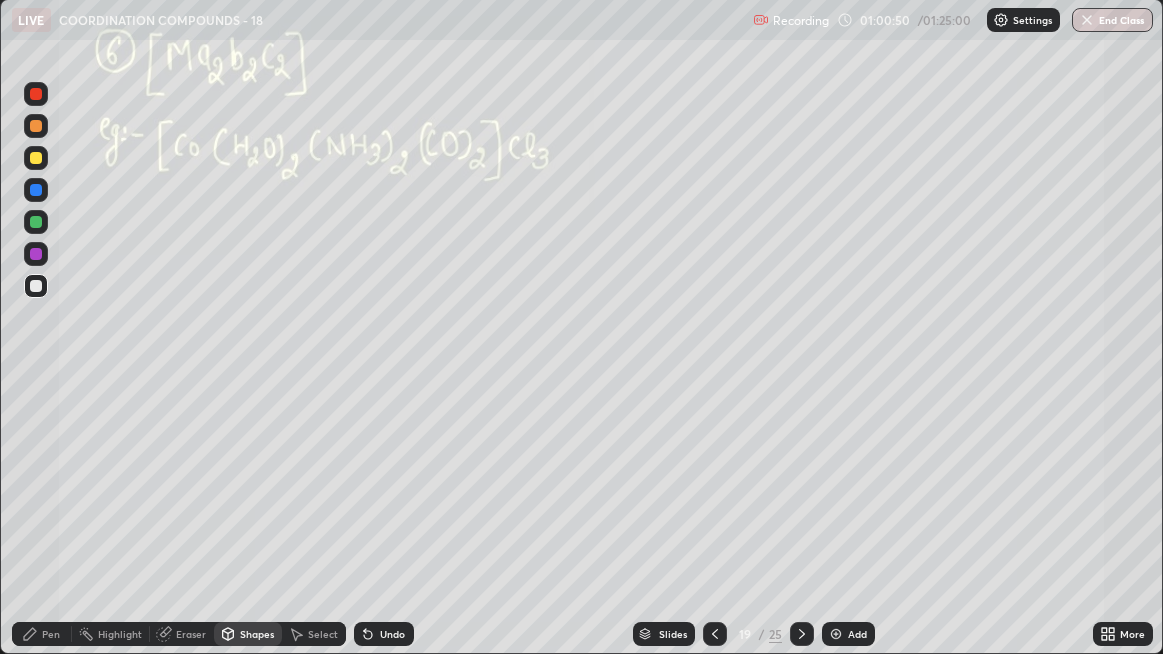 click on "Shapes" at bounding box center [248, 634] 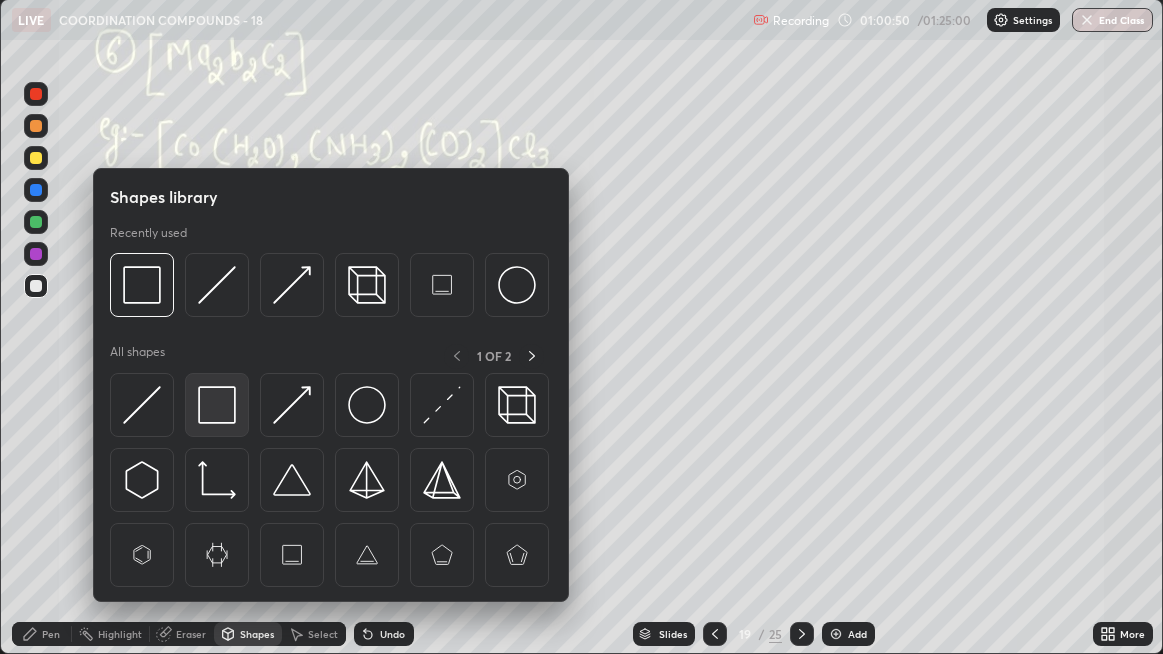 click at bounding box center [217, 405] 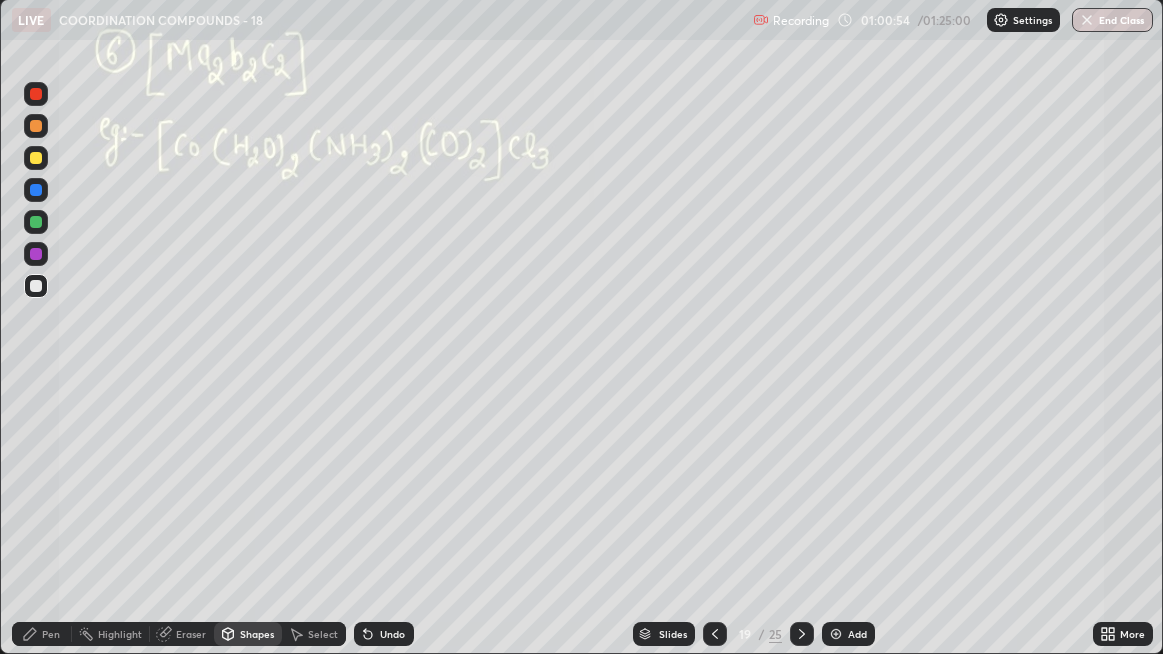 click on "Undo" at bounding box center (384, 634) 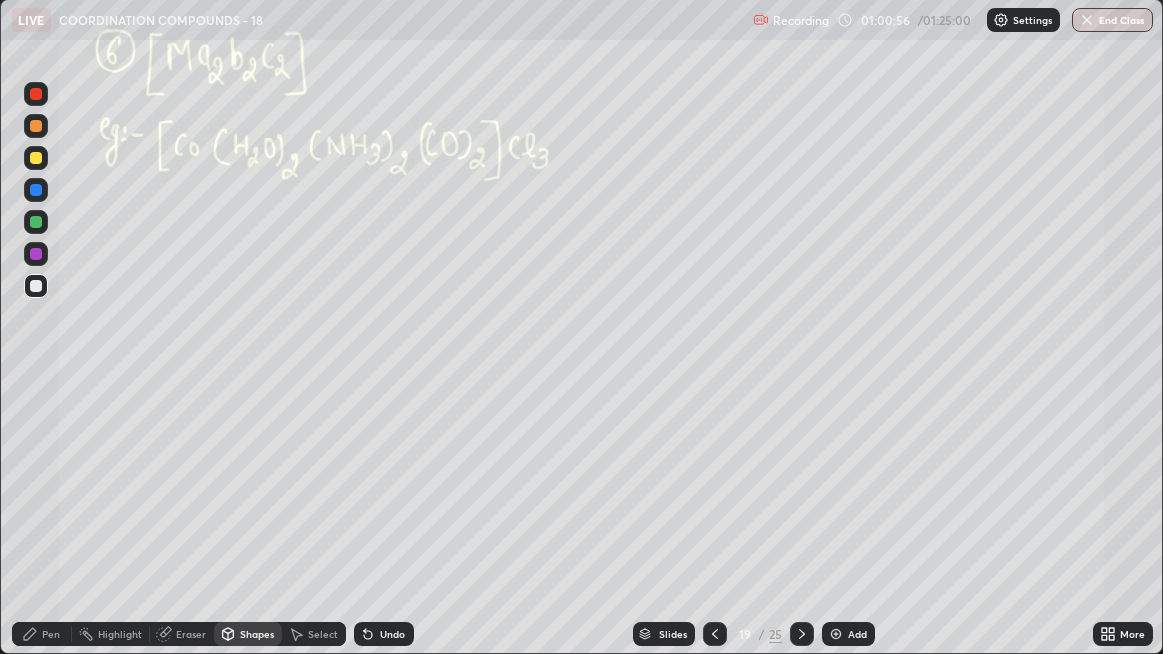 click at bounding box center [36, 254] 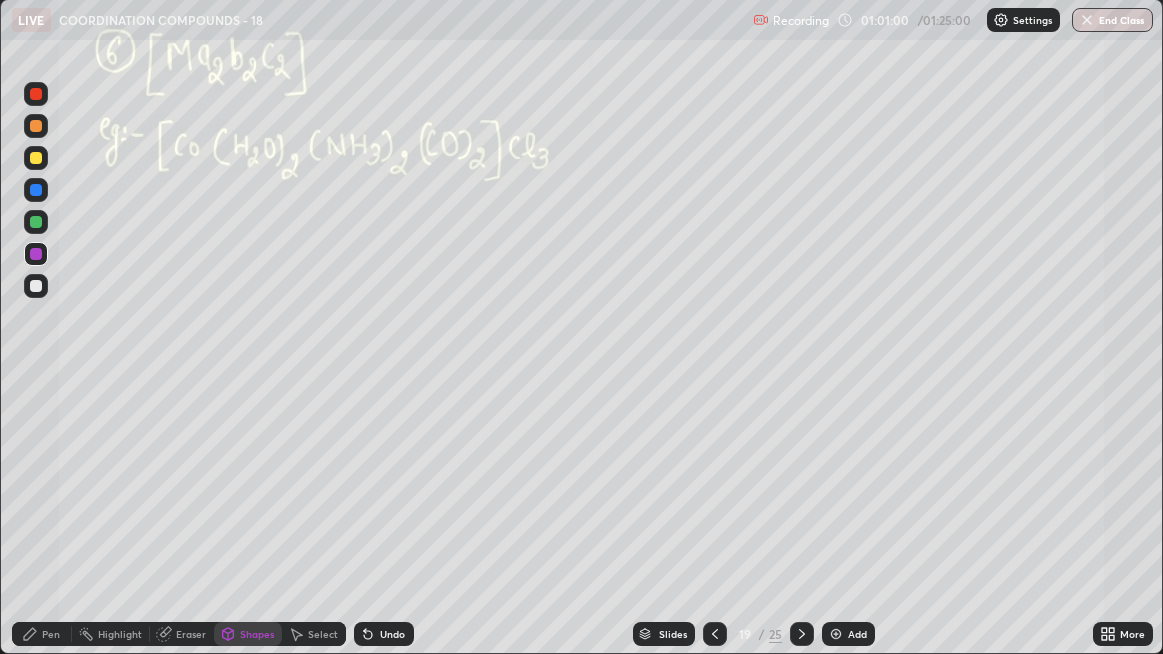 click on "Undo" at bounding box center (384, 634) 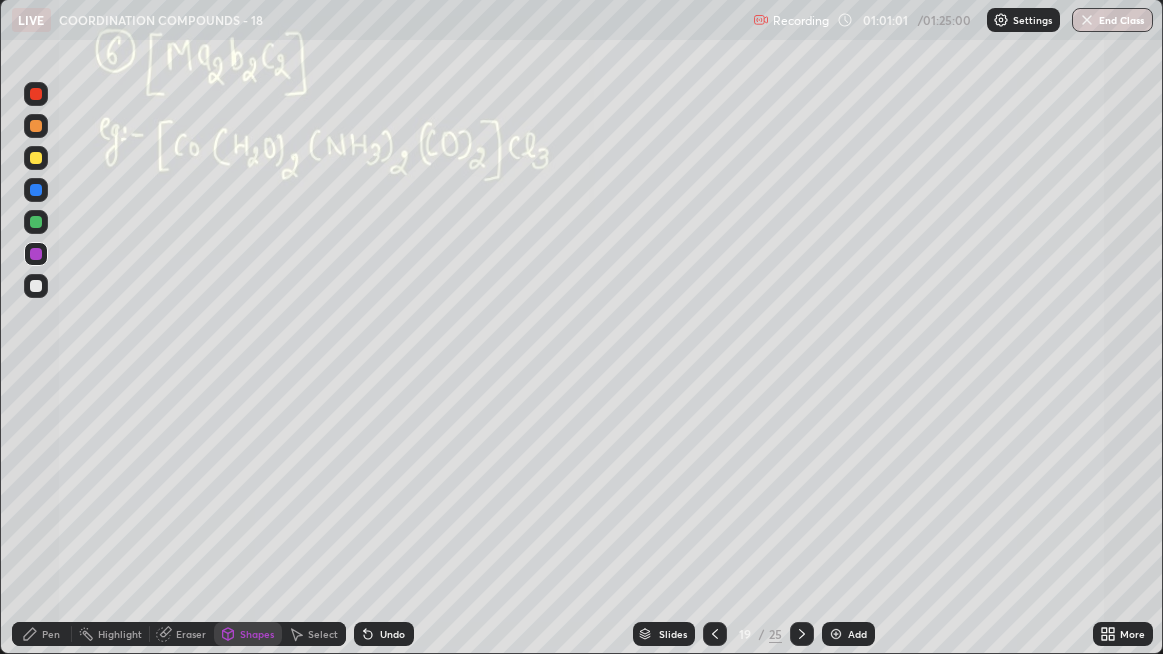 click 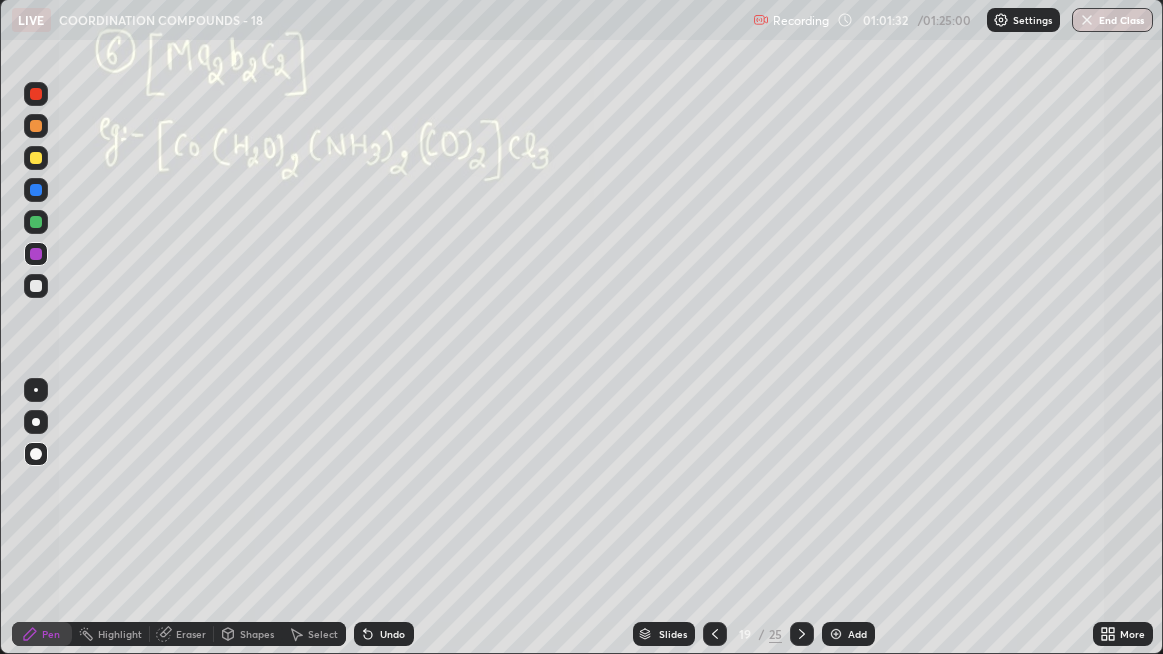 click on "Pen" at bounding box center (51, 634) 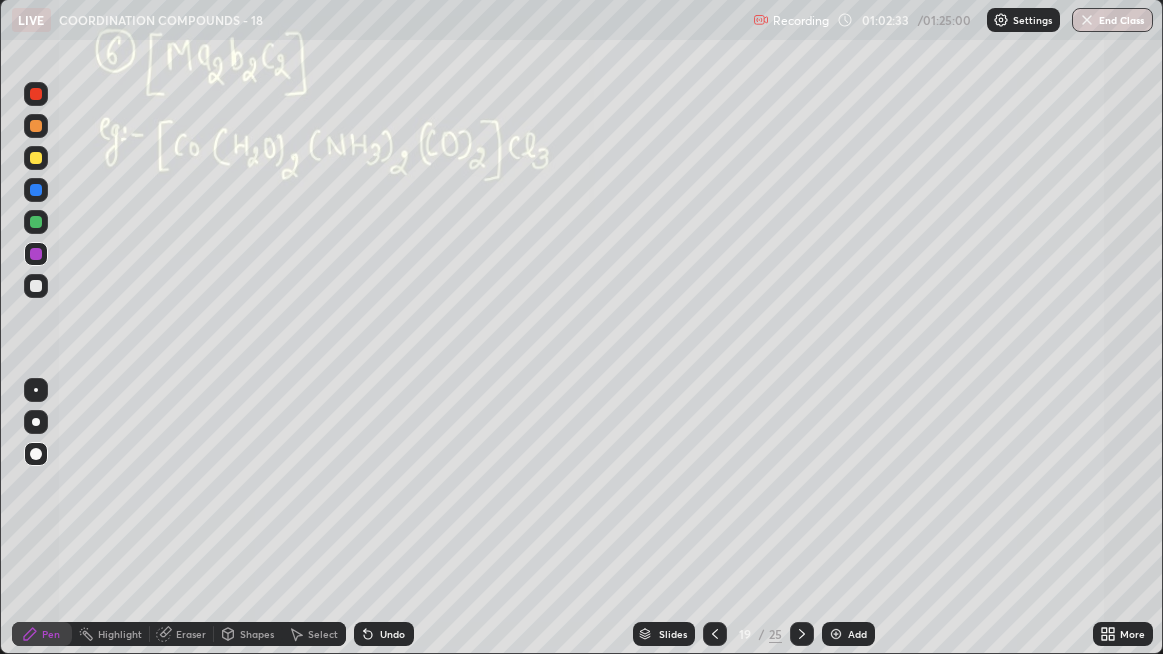click at bounding box center (36, 286) 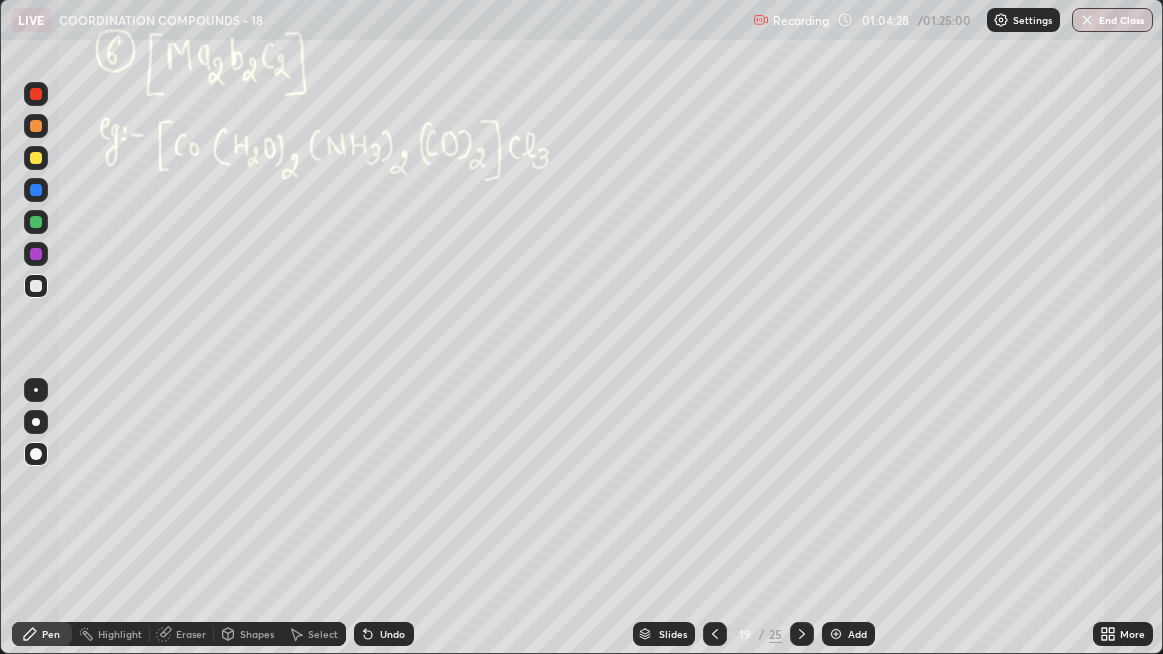 click 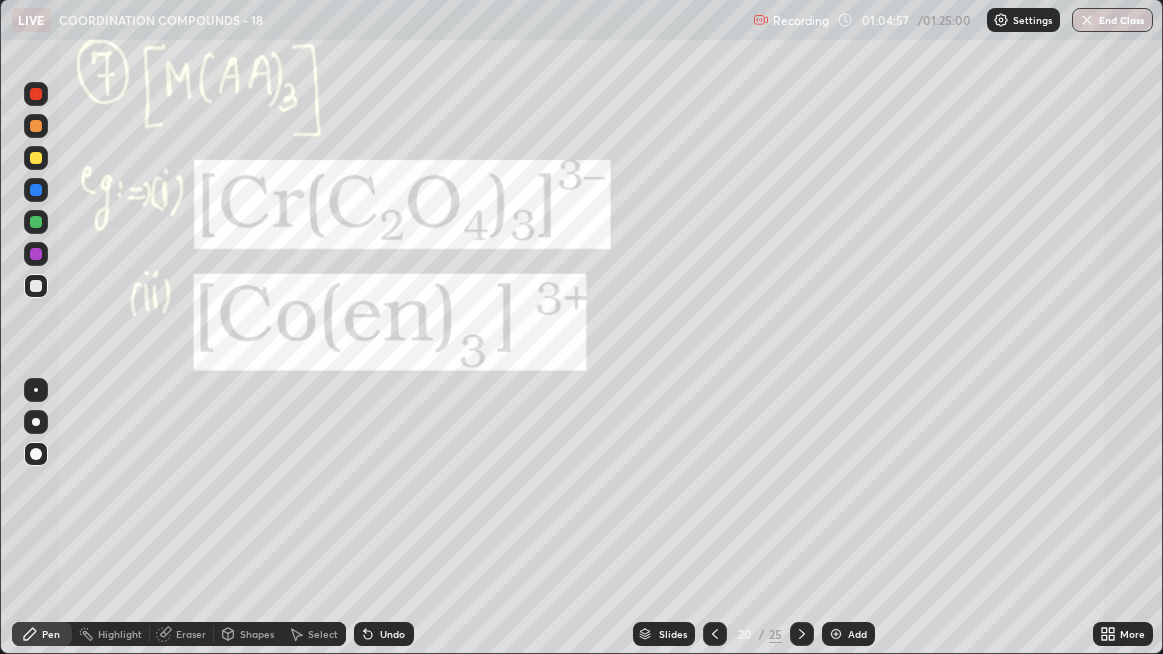 click on "Select" at bounding box center [323, 634] 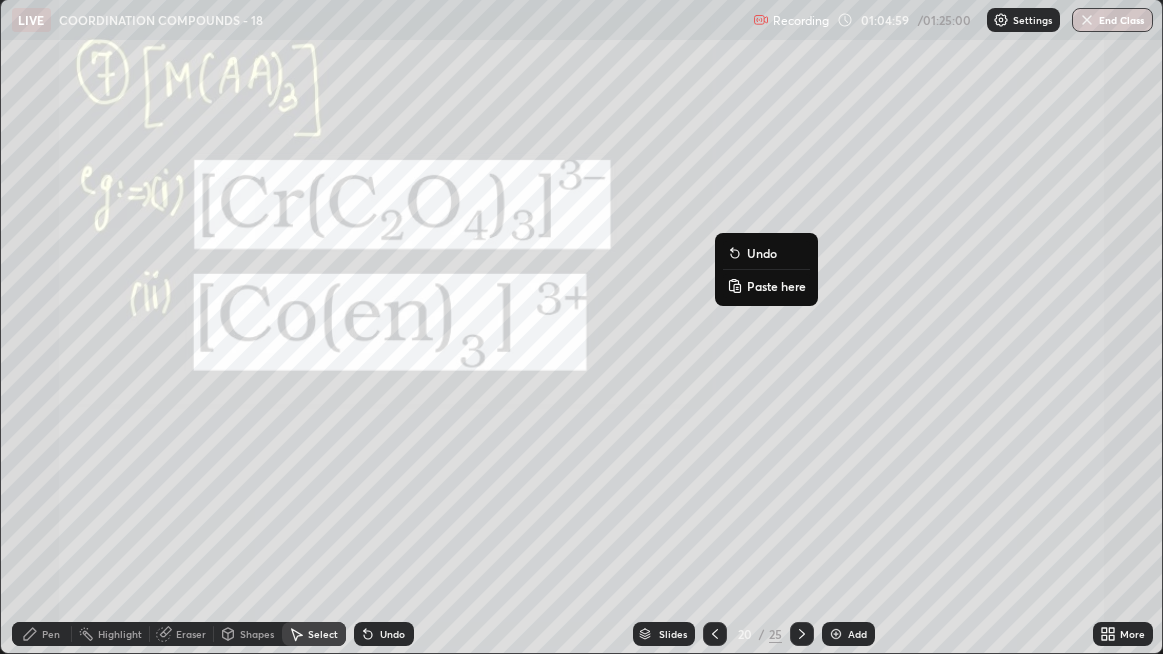 click on "Paste here" at bounding box center [776, 286] 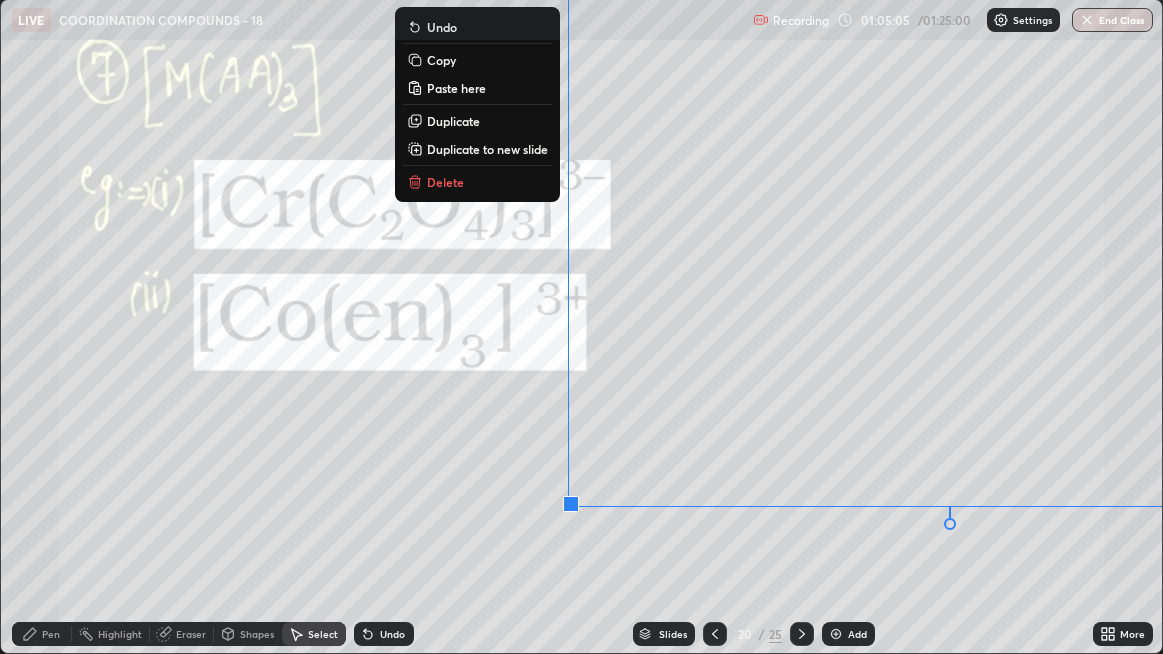 click on "Delete" at bounding box center (477, 182) 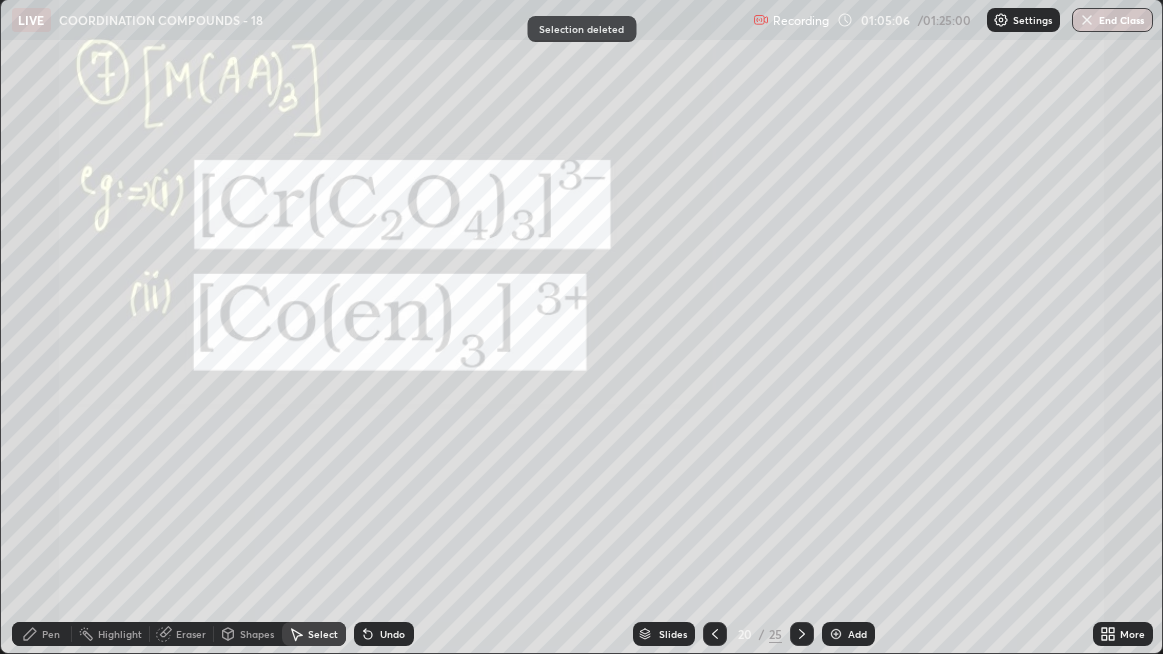 click on "Shapes" at bounding box center (257, 634) 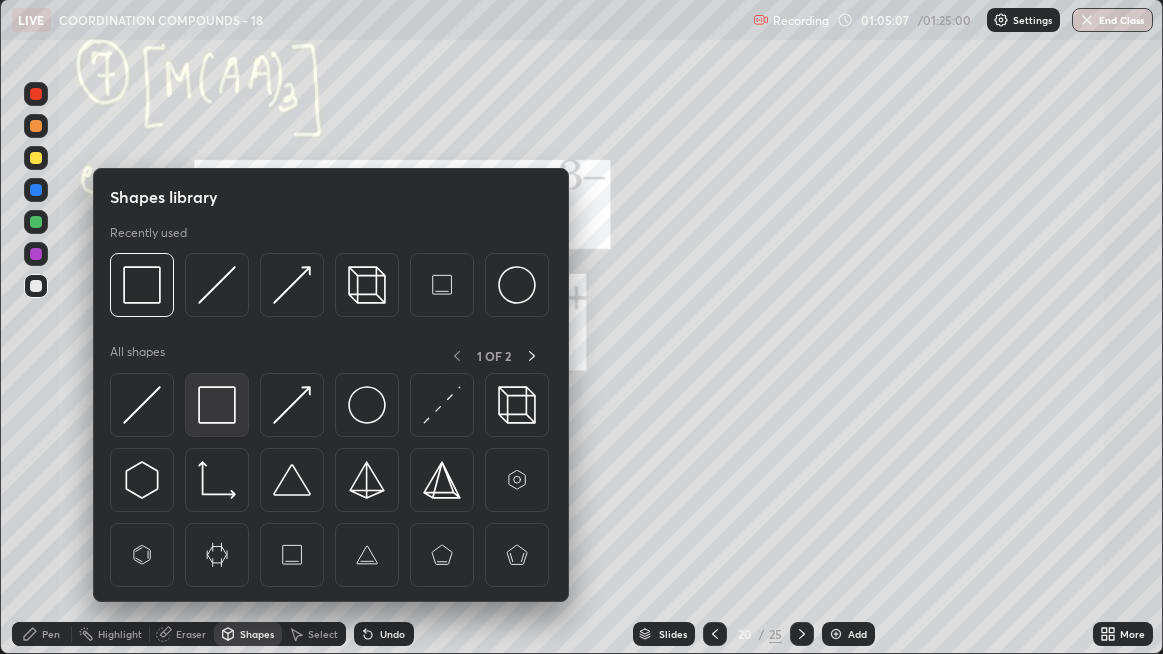 click at bounding box center (217, 405) 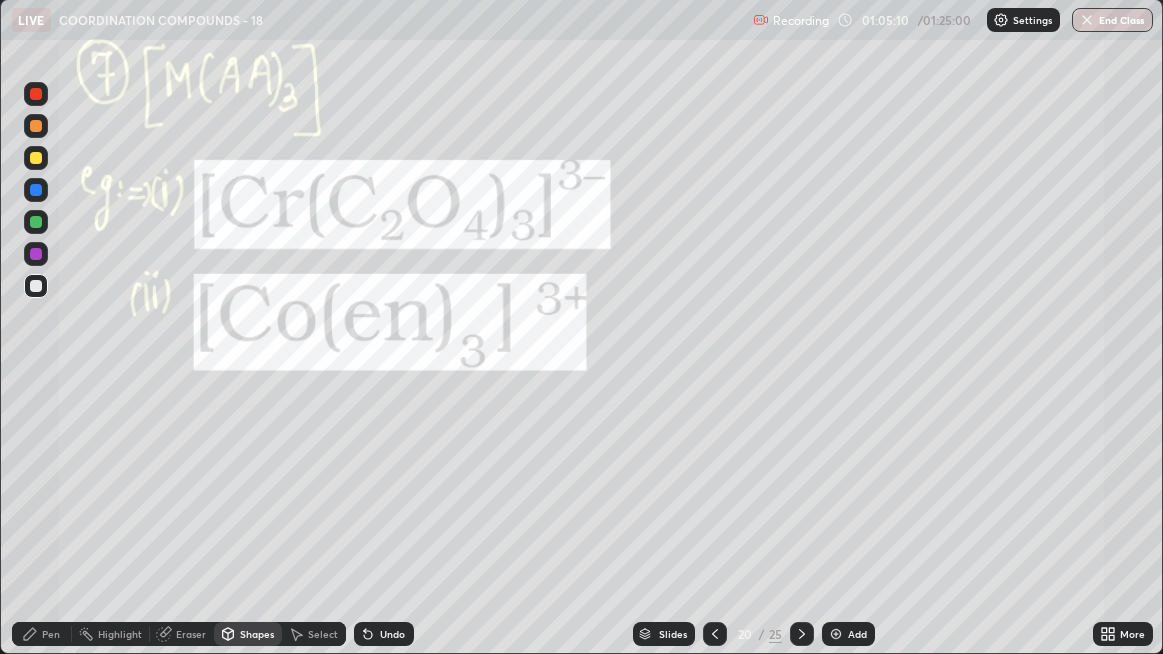 click on "Shapes" at bounding box center (257, 634) 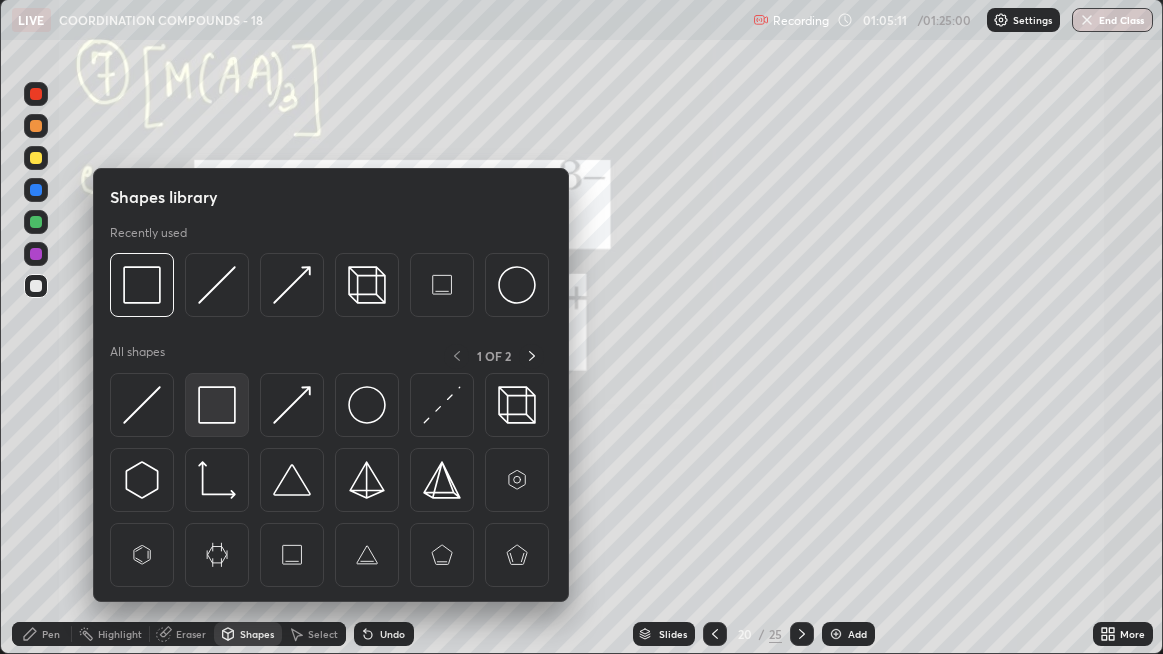 click at bounding box center (217, 405) 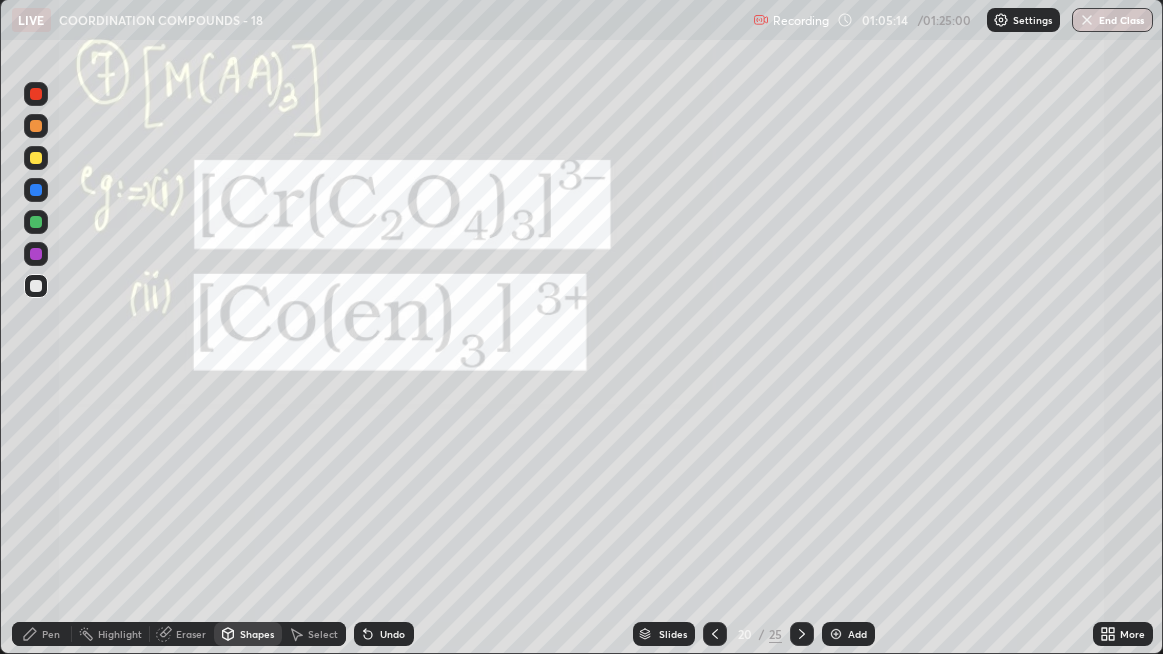 click on "Undo" at bounding box center (392, 634) 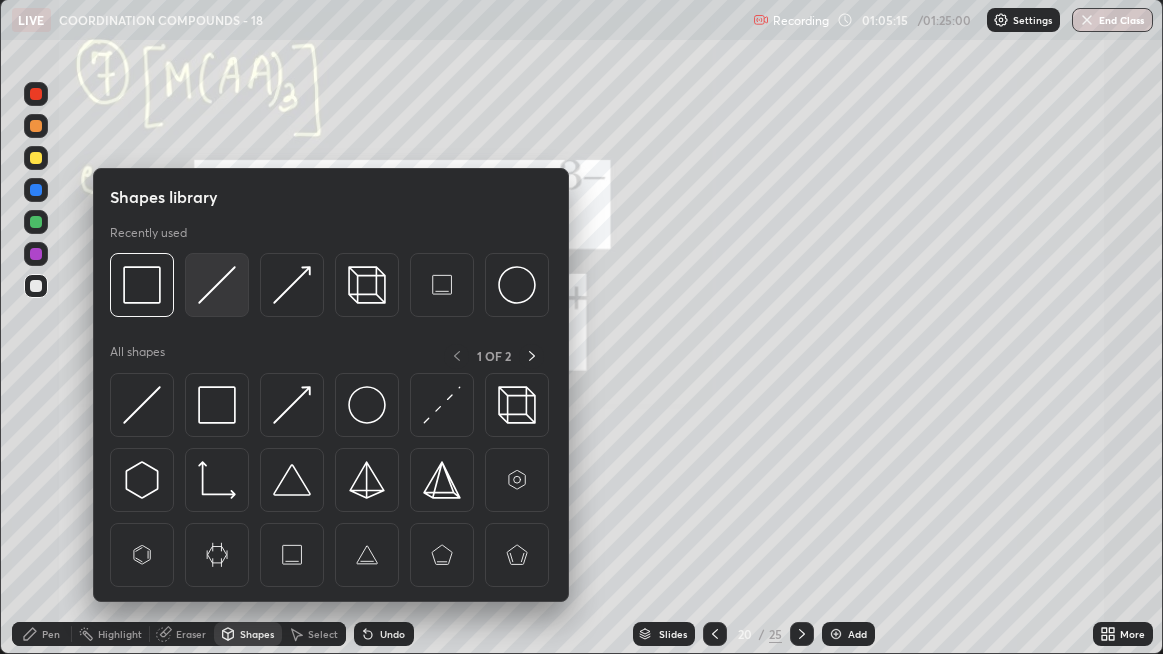 click at bounding box center [217, 285] 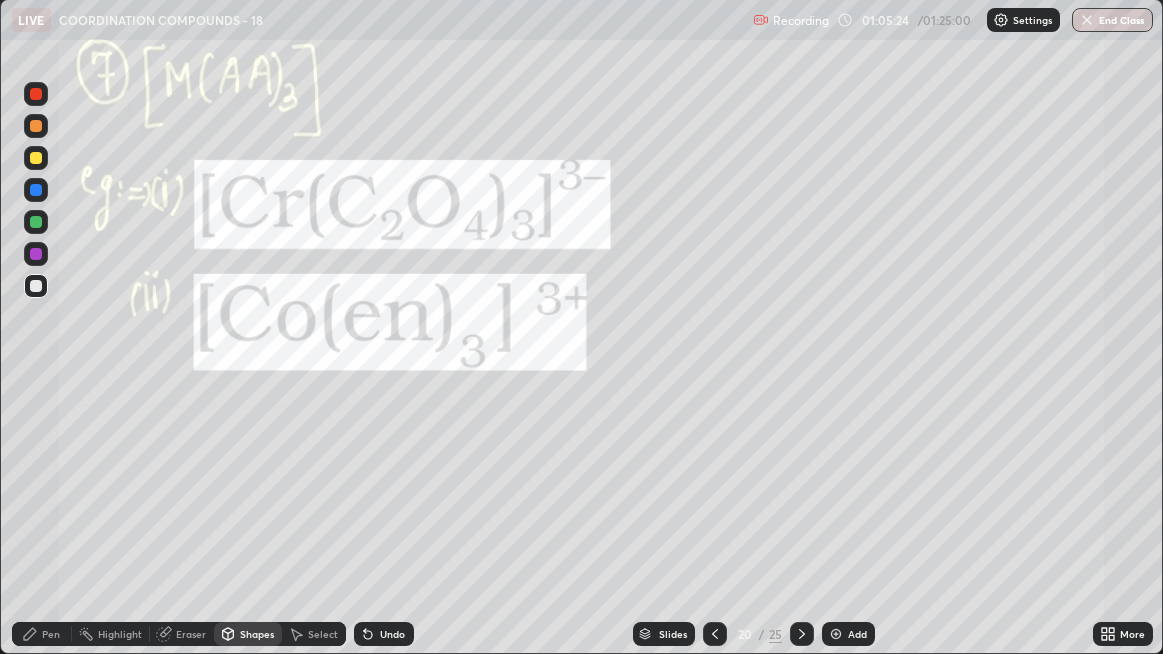 click on "Select" at bounding box center [323, 634] 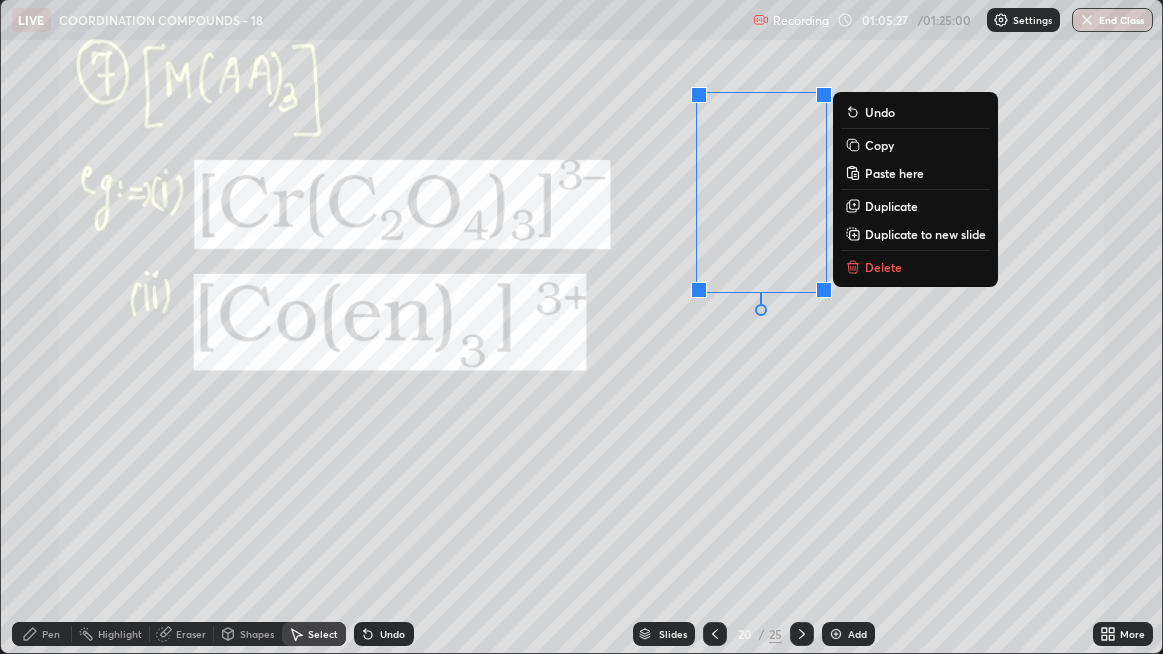 click on "Copy" at bounding box center [879, 145] 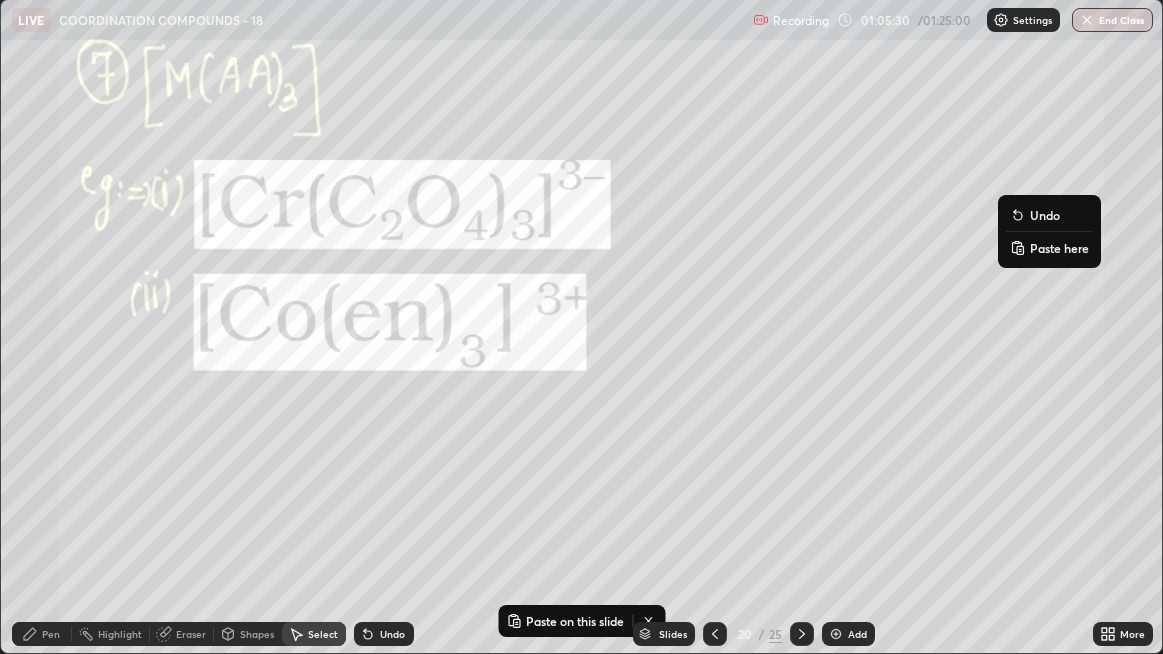 click on "Paste here" at bounding box center (1059, 248) 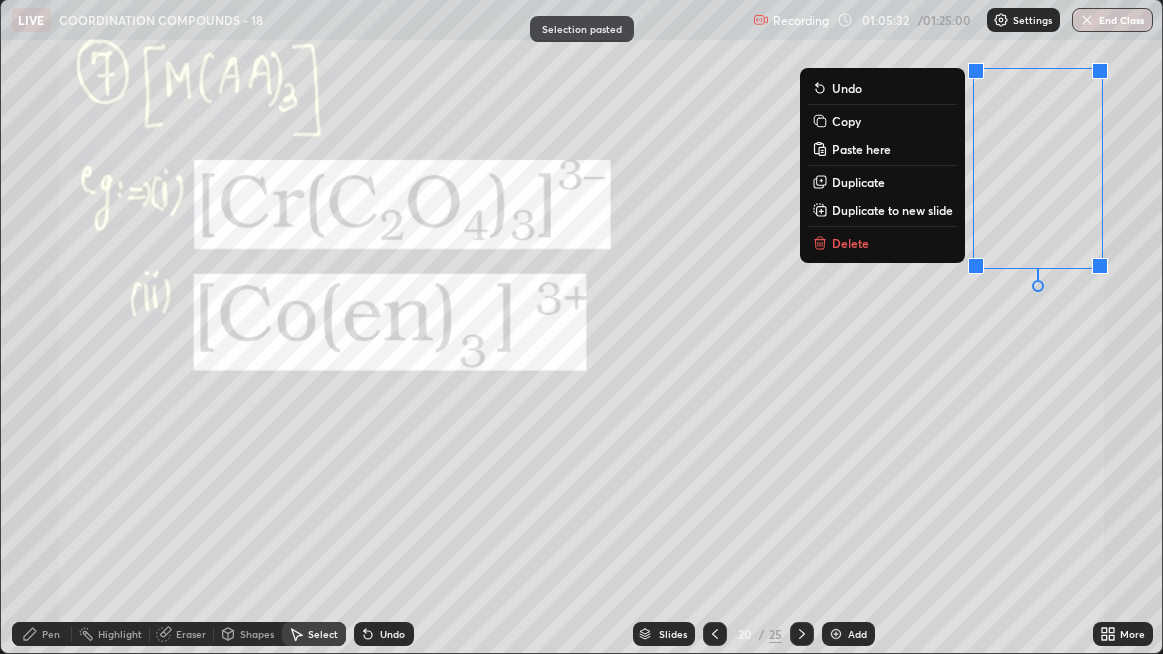 click on "0 ° Undo Copy Paste here Duplicate Duplicate to new slide Delete" at bounding box center (582, 326) 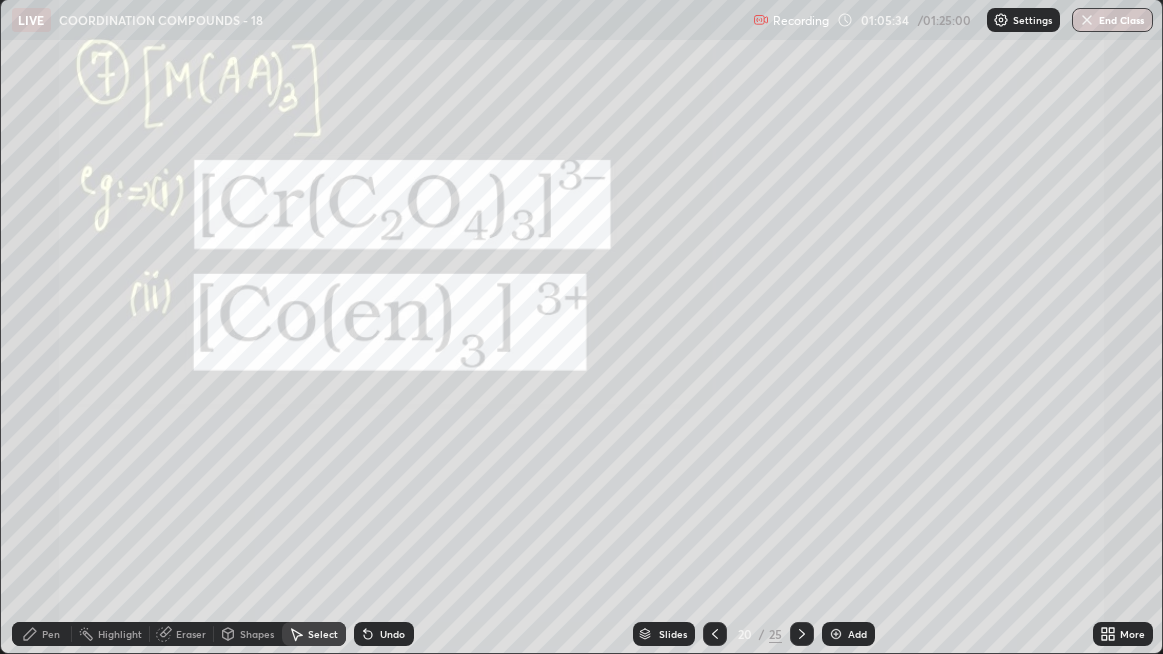 click on "Pen" at bounding box center [51, 634] 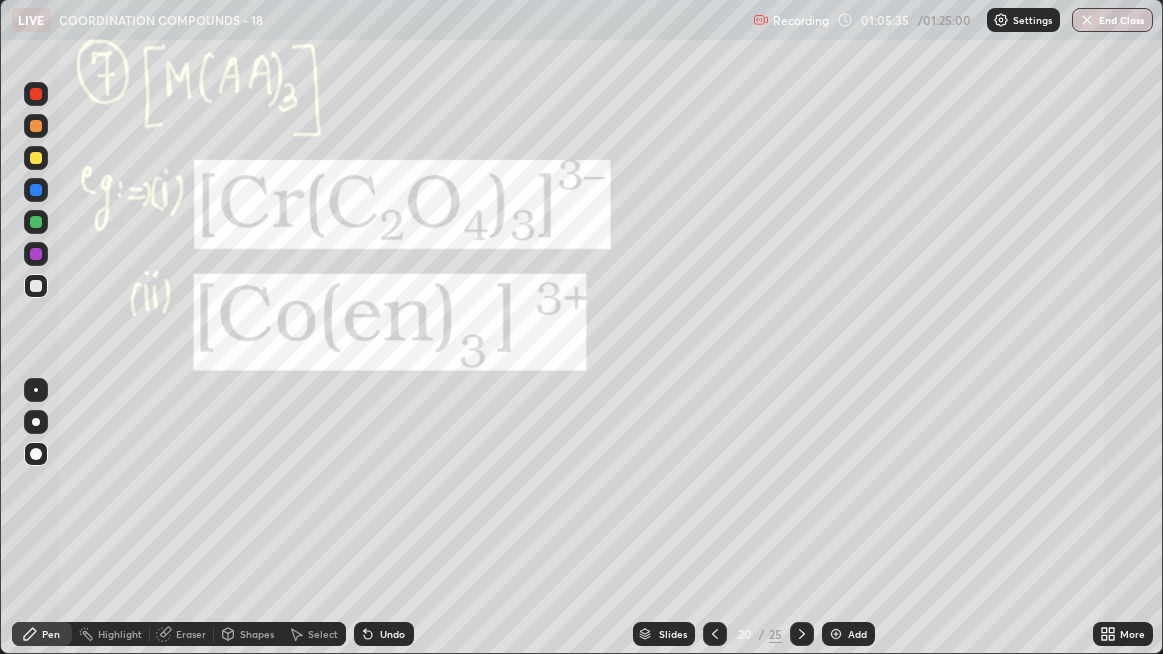 click at bounding box center (36, 254) 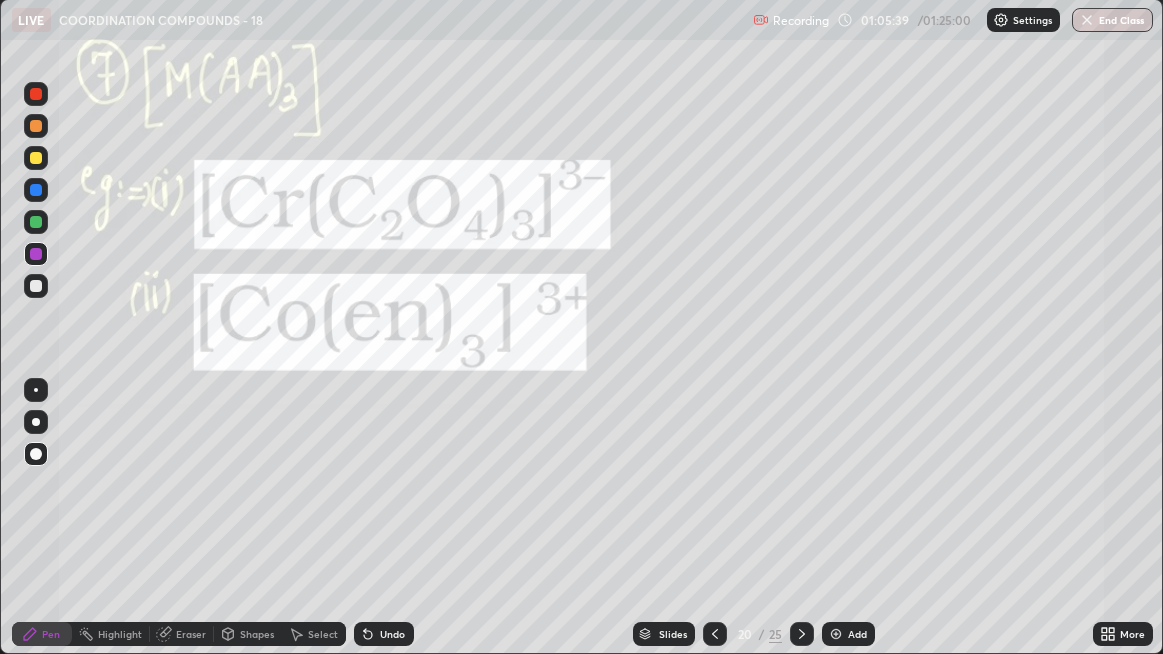 click at bounding box center (36, 286) 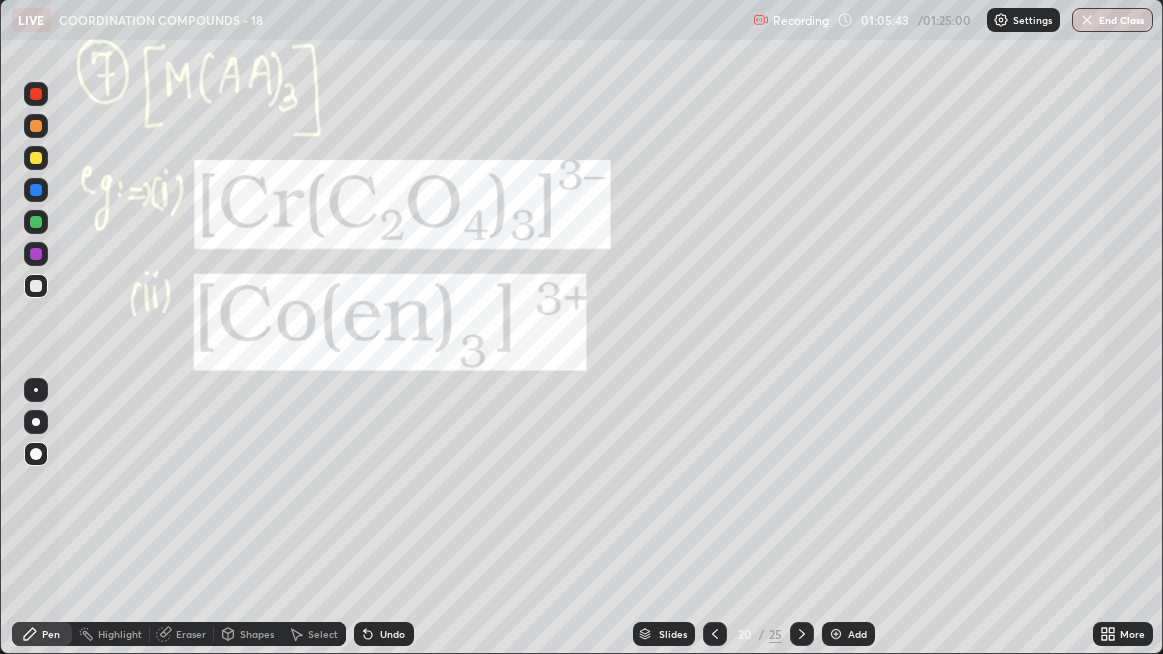 click at bounding box center [36, 222] 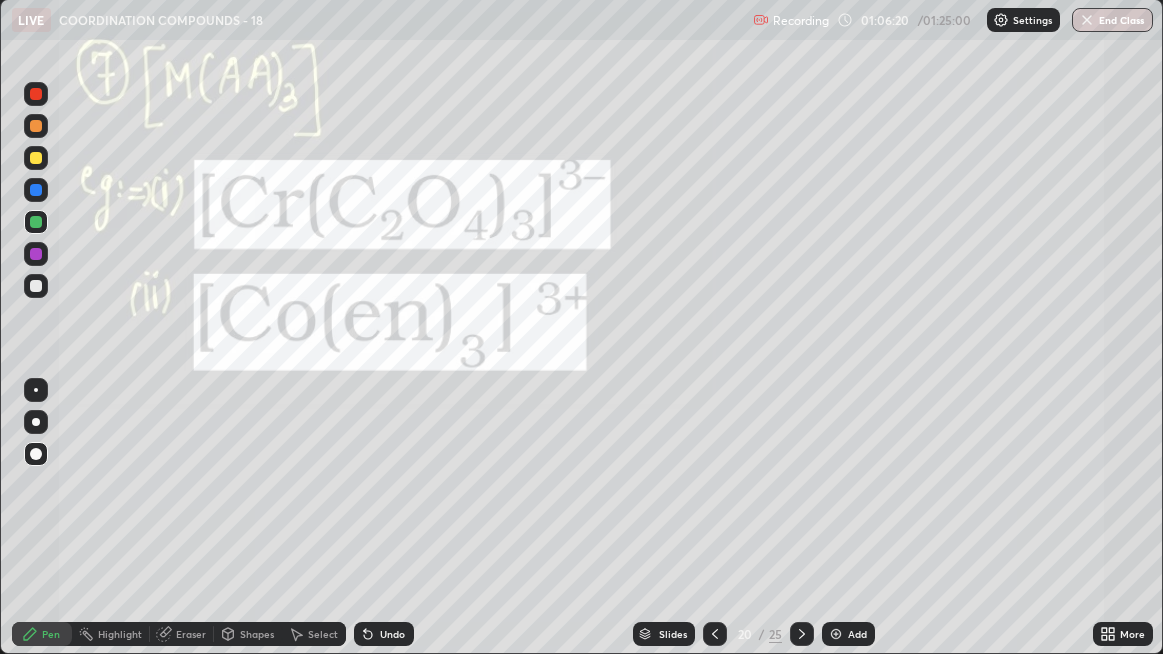 click on "Shapes" at bounding box center (248, 634) 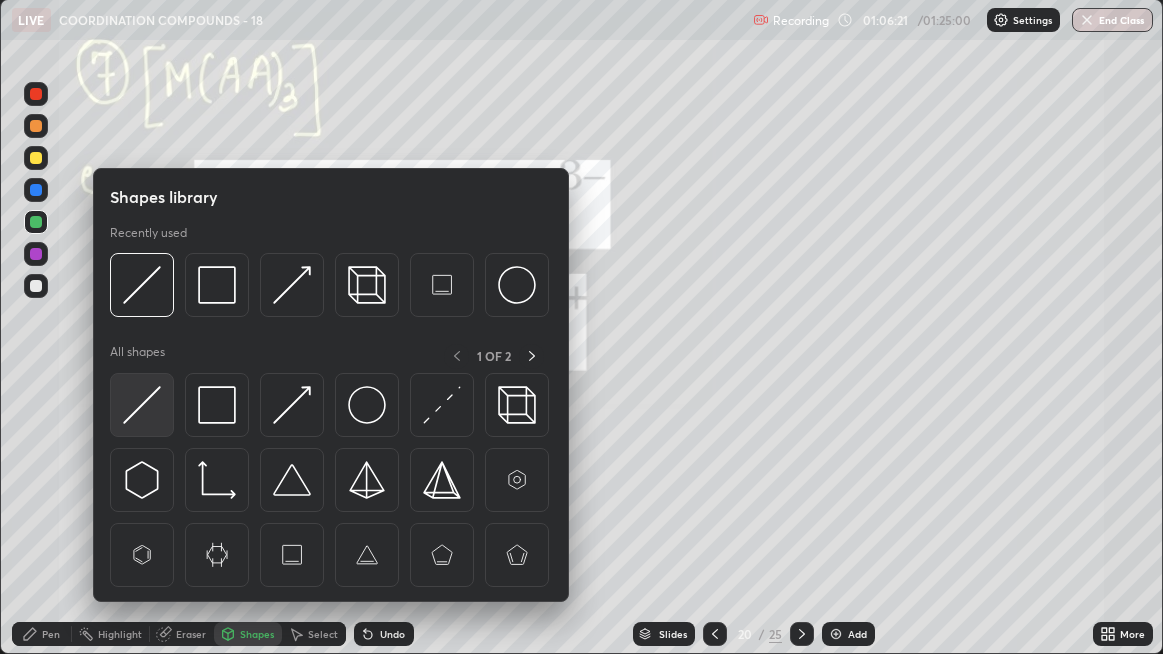 click at bounding box center (142, 405) 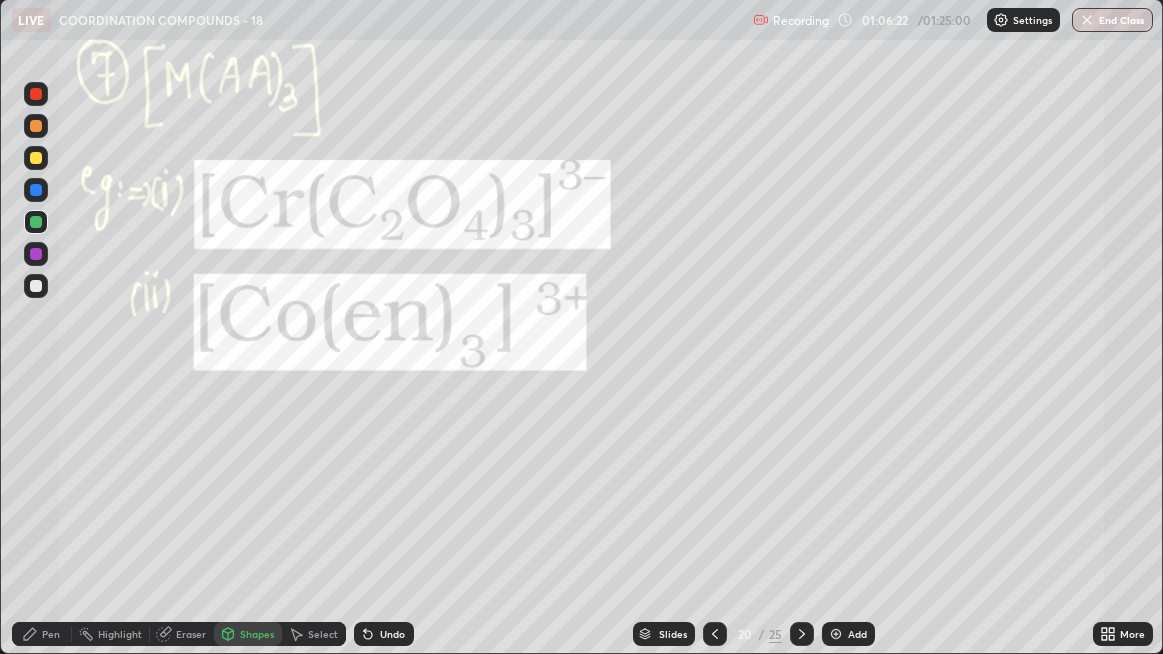 click at bounding box center (36, 254) 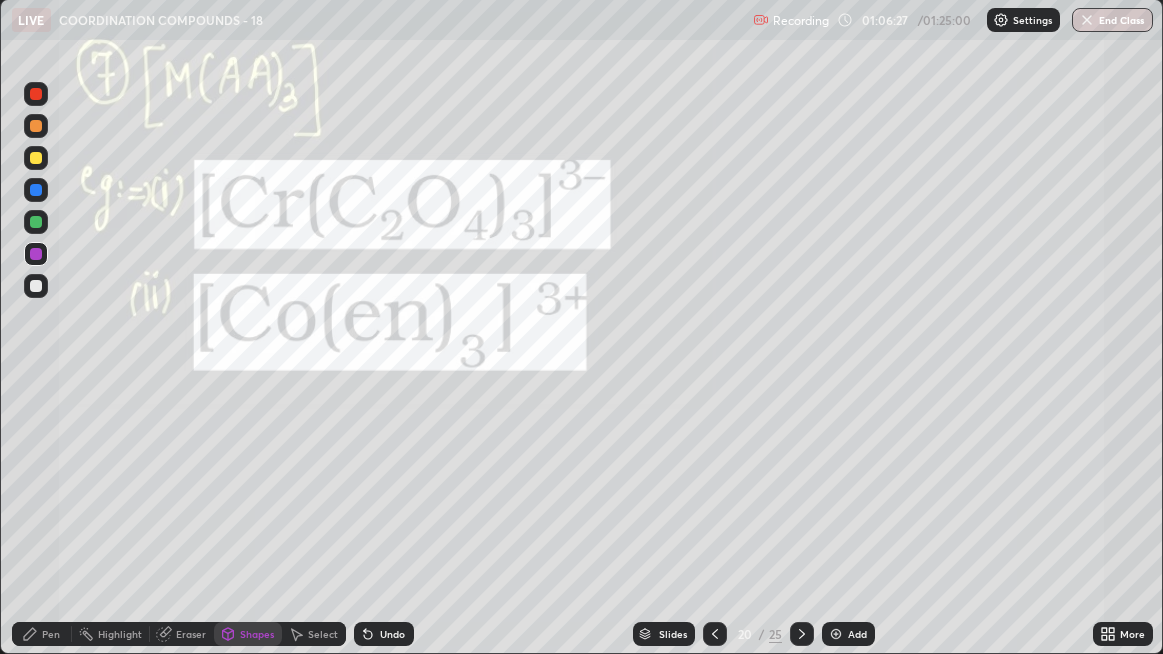 click on "Pen" at bounding box center [51, 634] 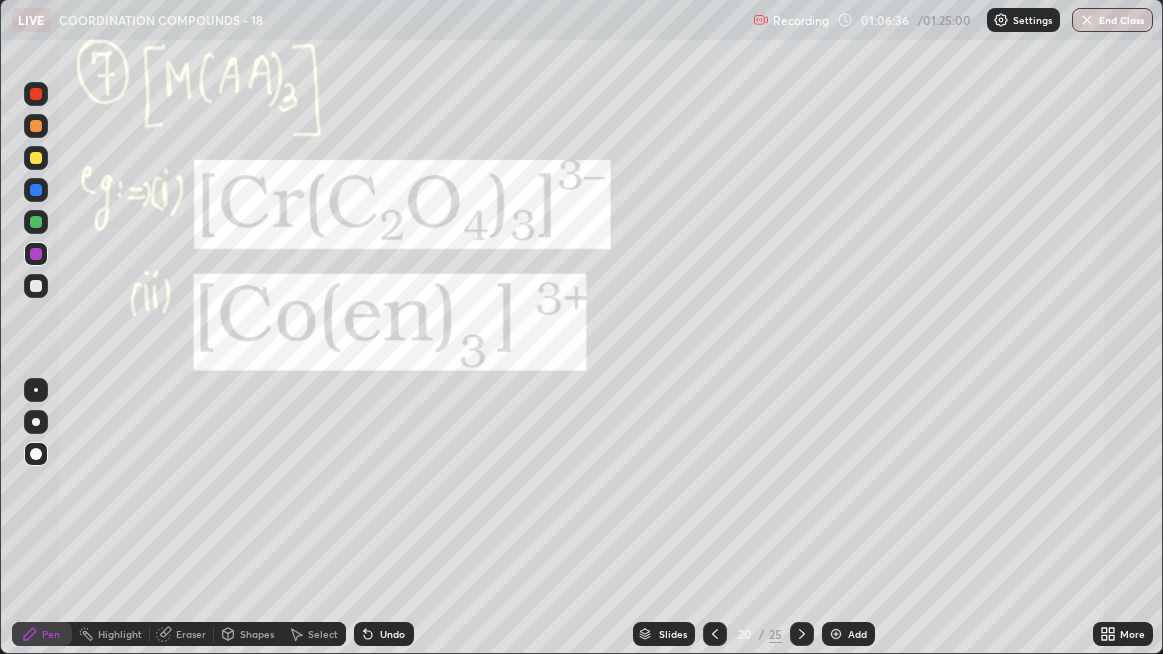 click at bounding box center (36, 422) 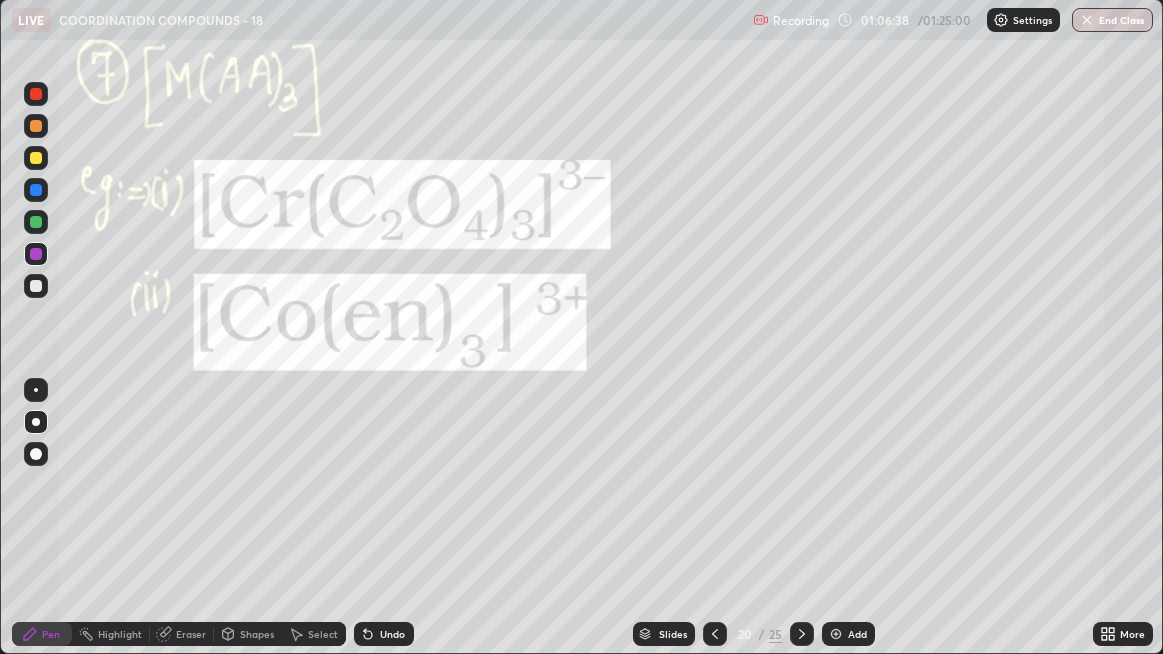 click at bounding box center (36, 286) 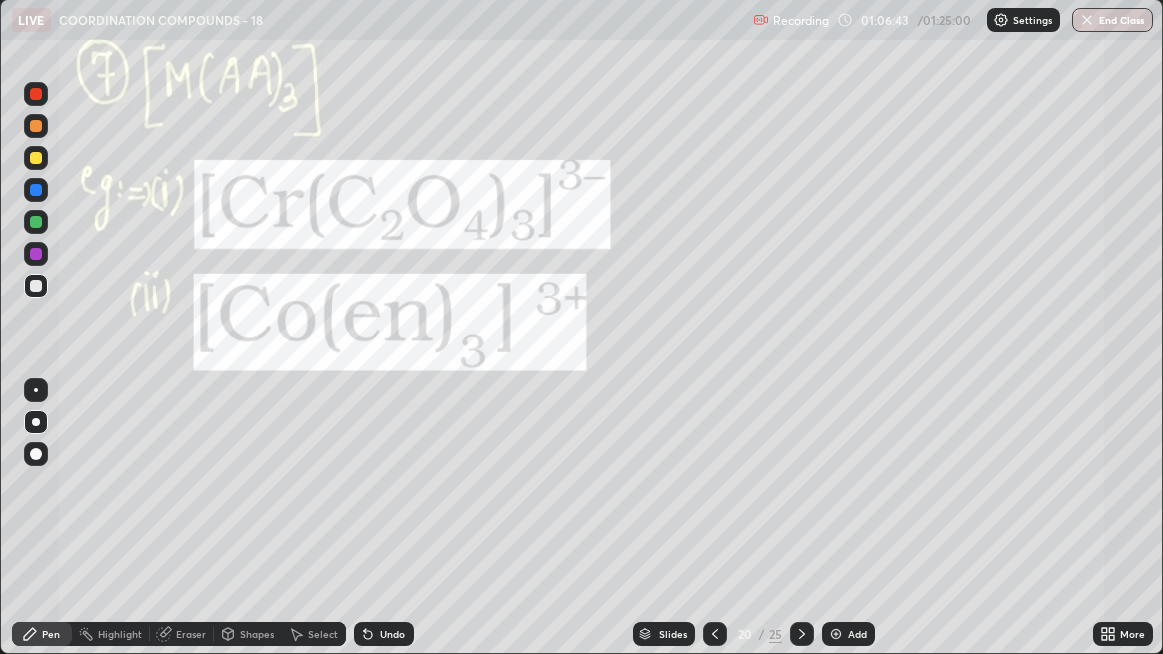 click at bounding box center [36, 222] 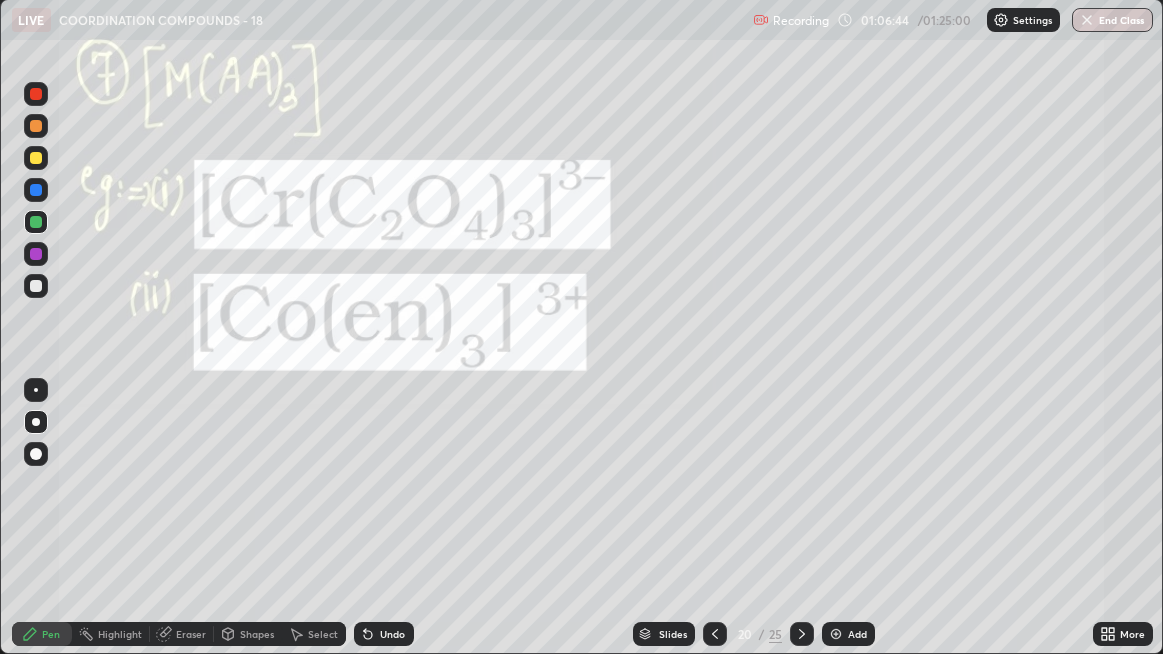 click at bounding box center [36, 454] 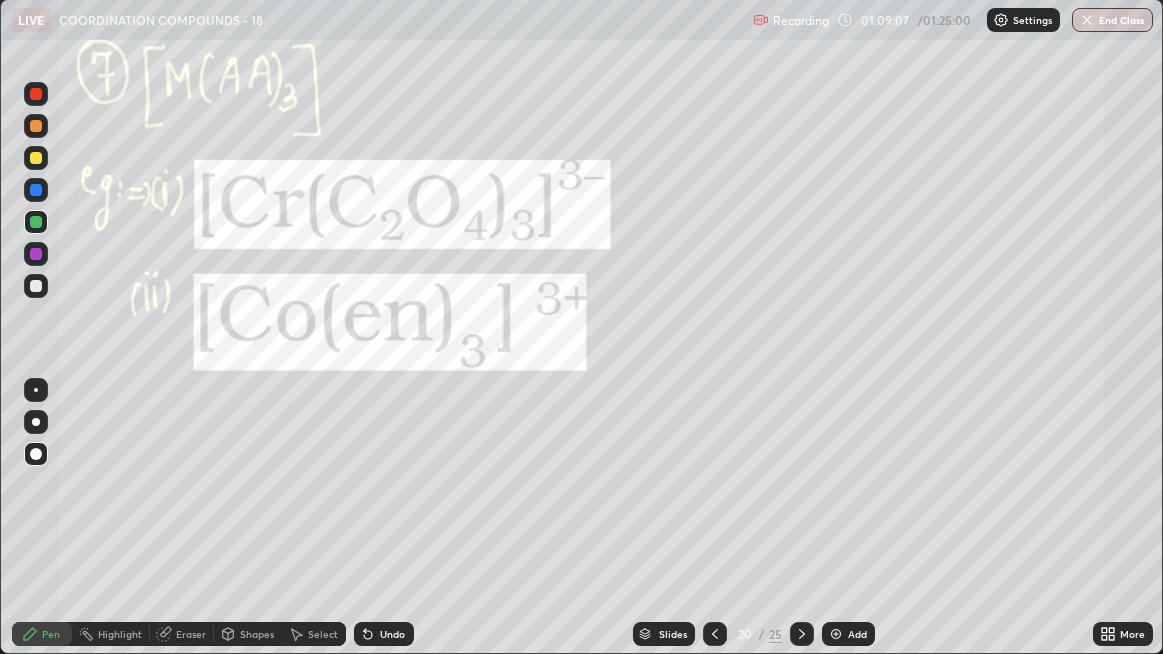 click at bounding box center (802, 634) 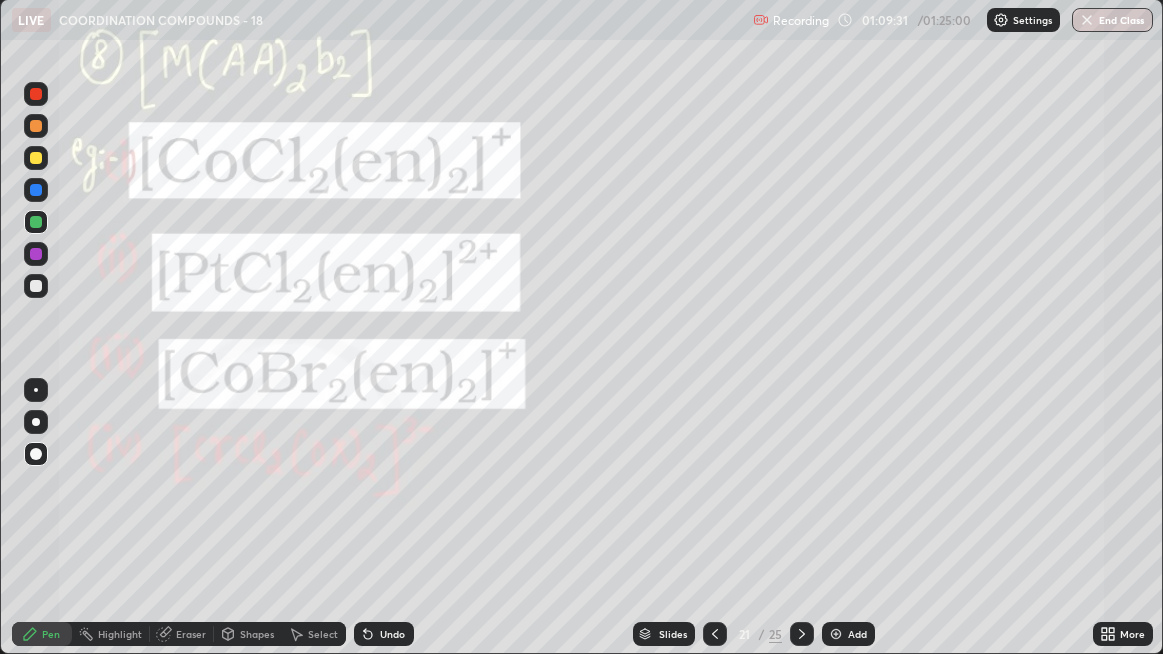 click at bounding box center [36, 286] 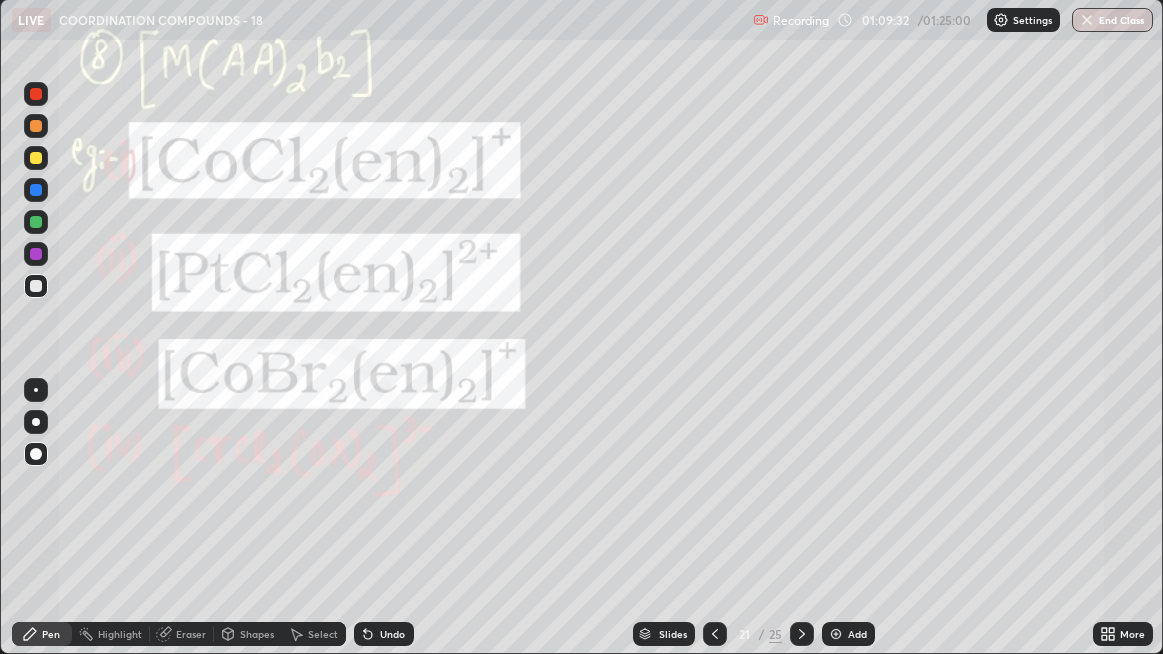 click at bounding box center (36, 158) 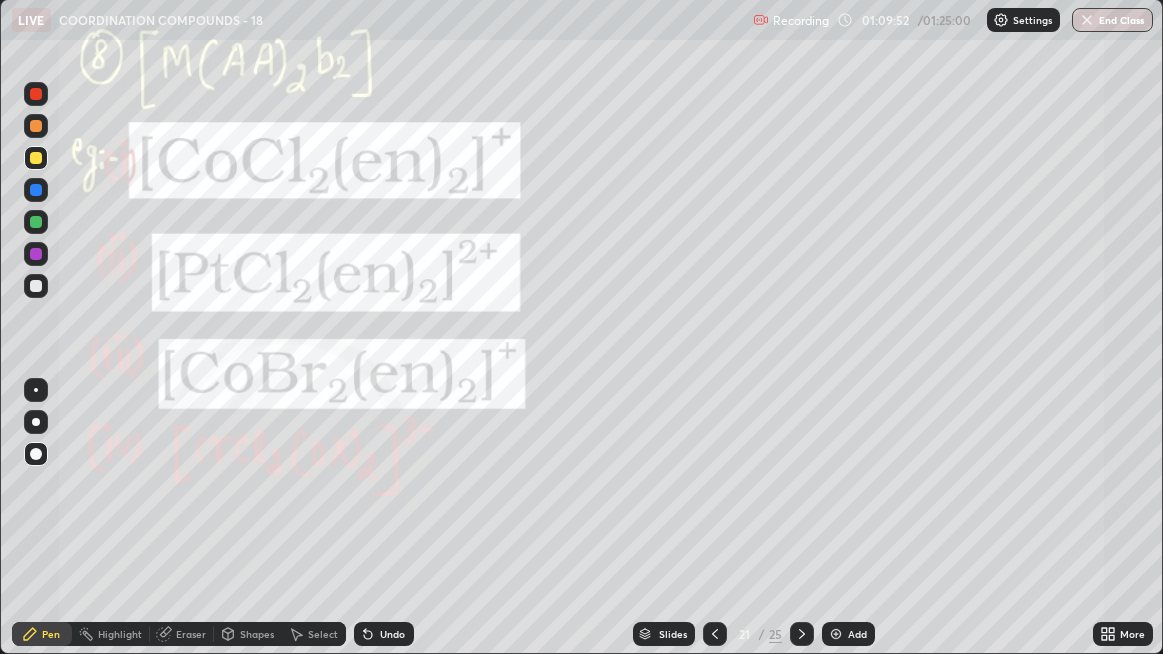 click on "Select" at bounding box center [323, 634] 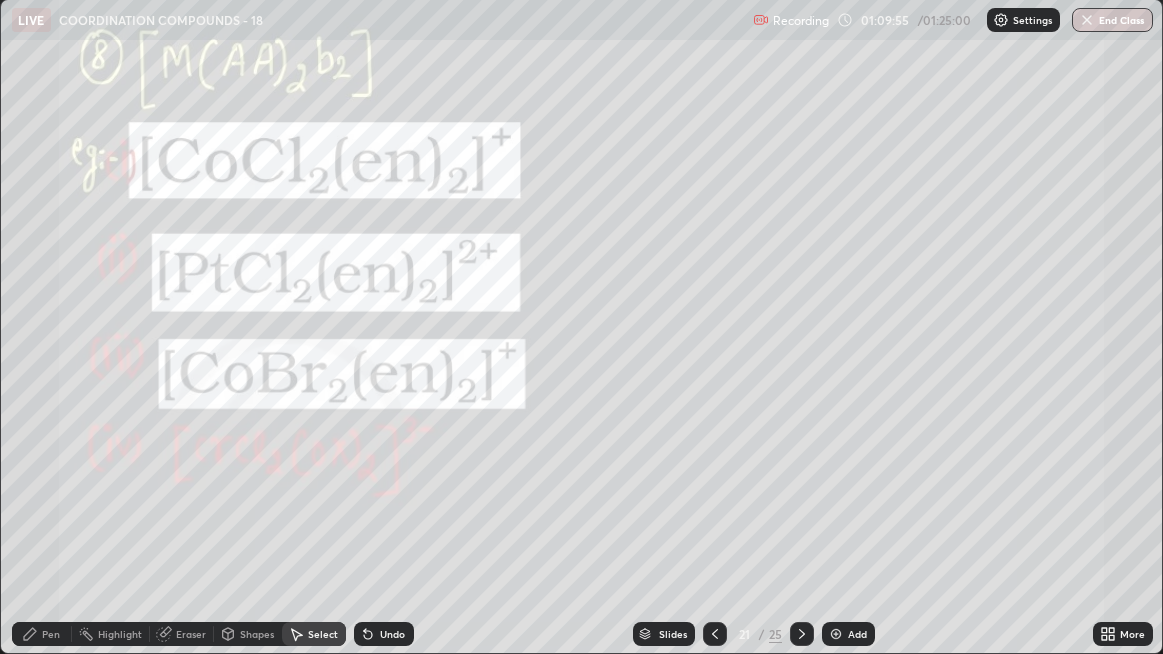 click on "Pen" at bounding box center [42, 634] 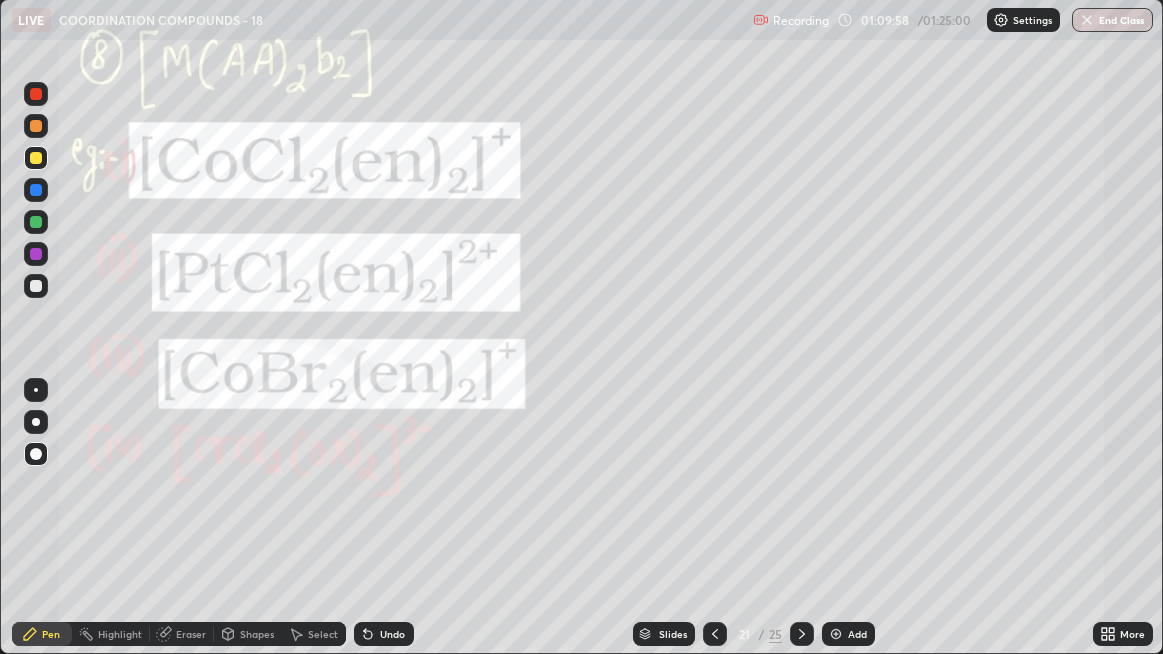 click on "Select" at bounding box center (323, 634) 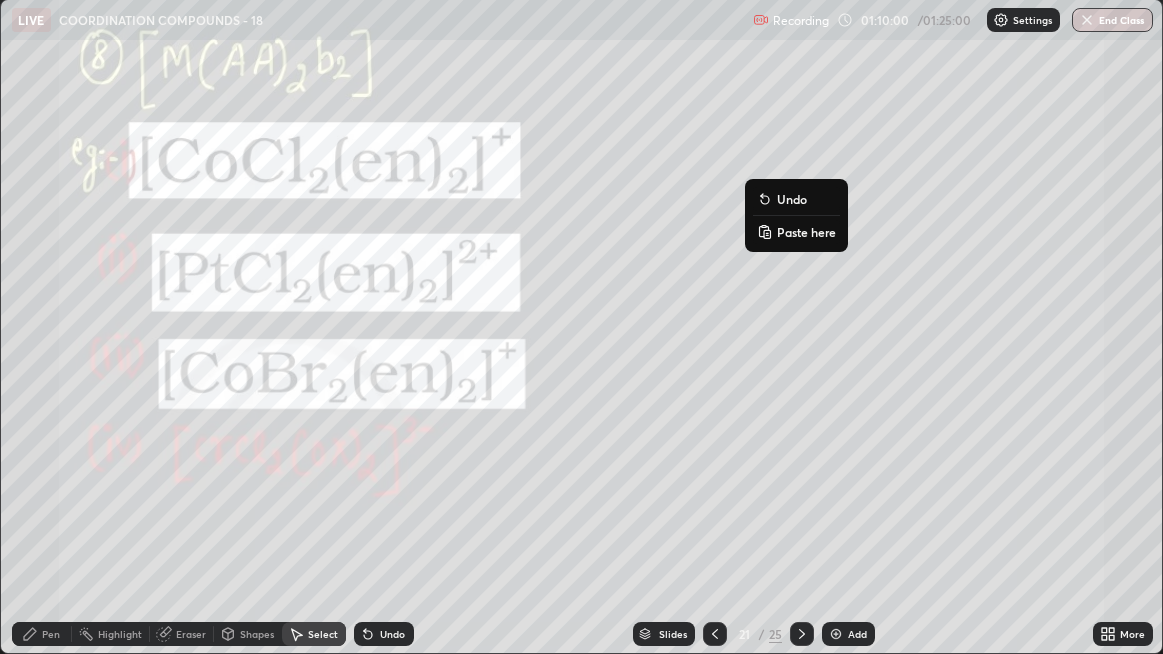click on "Paste here" at bounding box center [806, 232] 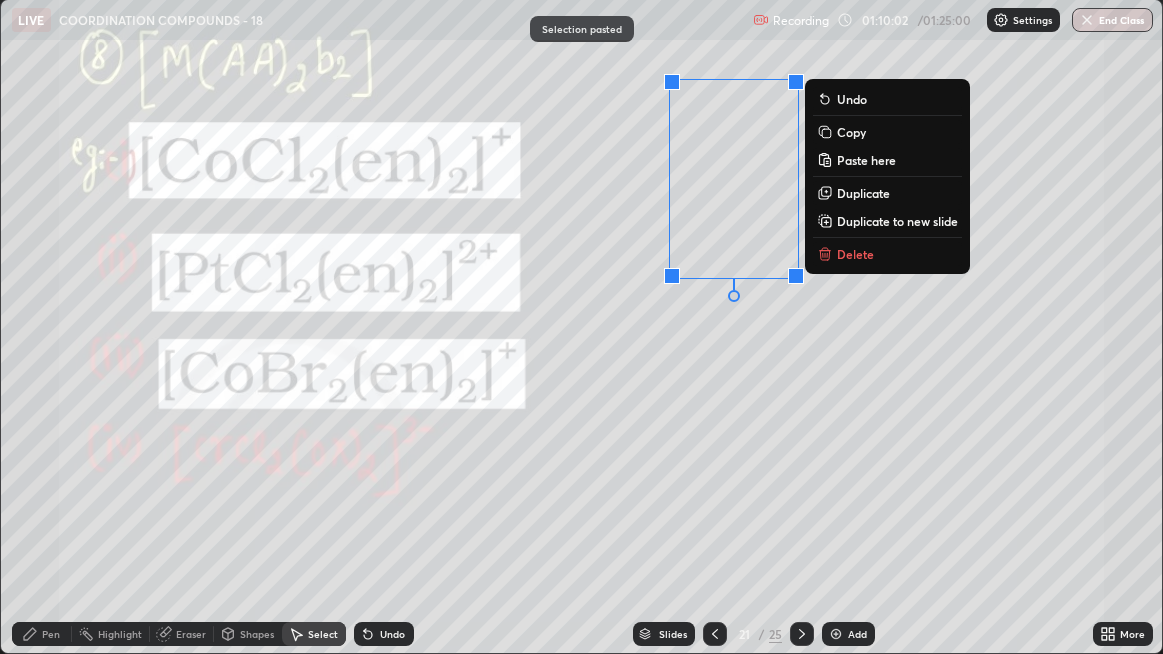 click on "0 ° Undo Copy Paste here Duplicate Duplicate to new slide Delete" at bounding box center (582, 326) 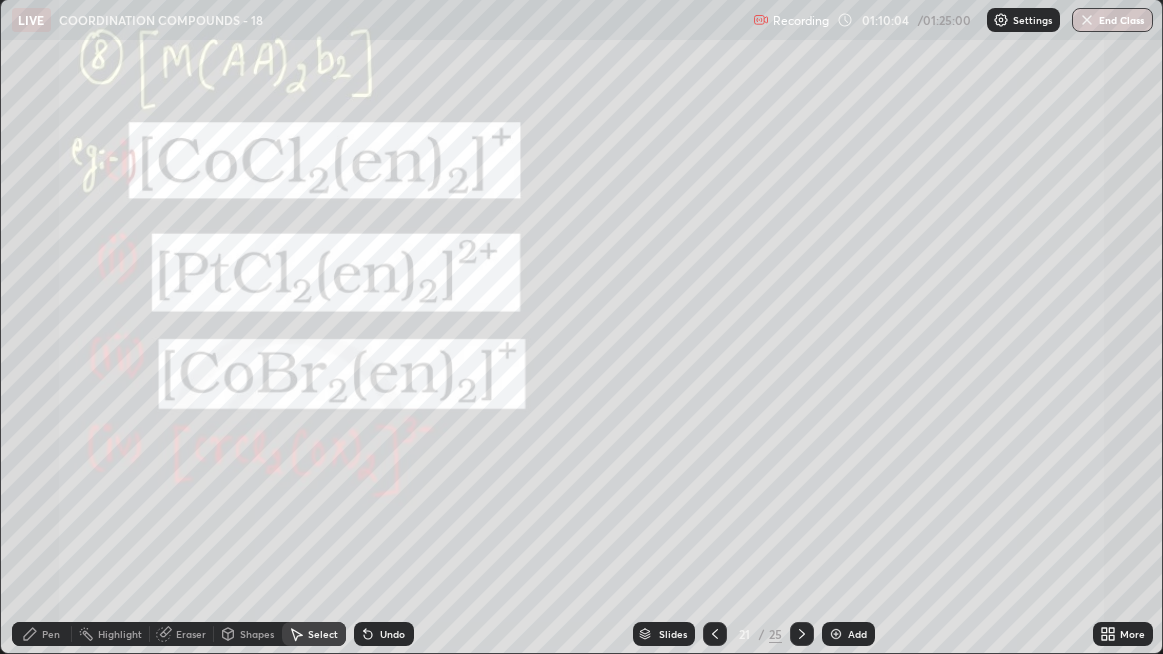 click on "Shapes" at bounding box center (257, 634) 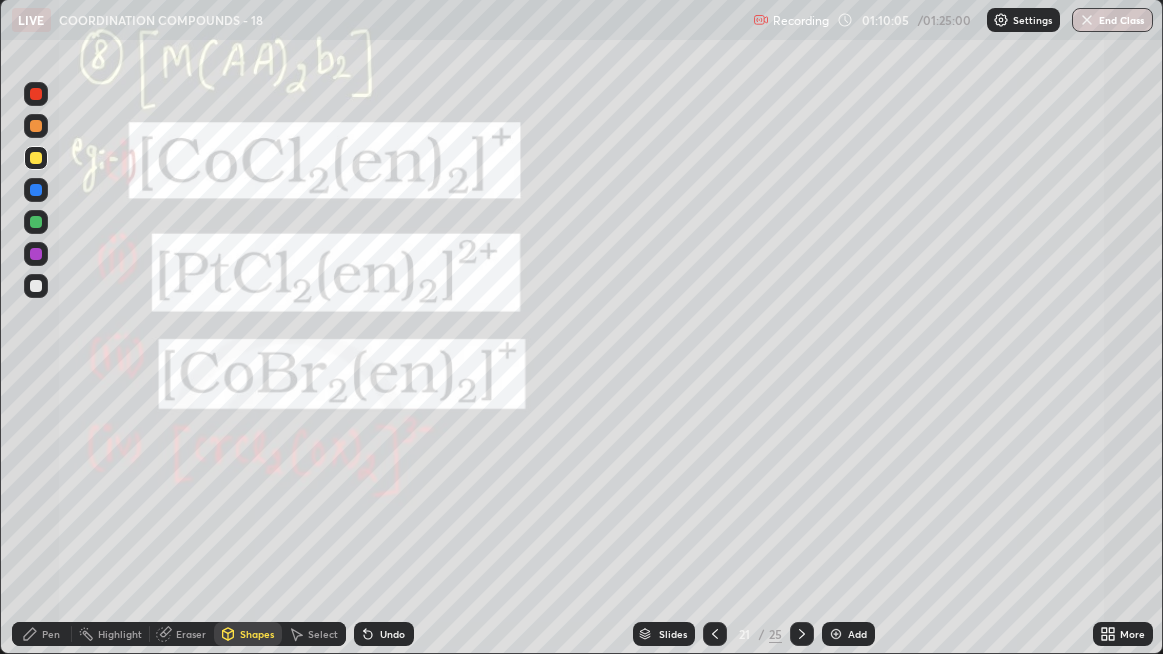 click on "Pen" at bounding box center [42, 634] 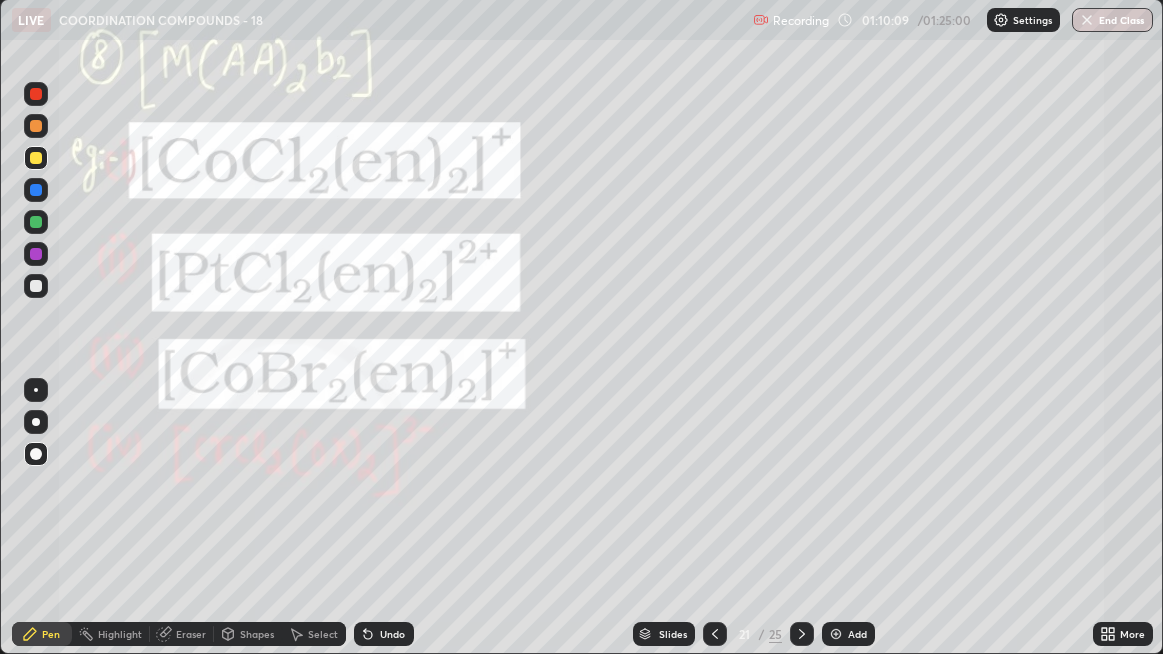 click on "Select" at bounding box center (314, 634) 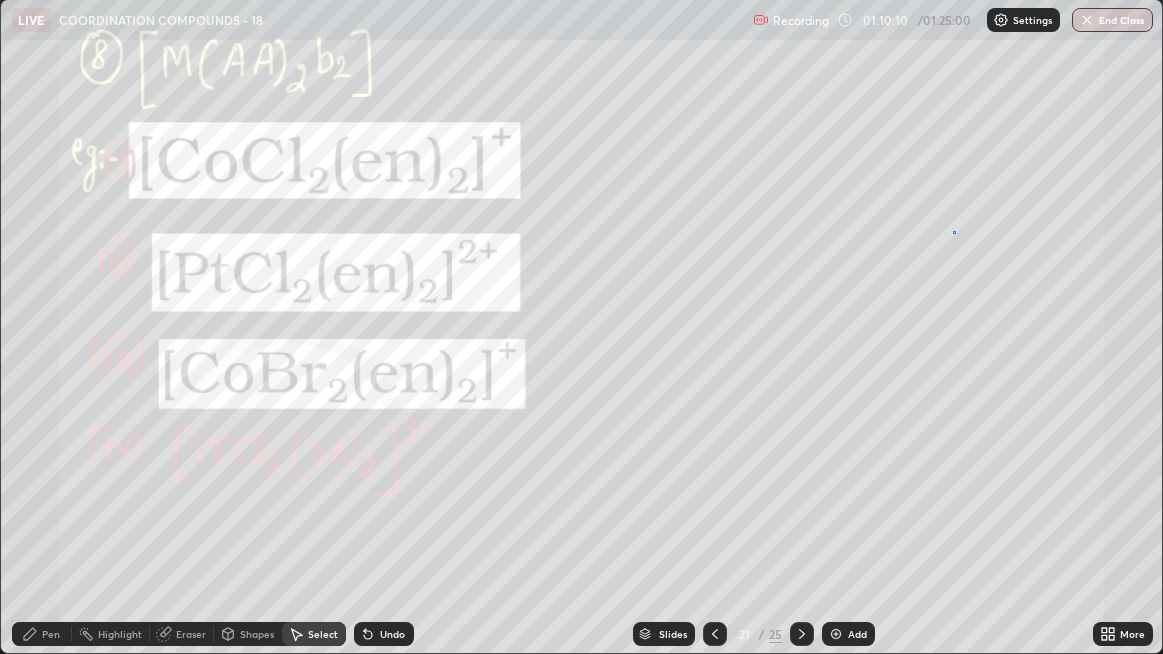 click on "0 ° Undo Copy Paste here Duplicate Duplicate to new slide Delete" at bounding box center (582, 326) 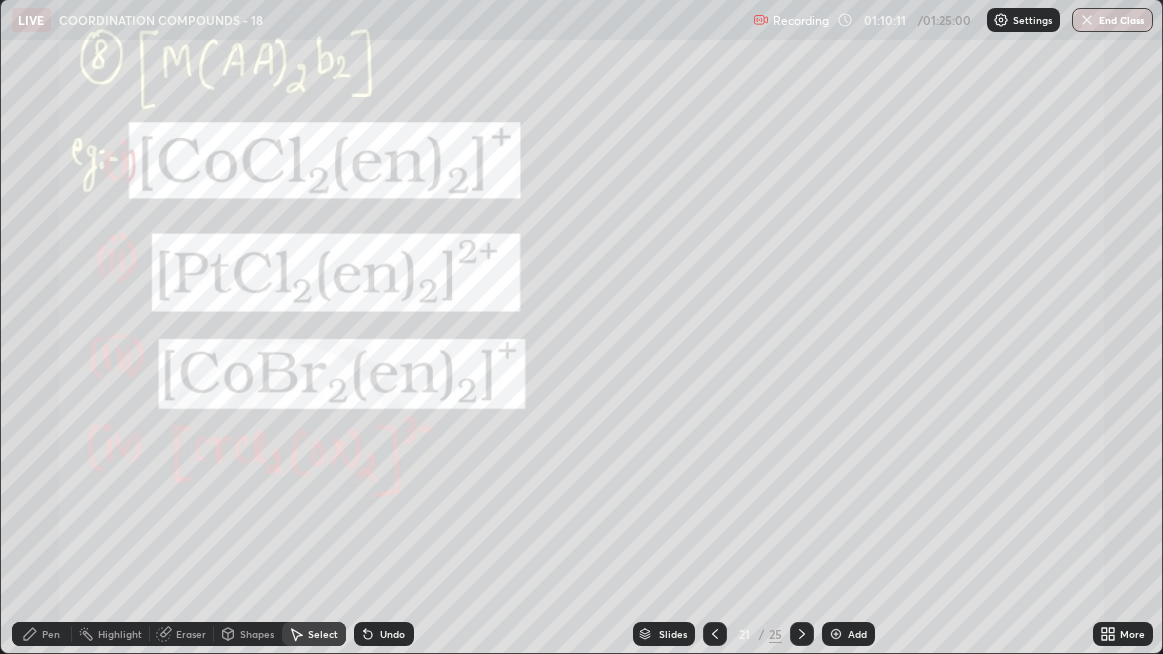 click on "0 ° Undo Copy Paste here Duplicate Duplicate to new slide Delete" at bounding box center (582, 326) 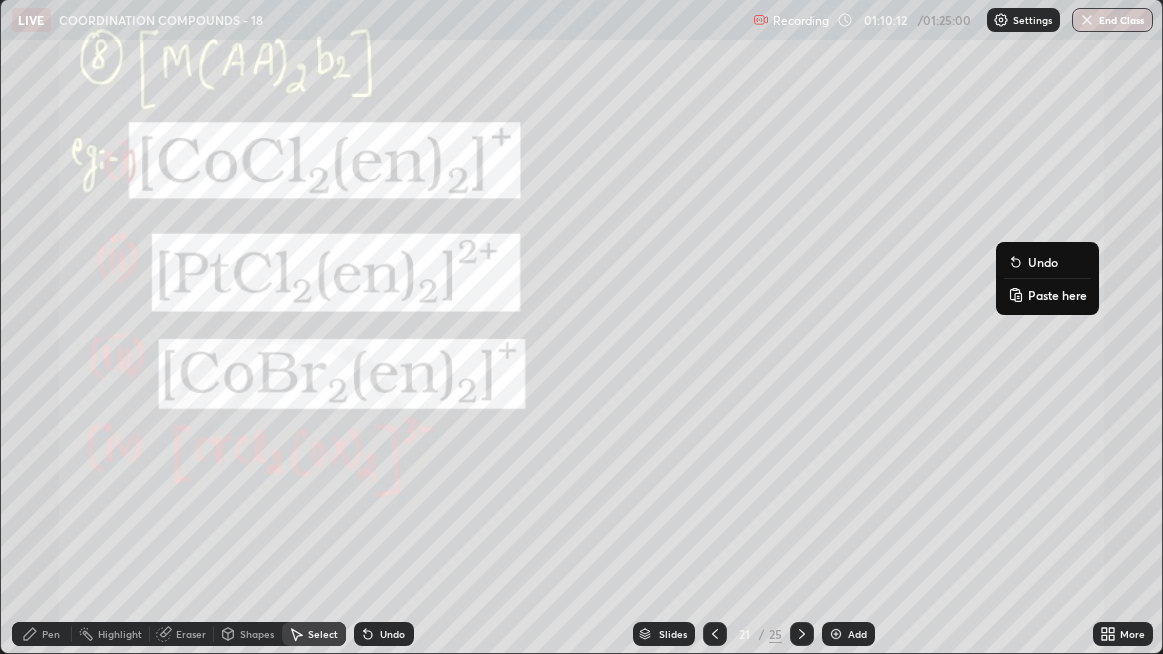 click on "Paste here" at bounding box center [1057, 295] 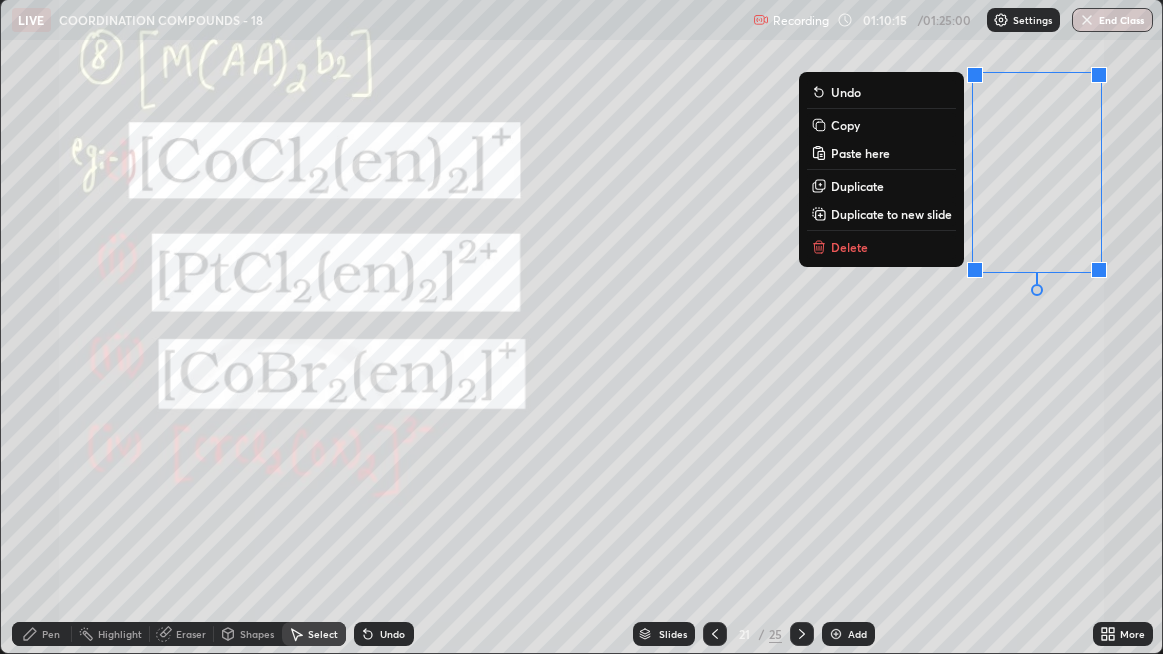 click on "0 ° Undo Copy Paste here Duplicate Duplicate to new slide Delete" at bounding box center [582, 326] 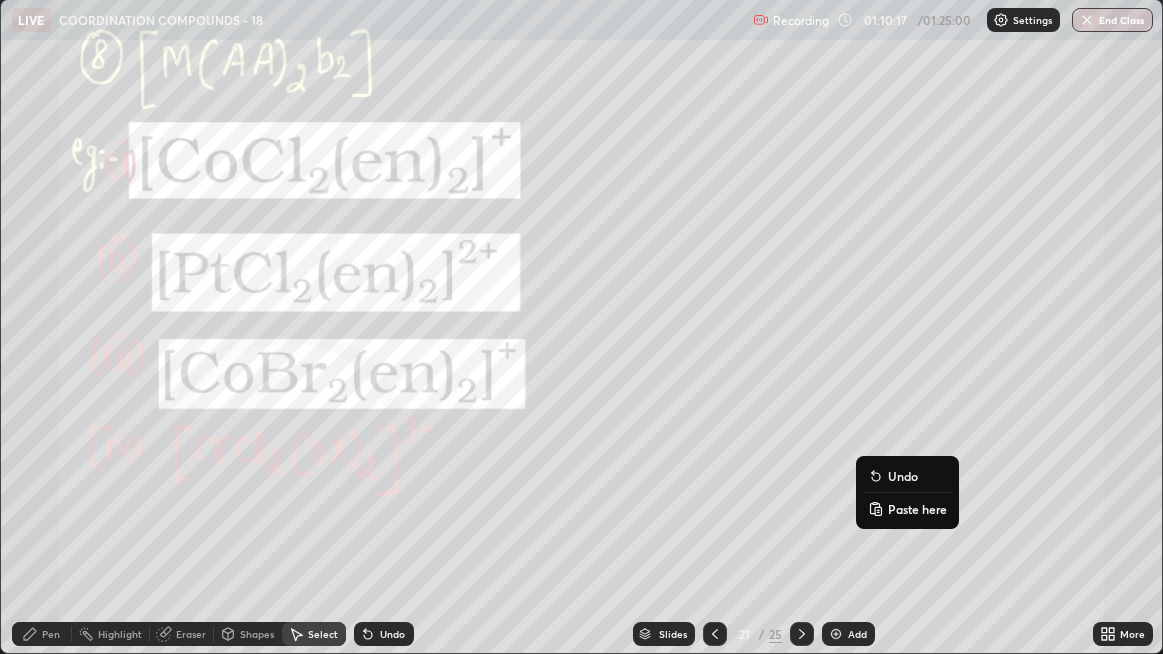 click on "Paste here" at bounding box center [917, 509] 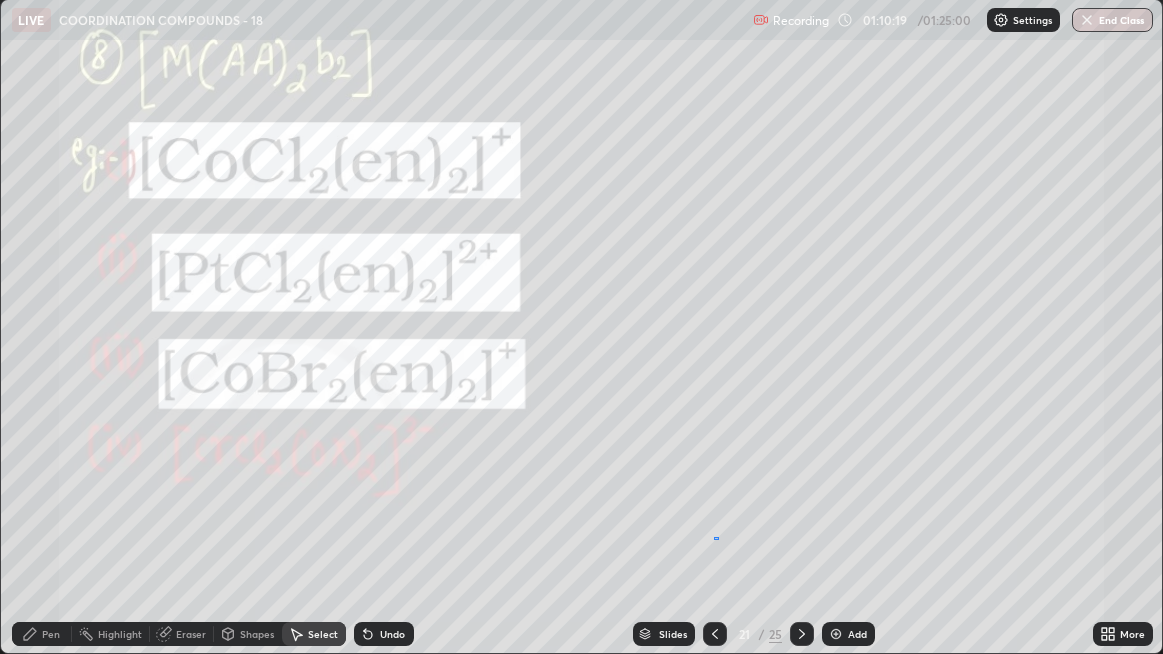 click on "0 ° Undo Copy Paste here Duplicate Duplicate to new slide Delete" at bounding box center [582, 326] 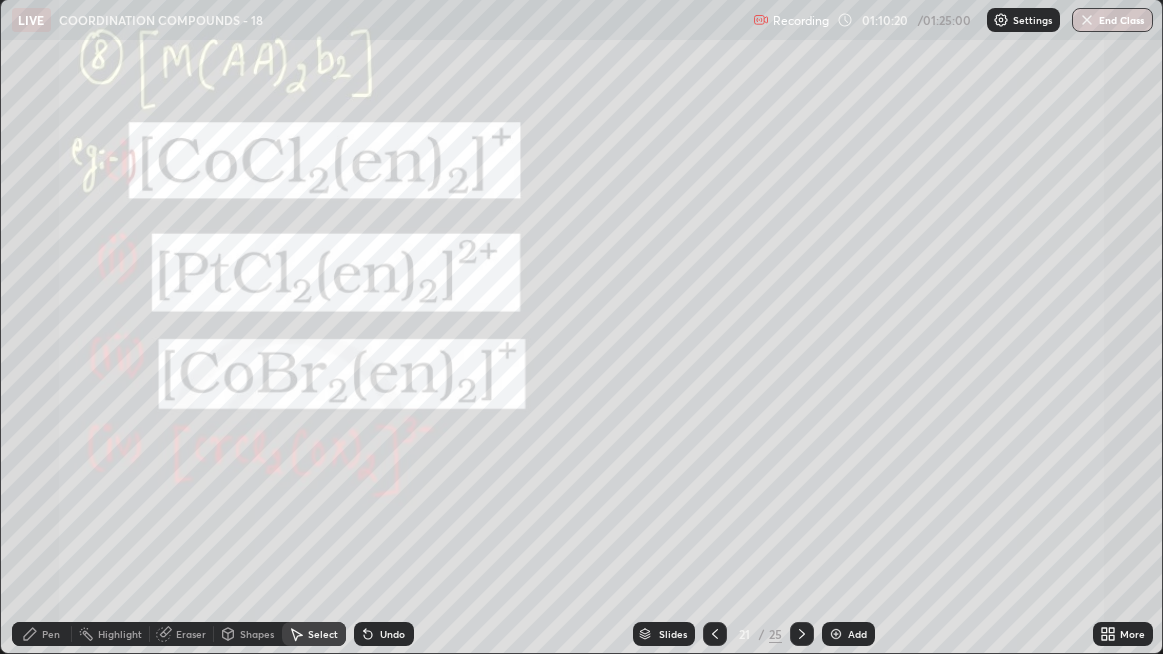 click on "Pen" at bounding box center [42, 634] 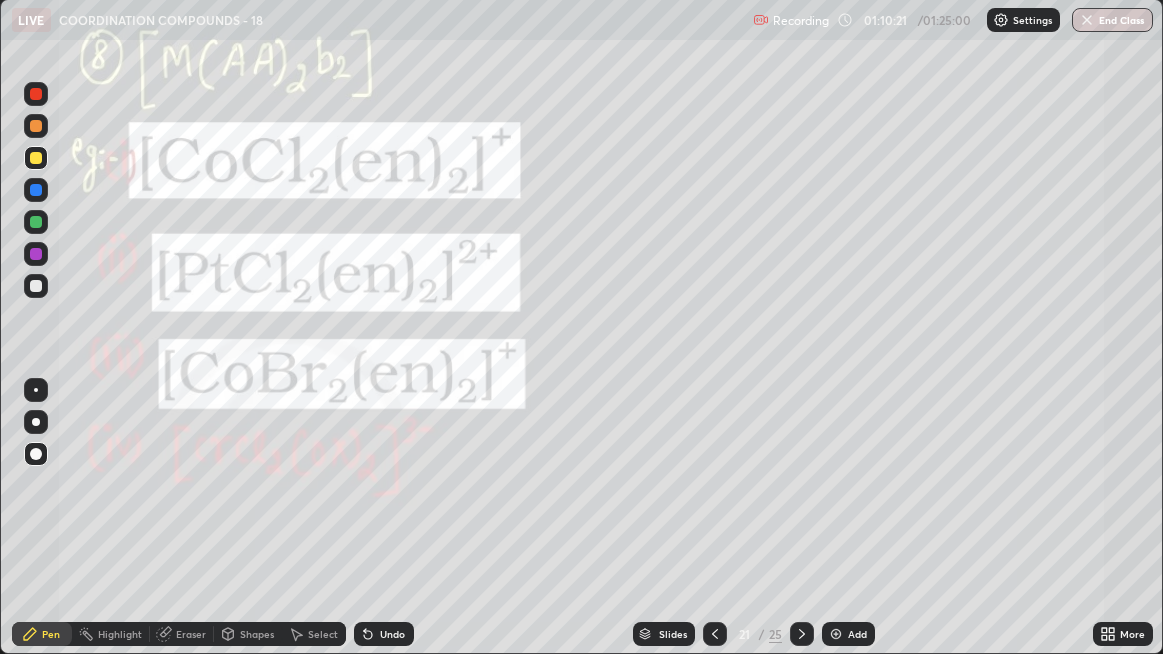 click at bounding box center (36, 222) 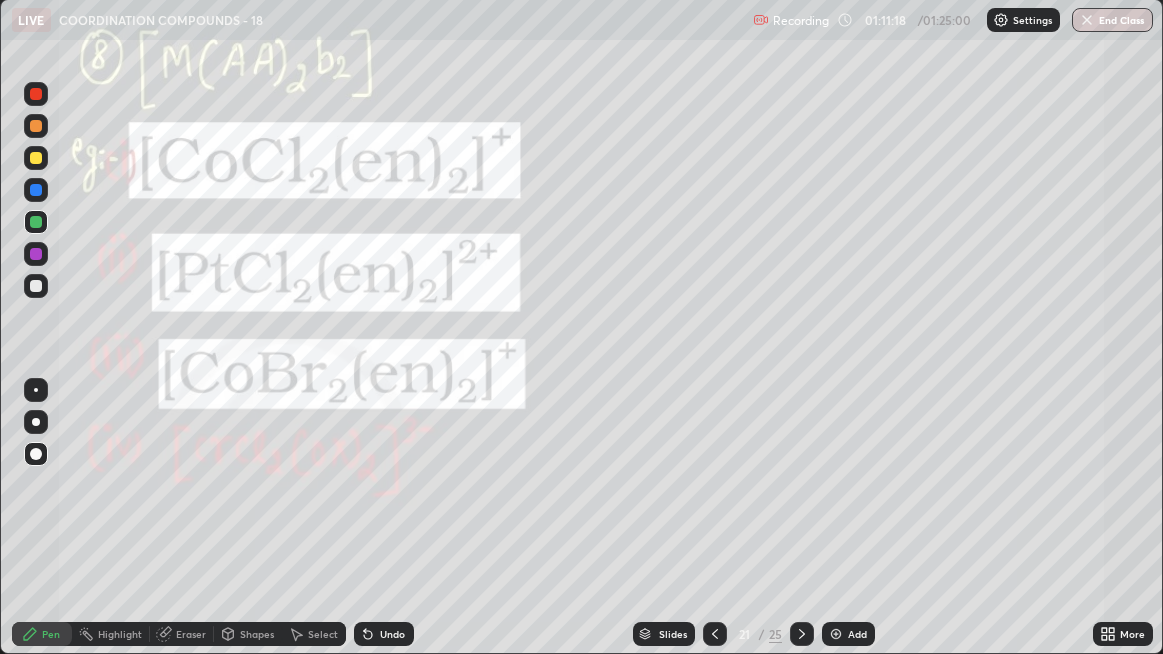 click on "Shapes" at bounding box center [257, 634] 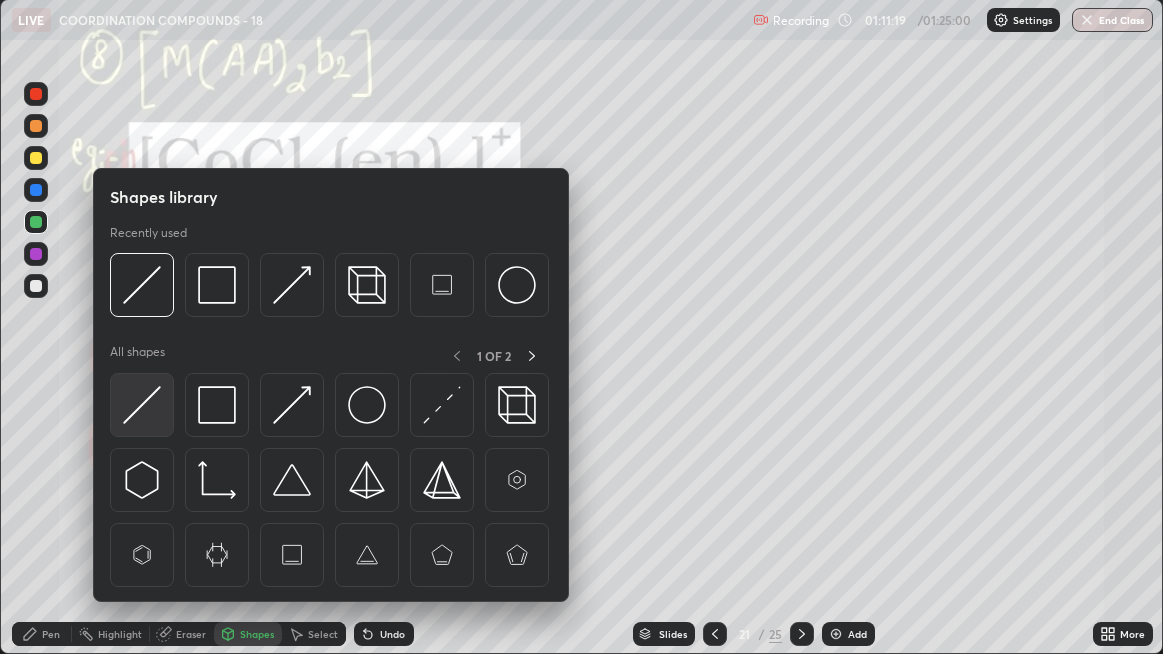 click at bounding box center (142, 405) 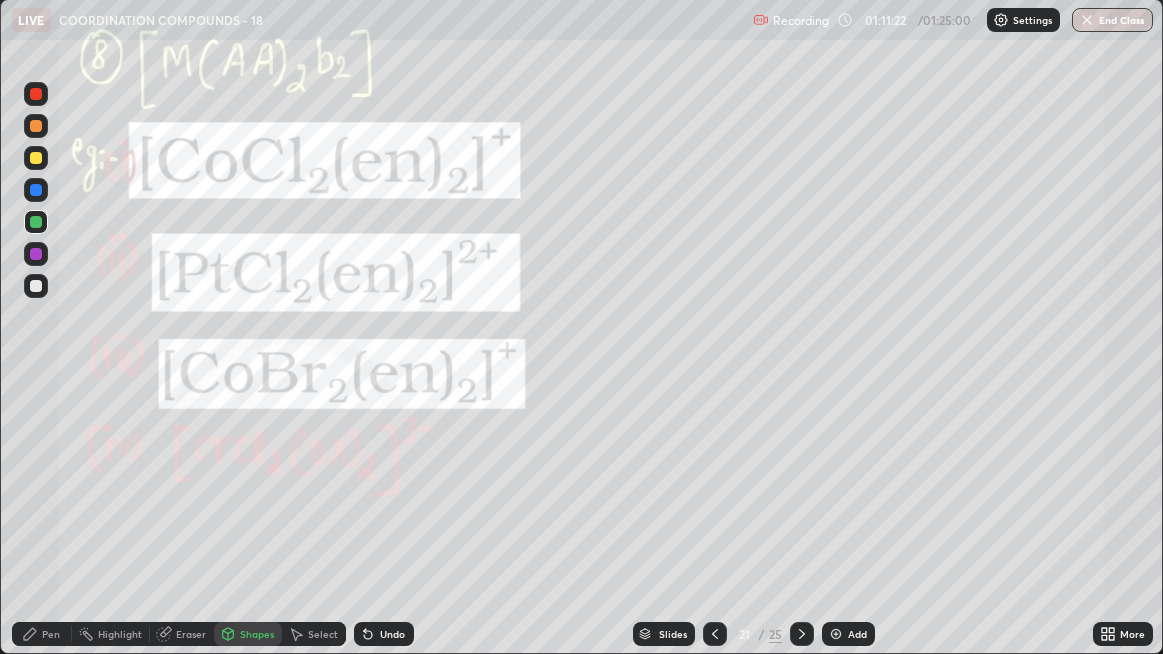 click on "Pen" at bounding box center [51, 634] 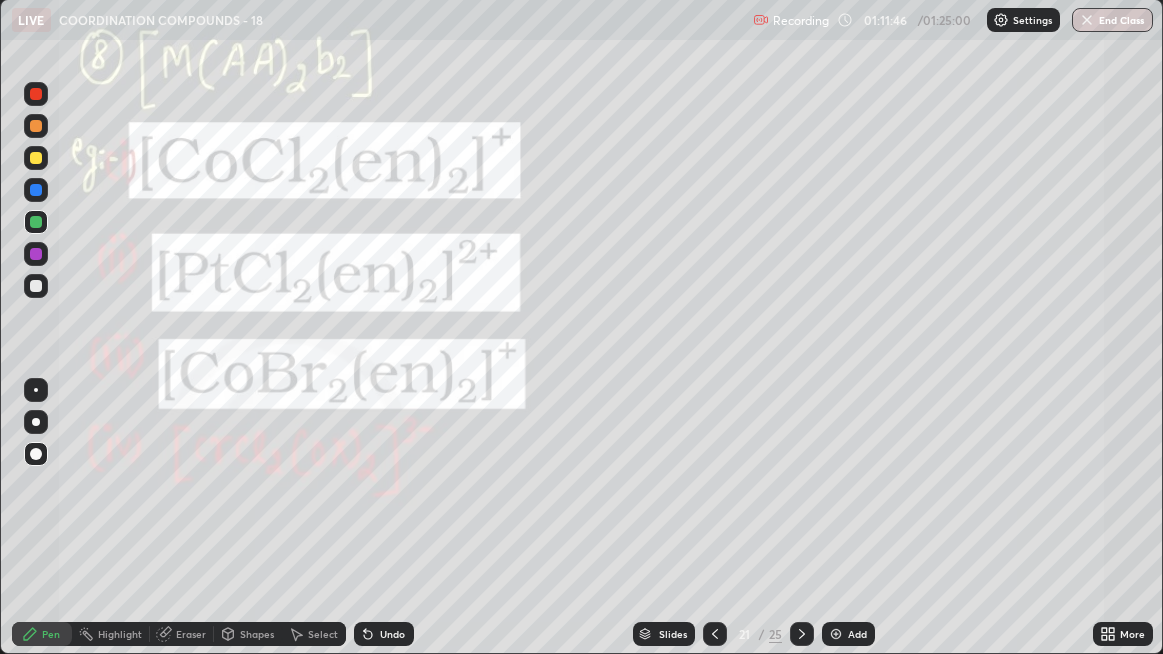 click at bounding box center (36, 158) 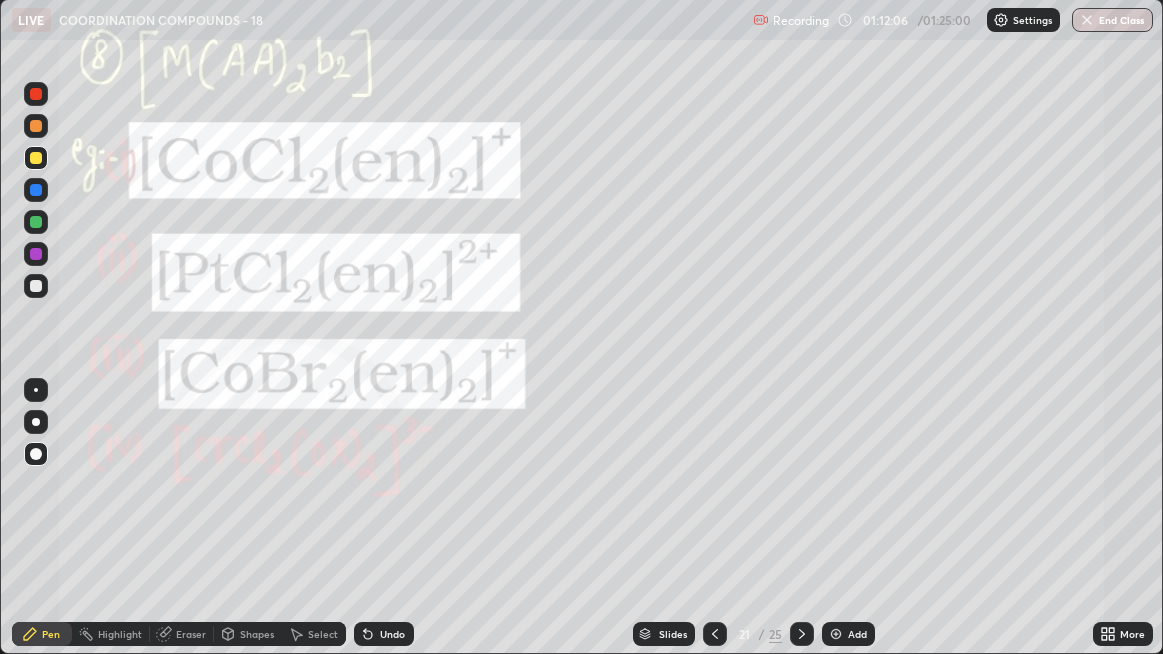 click at bounding box center (36, 222) 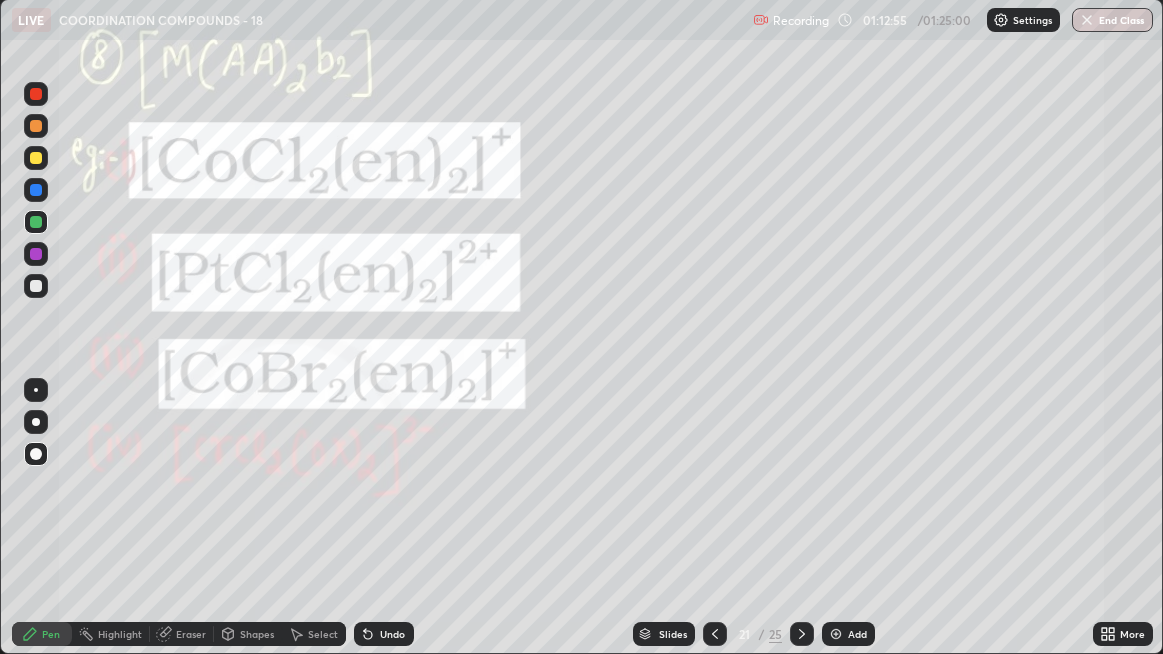 click on "Shapes" at bounding box center (257, 634) 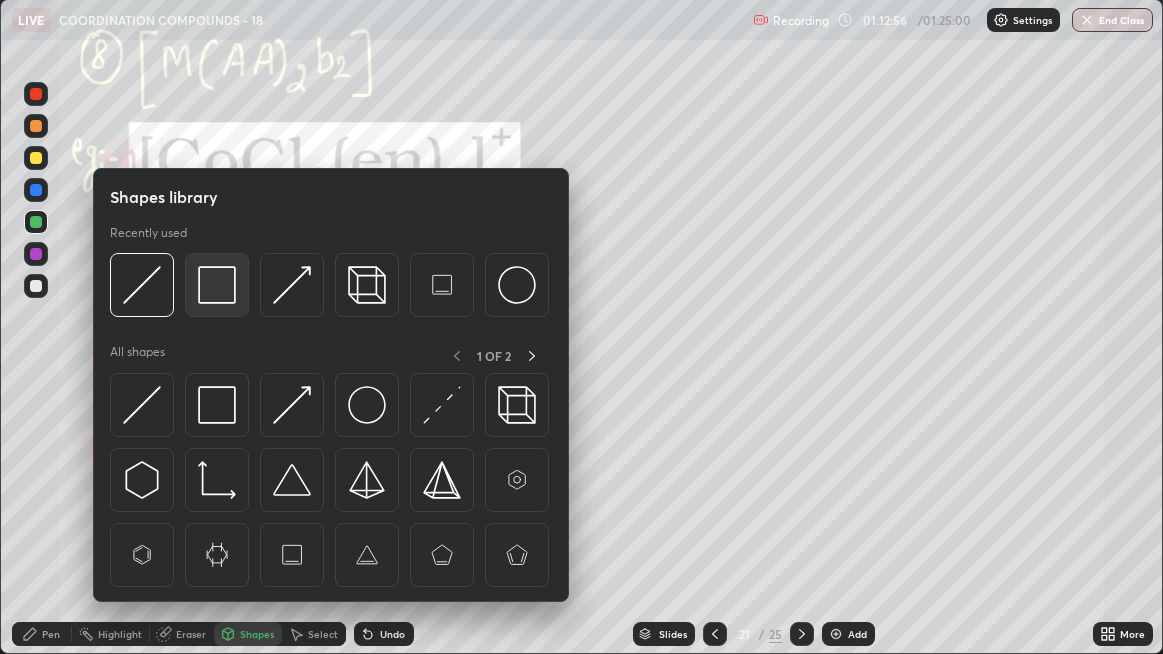 click at bounding box center [217, 285] 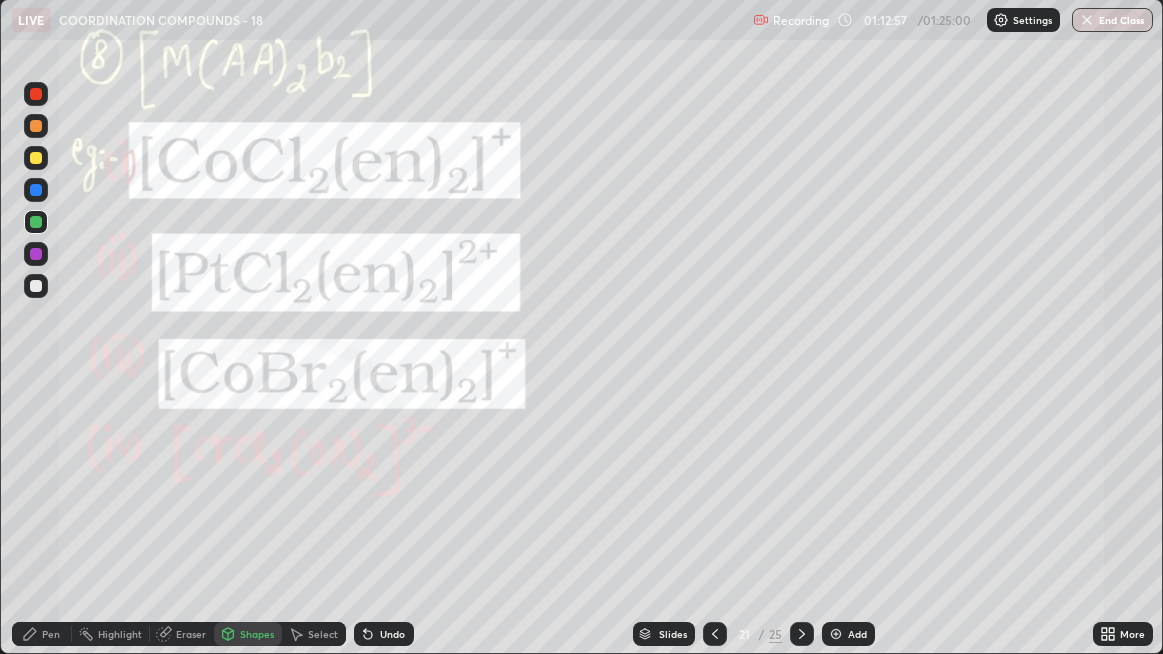click at bounding box center [36, 158] 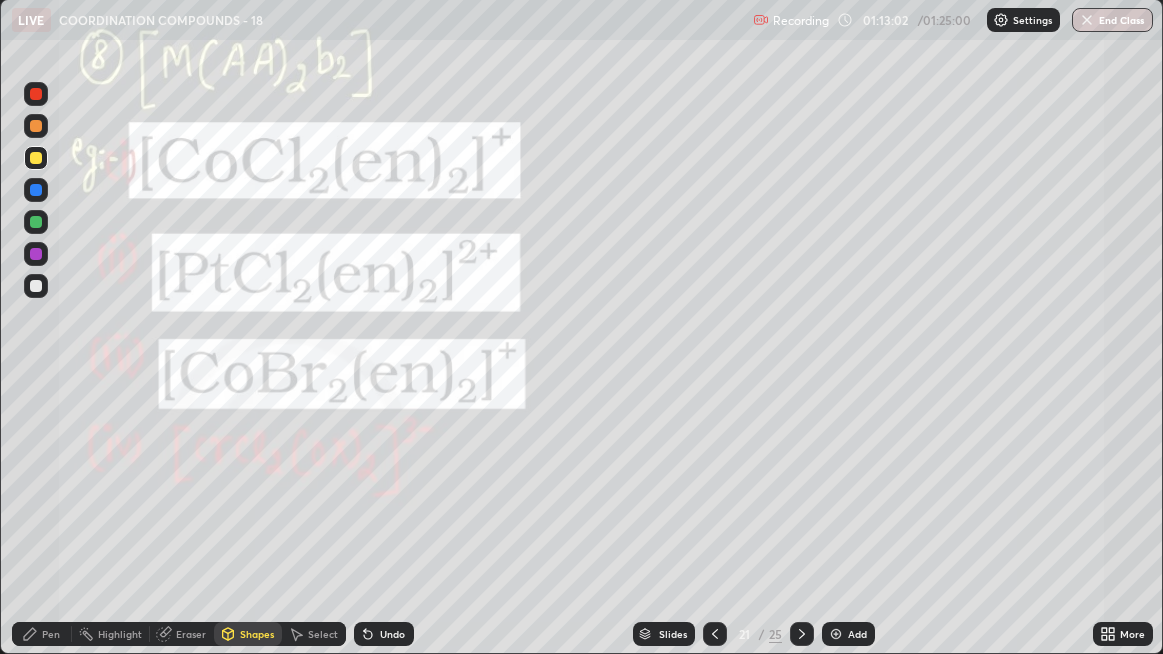 click on "Pen" at bounding box center (51, 634) 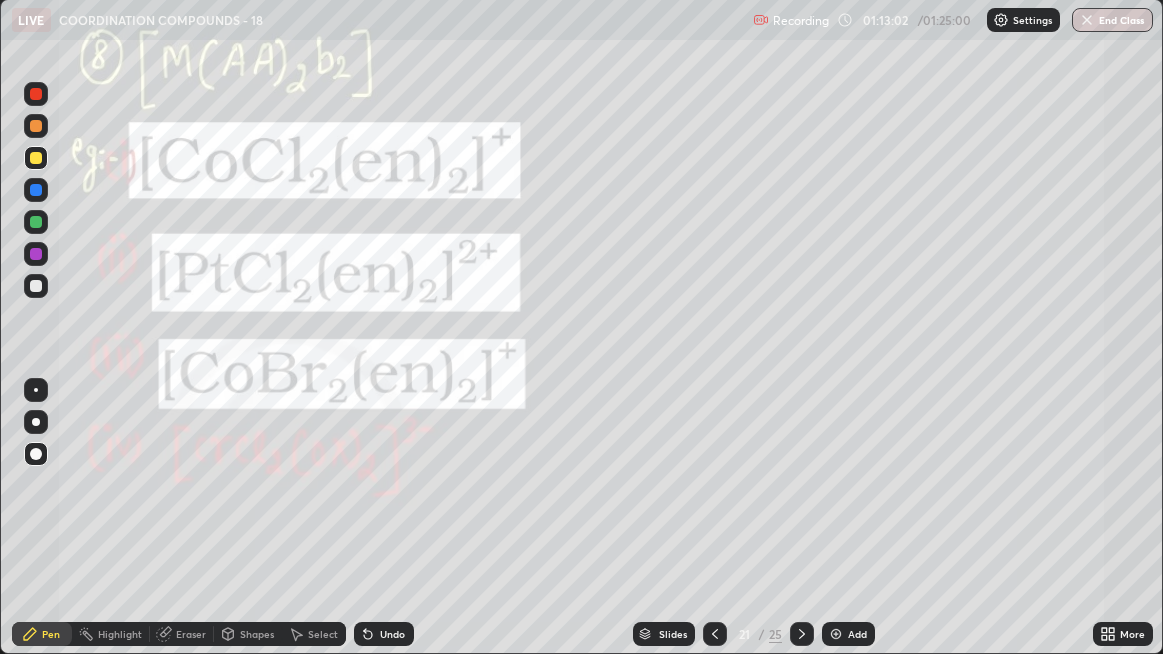 click on "Pen" at bounding box center (42, 634) 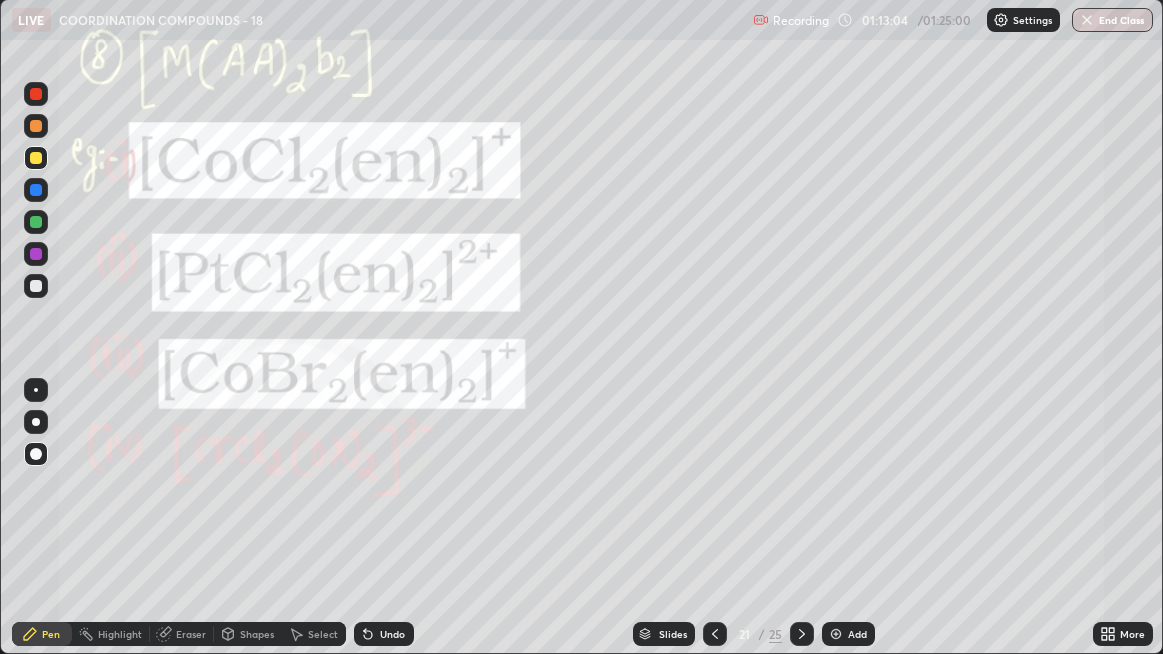 click at bounding box center [36, 126] 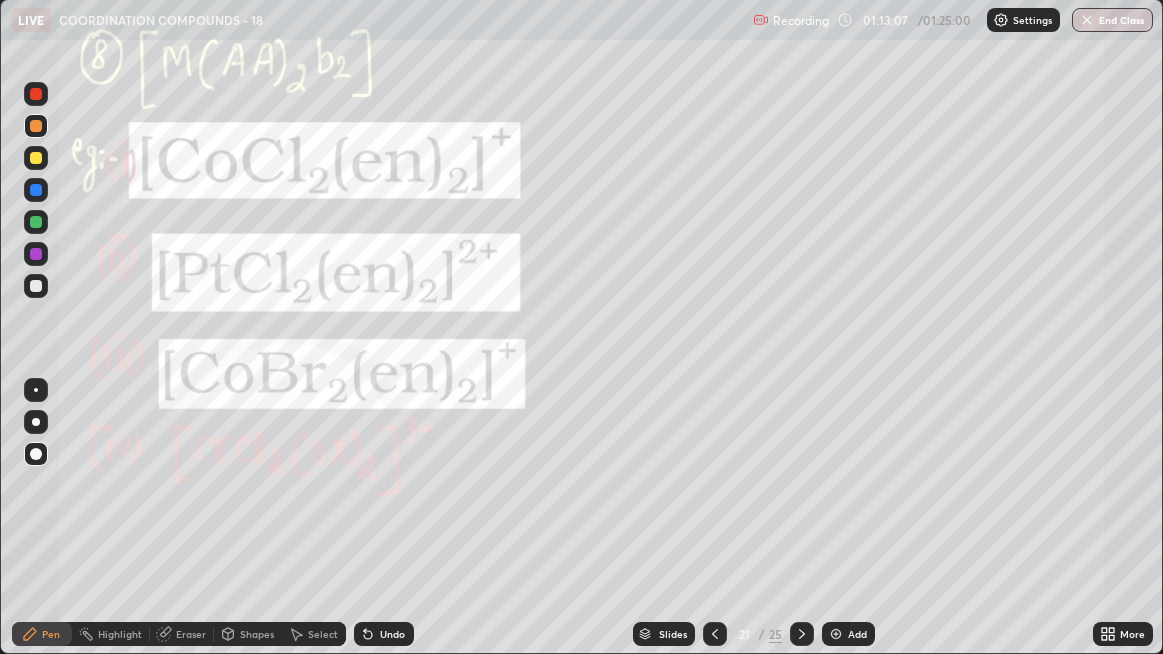 click at bounding box center [36, 422] 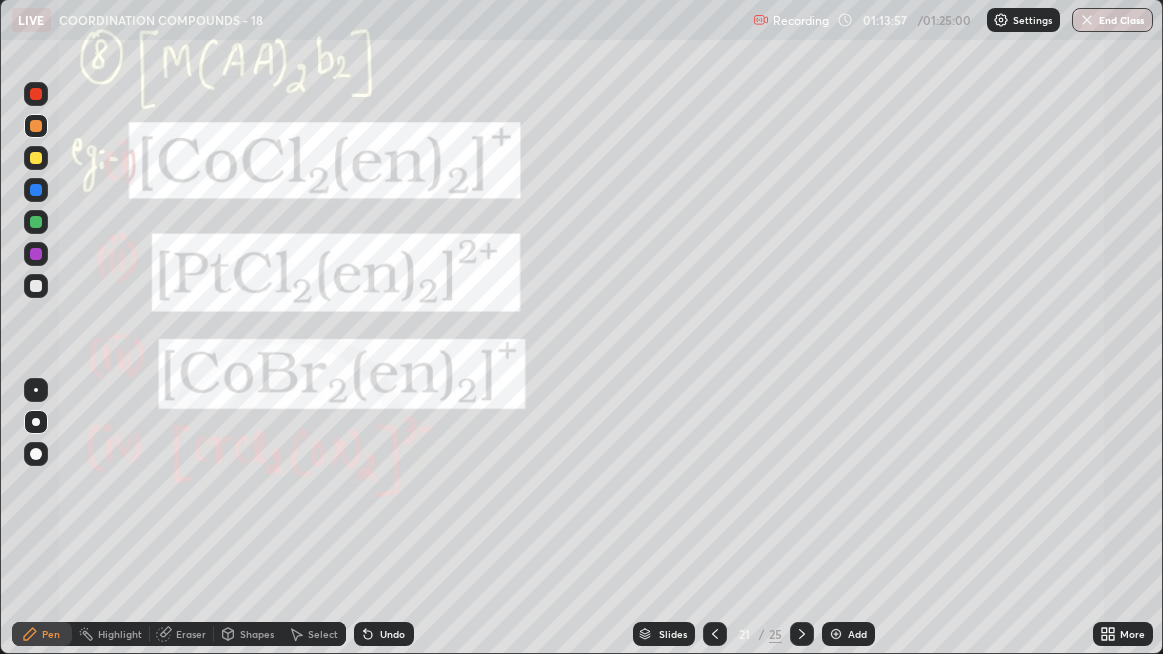 click at bounding box center [36, 286] 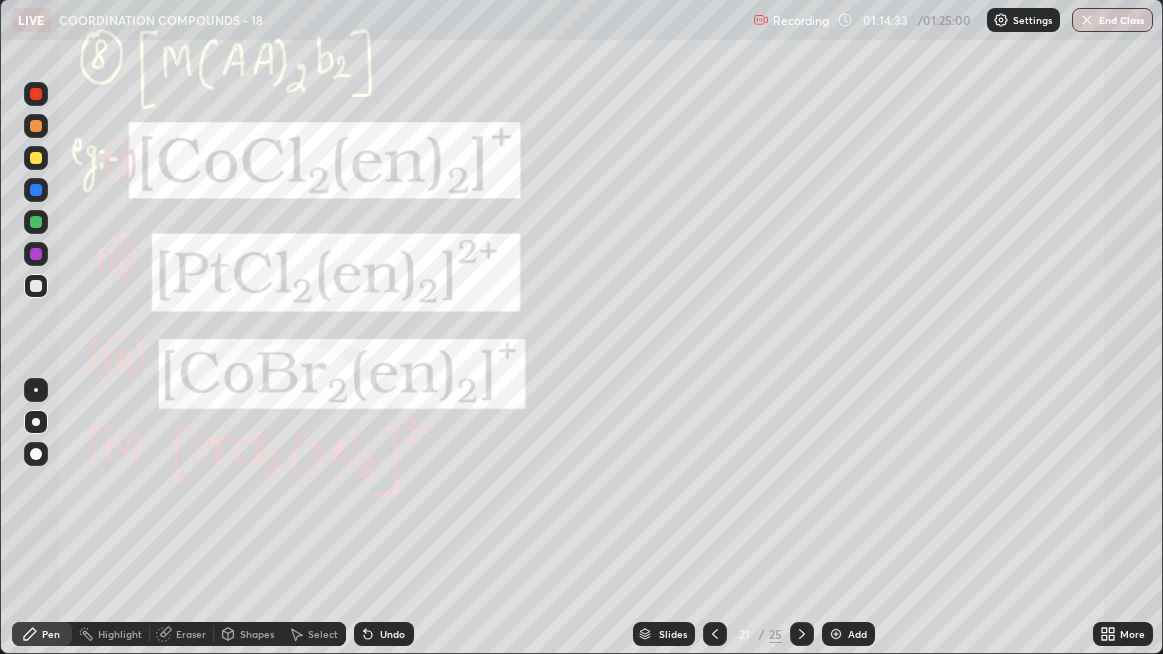 click on "Undo" at bounding box center [384, 634] 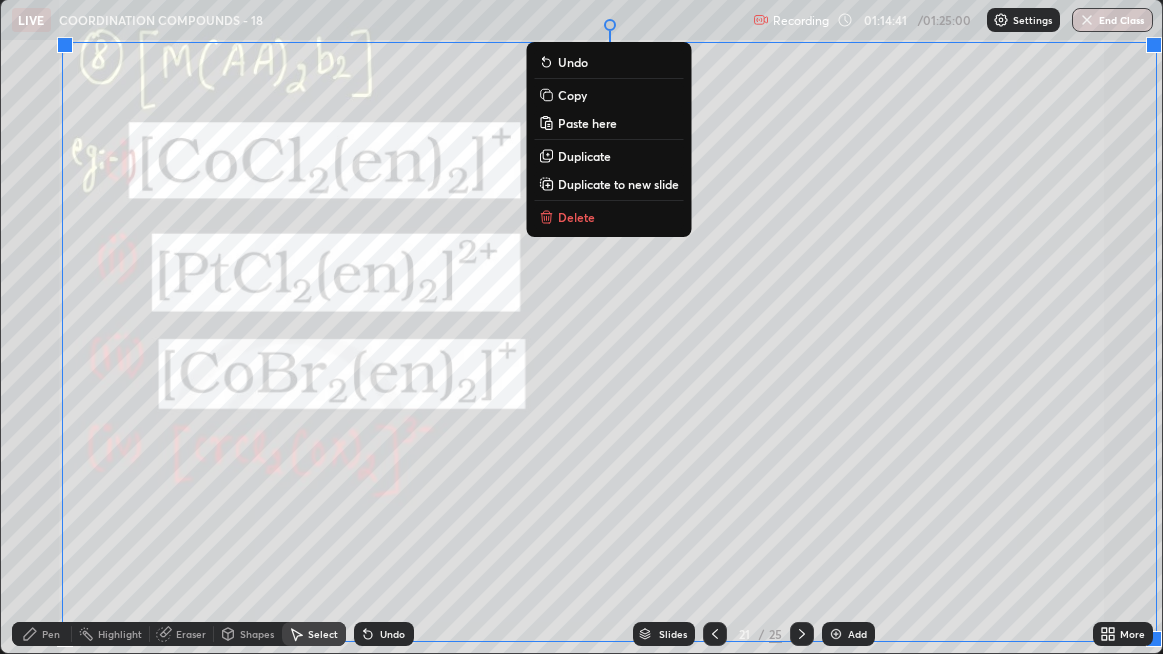 click on "Copy" at bounding box center (608, 95) 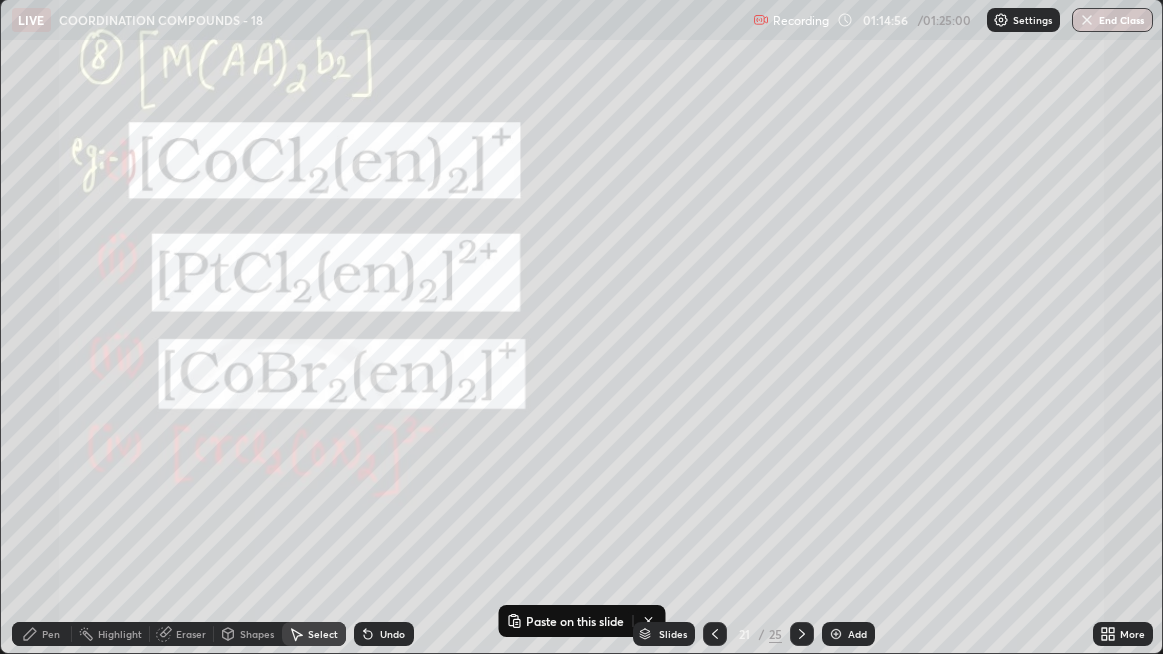 click 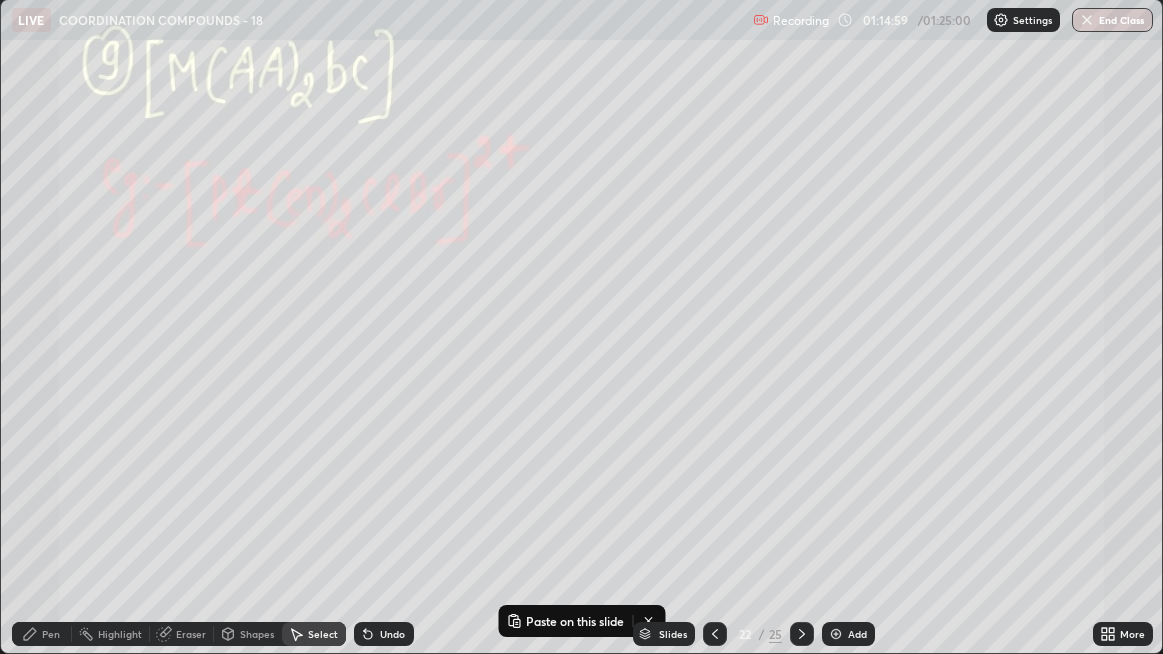 click on "Pen" at bounding box center [42, 634] 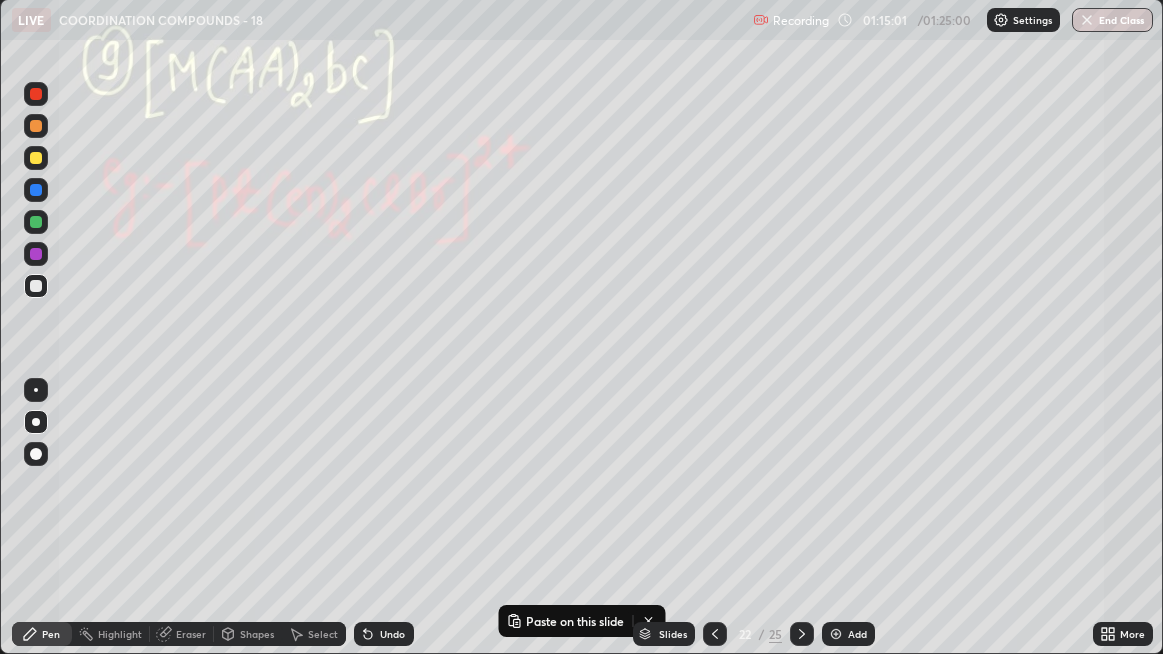click at bounding box center (36, 222) 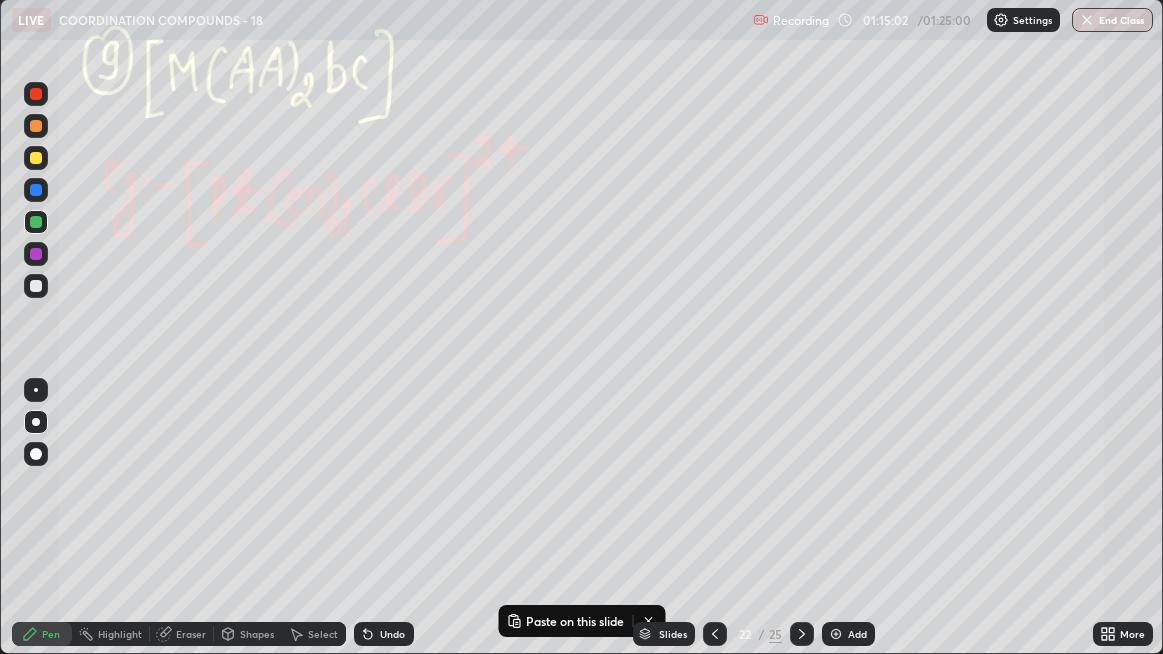 click at bounding box center (36, 158) 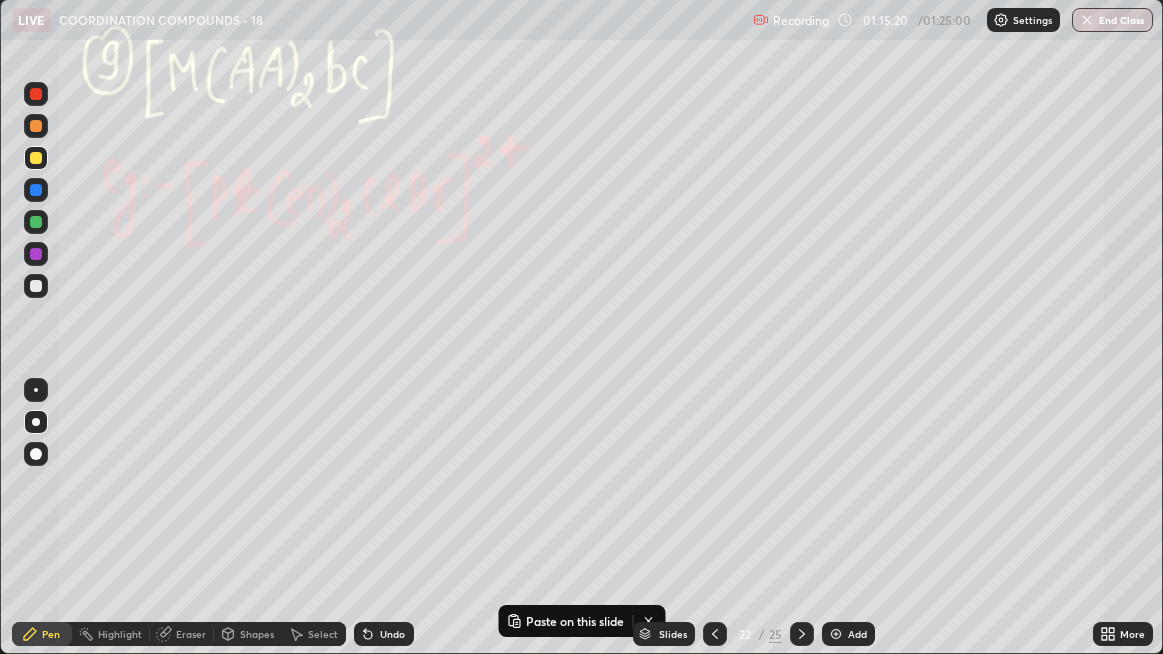 click on "Select" at bounding box center [323, 634] 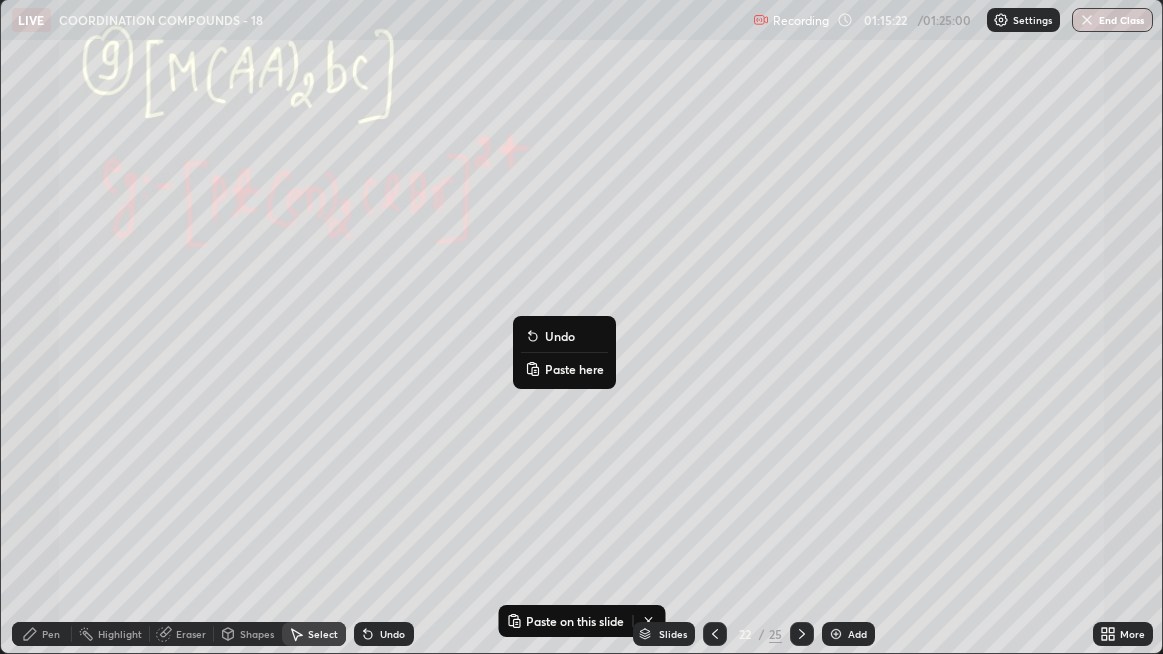 click on "Paste here" at bounding box center (574, 369) 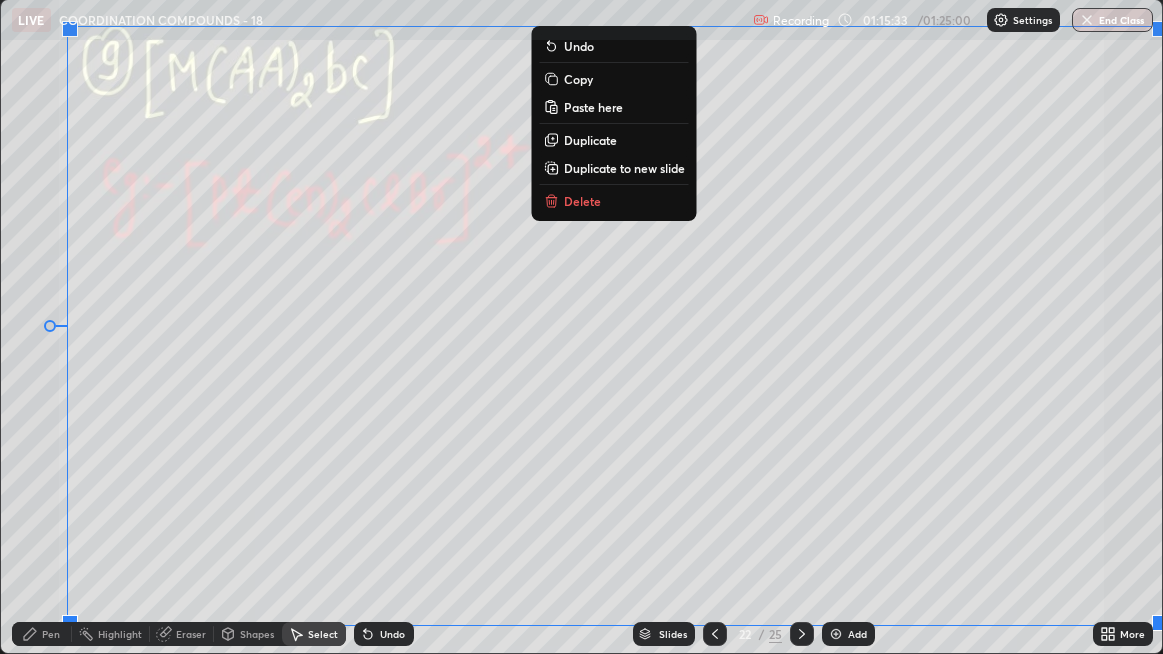 click 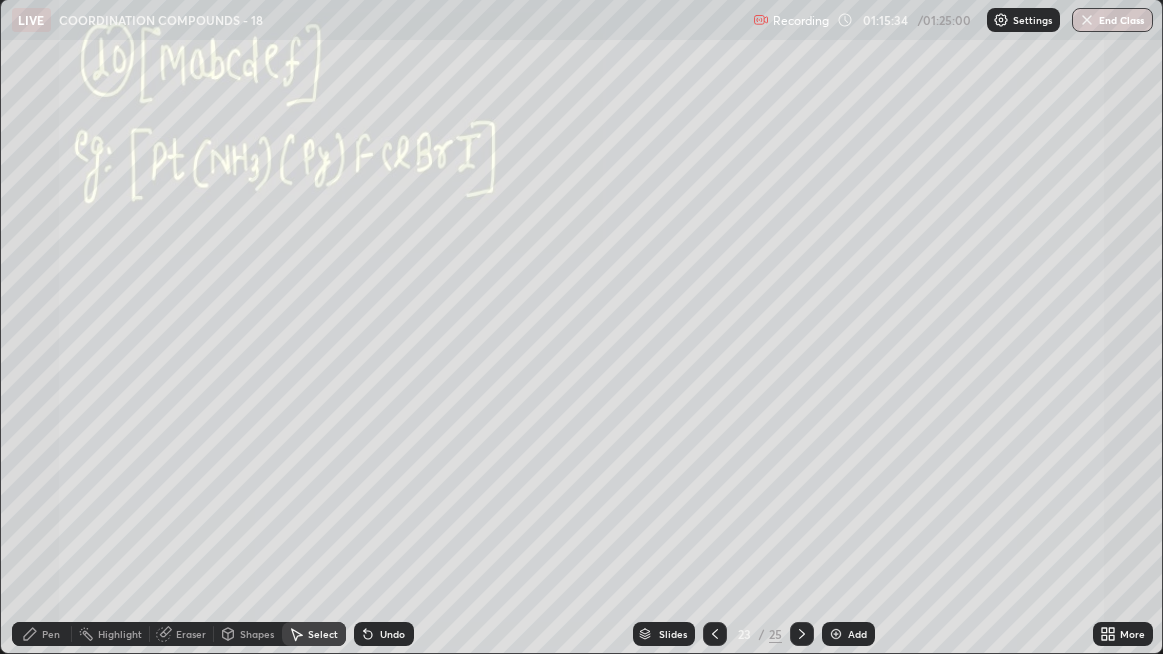 click 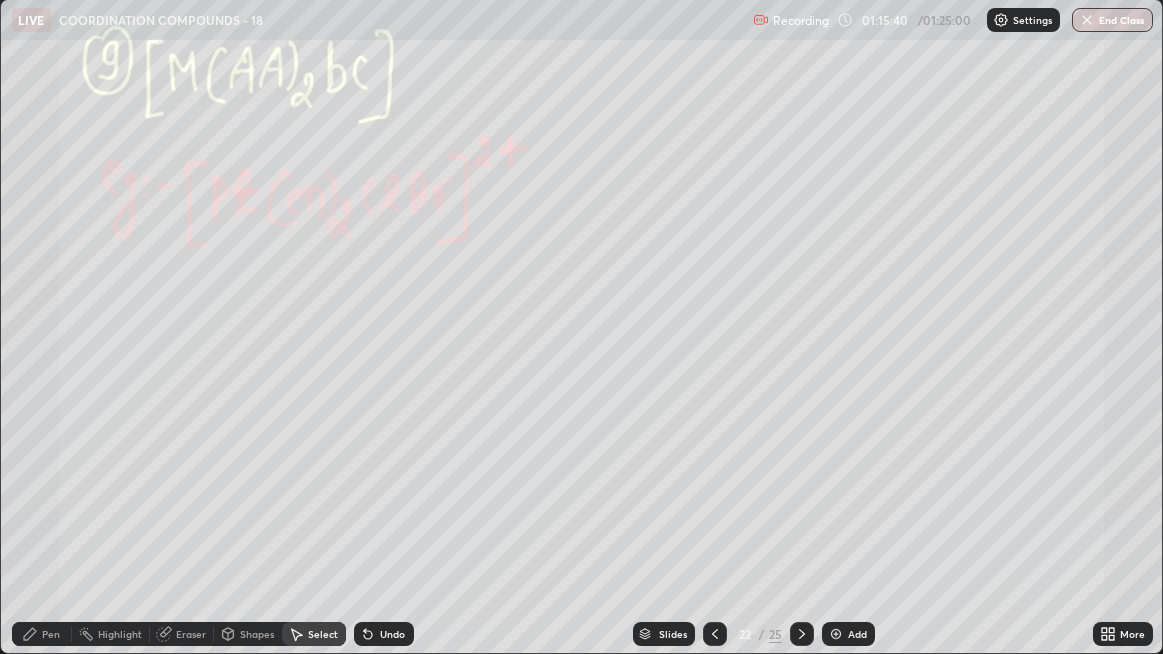 click on "Select" at bounding box center (314, 634) 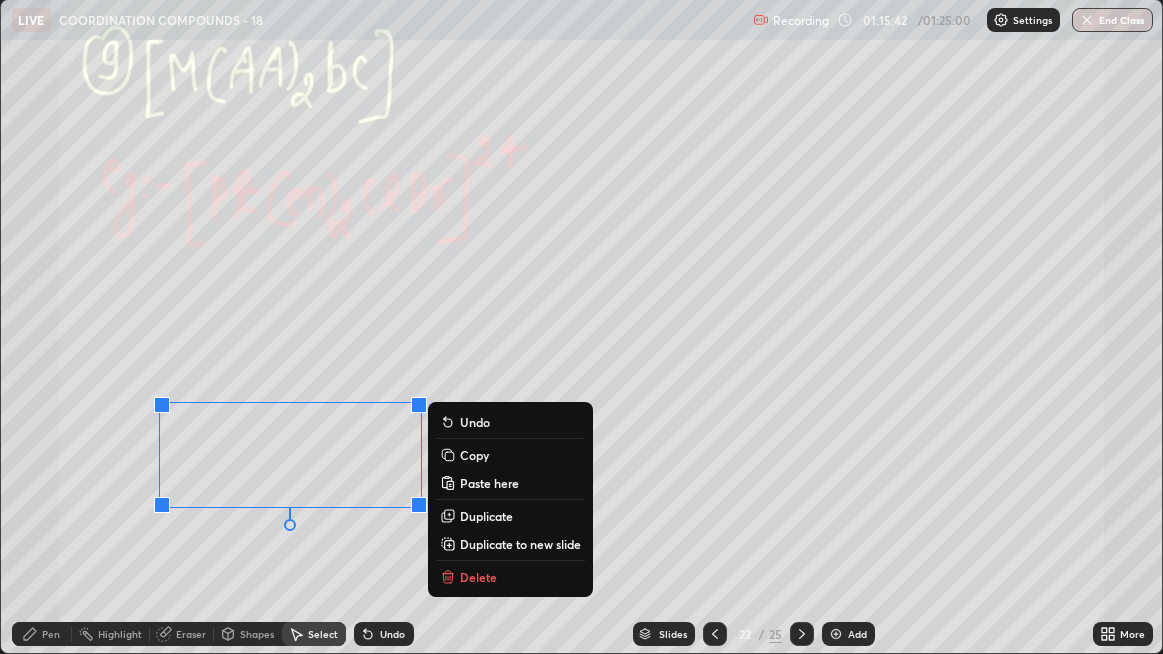 click on "Delete" at bounding box center (510, 577) 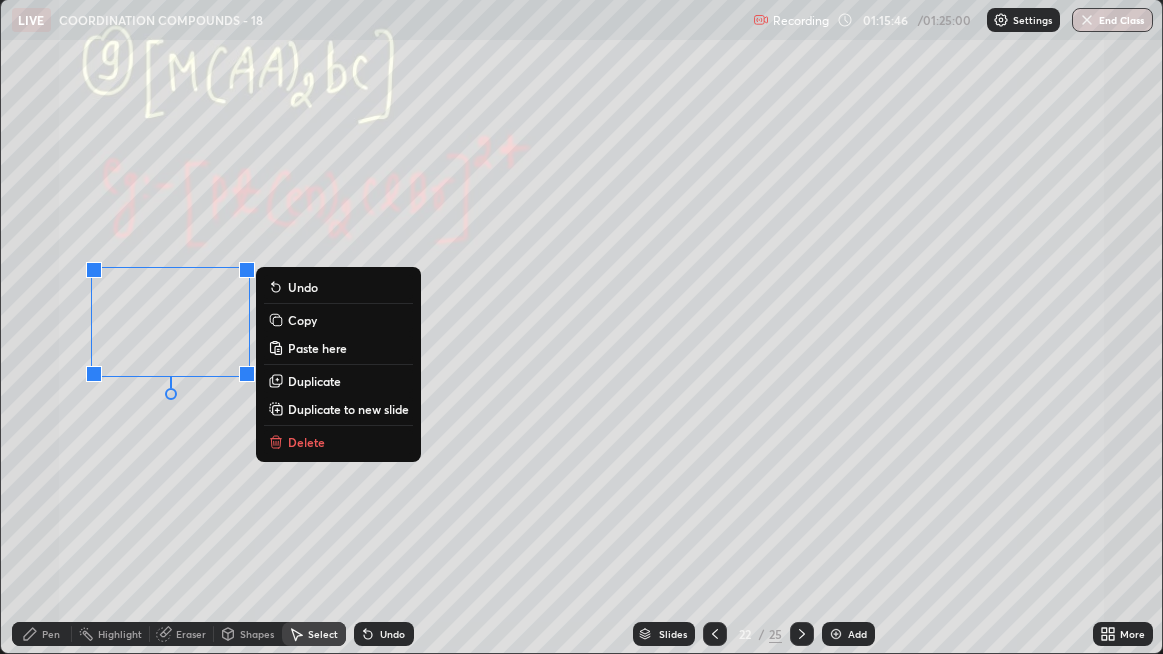 click on "0 ° Undo Copy Paste here Duplicate Duplicate to new slide Delete" at bounding box center (582, 326) 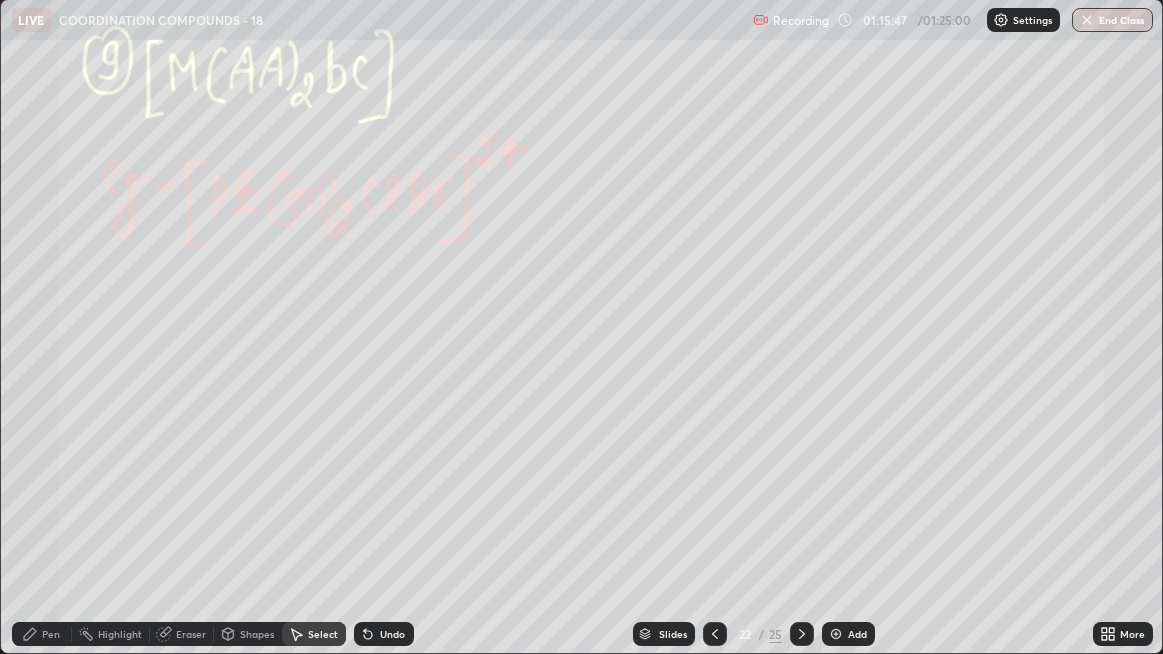 click on "Pen" at bounding box center [51, 634] 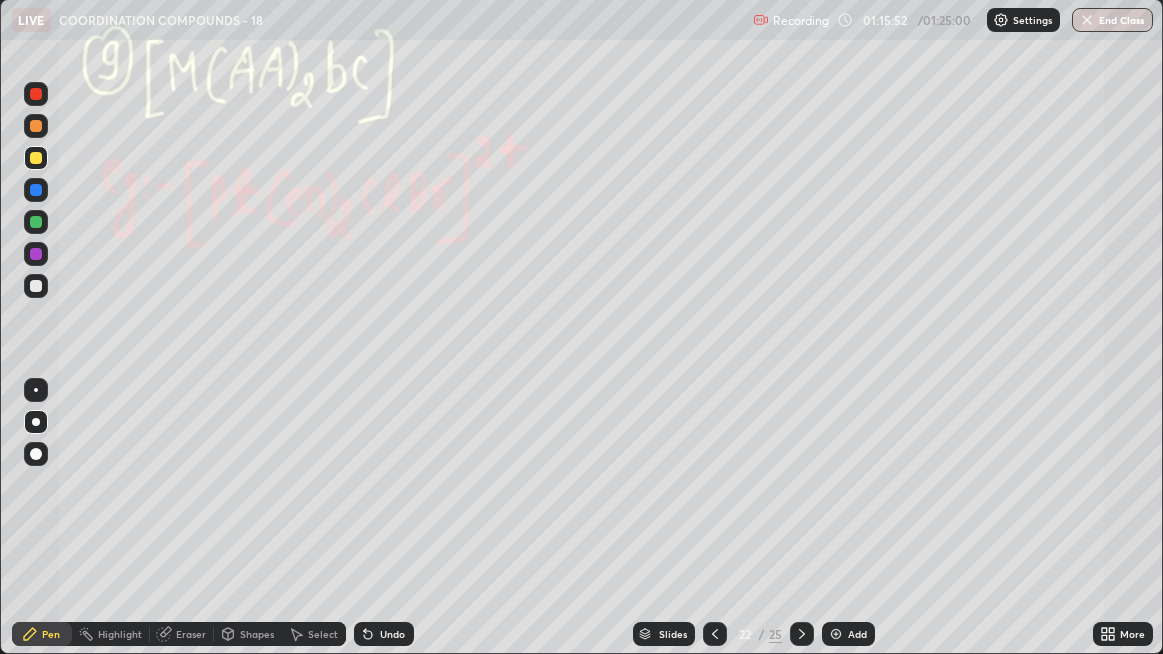 click at bounding box center [36, 254] 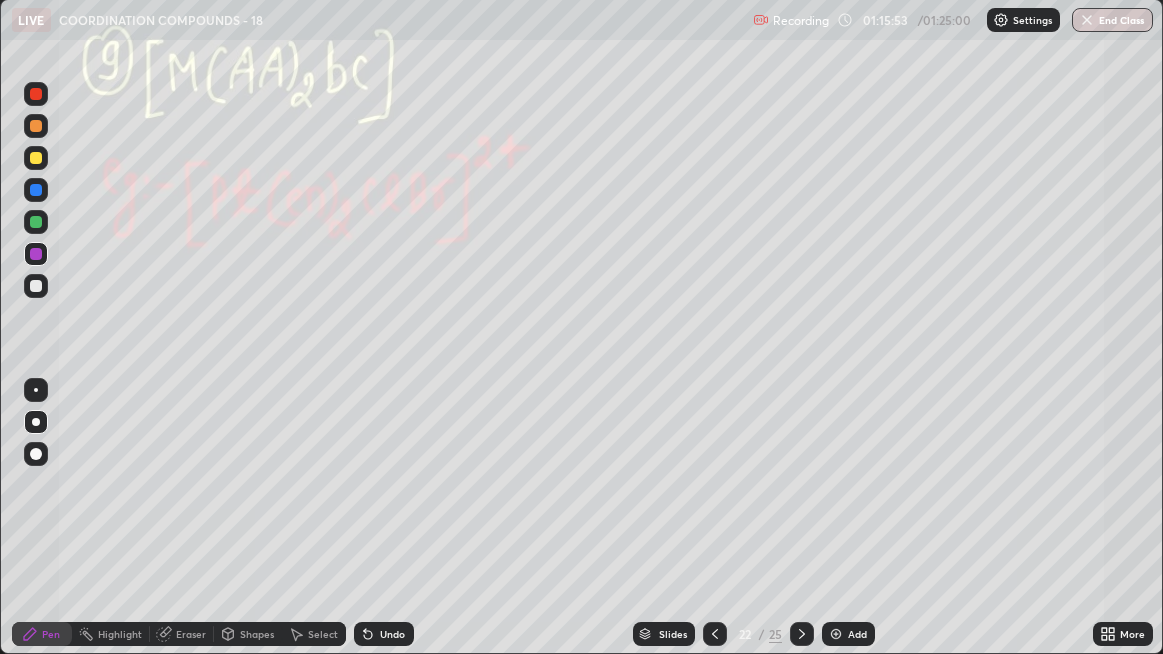 click on "Eraser" at bounding box center (182, 634) 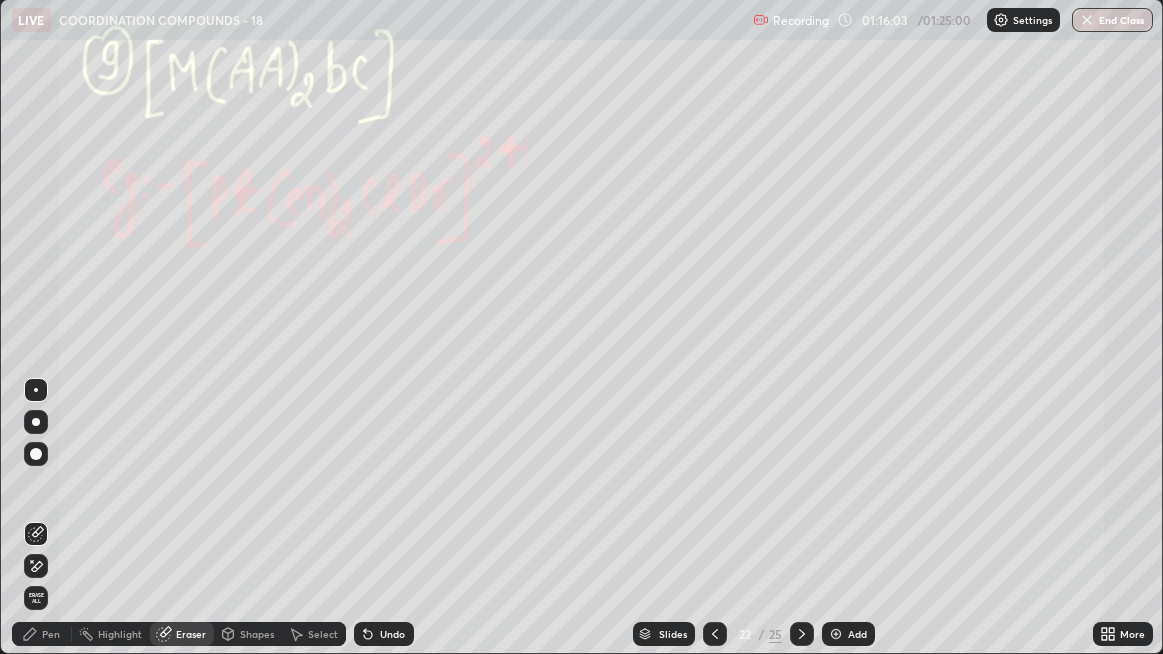 click on "Pen" at bounding box center (51, 634) 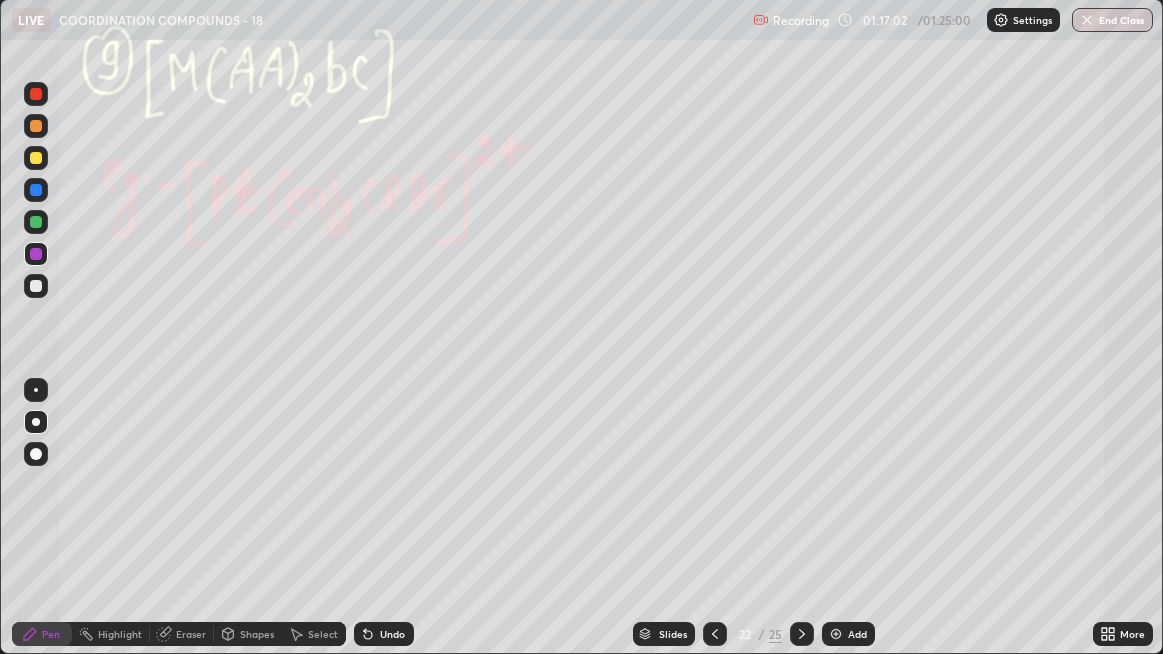 click 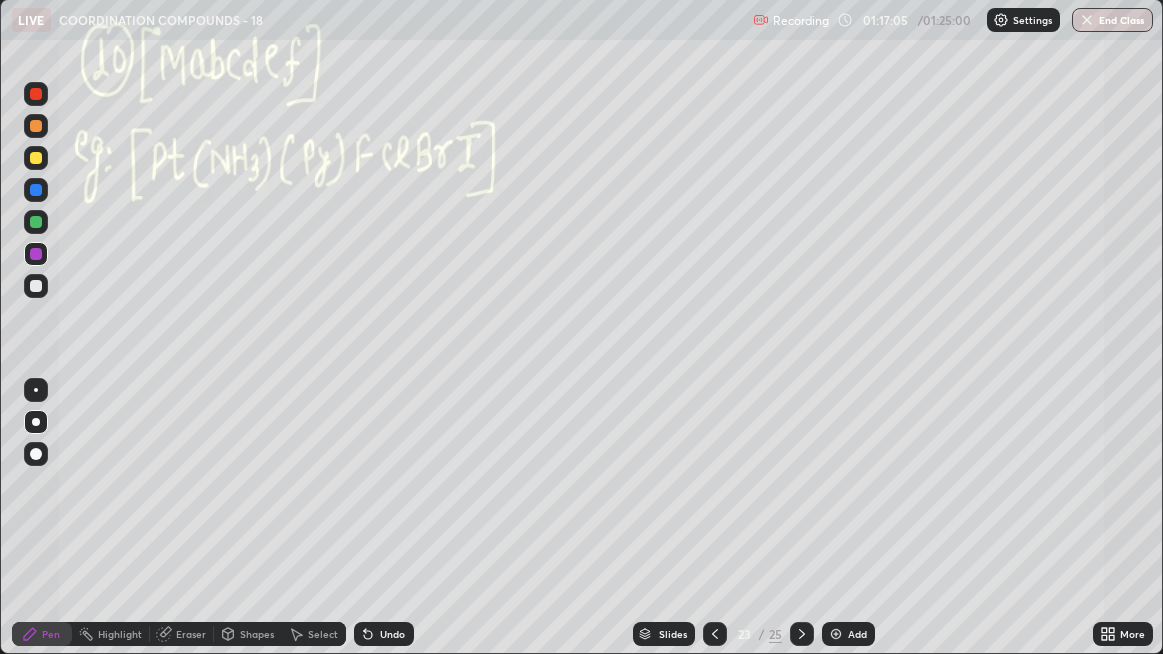 click at bounding box center (36, 454) 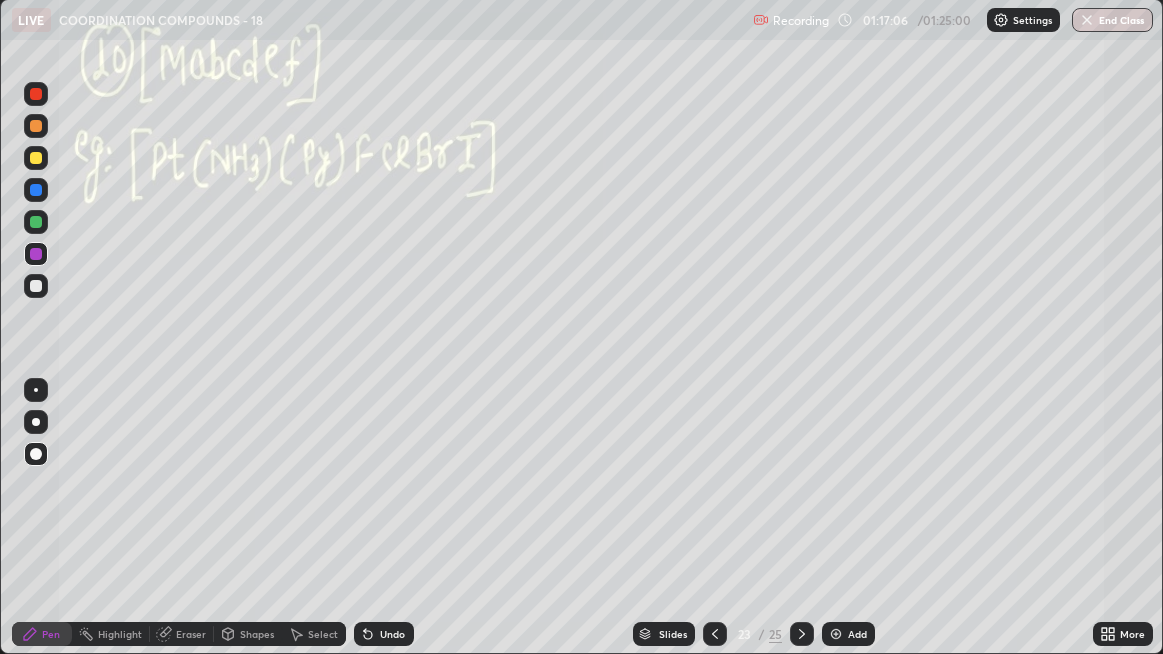 click at bounding box center (36, 222) 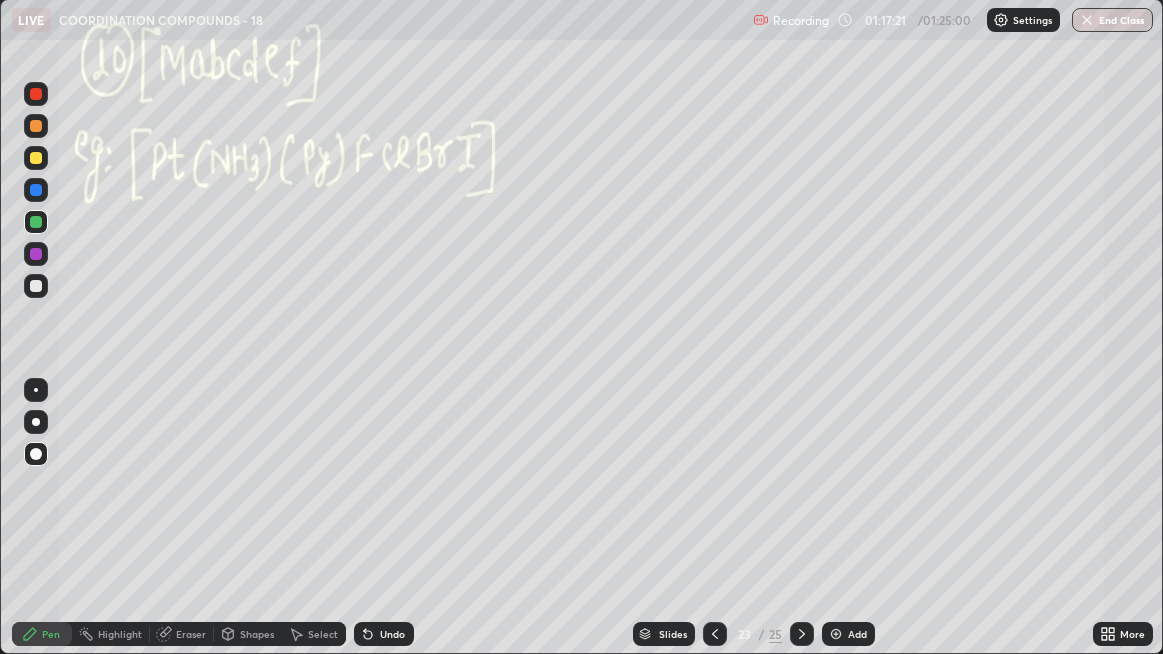 click at bounding box center (36, 286) 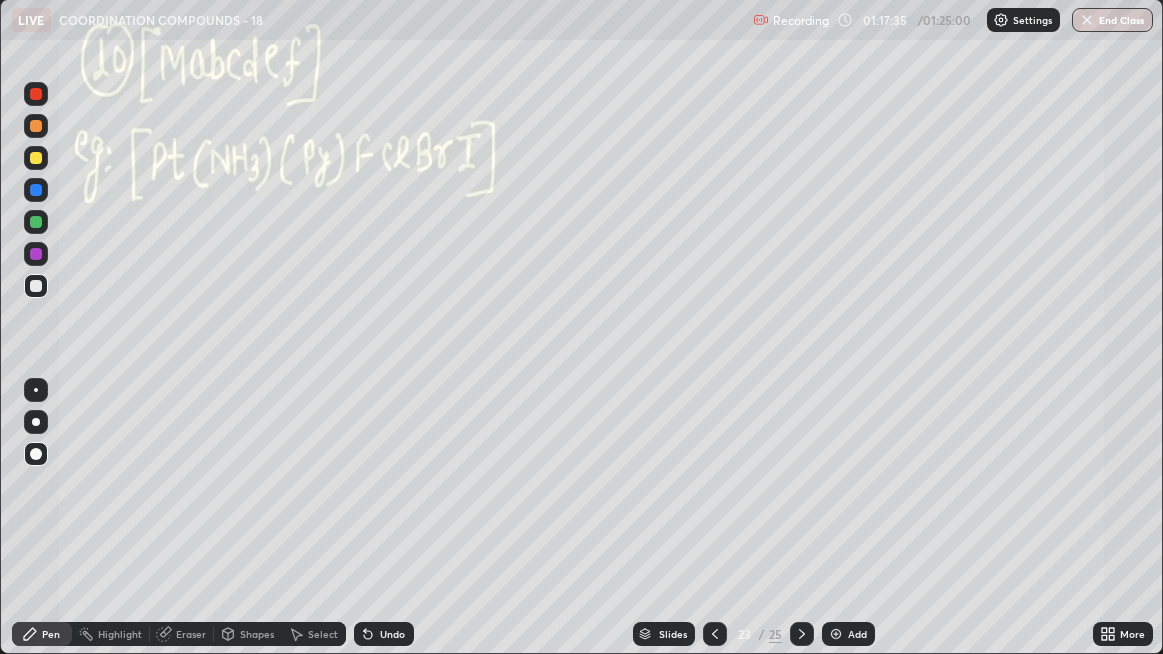click on "Select" at bounding box center (314, 634) 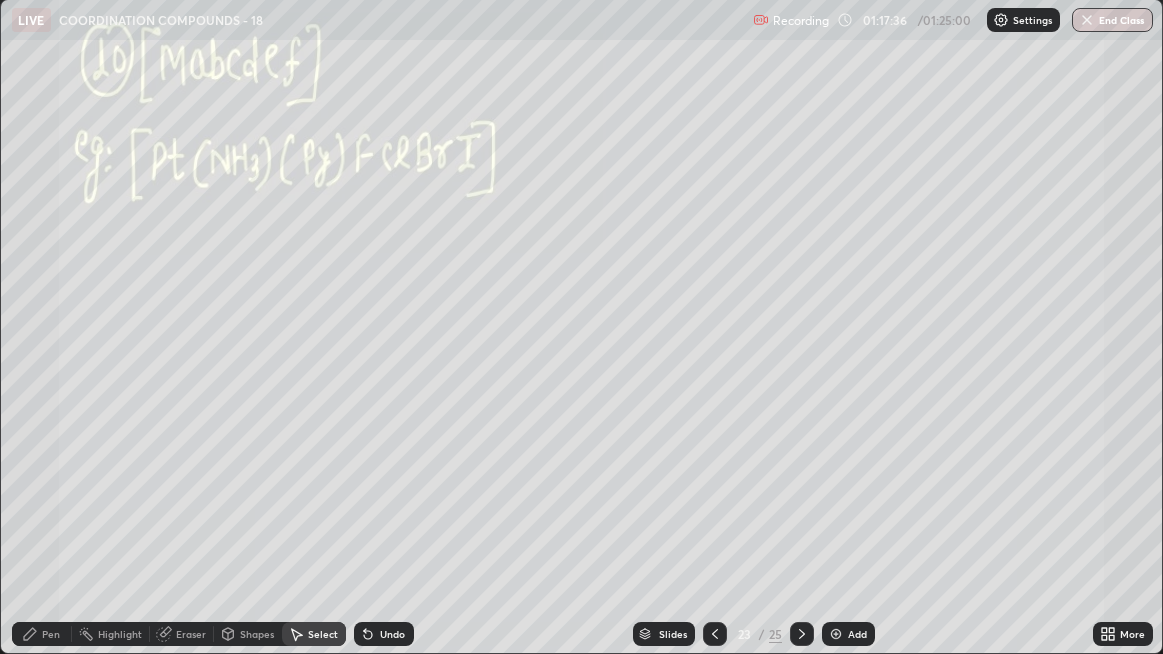 click 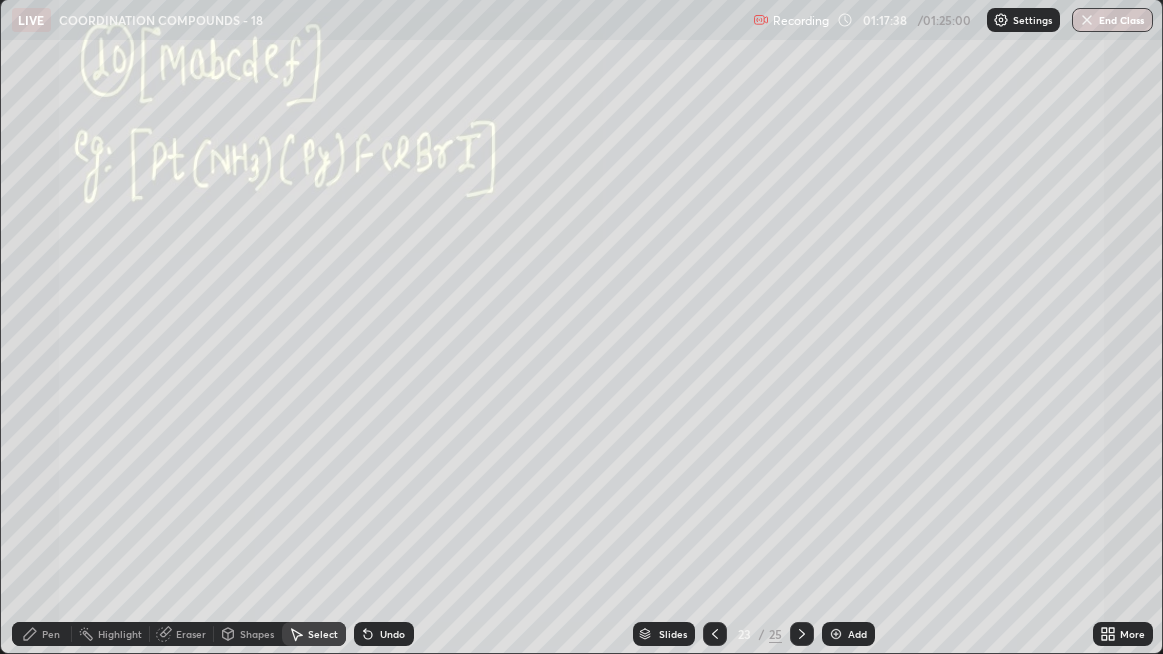 click on "Pen" at bounding box center (51, 634) 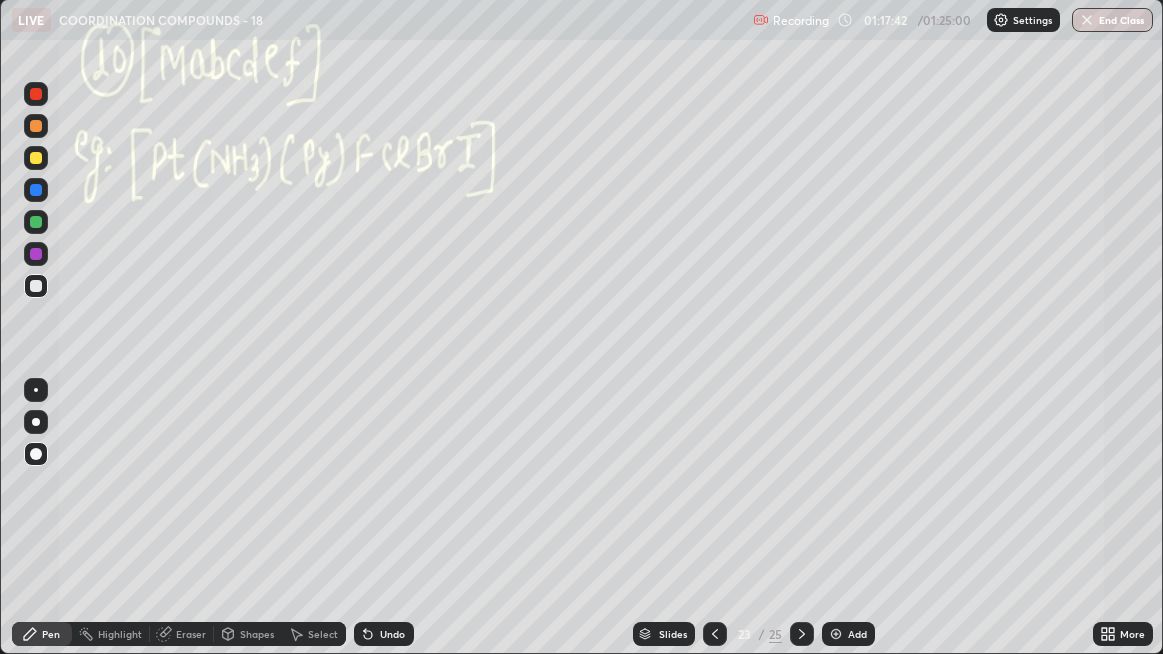click on "Undo" at bounding box center (392, 634) 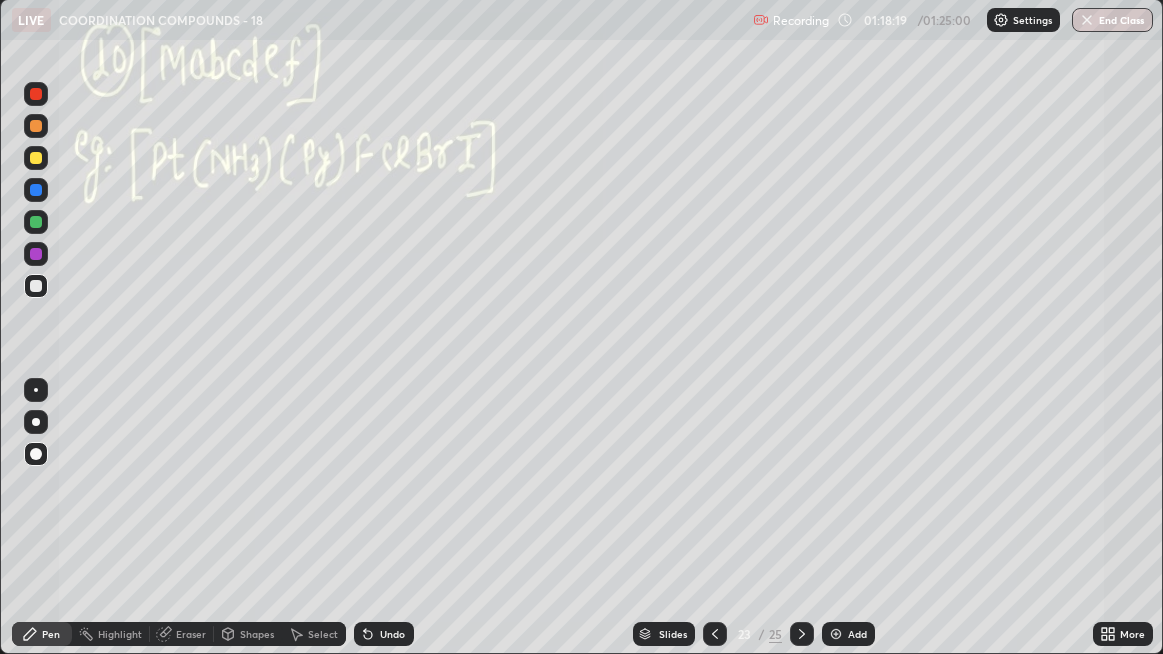 click on "Shapes" at bounding box center [257, 634] 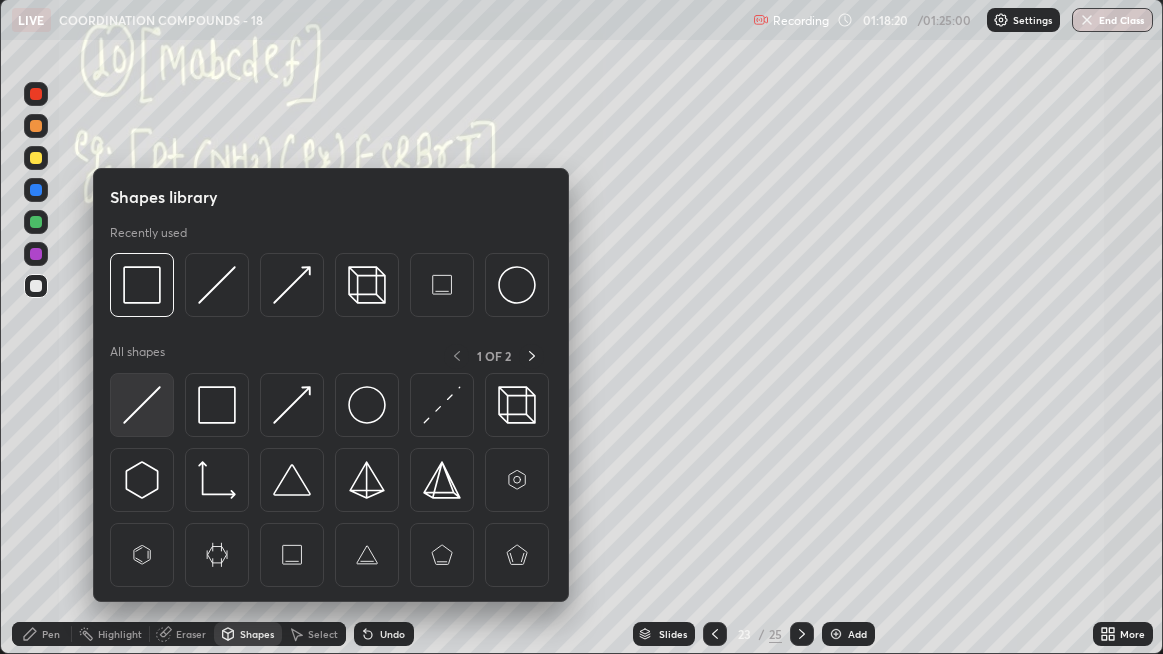 click at bounding box center [142, 405] 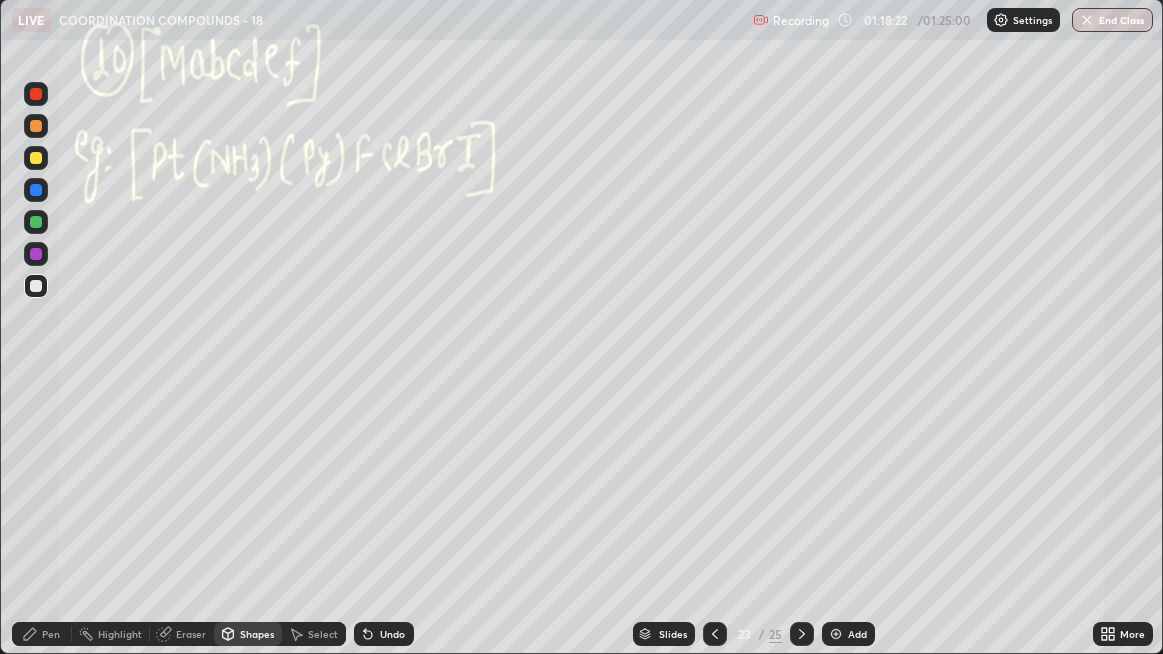 click on "Pen" at bounding box center (42, 634) 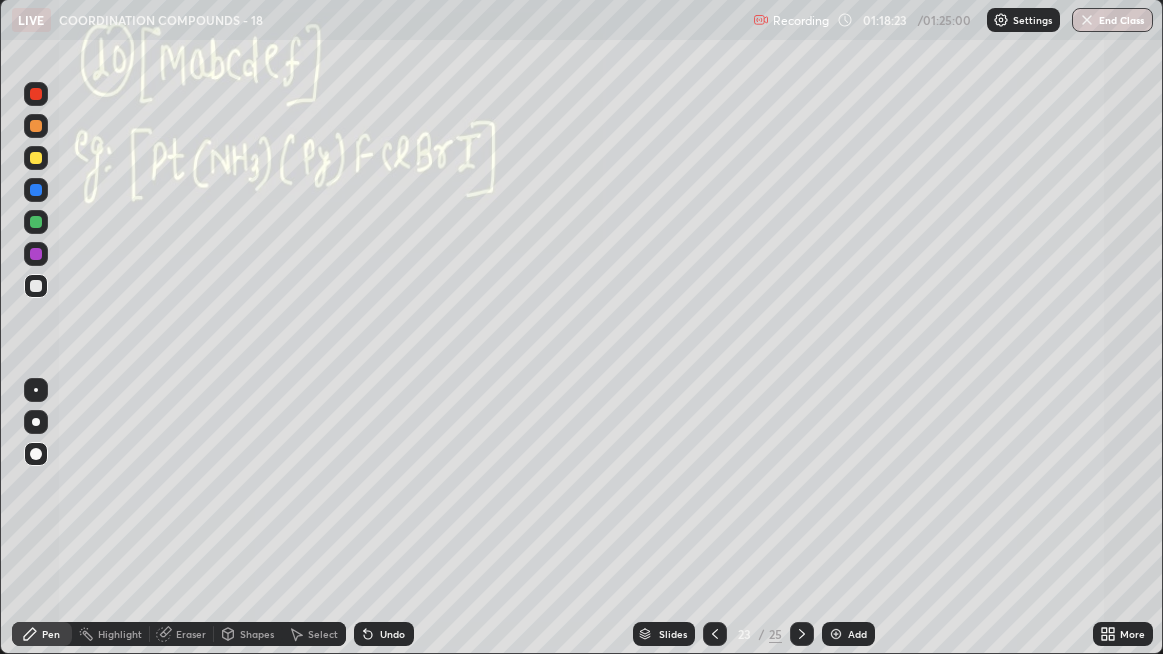 click at bounding box center [36, 254] 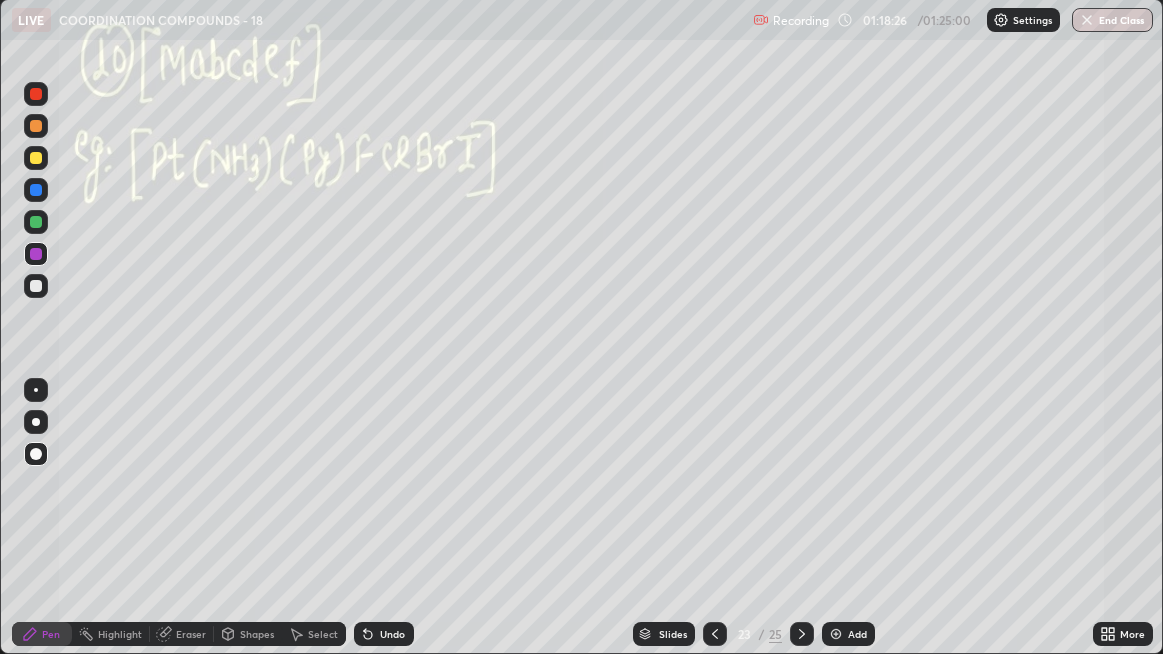 click on "Undo" at bounding box center (384, 634) 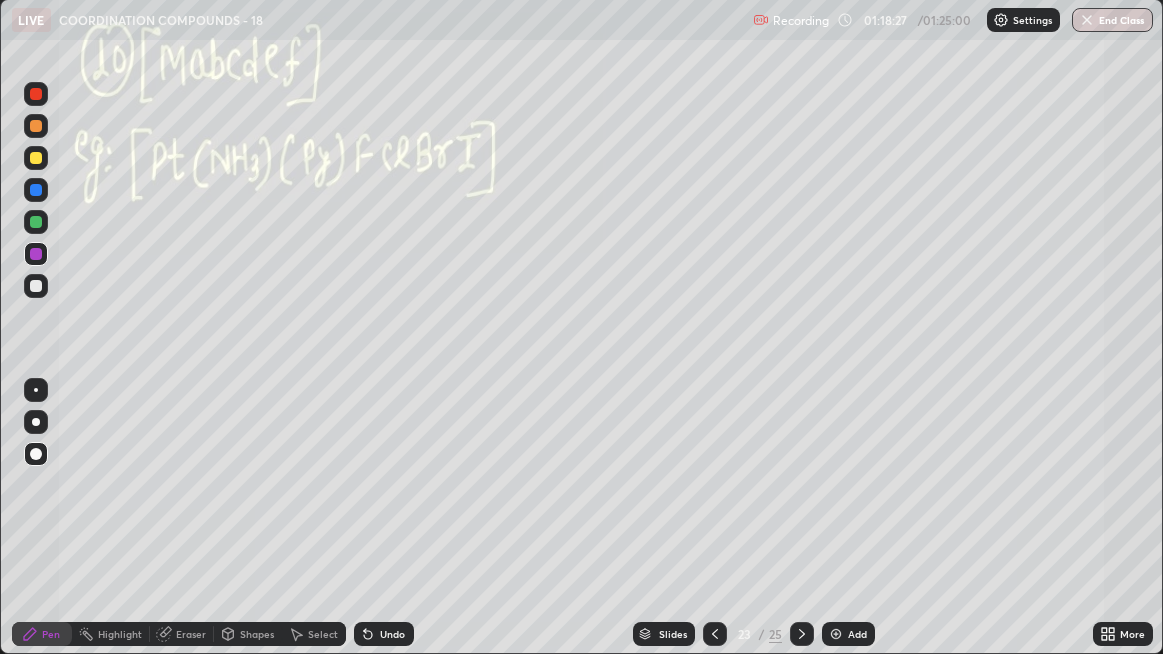 click at bounding box center [36, 222] 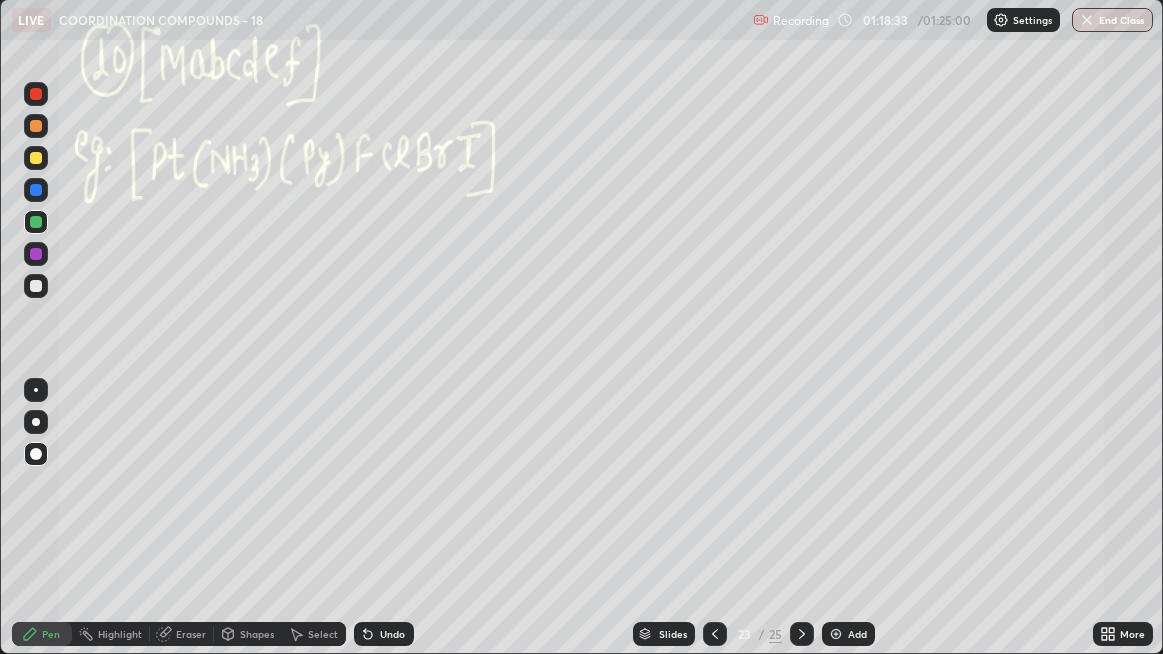 click on "Eraser" at bounding box center [191, 634] 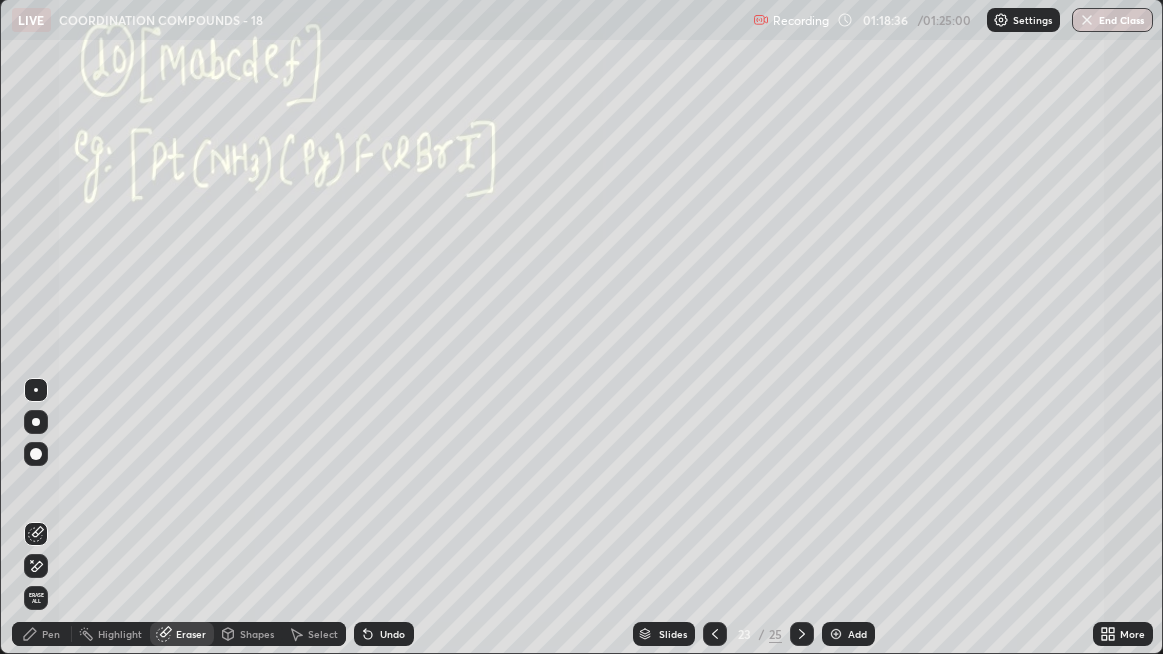 click 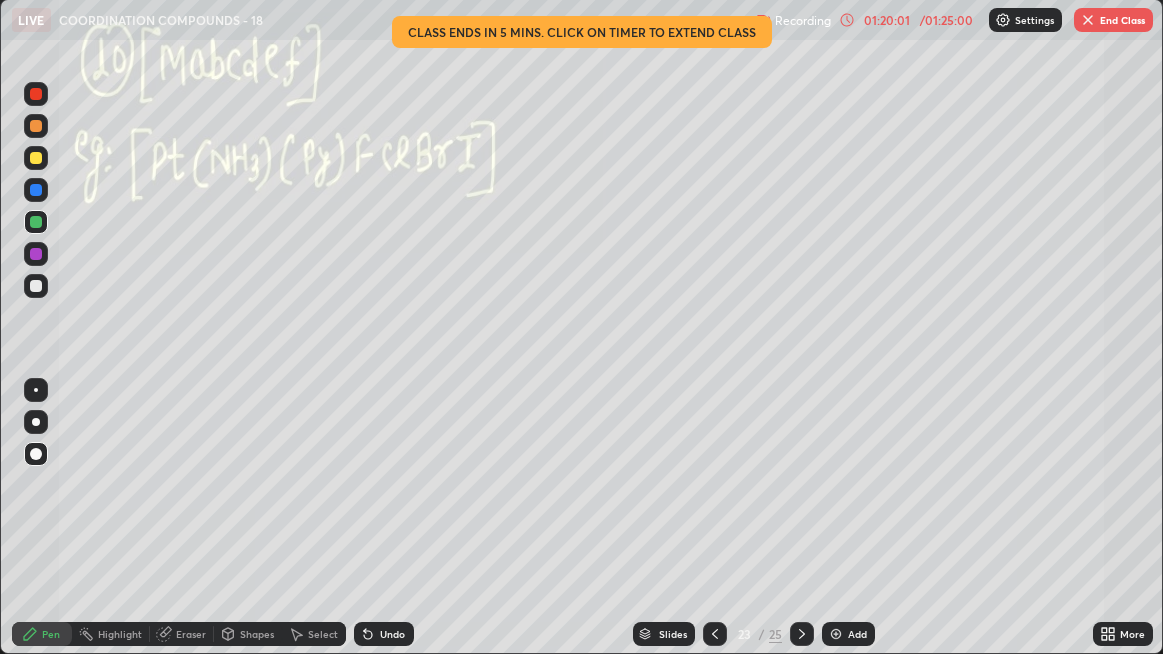 click on "Select" at bounding box center (314, 634) 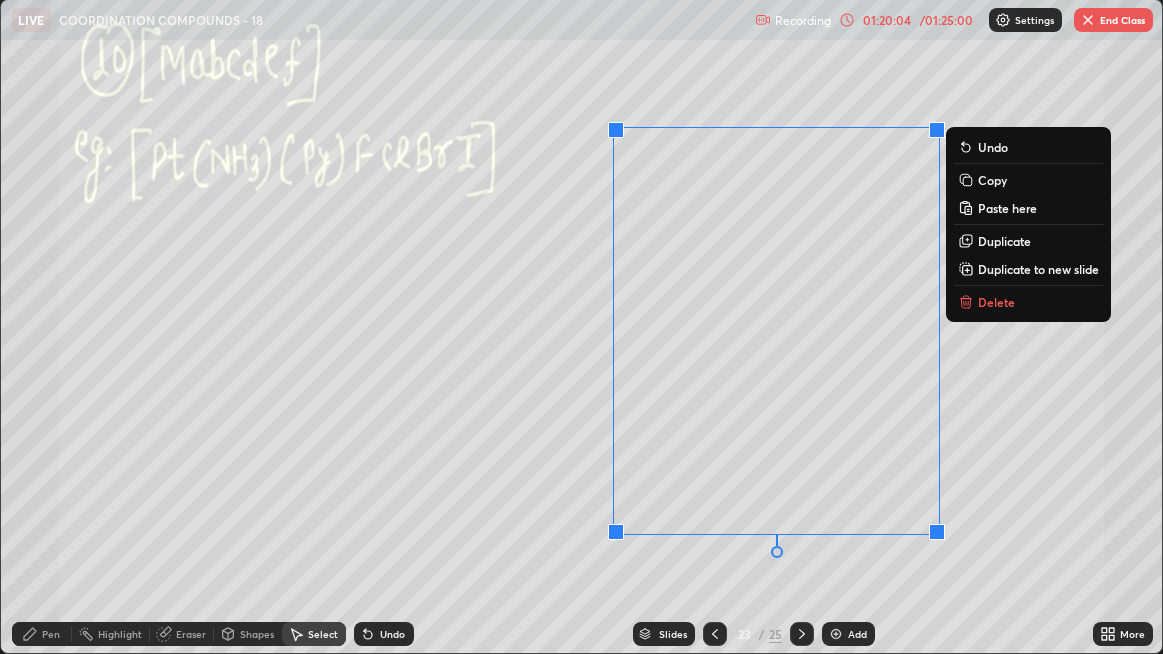 click on "Delete" at bounding box center [996, 302] 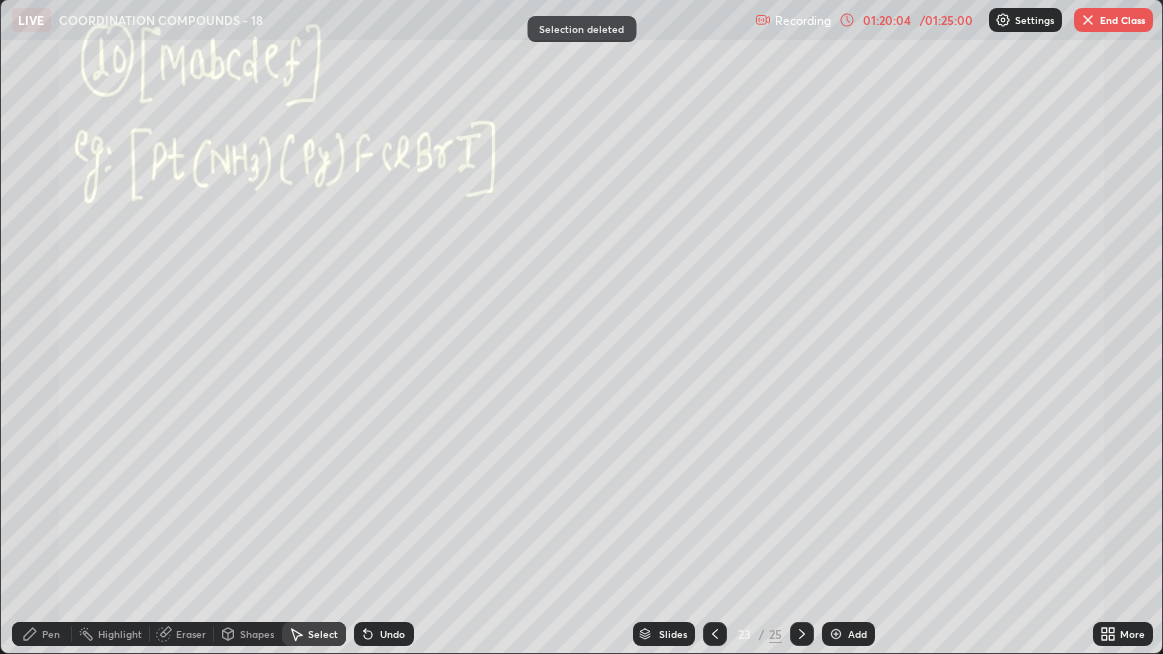 click on "01:20:04" at bounding box center (887, 20) 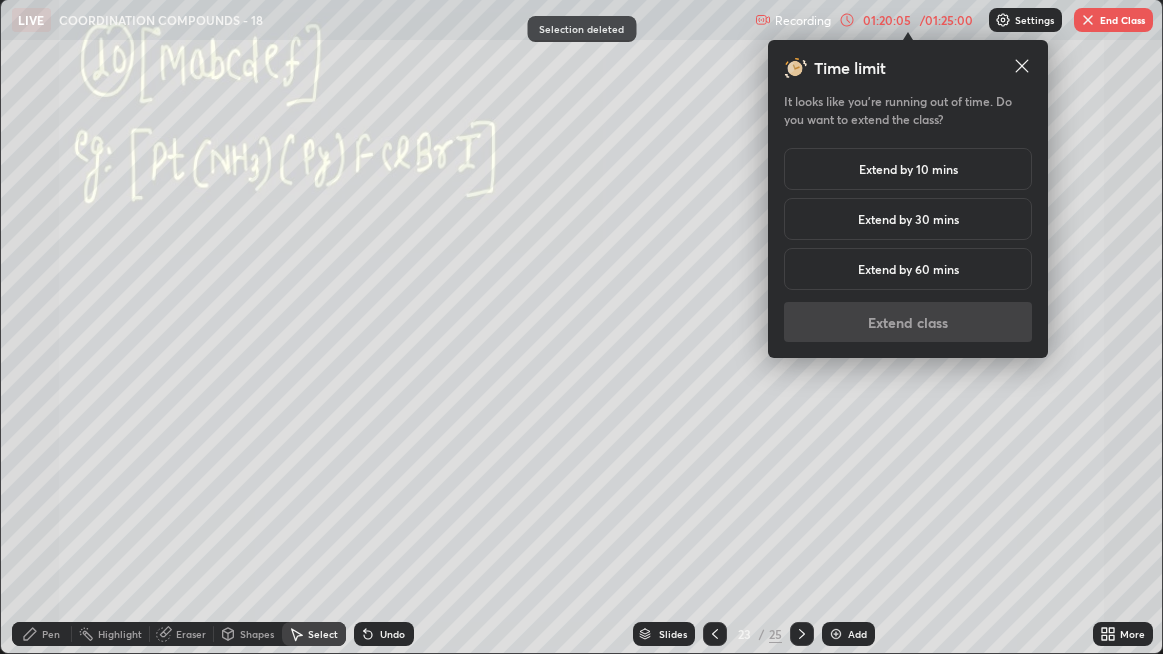click on "Extend by 10 mins" at bounding box center (908, 169) 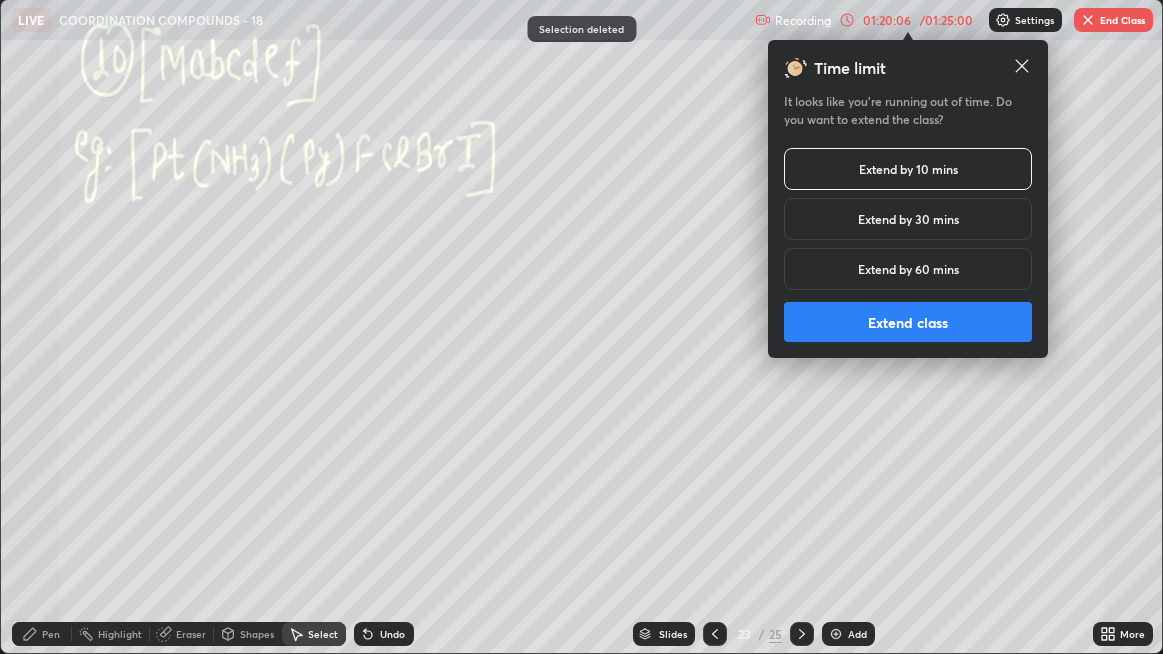 click on "Extend class" at bounding box center (908, 322) 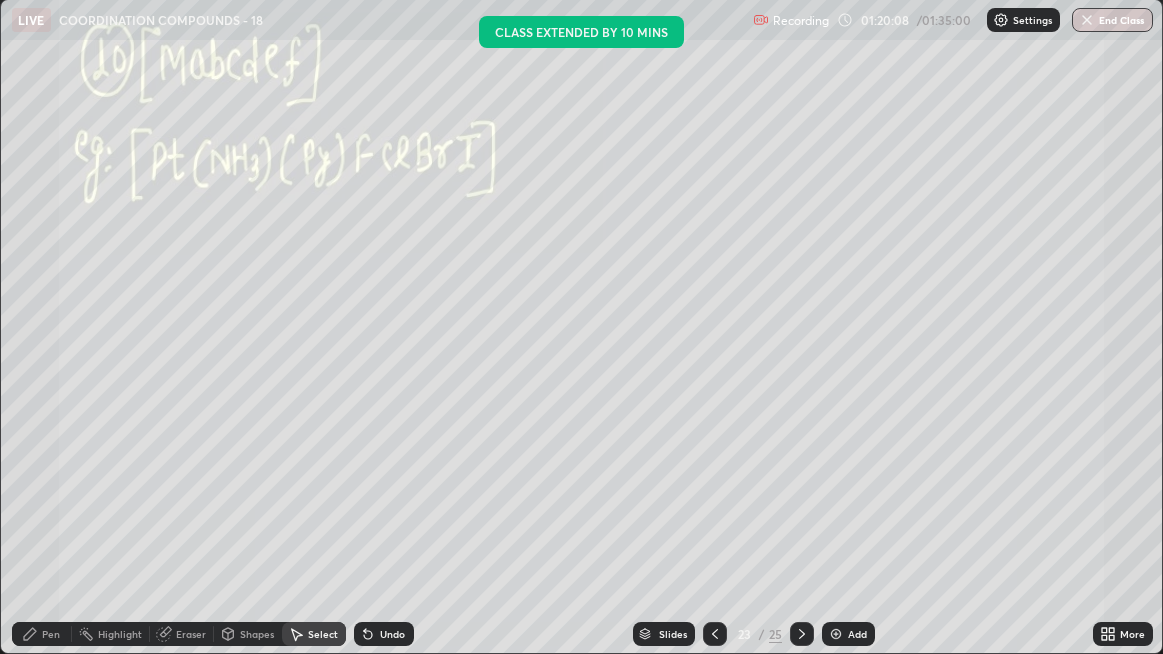 click 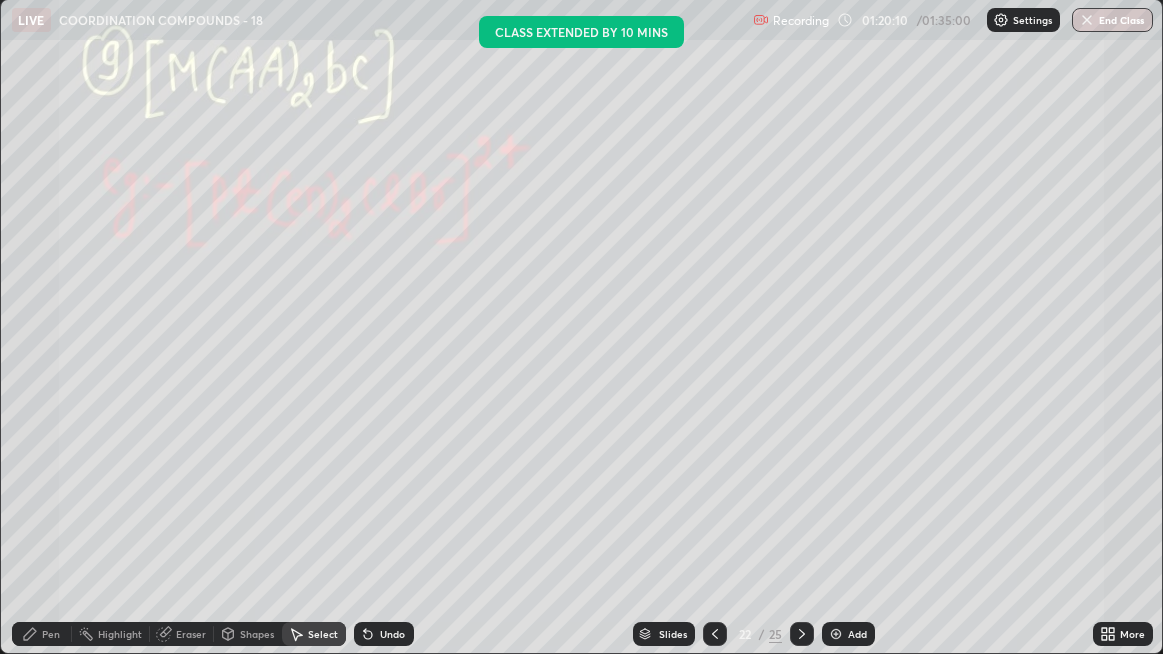 click 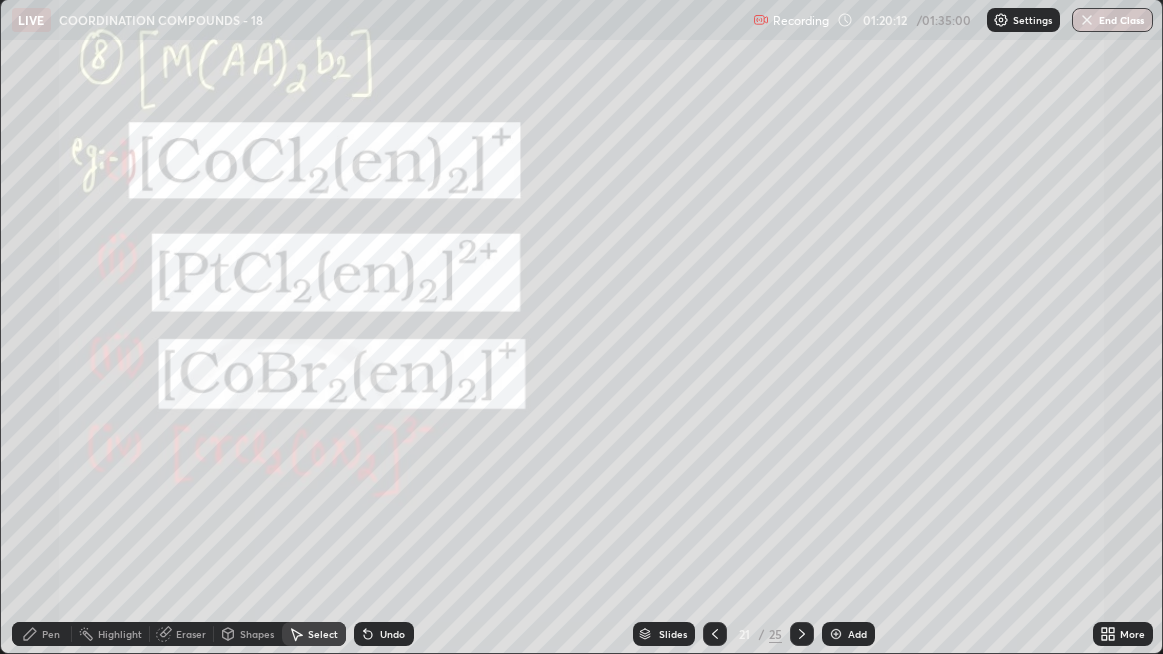 click 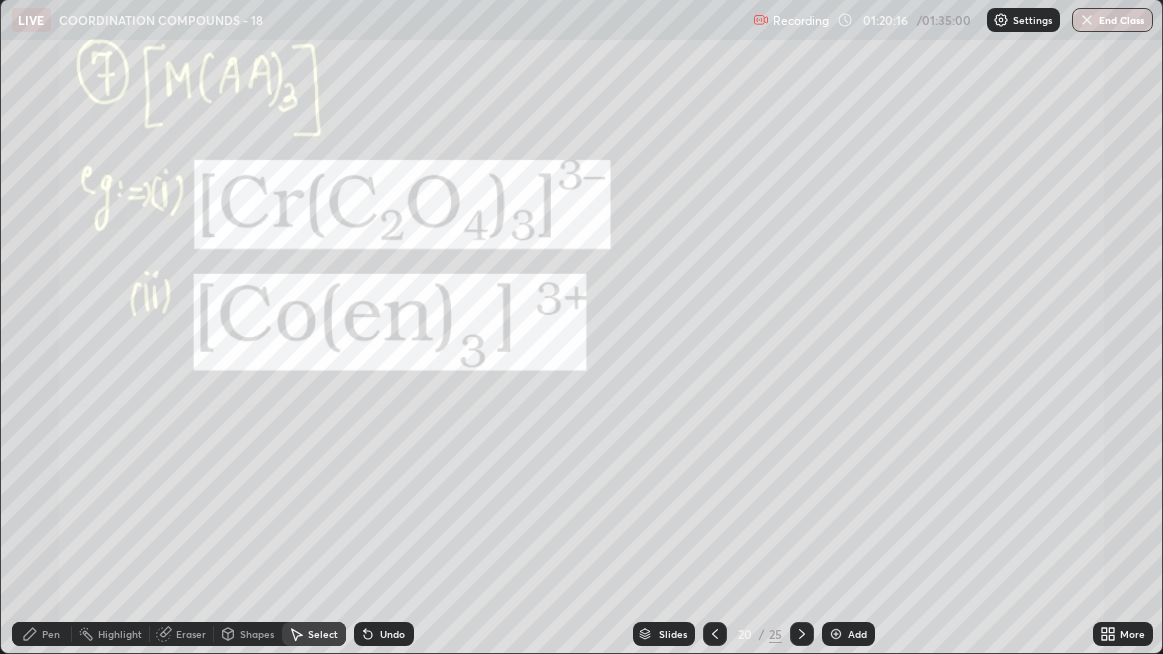 click 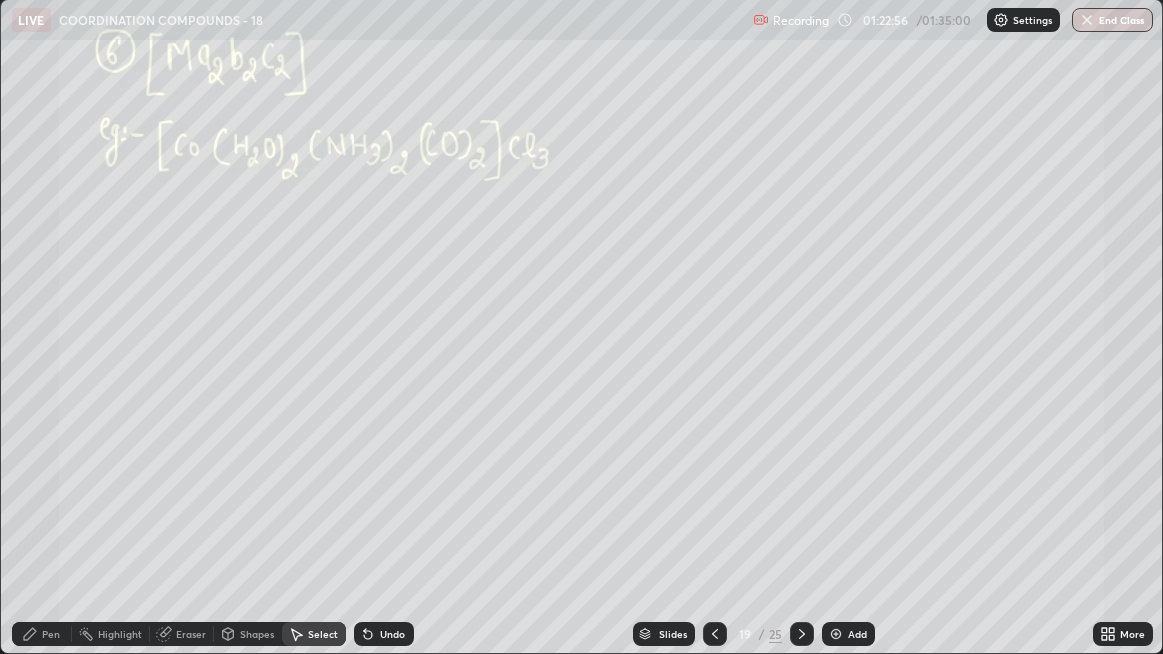 click on "Pen" at bounding box center (51, 634) 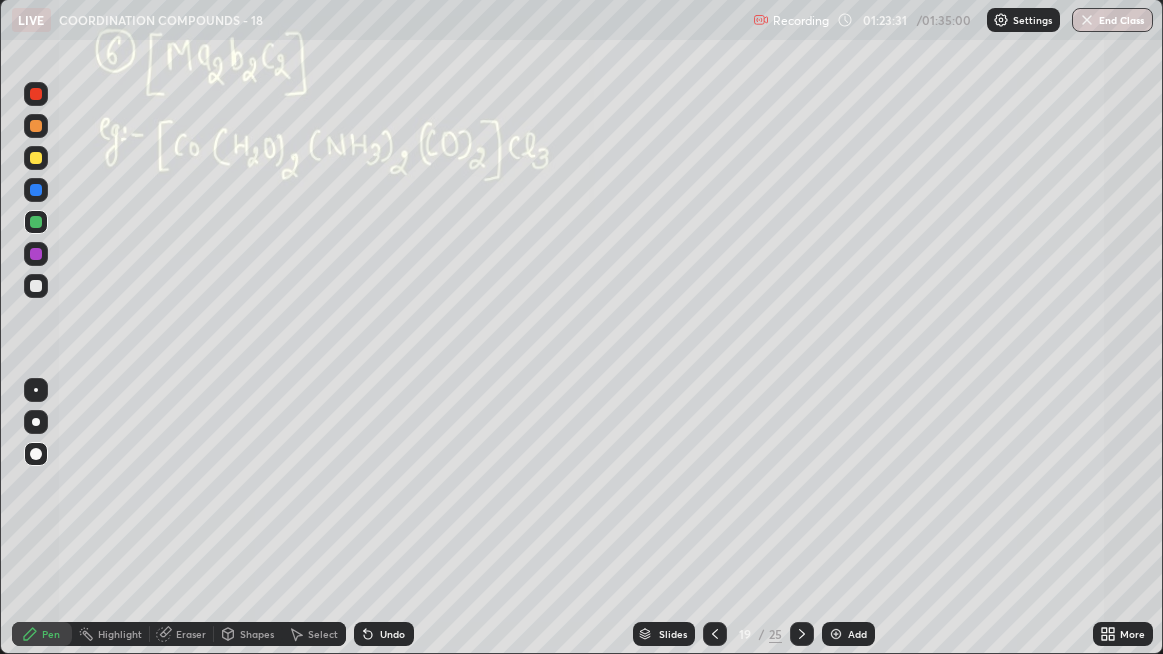 click on "Select" at bounding box center [323, 634] 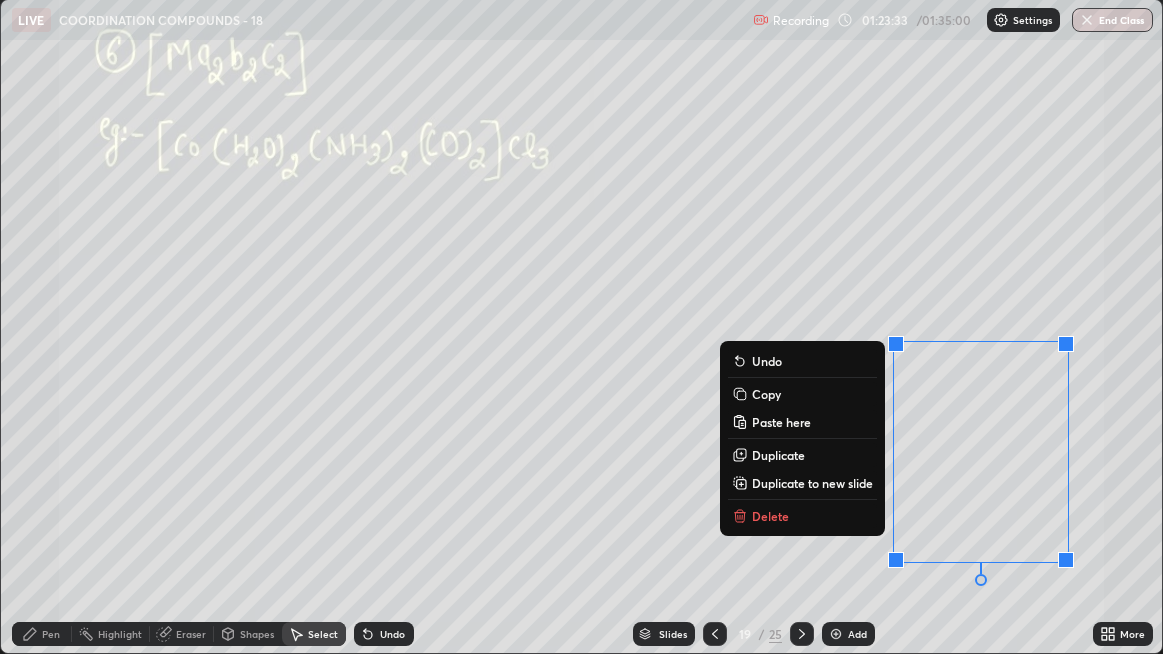 click on "Delete" at bounding box center (802, 516) 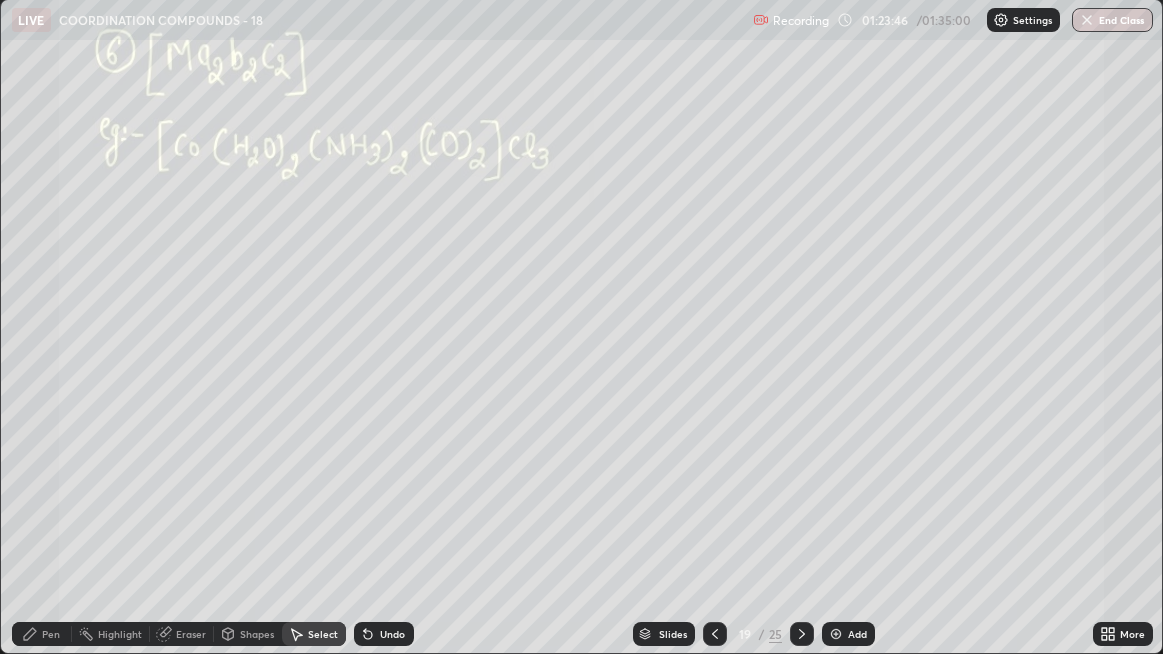 click 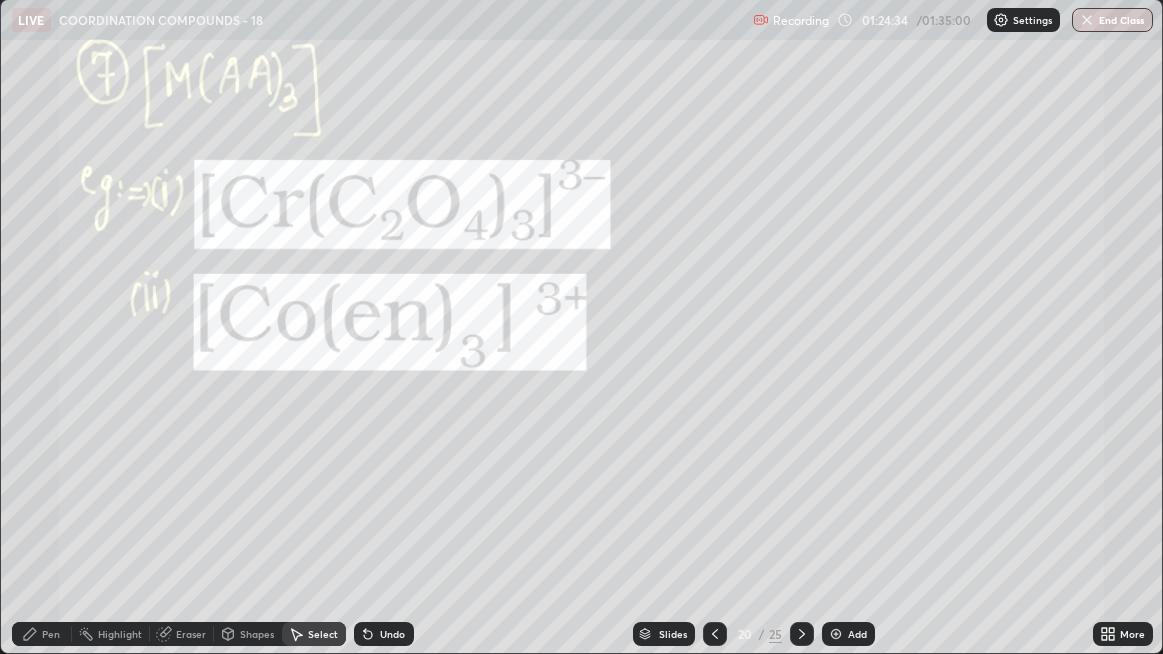 click 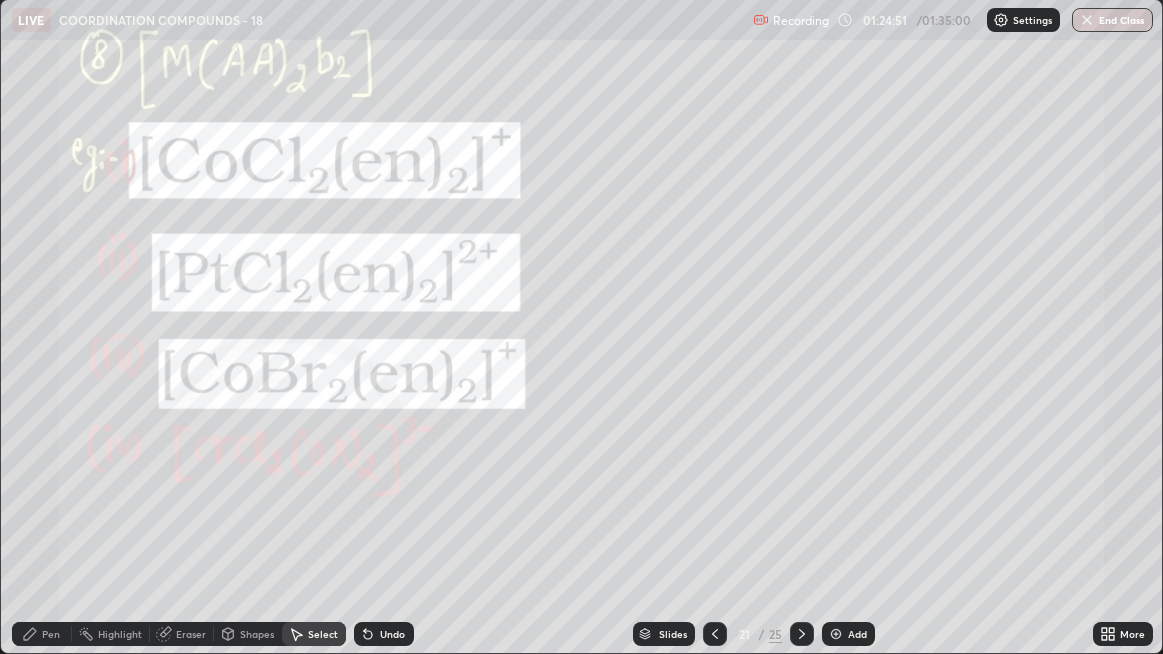 click 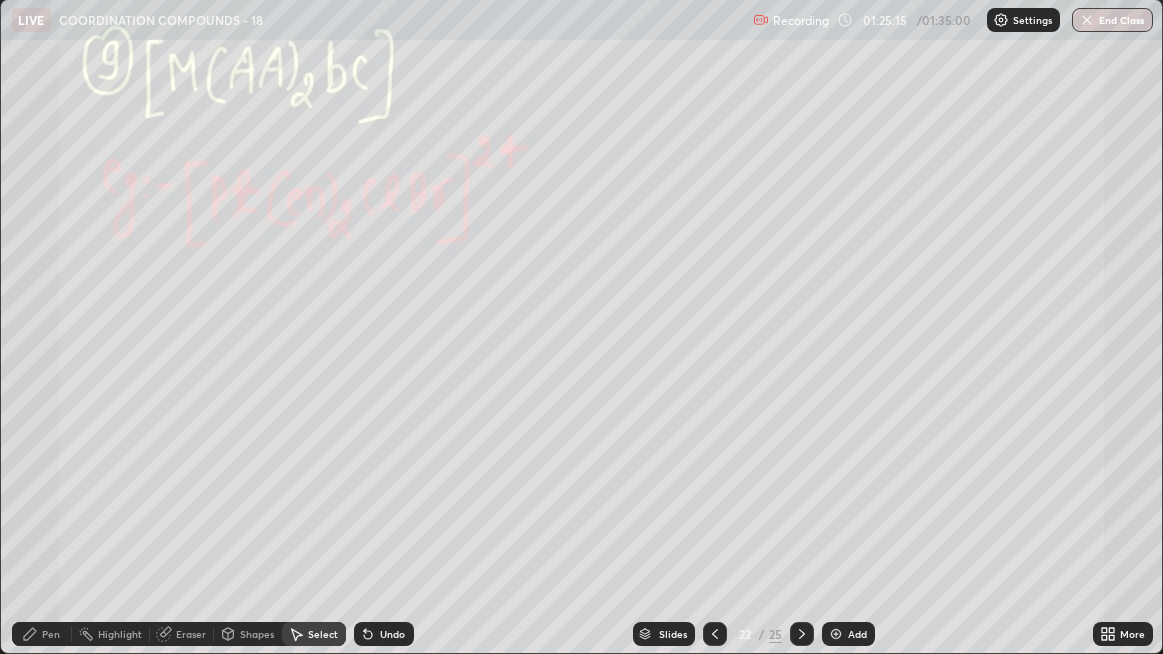 click 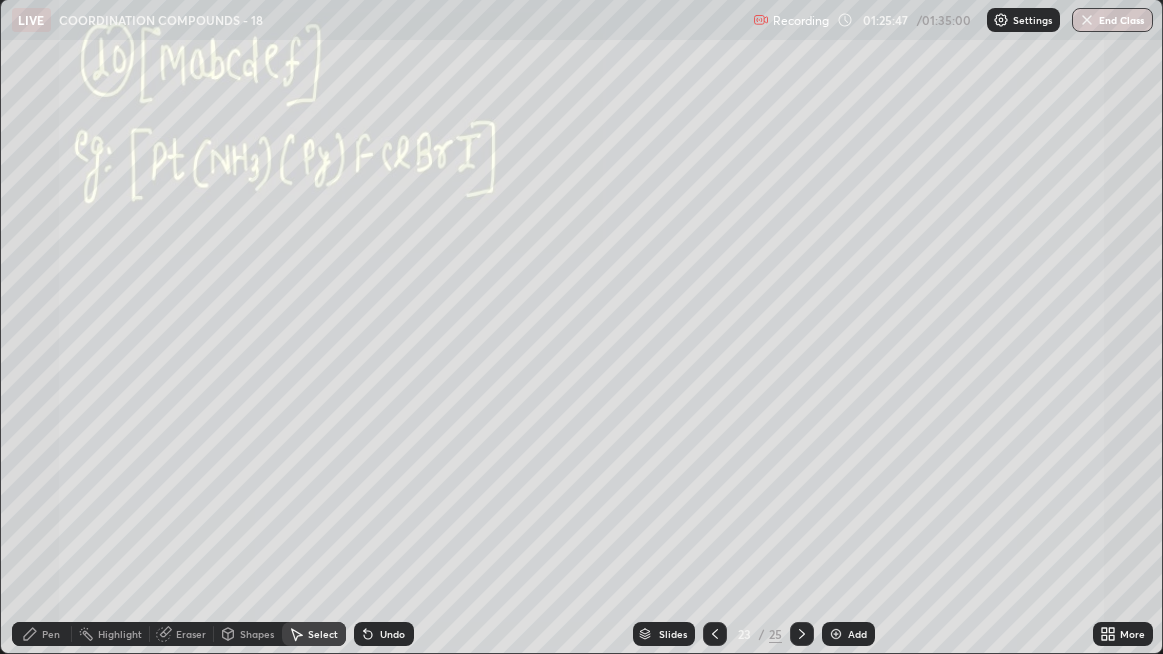 click at bounding box center (715, 634) 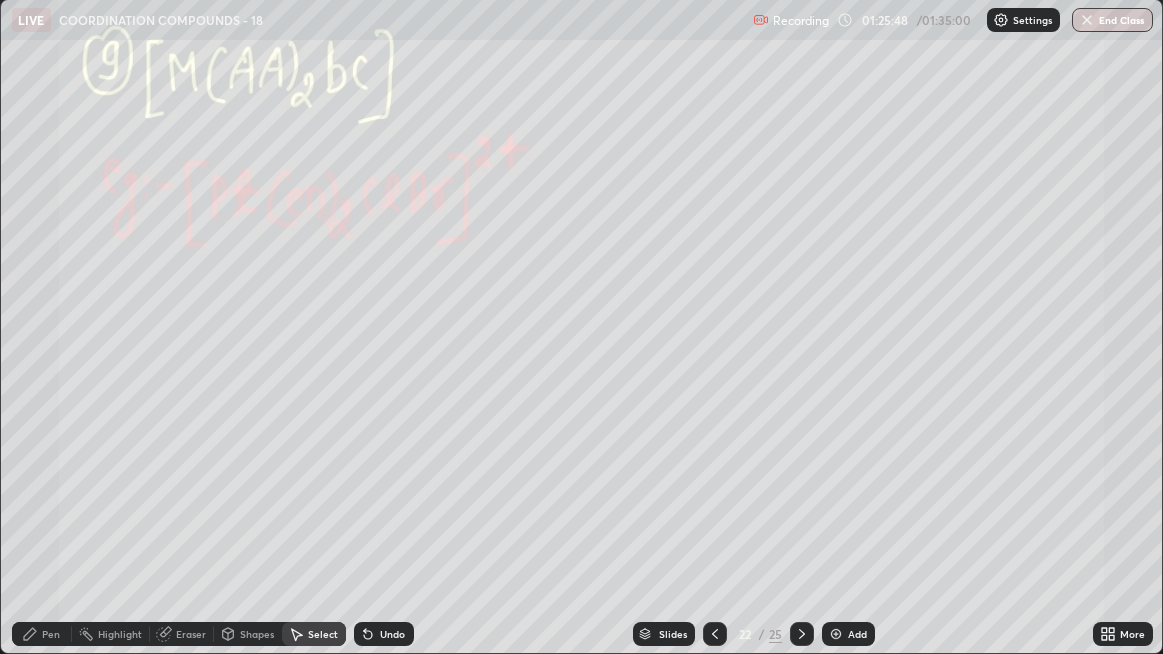 click 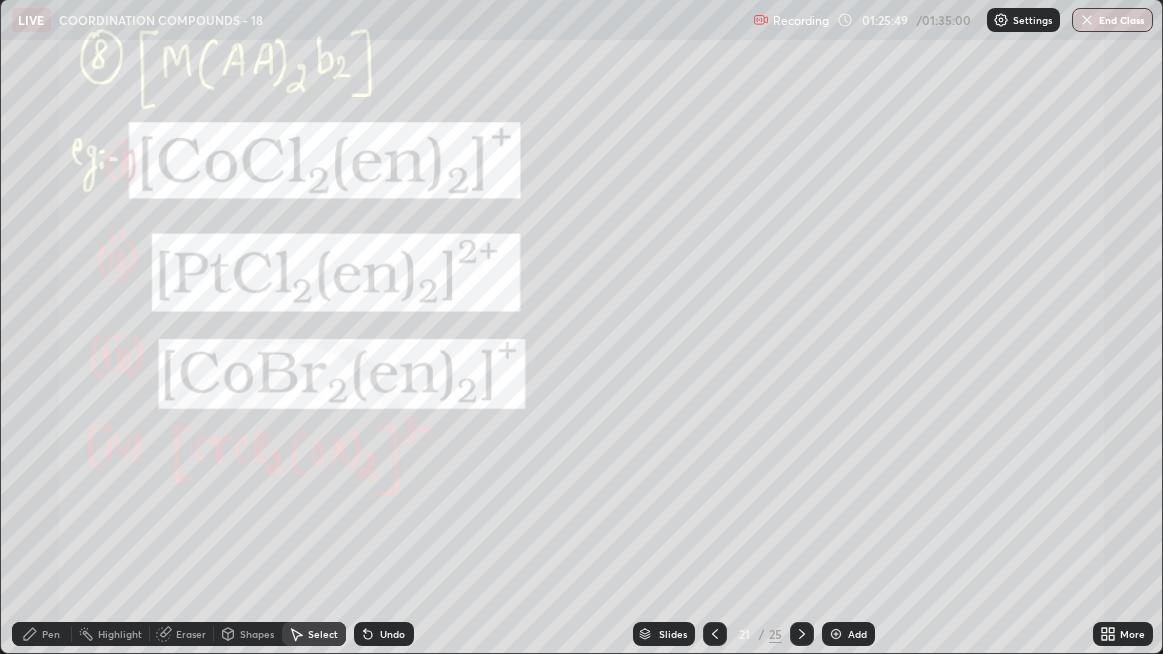 click 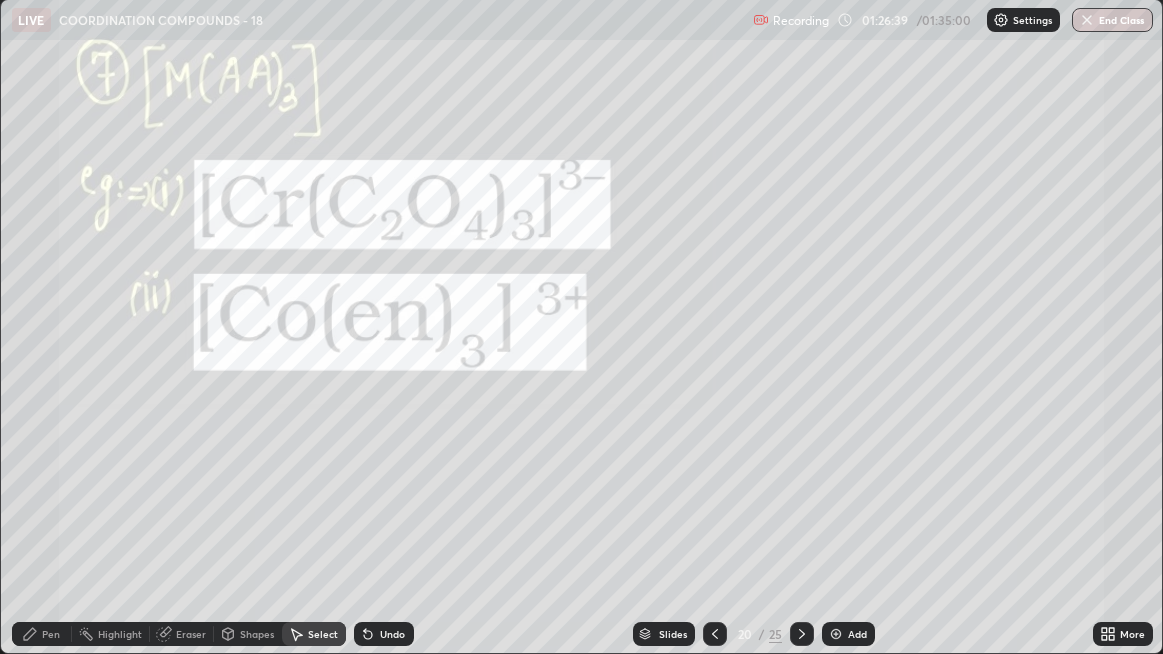 click 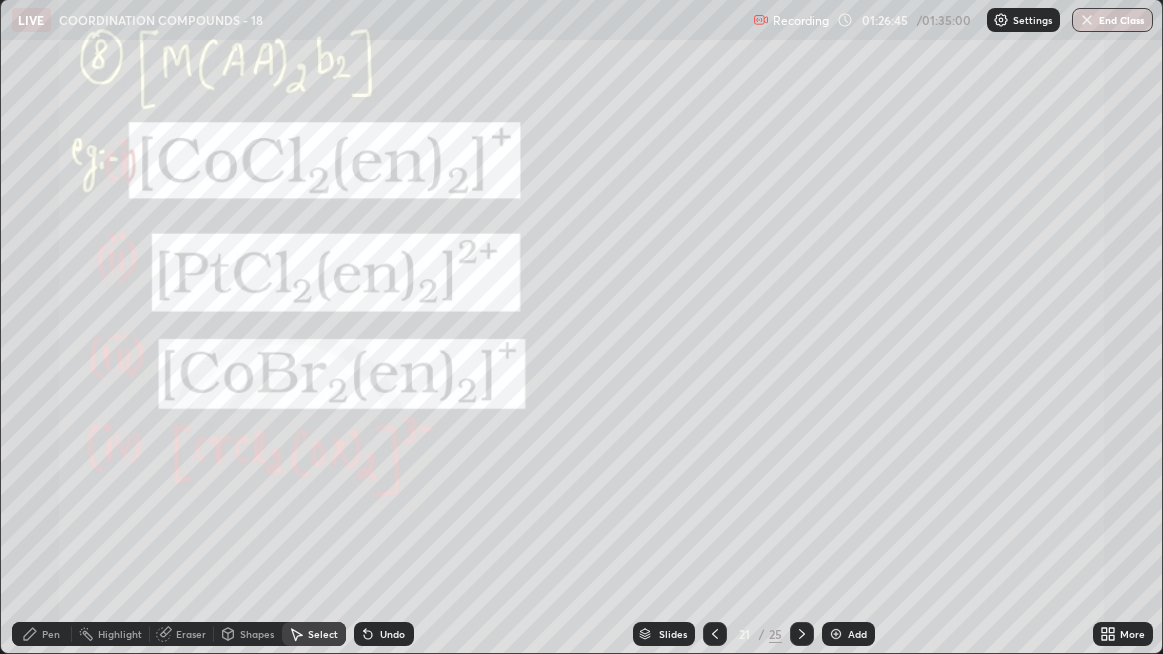 click 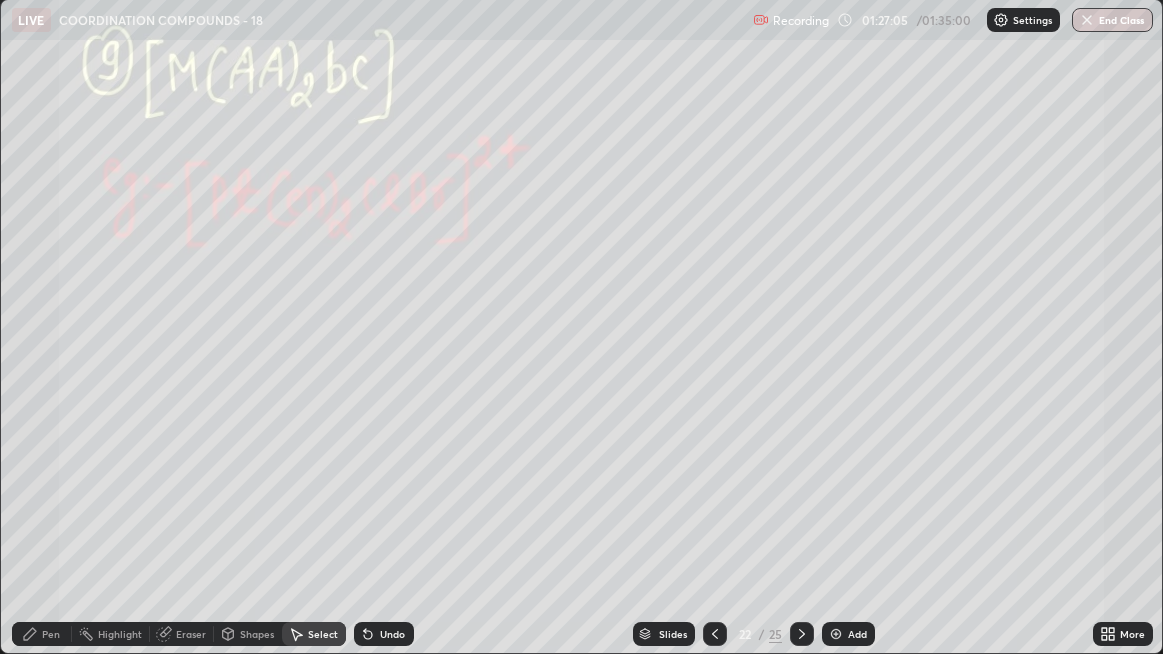 click 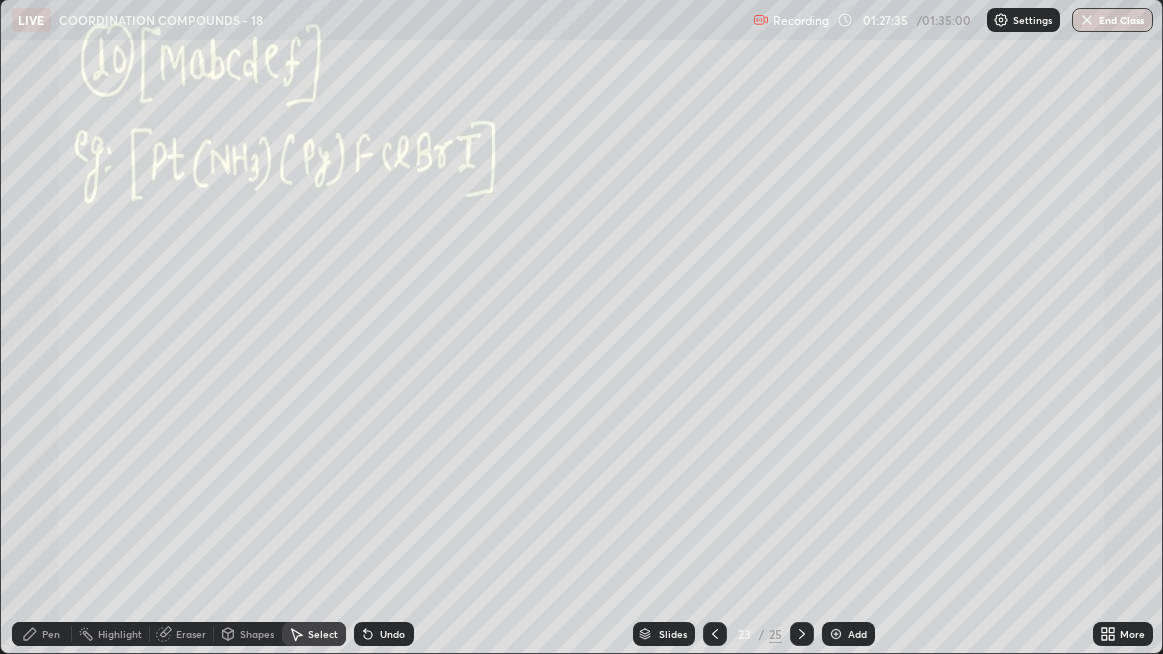 click 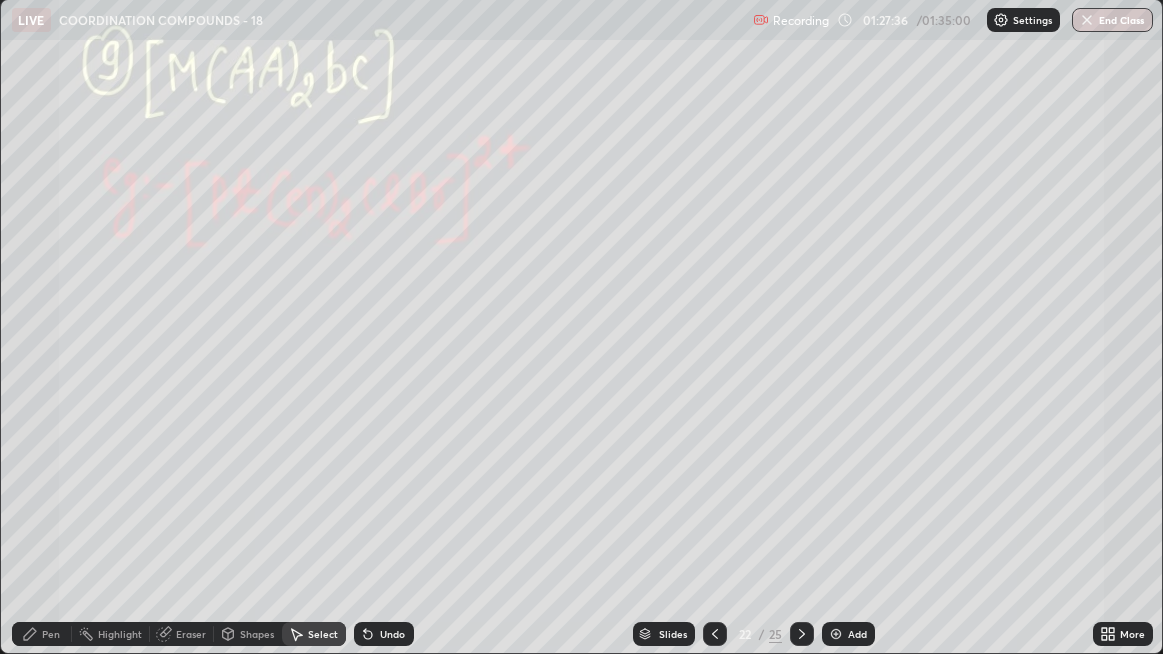 click 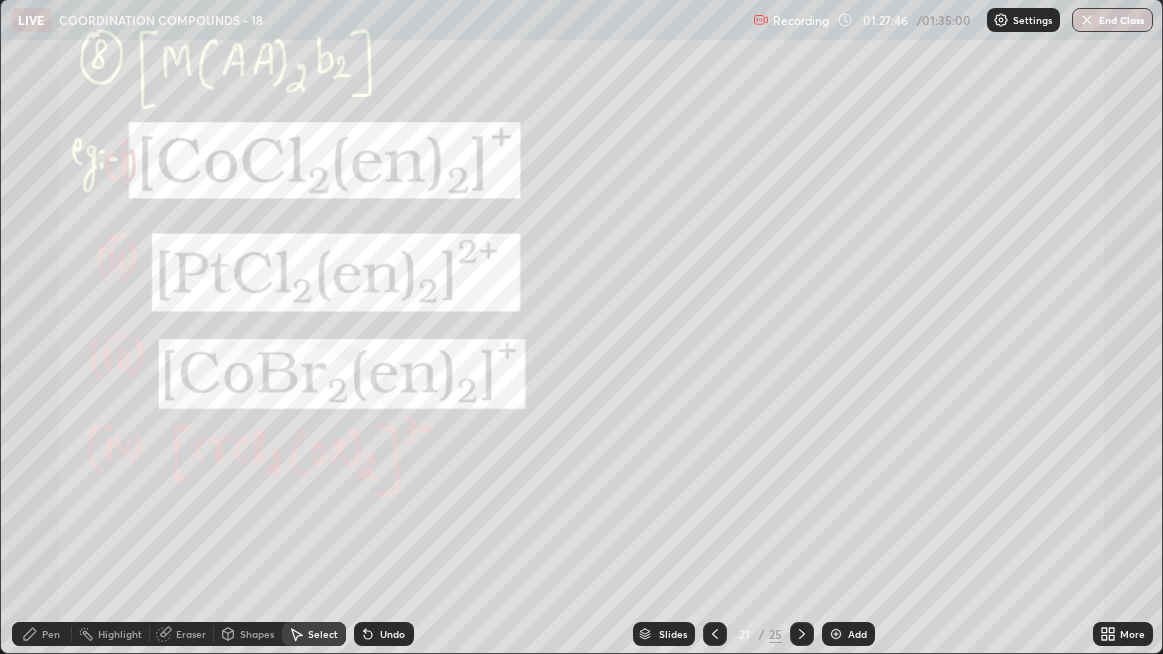 click 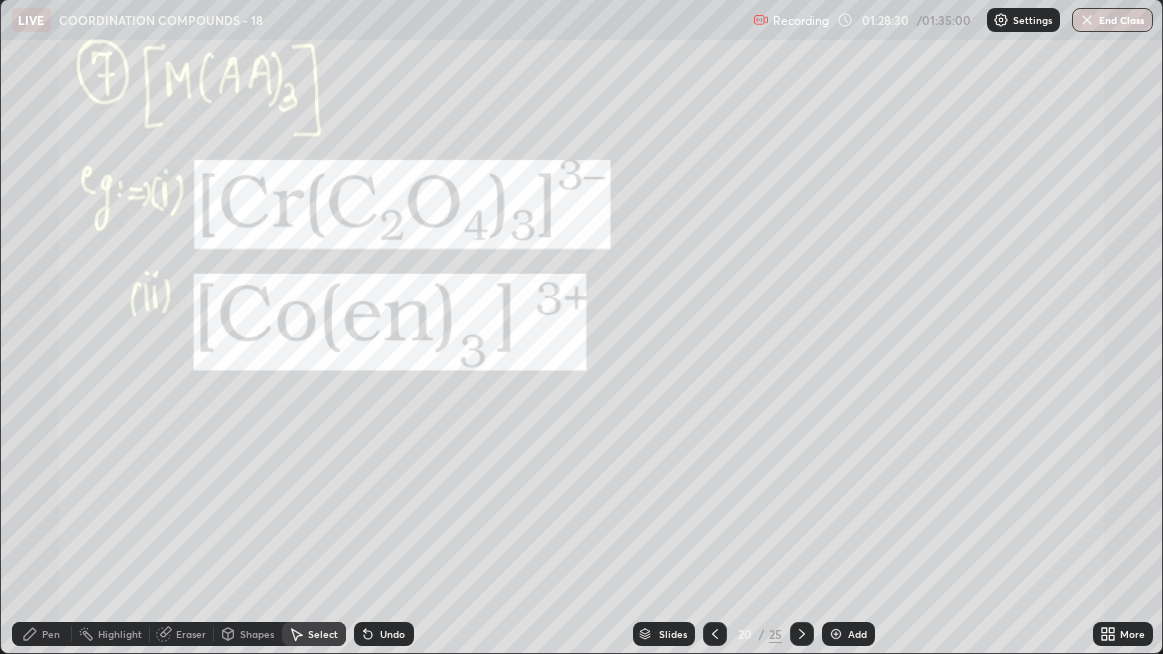 click 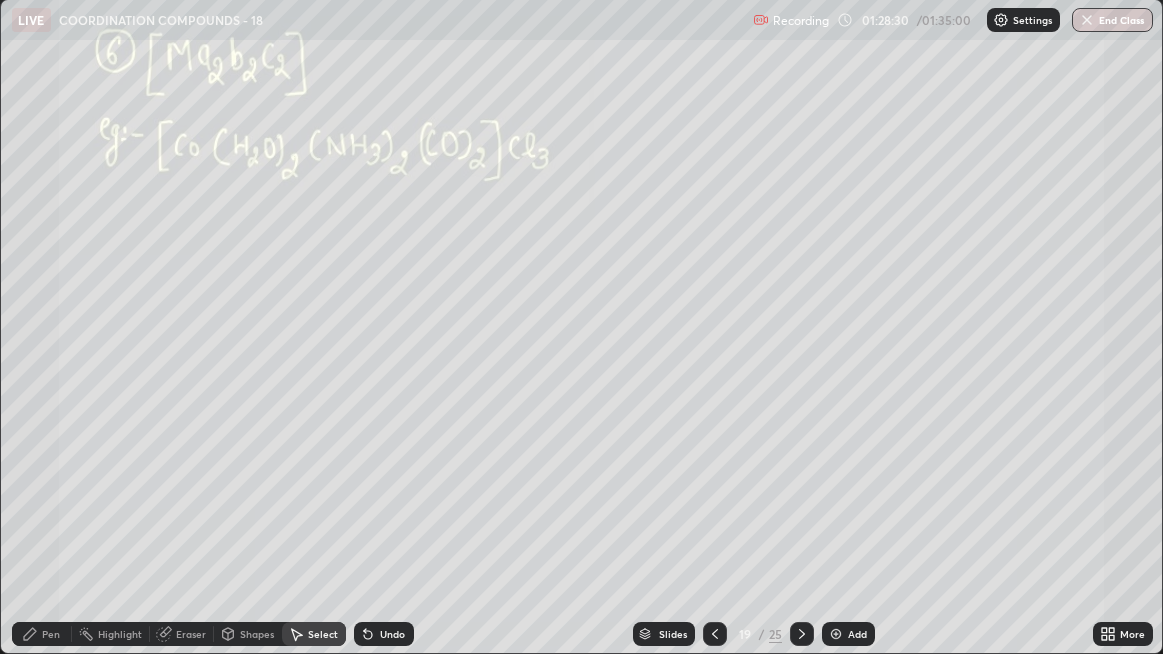 click 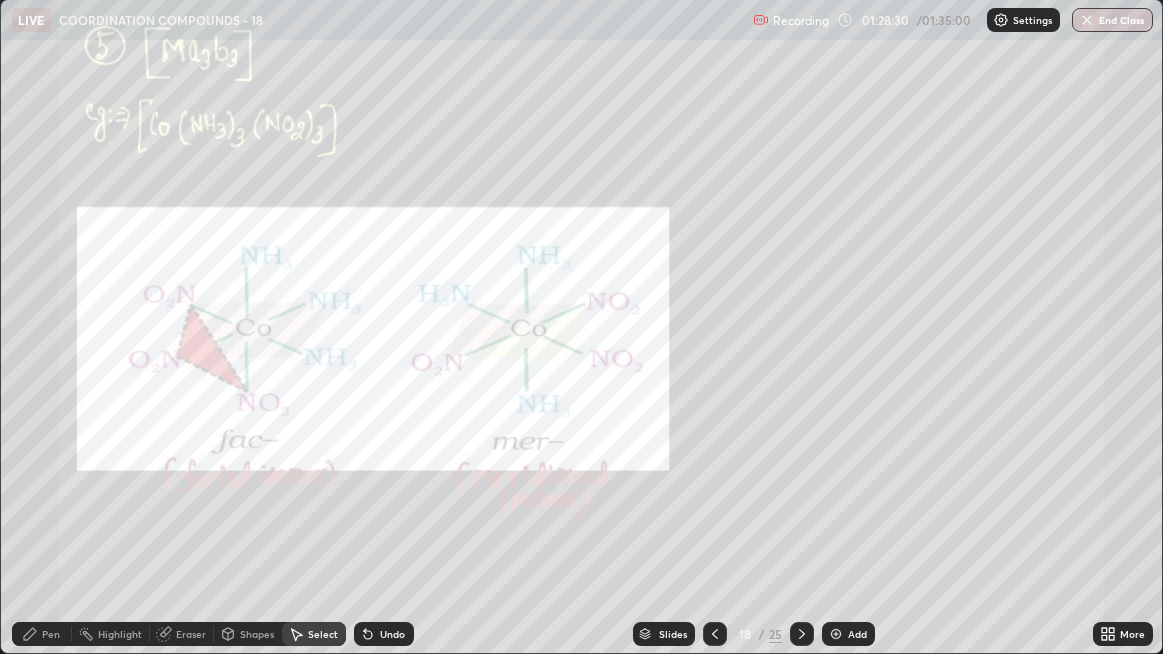 click 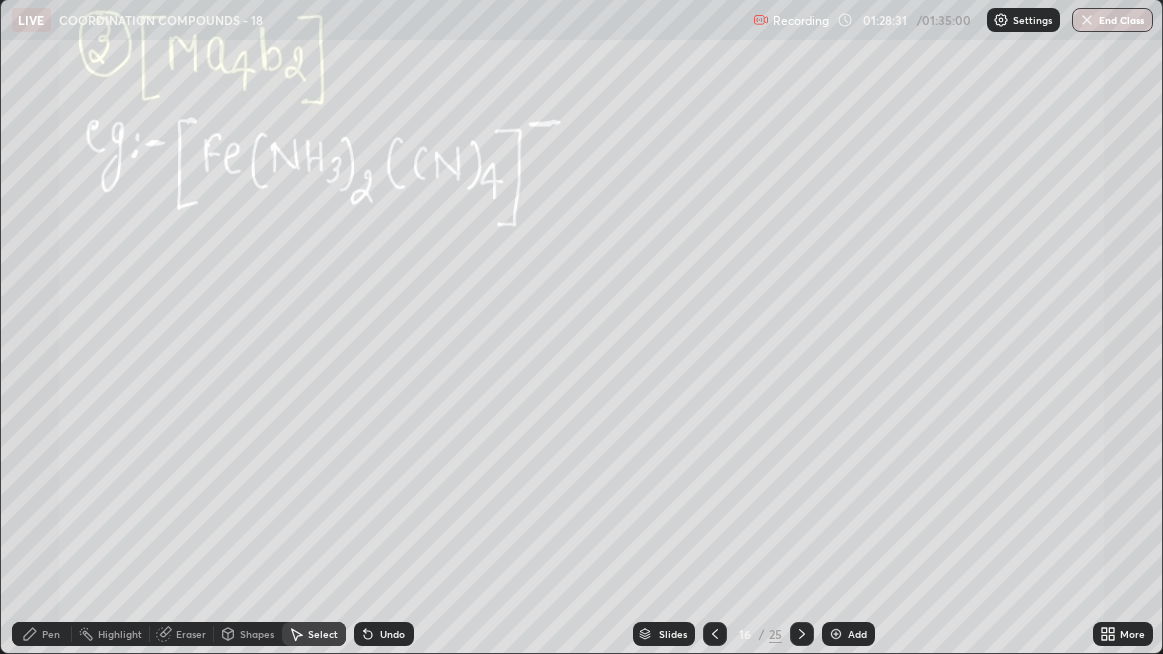 click 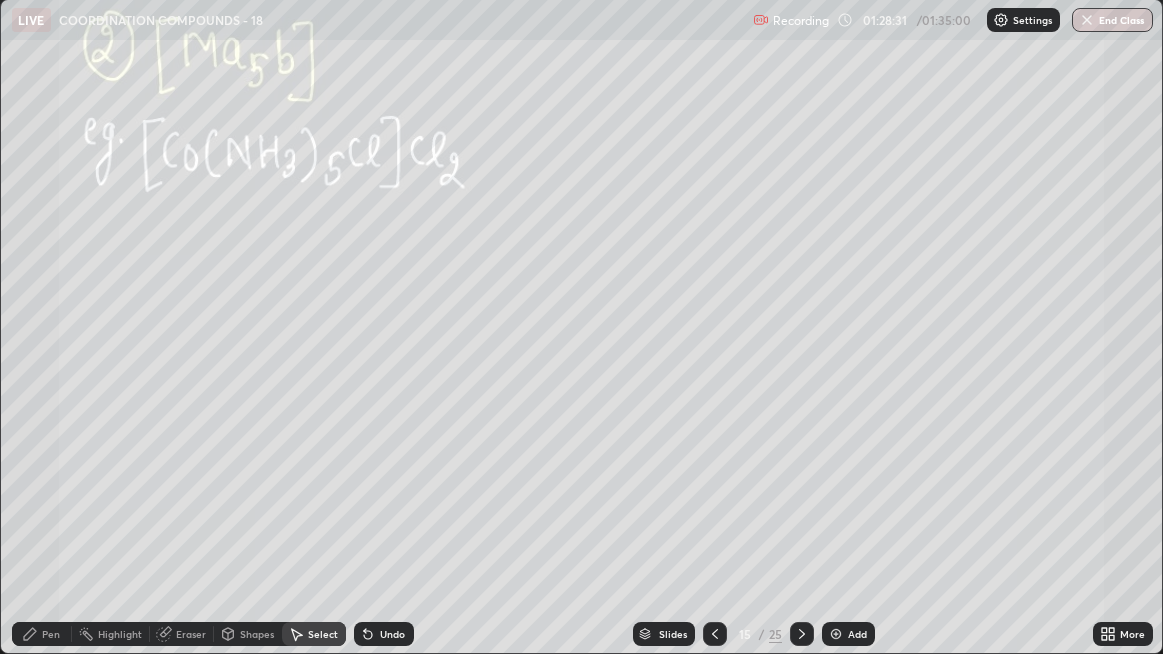 click 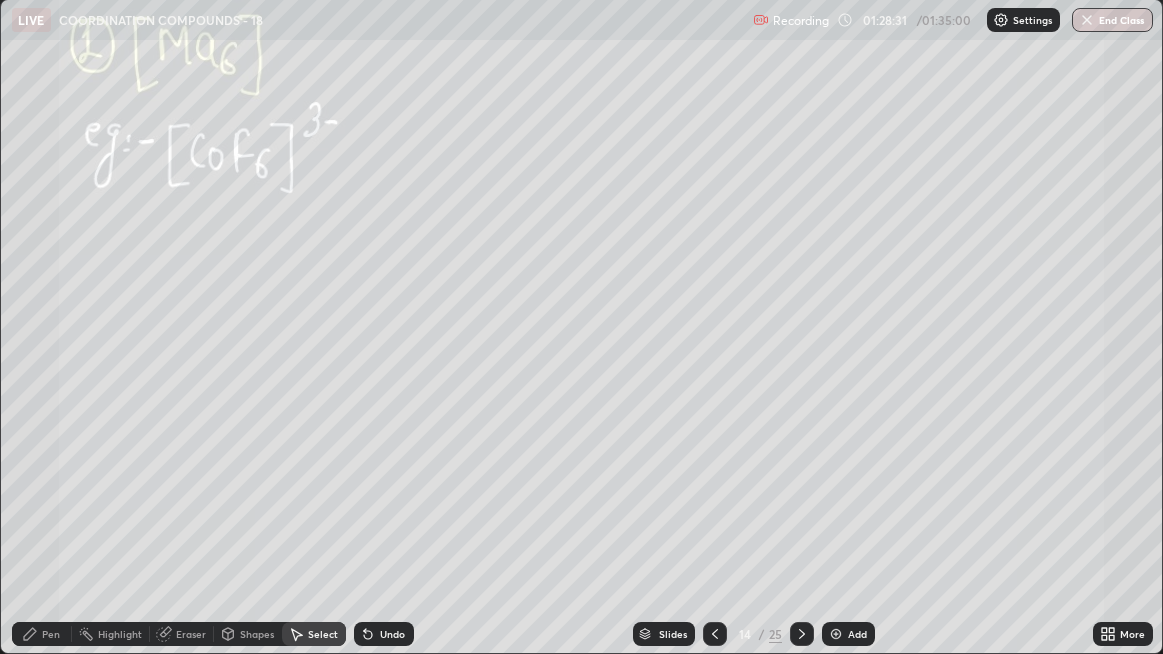 click 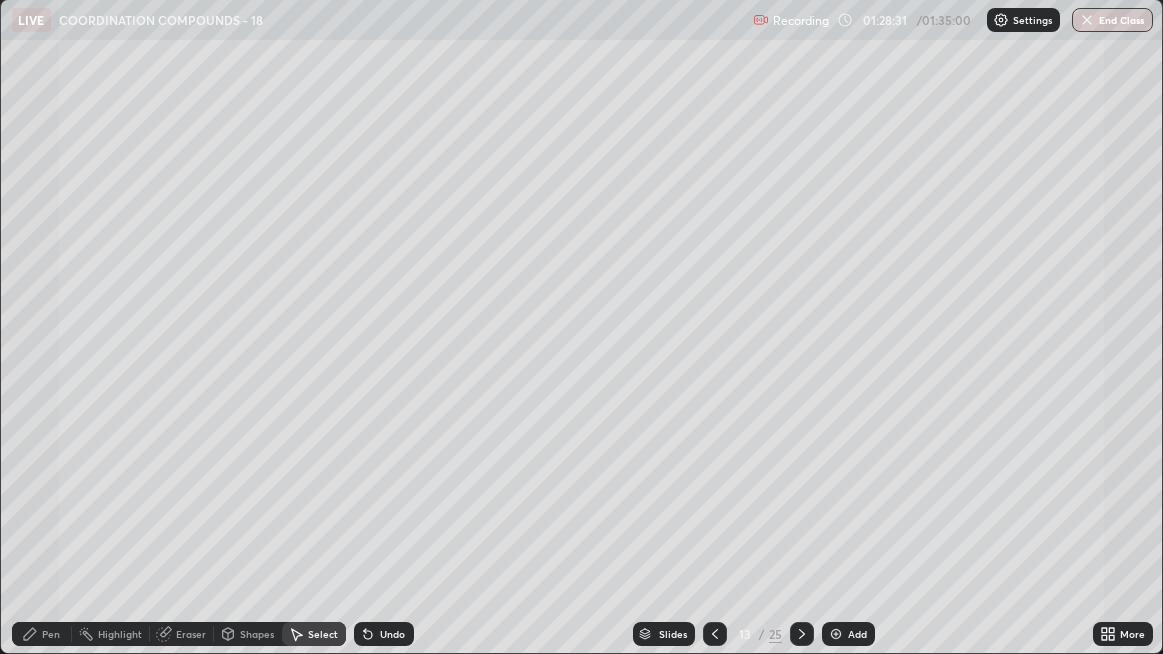 click 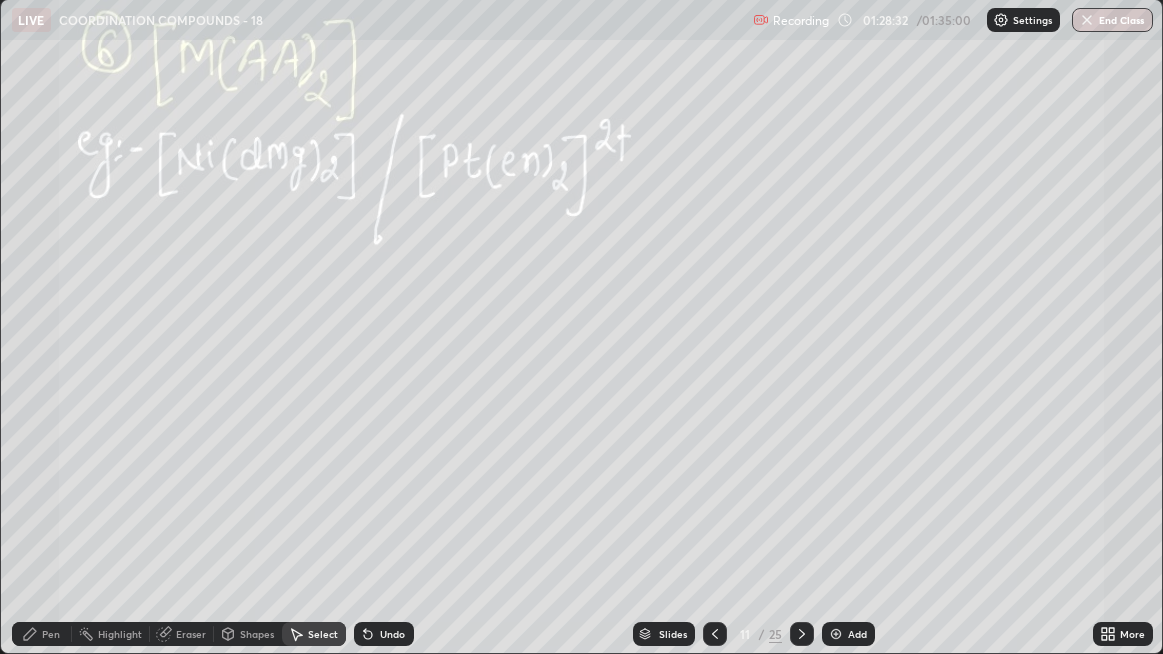click 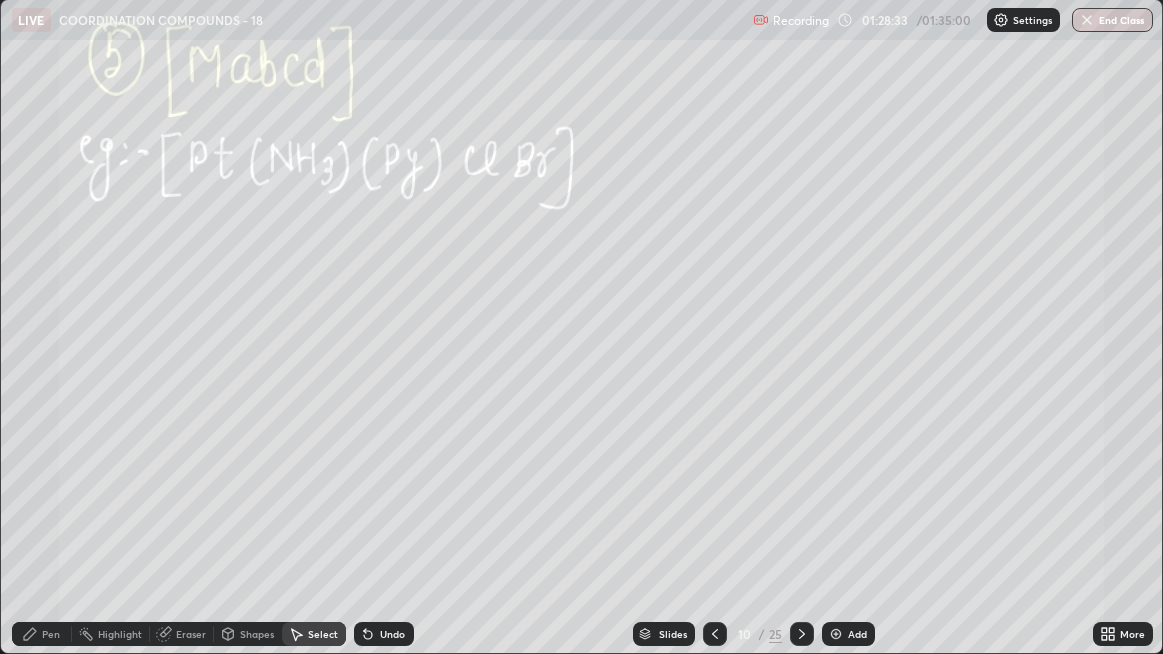 click 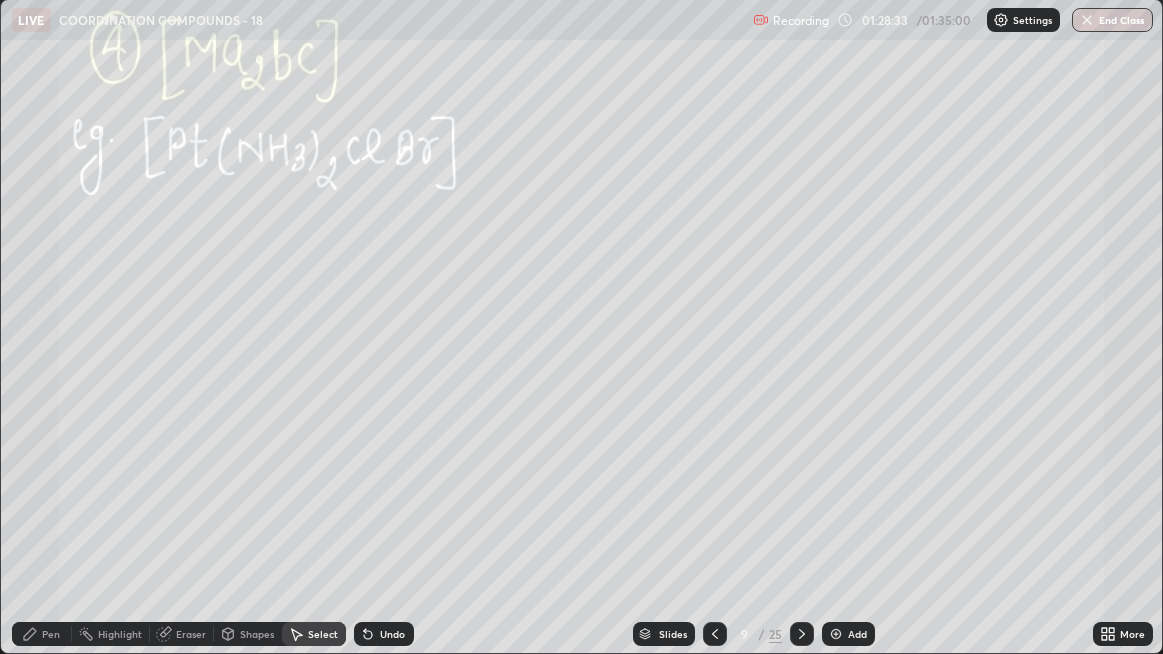 click 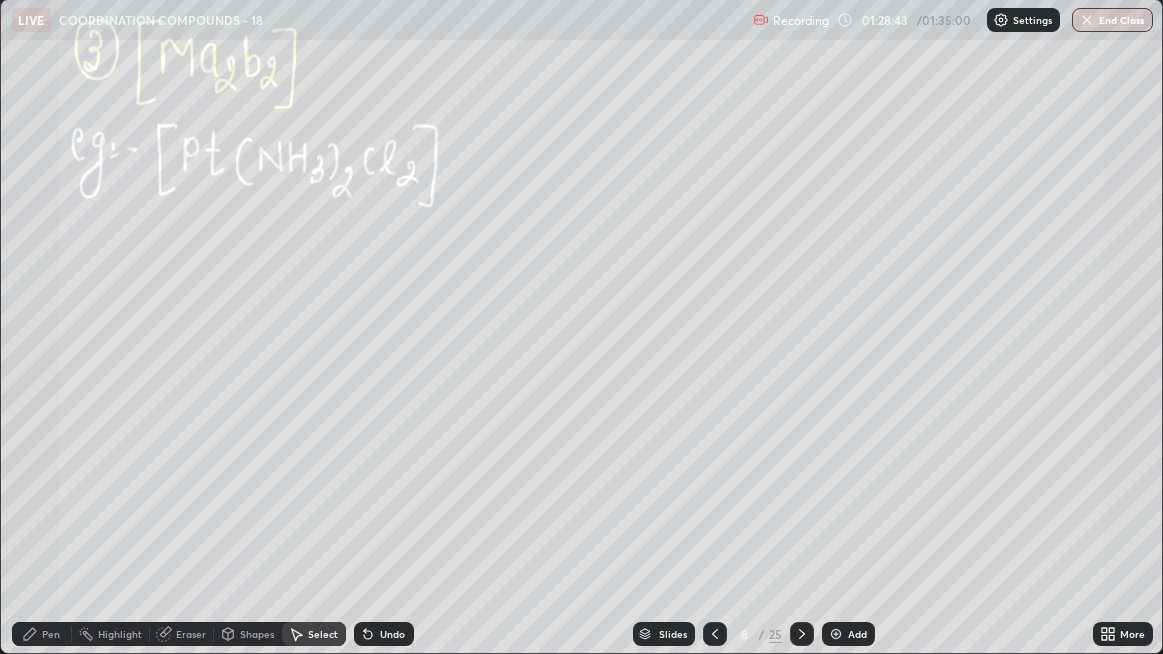 click at bounding box center (802, 634) 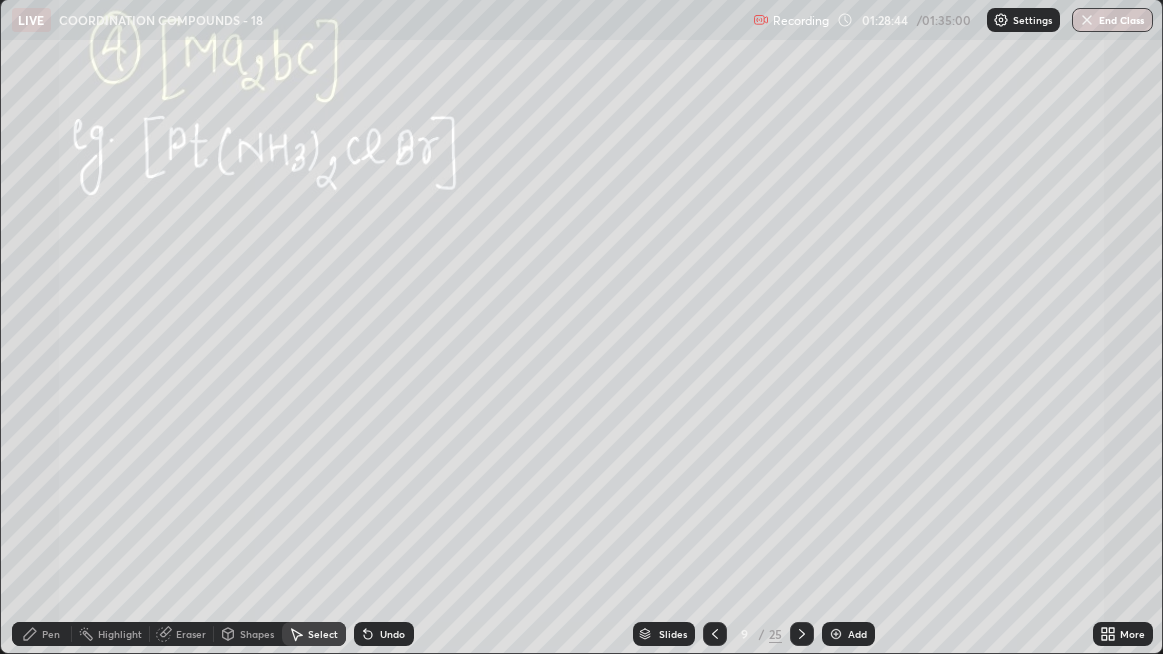 click 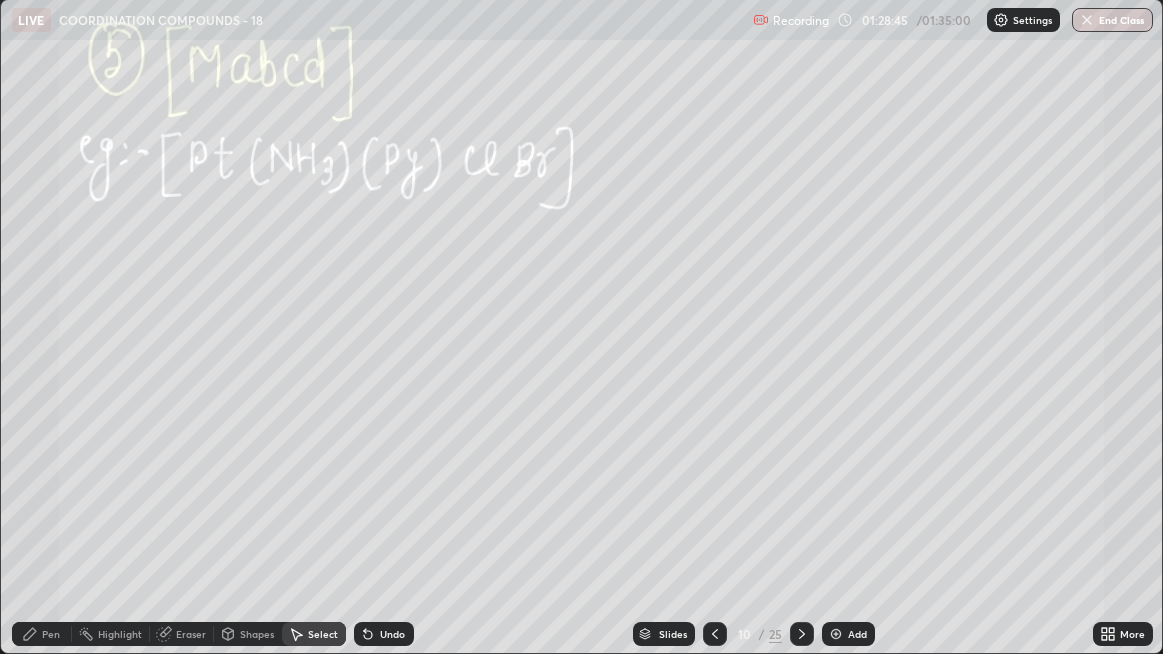 click 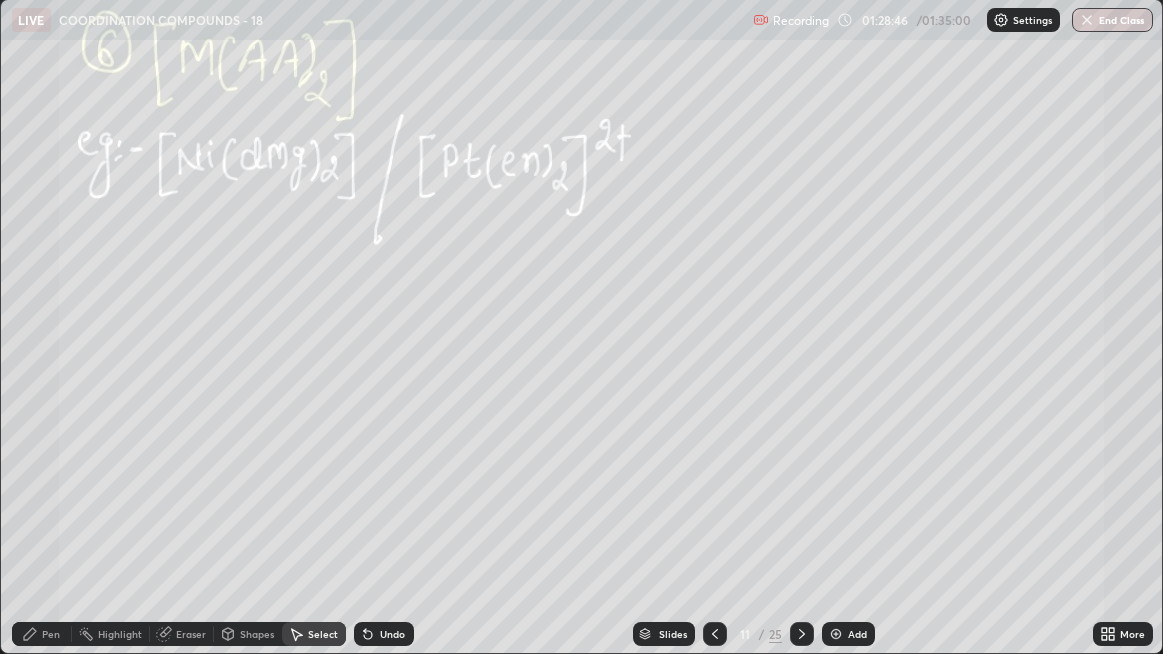 click 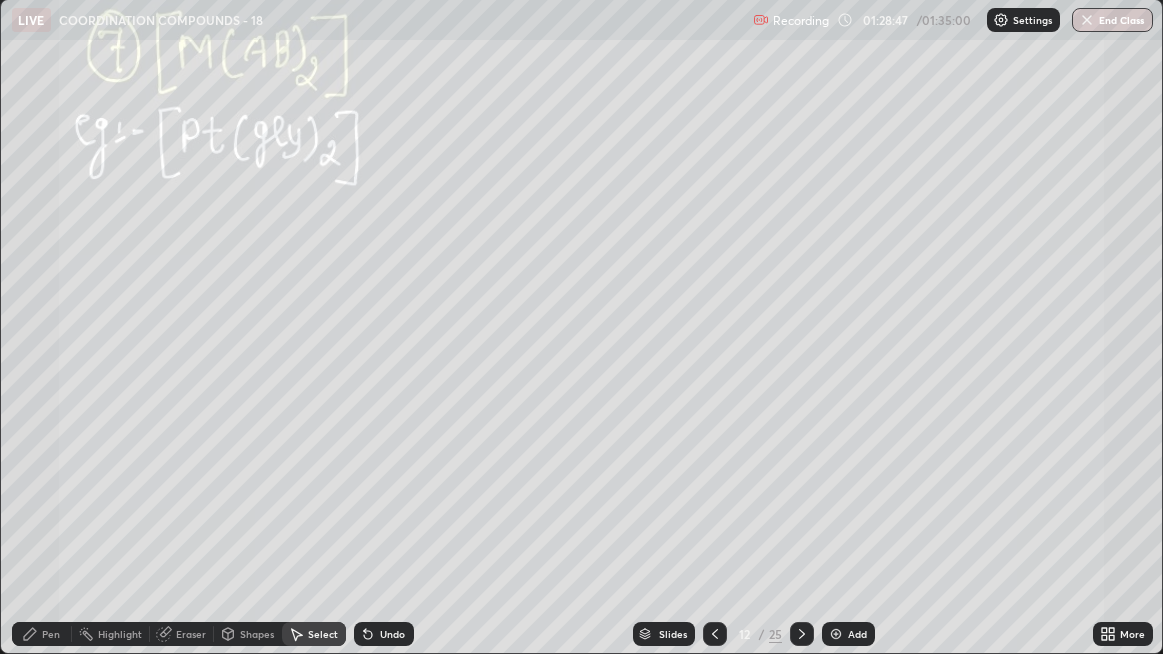 click 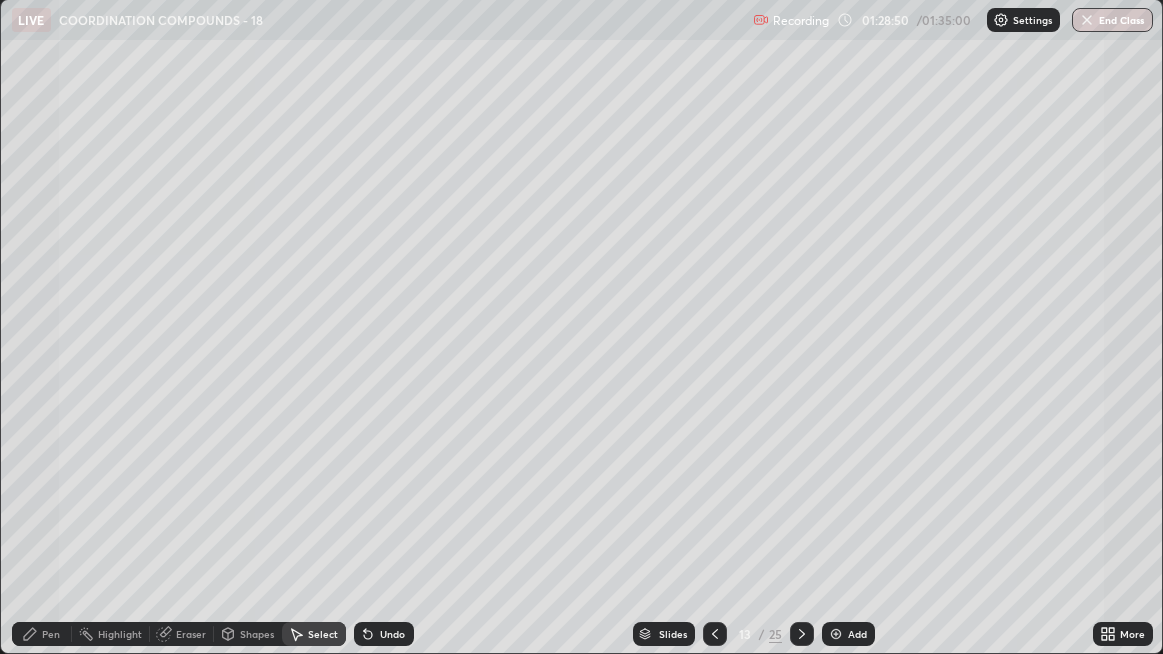 click 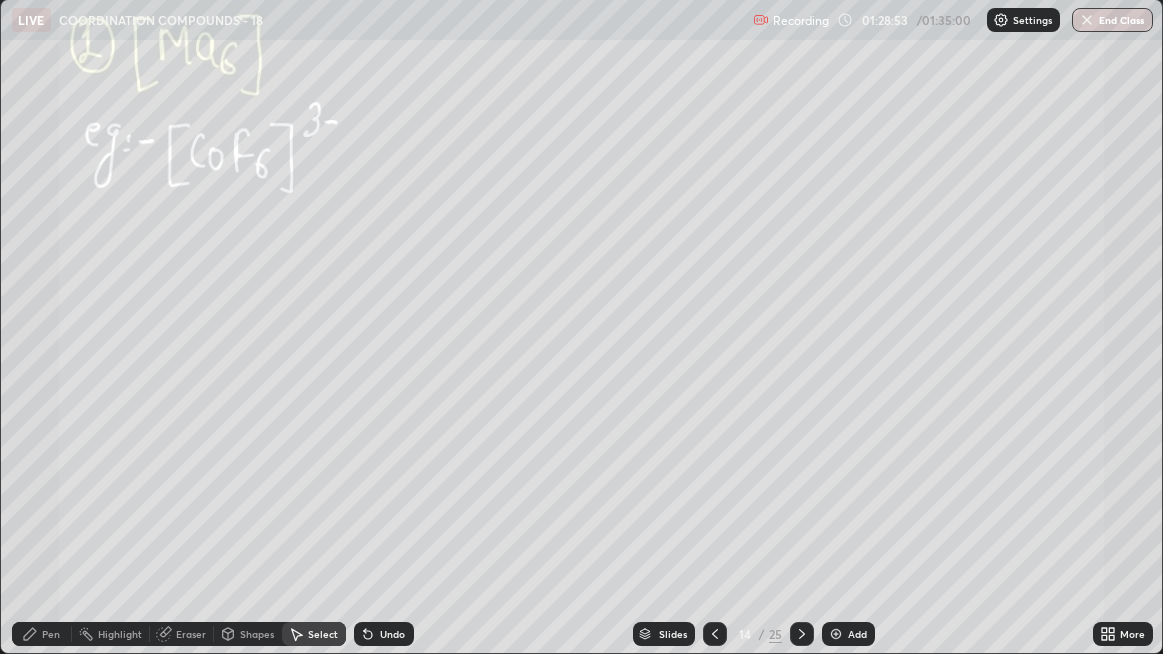 click 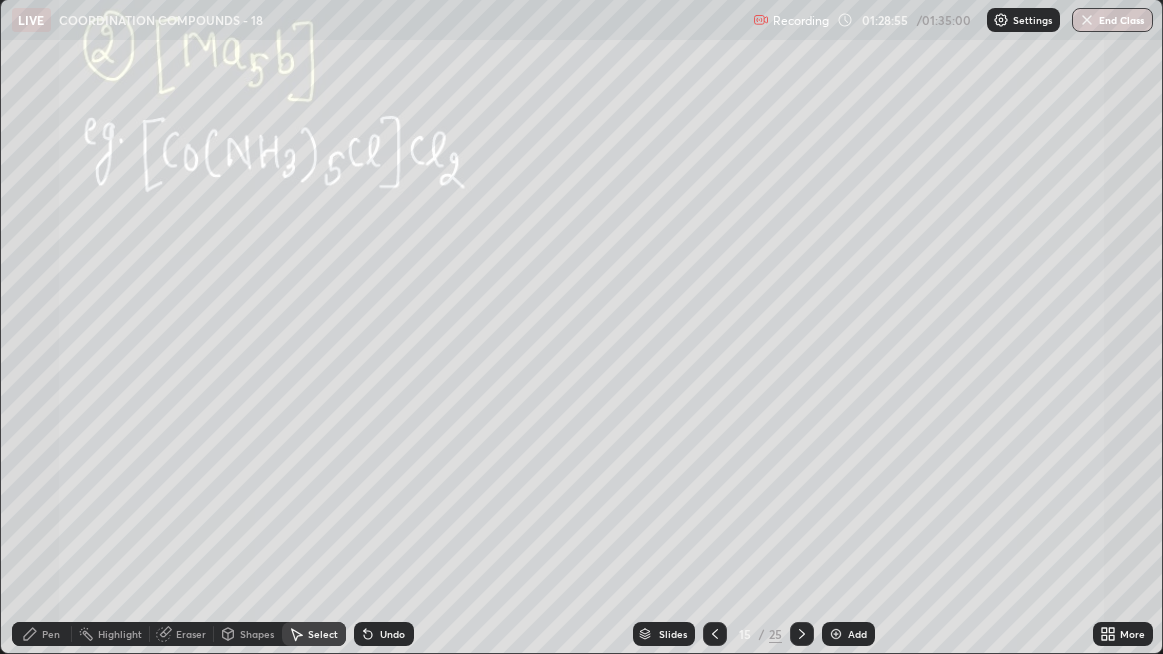 click 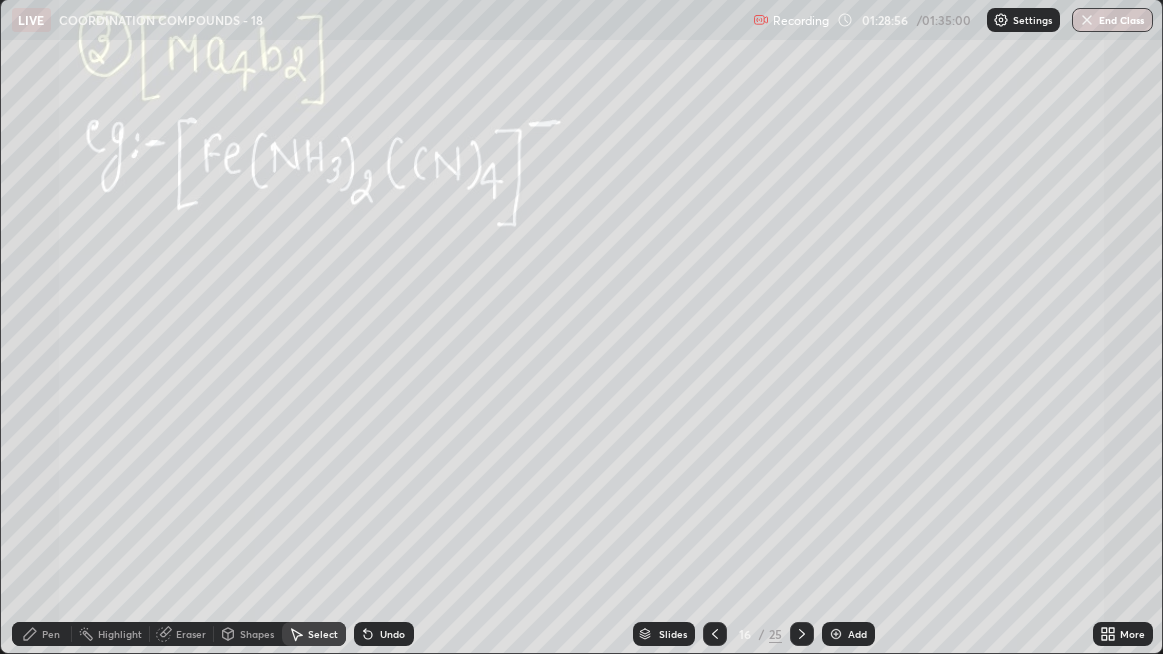 click 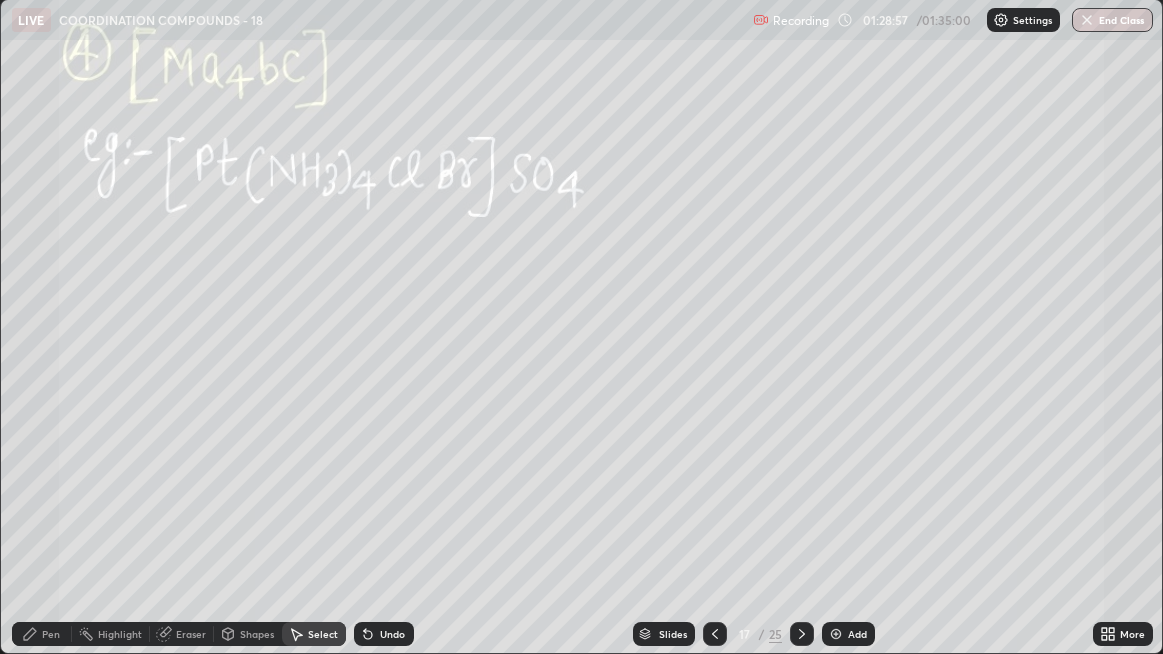 click 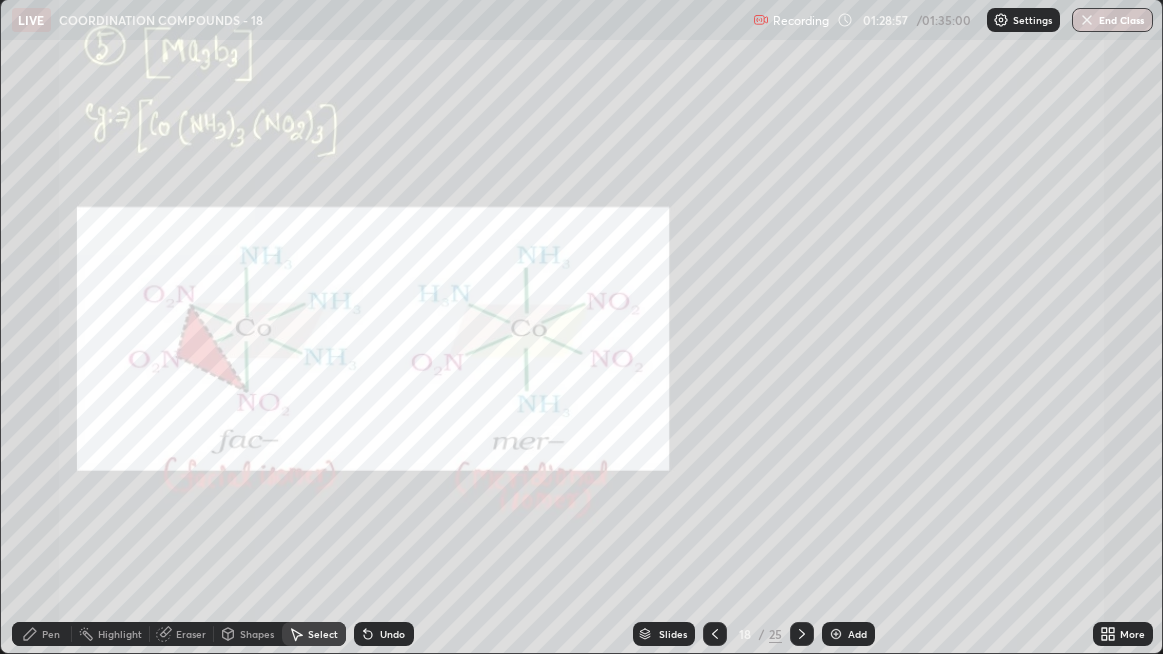 click 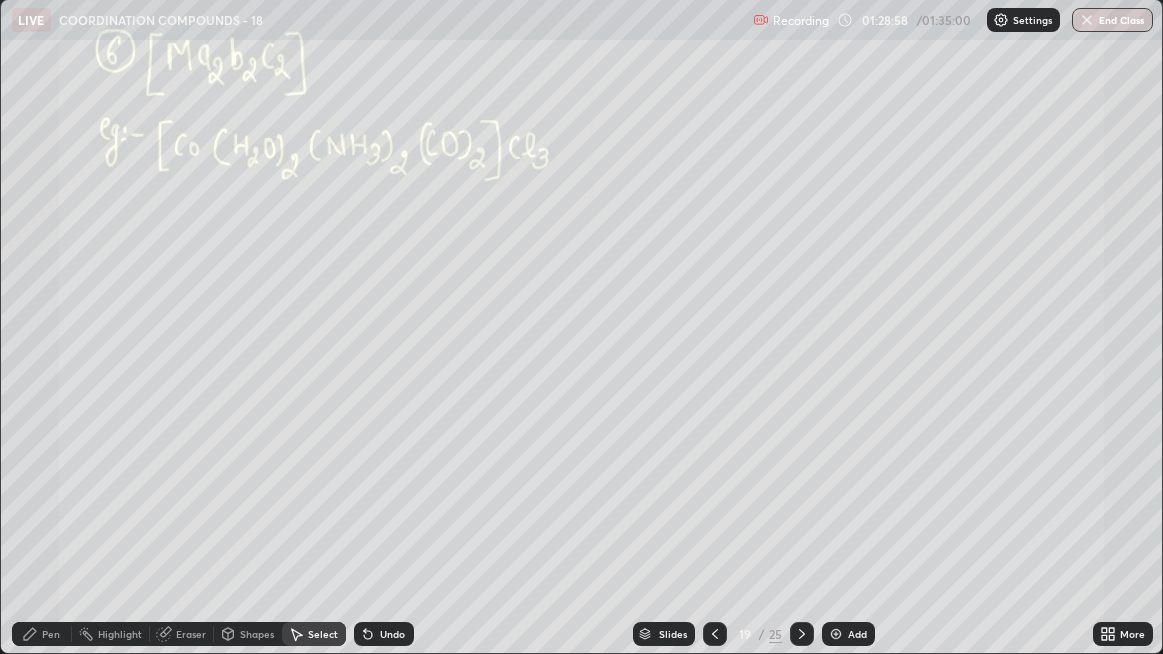 click 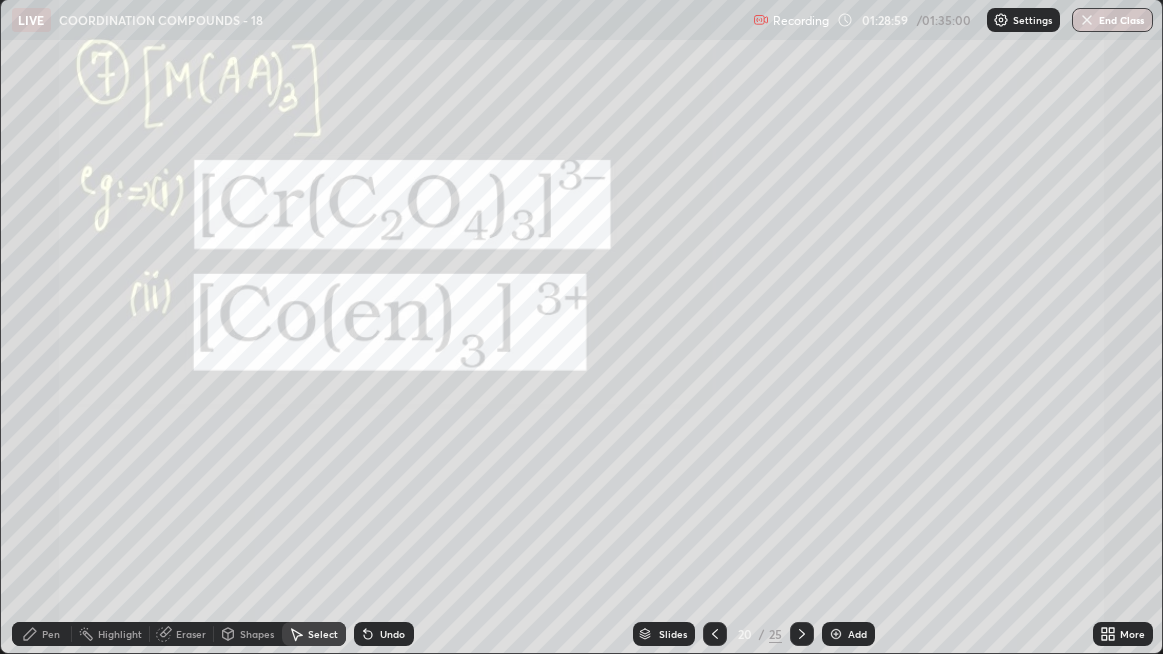 click 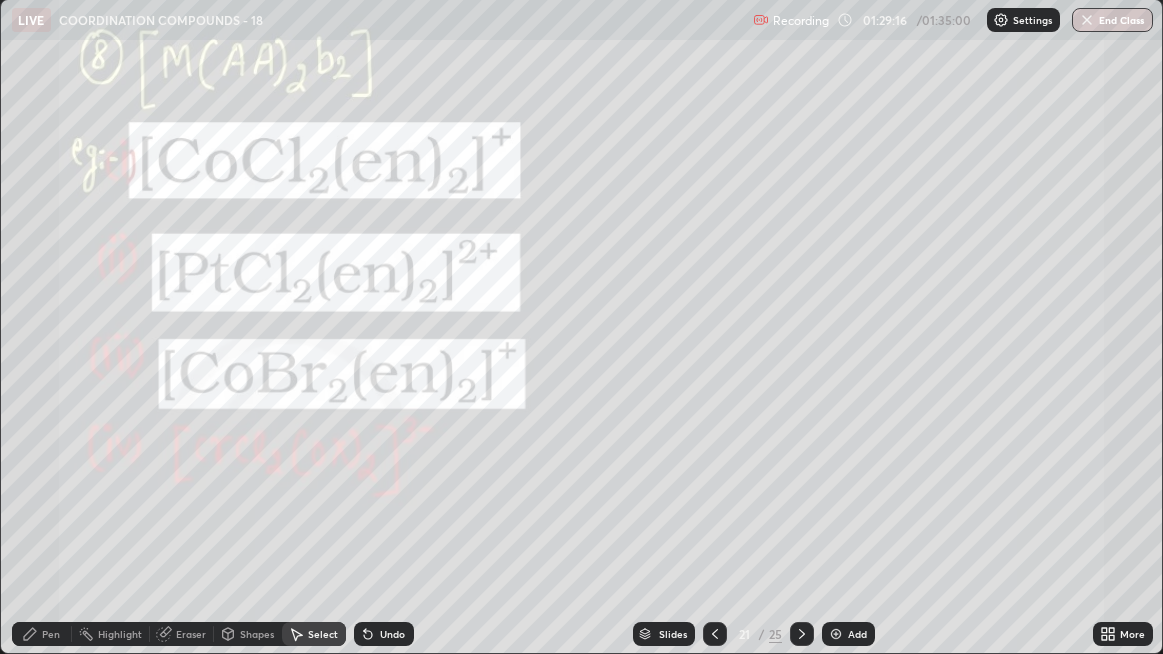 click 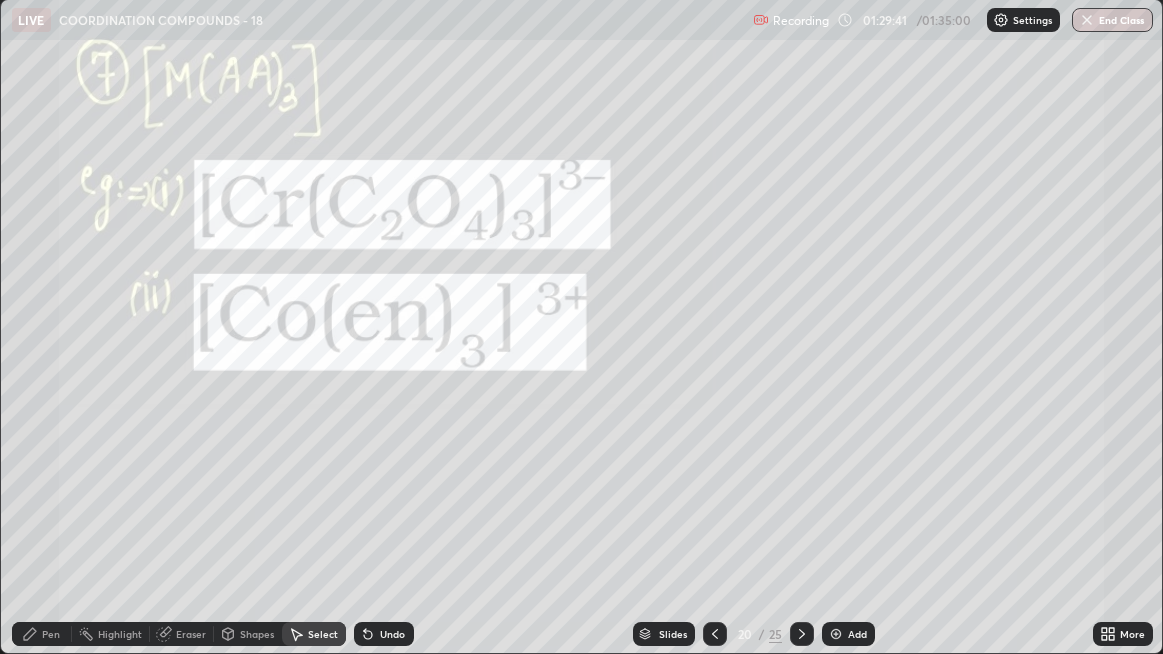 click 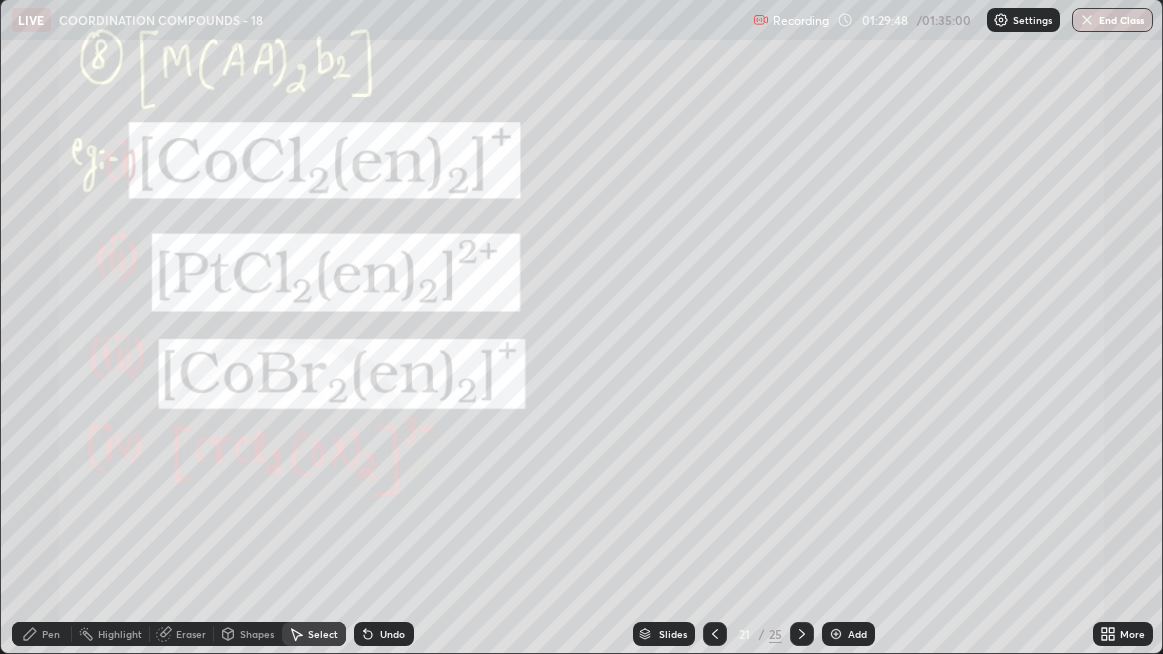 click at bounding box center (1087, 20) 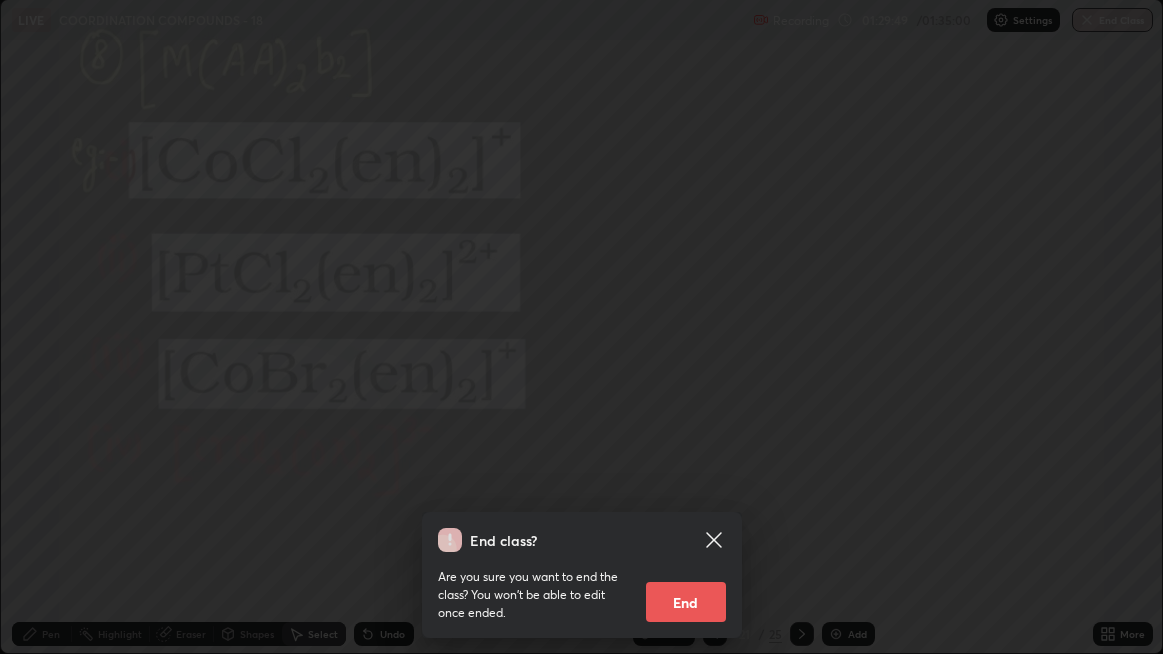 click on "End" at bounding box center (686, 602) 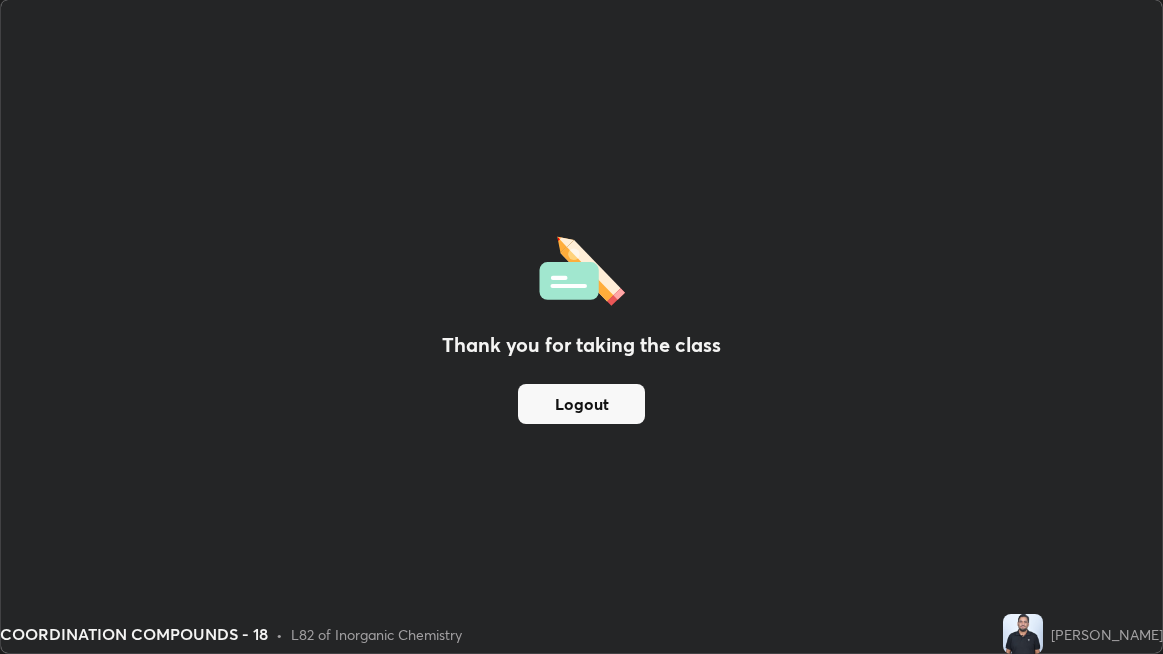 click on "Logout" at bounding box center [581, 404] 